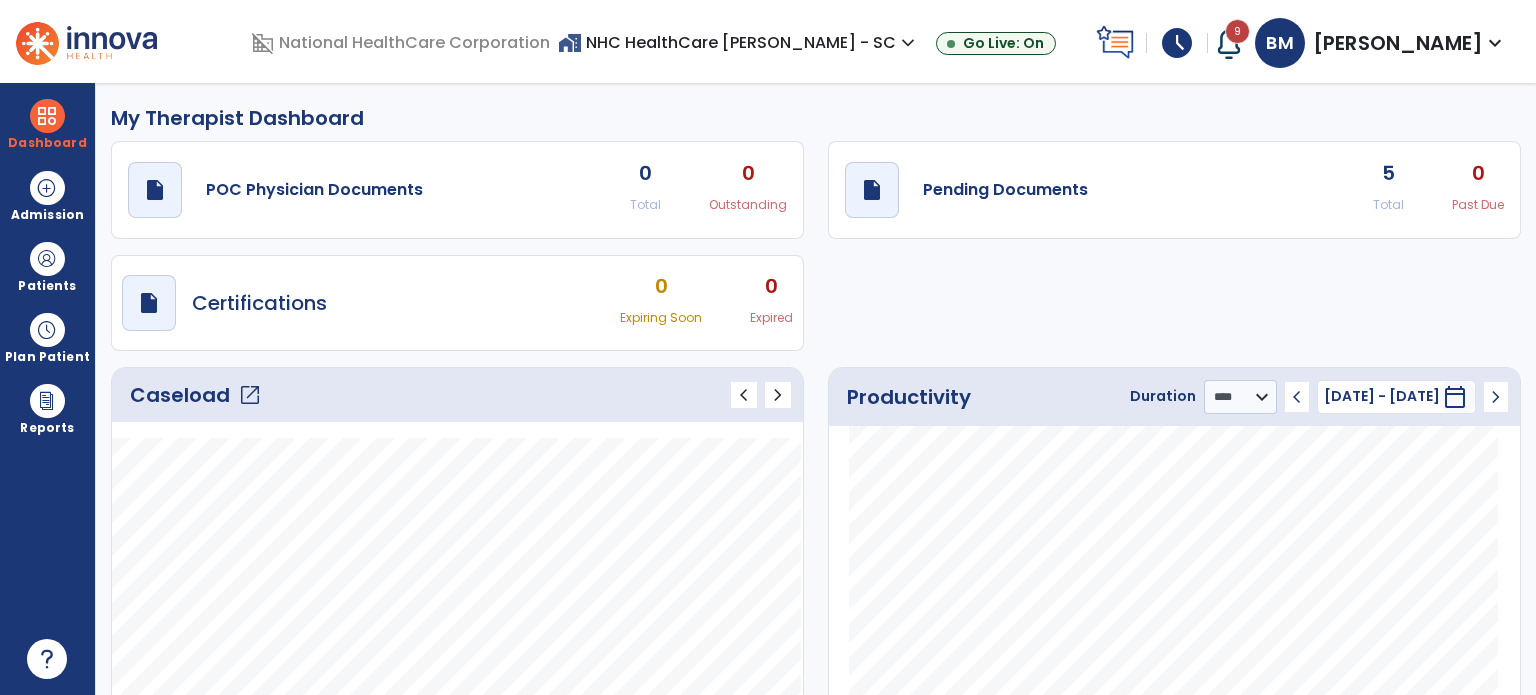 select on "****" 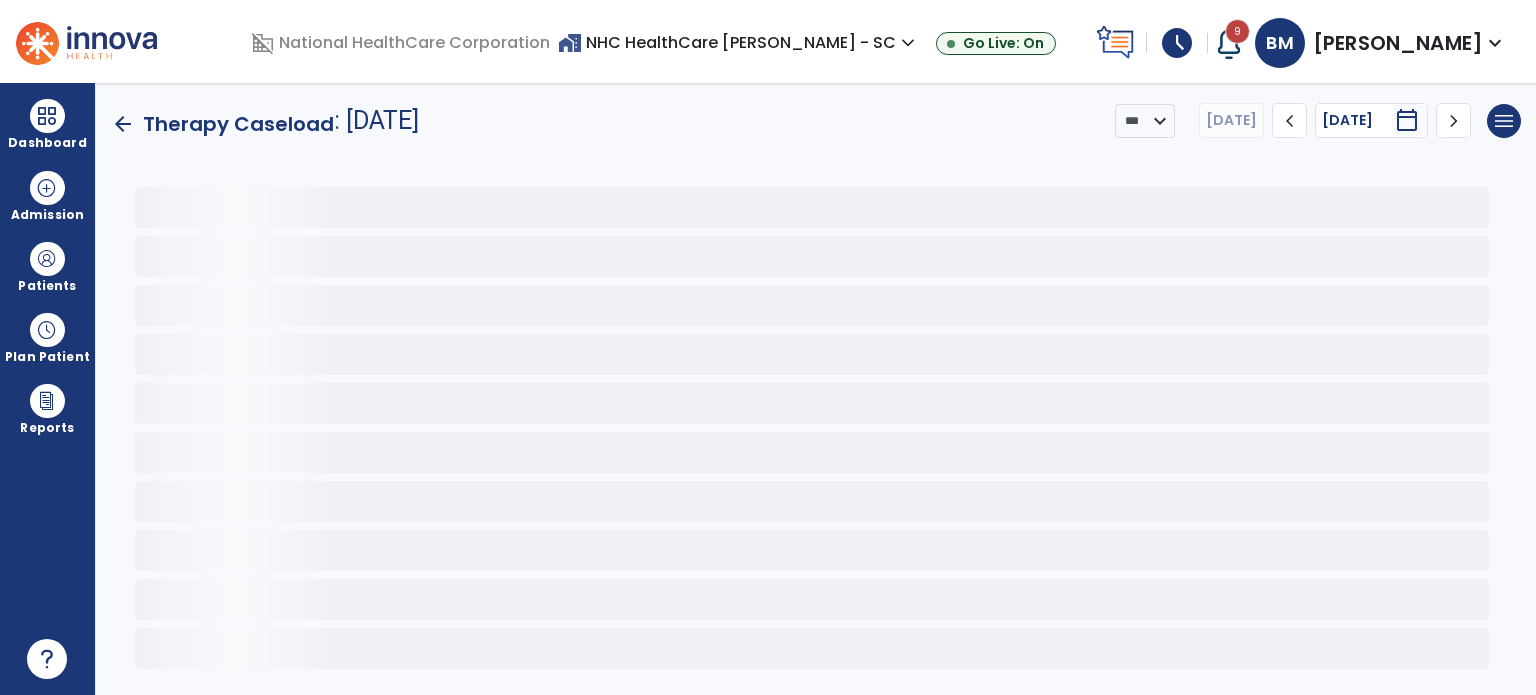 click 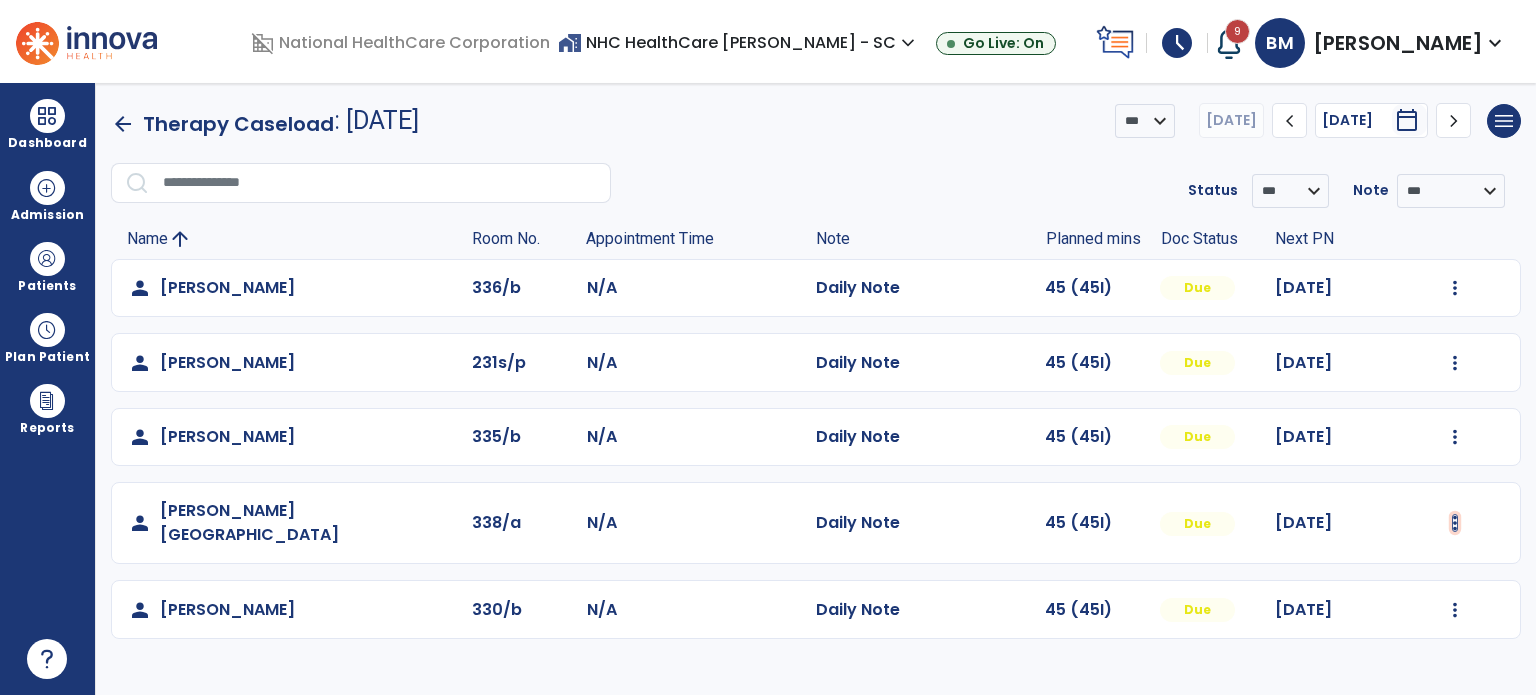 click at bounding box center [1455, 288] 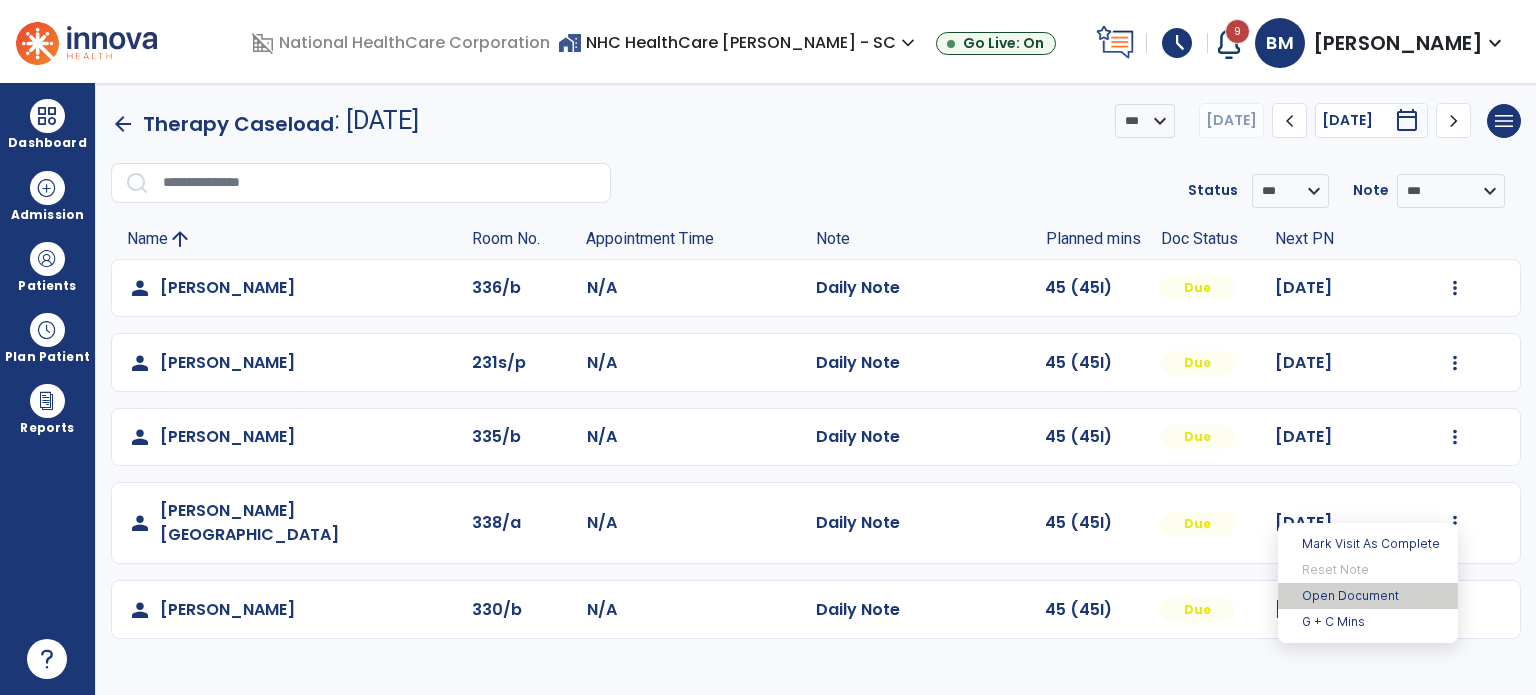 click on "Open Document" at bounding box center [1368, 596] 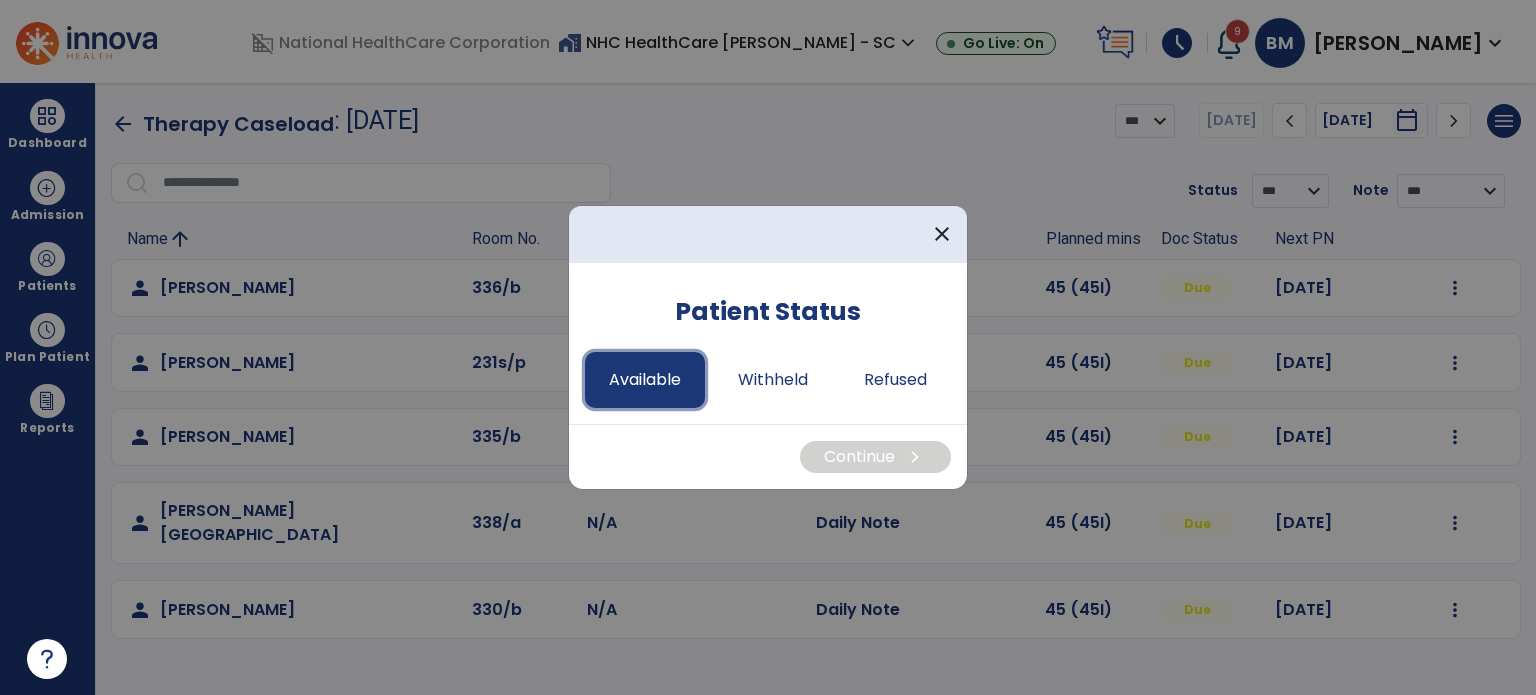 click on "Available" at bounding box center (645, 380) 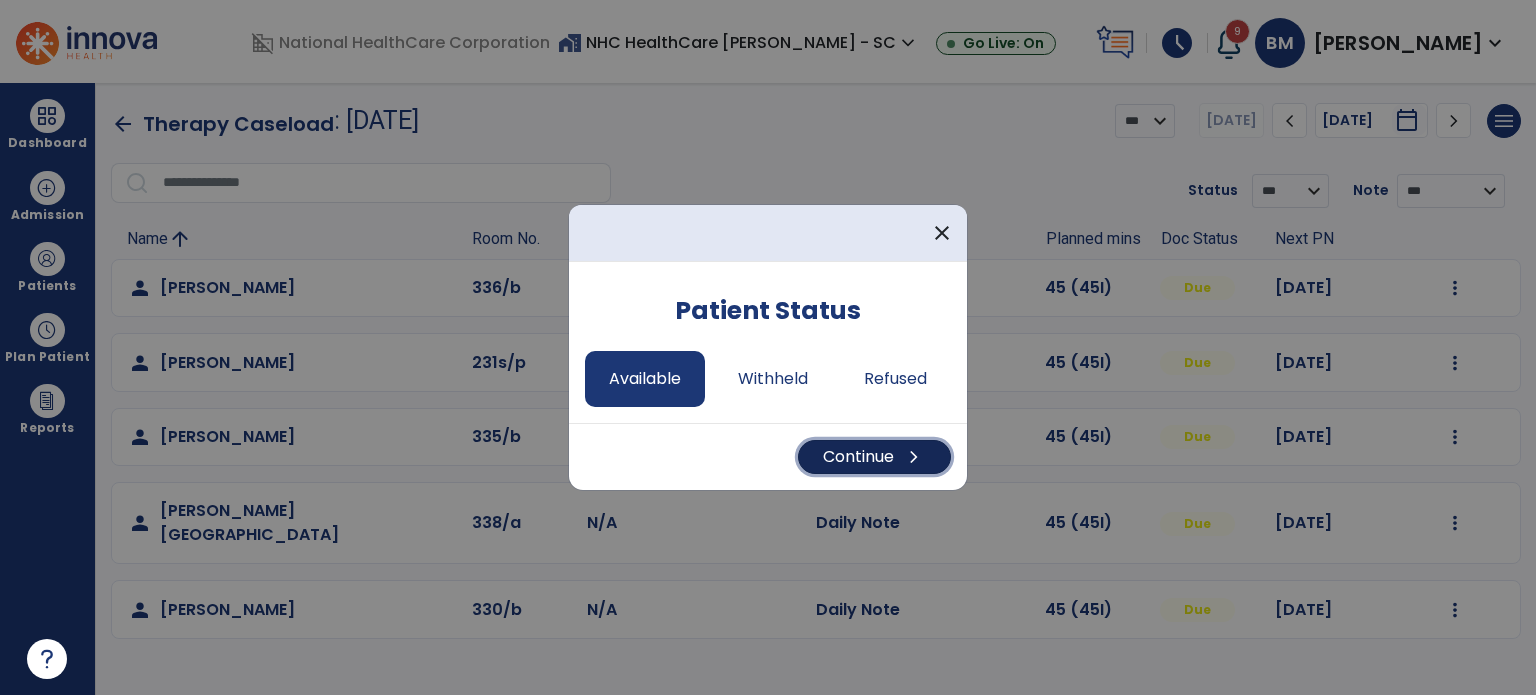 click on "Continue   chevron_right" at bounding box center [874, 457] 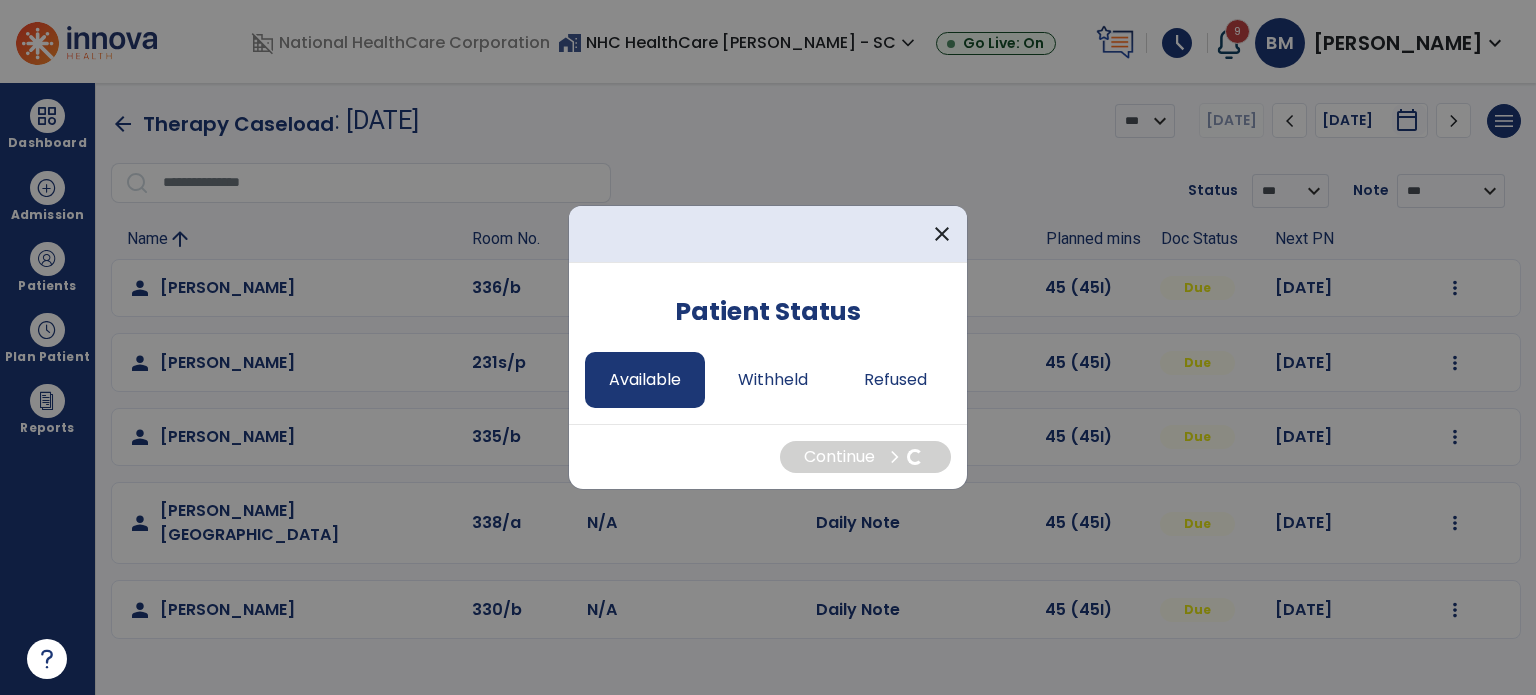 select on "*" 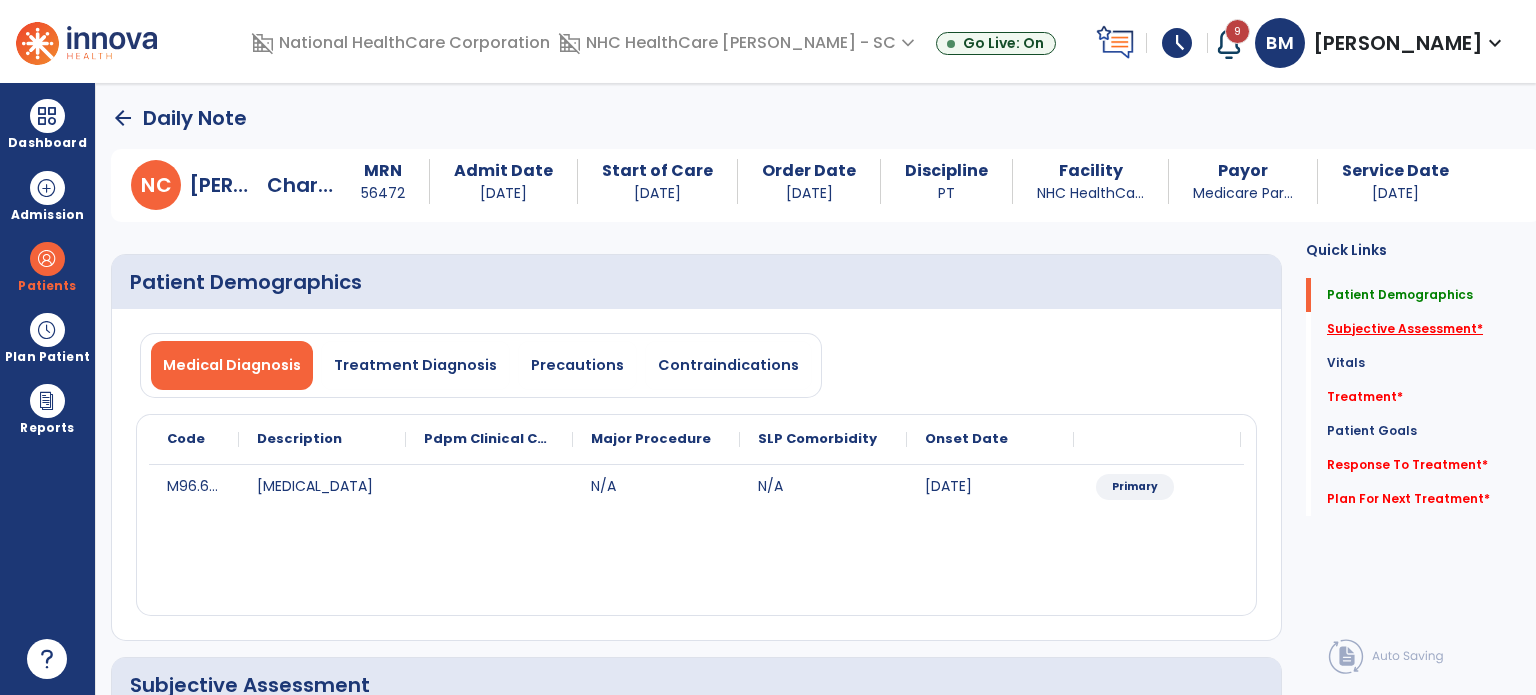 click on "Subjective Assessment   *" 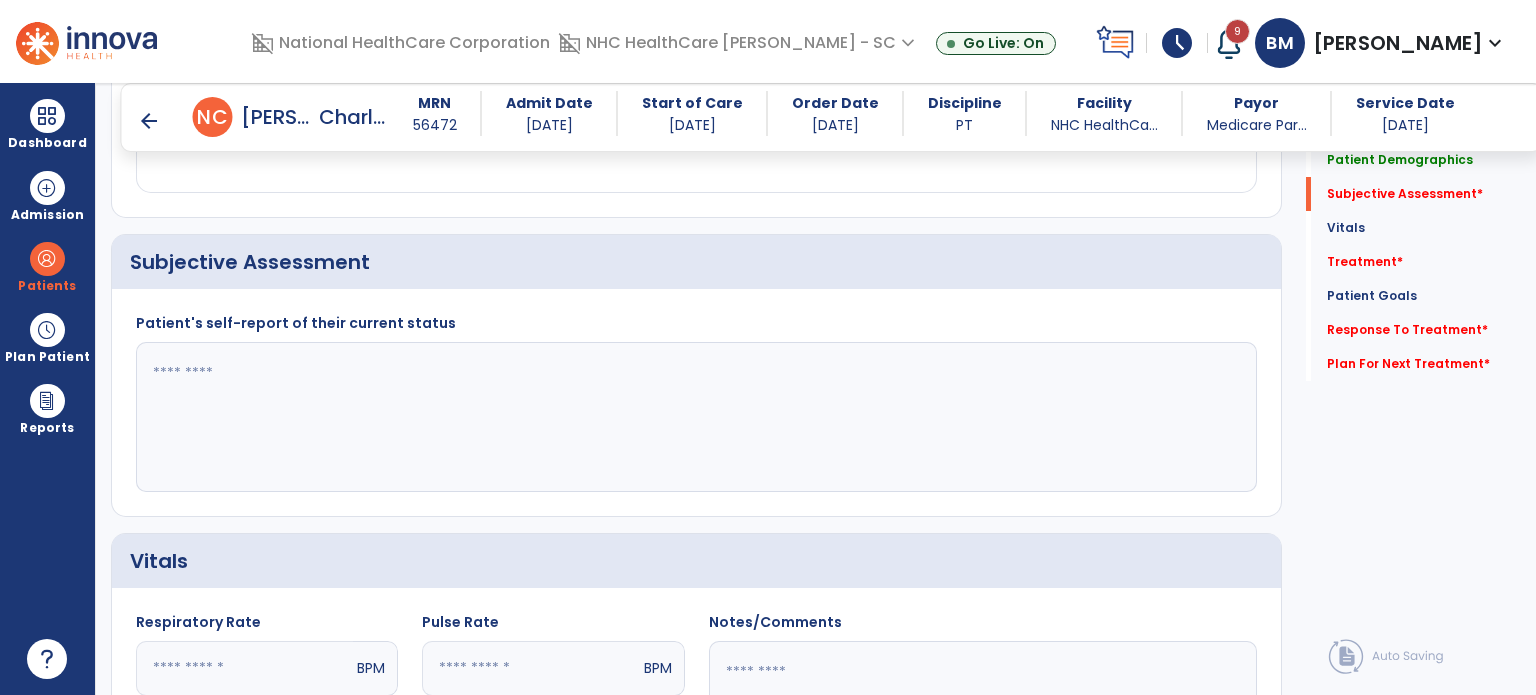 scroll, scrollTop: 408, scrollLeft: 0, axis: vertical 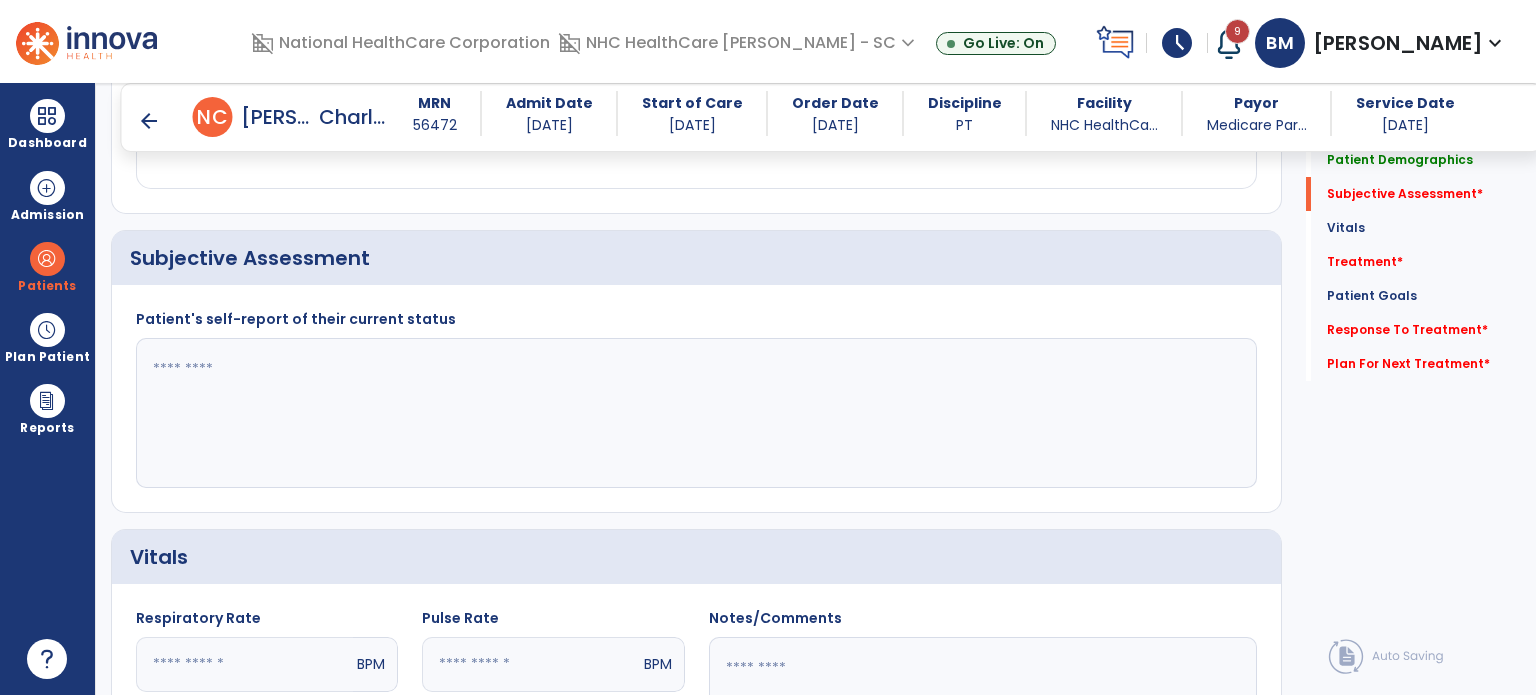 click 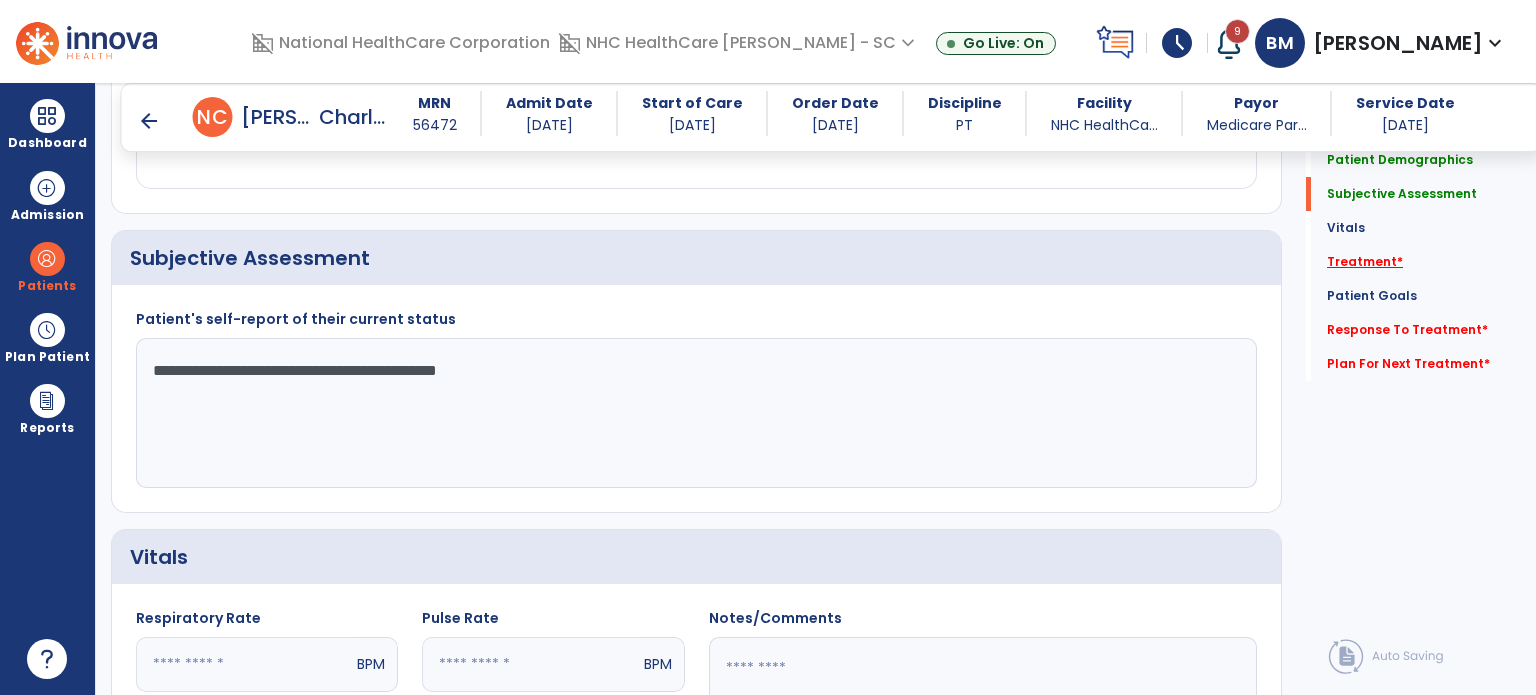 type on "**********" 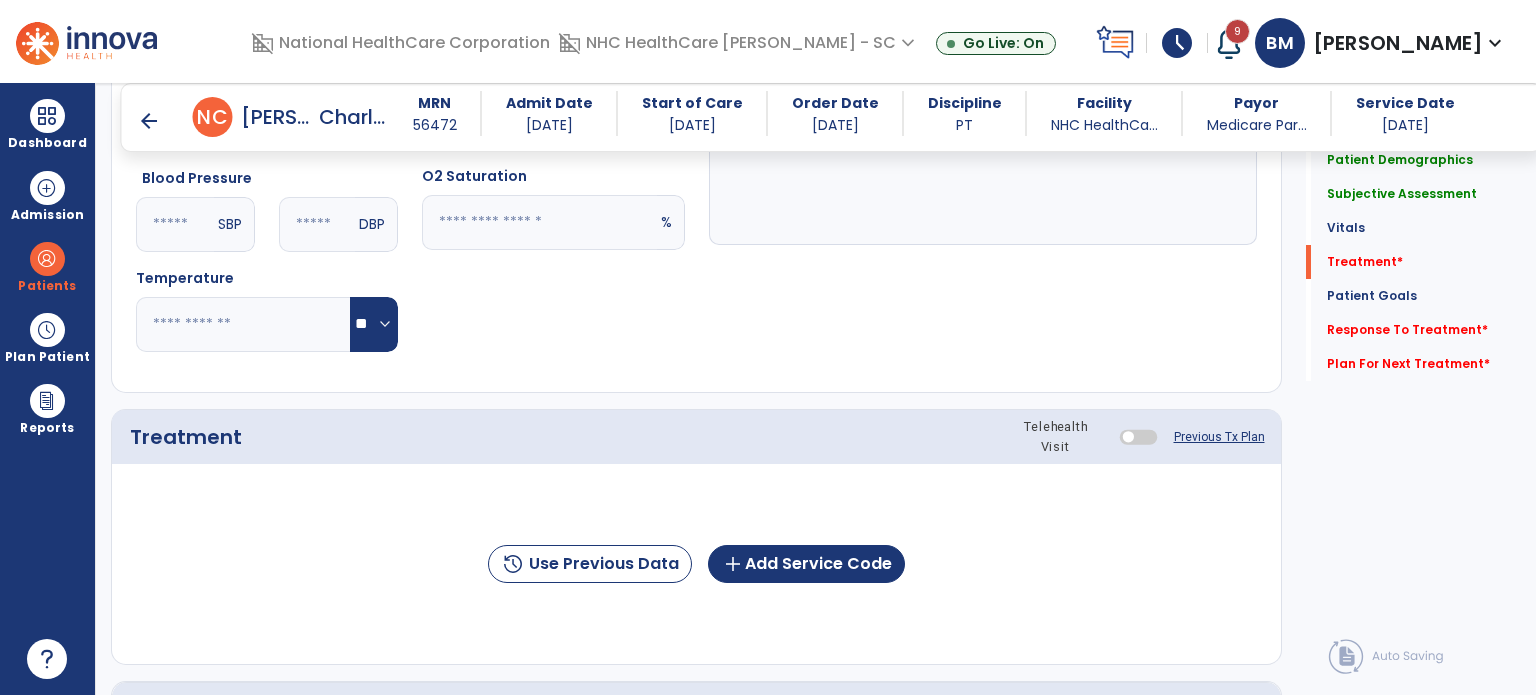 scroll, scrollTop: 1096, scrollLeft: 0, axis: vertical 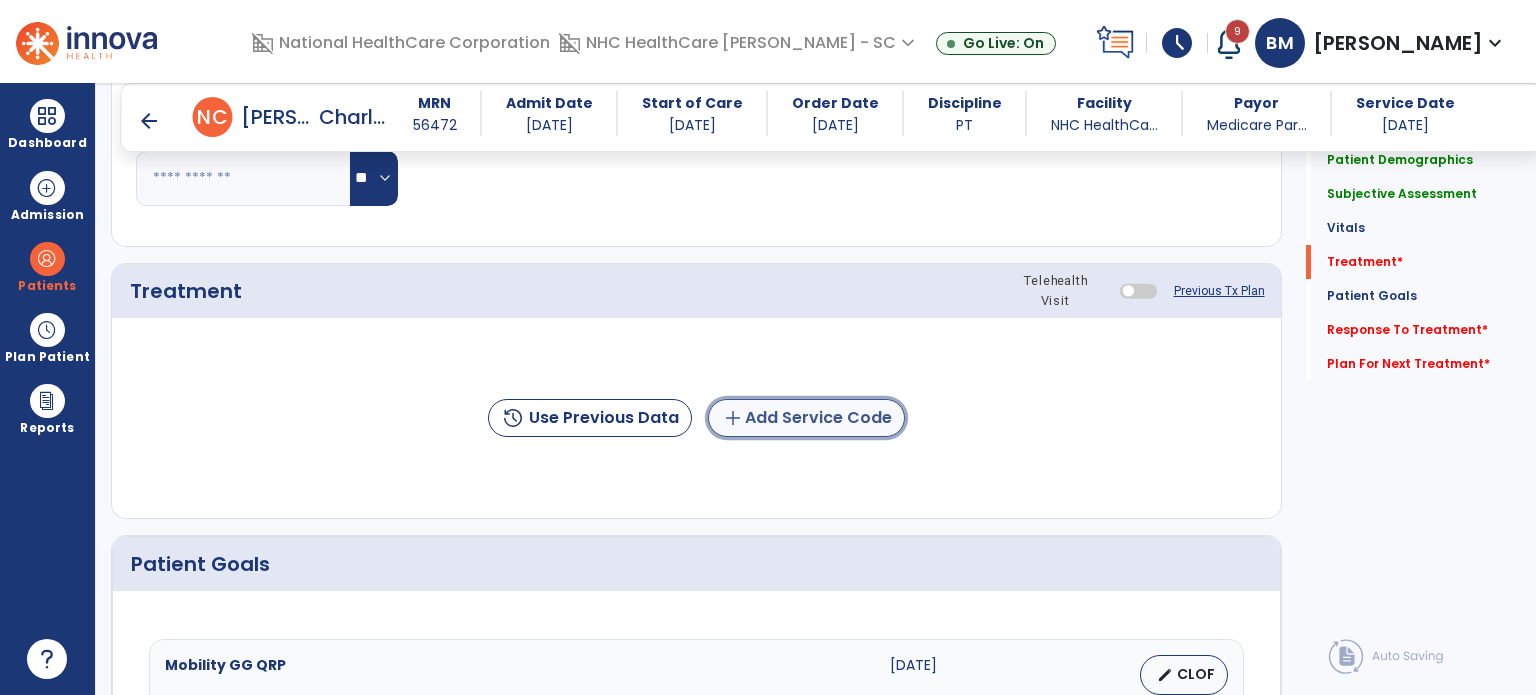 click on "add  Add Service Code" 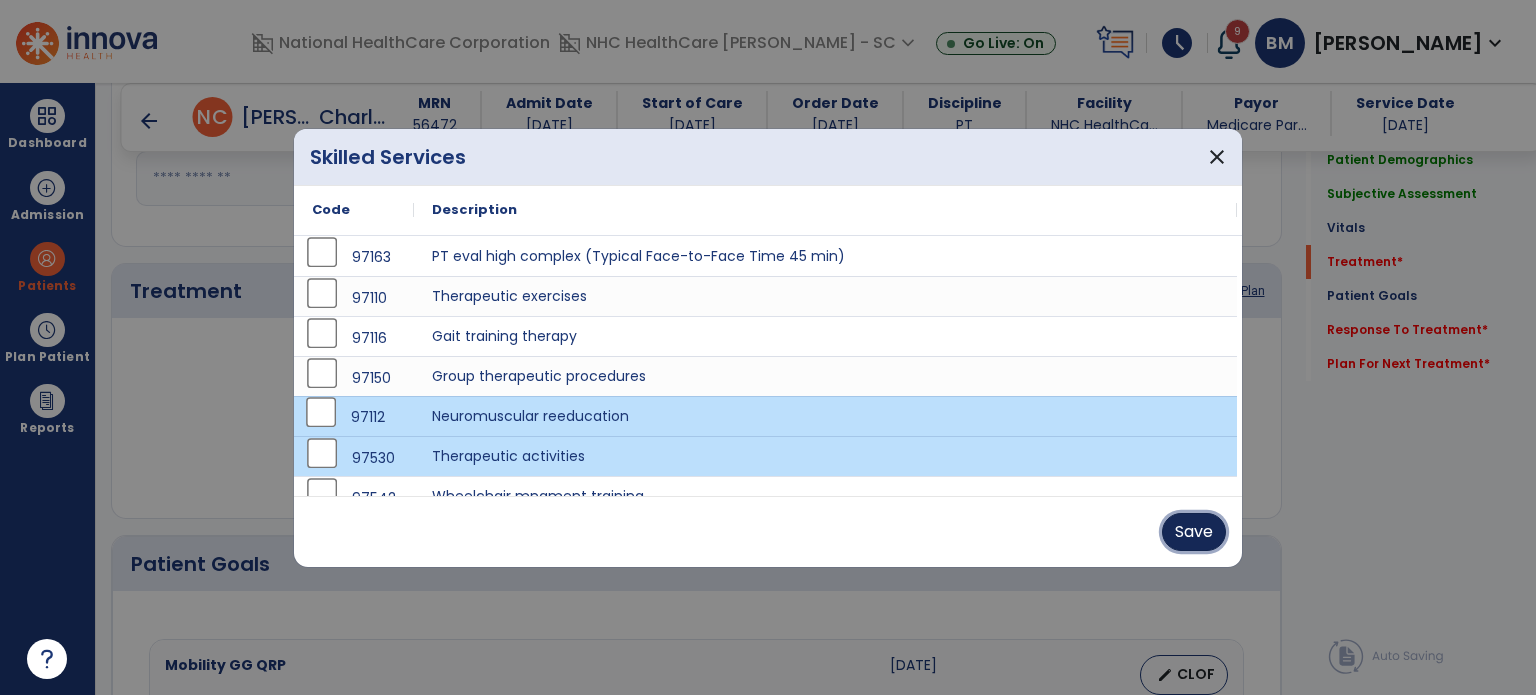 click on "Save" at bounding box center (1194, 532) 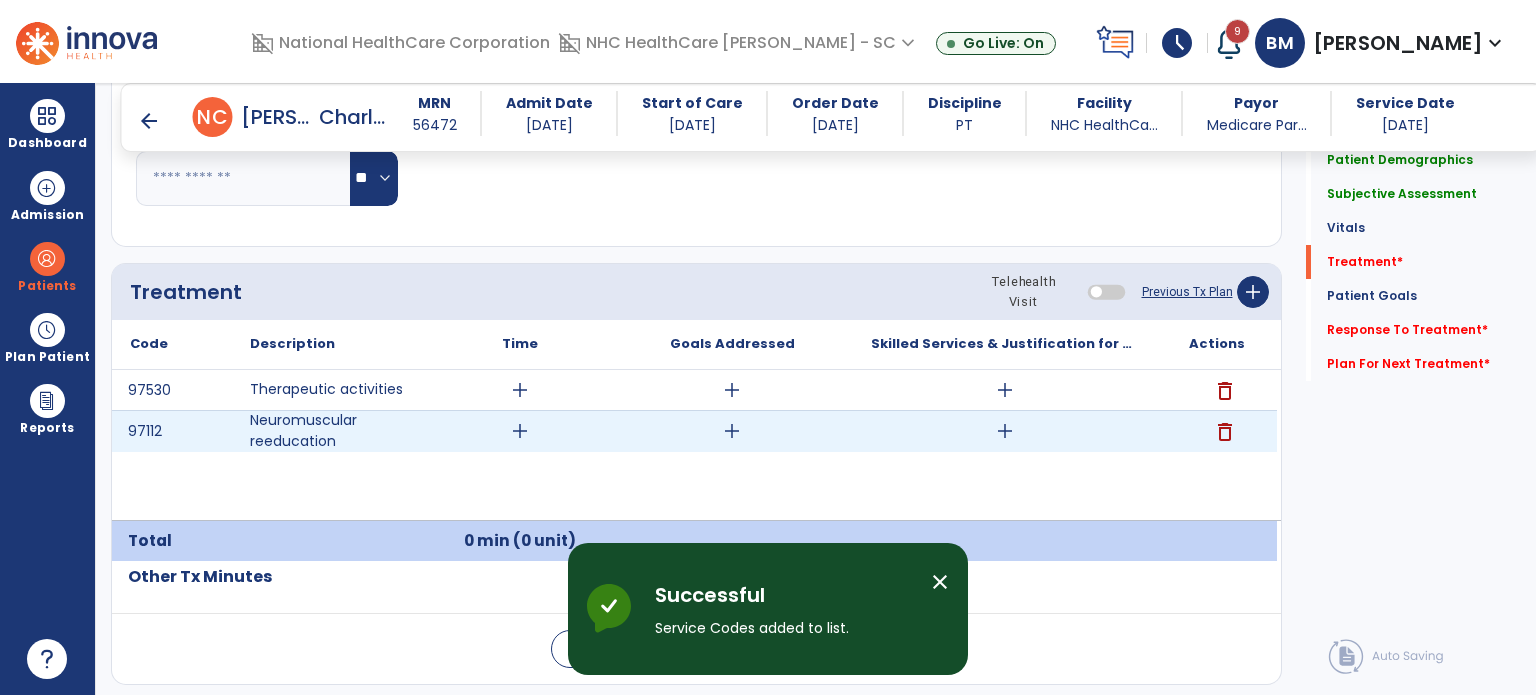 click on "add" at bounding box center (520, 431) 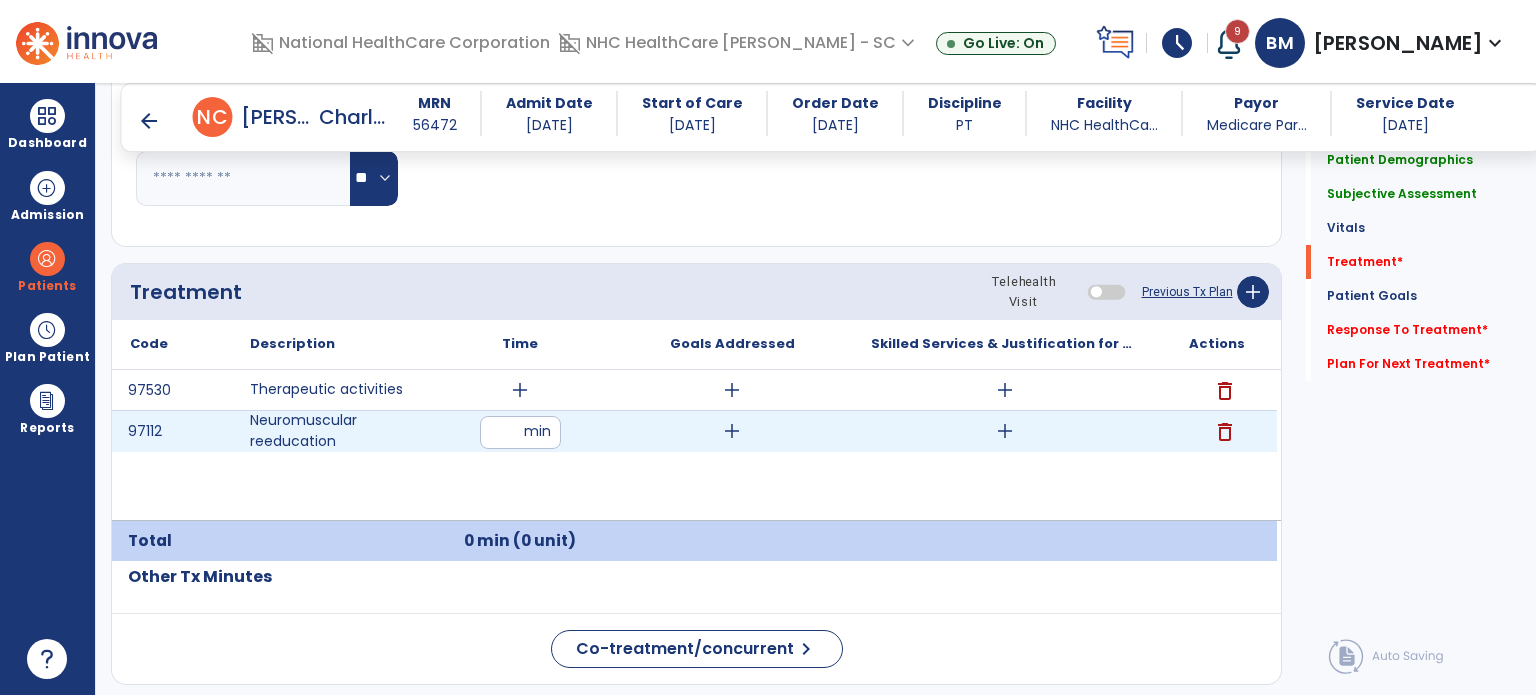 type on "**" 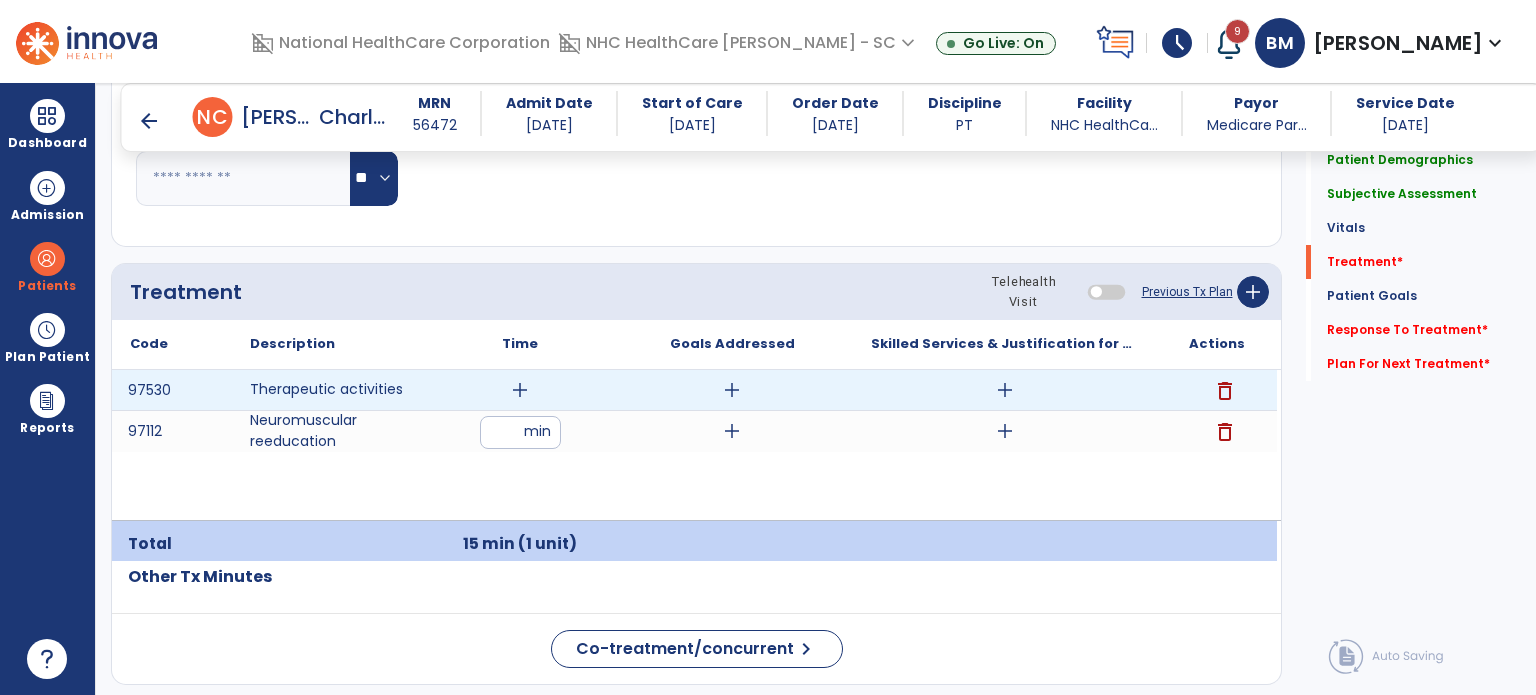 click on "add" at bounding box center [520, 390] 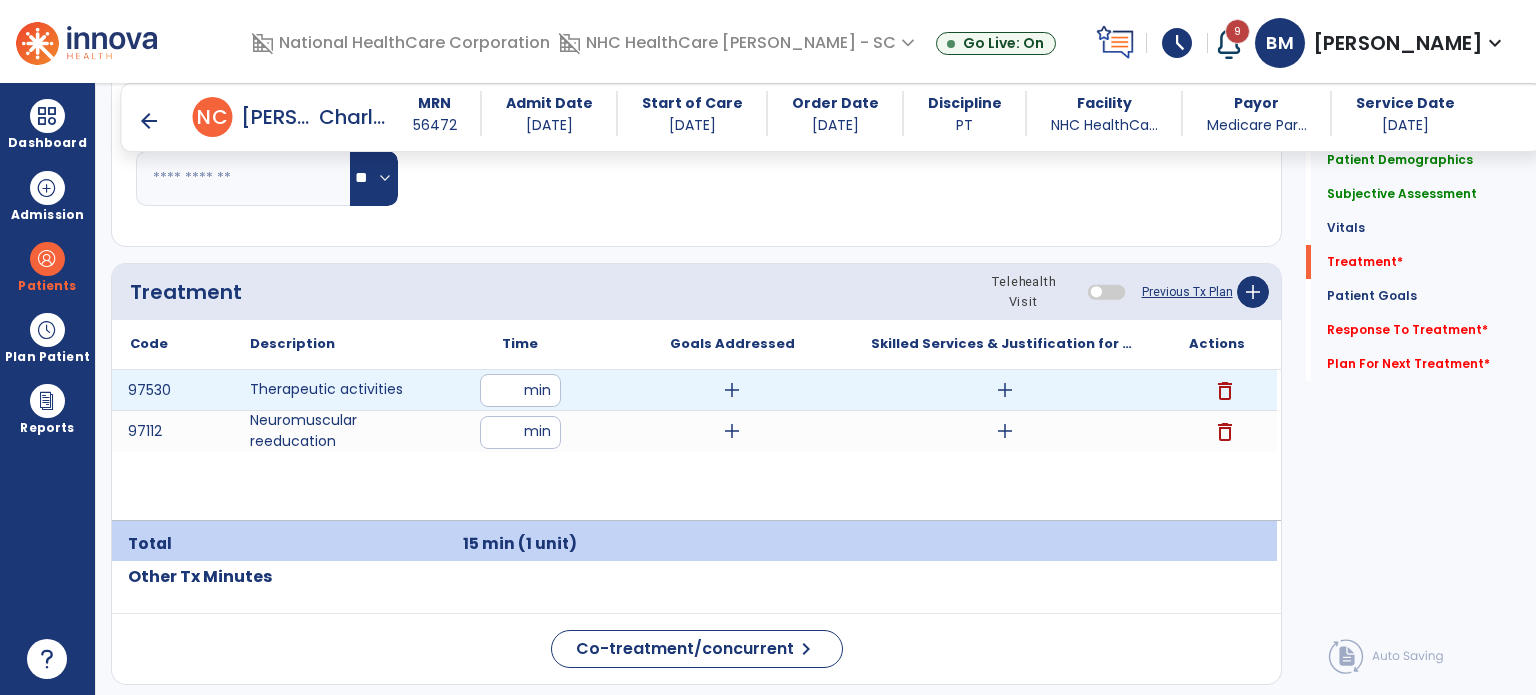 type on "**" 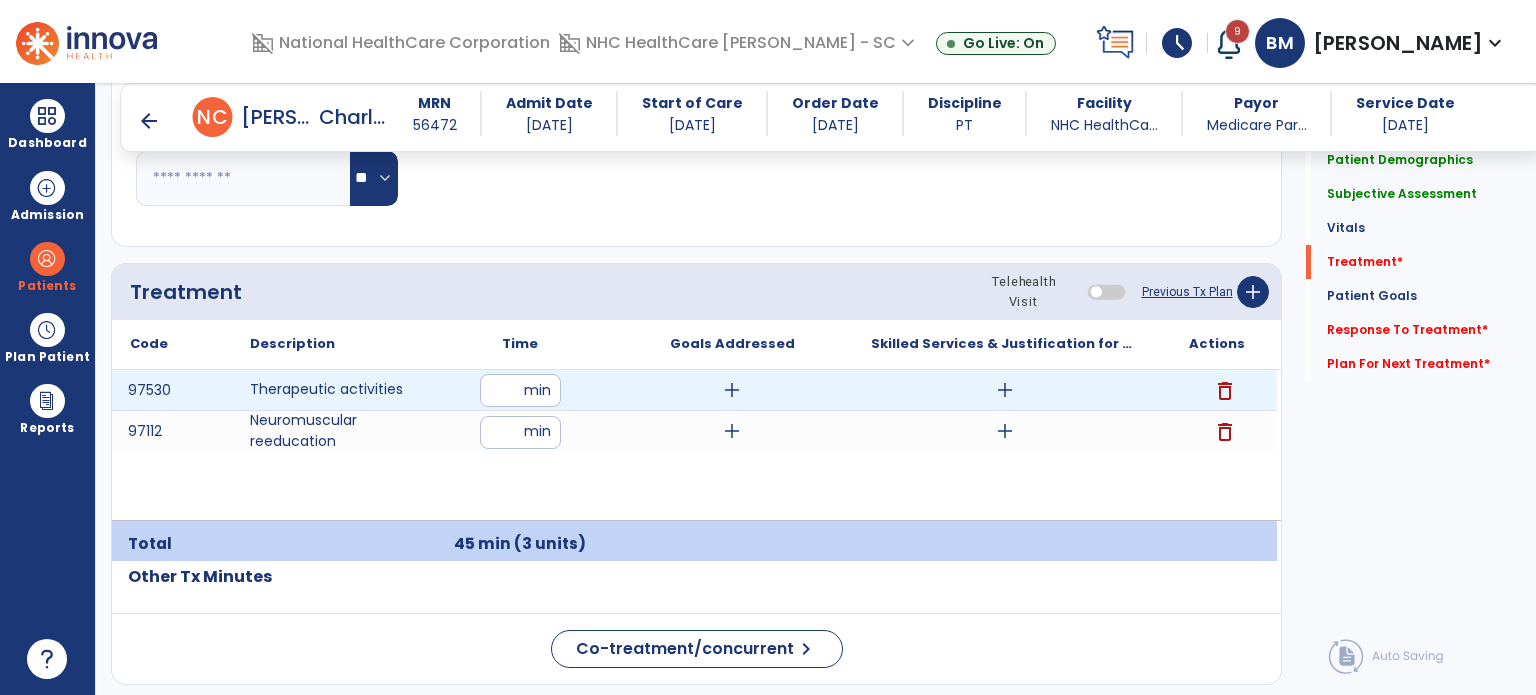 click on "add" at bounding box center [732, 390] 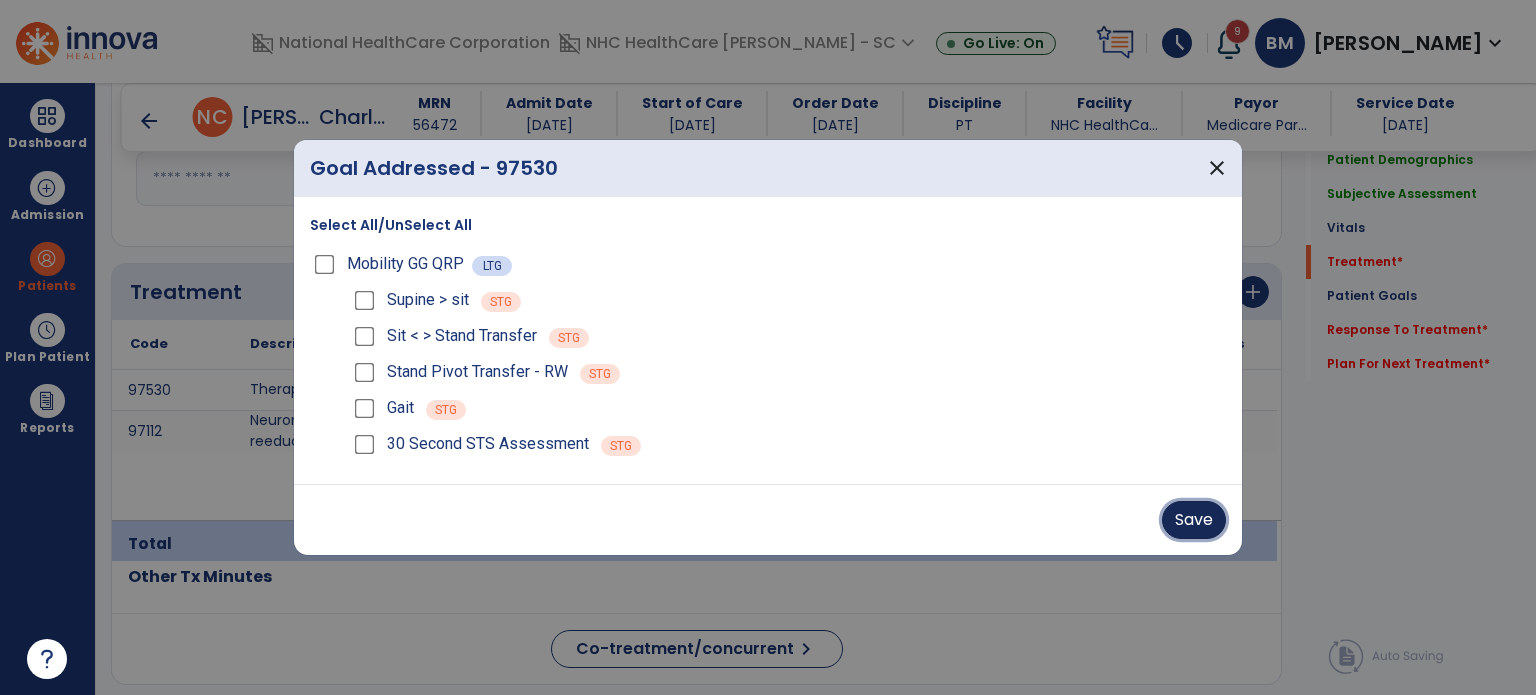 click on "Save" at bounding box center (1194, 520) 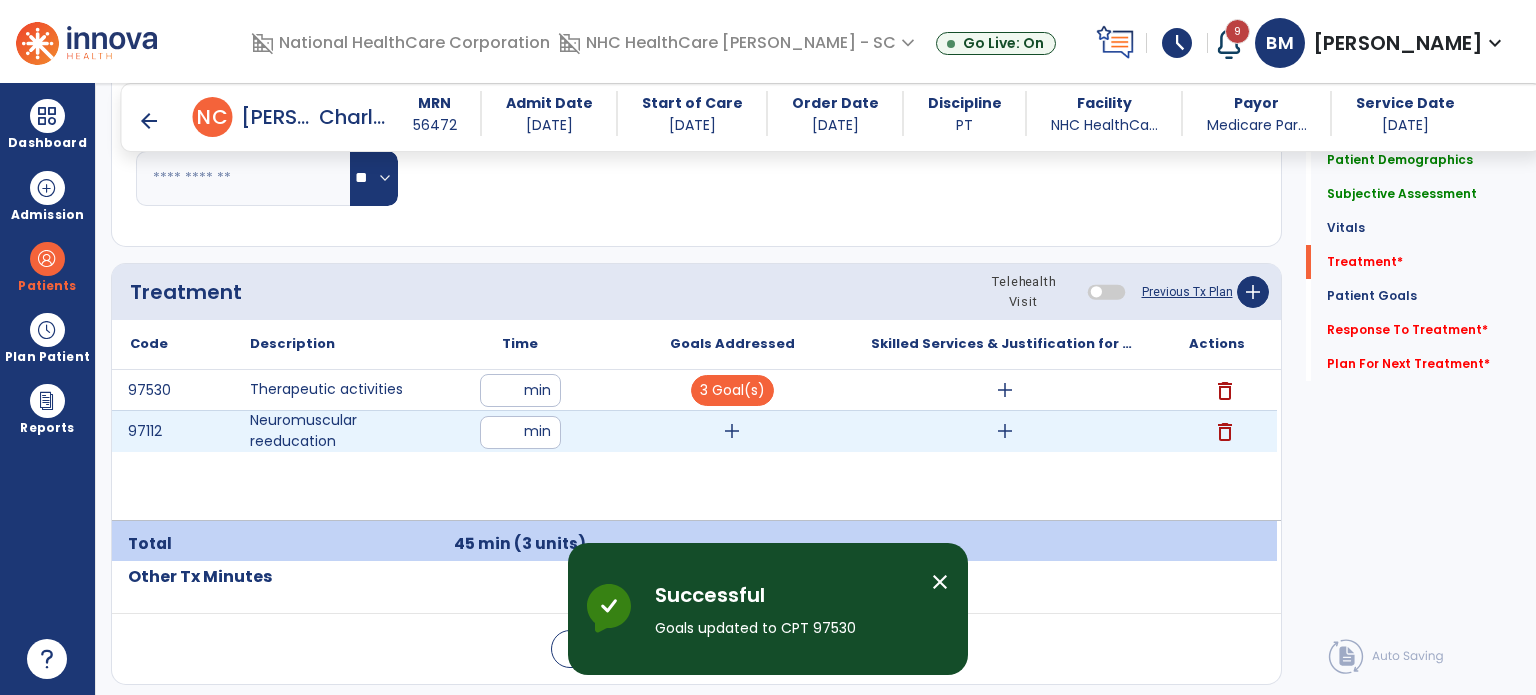 click on "add" at bounding box center (732, 431) 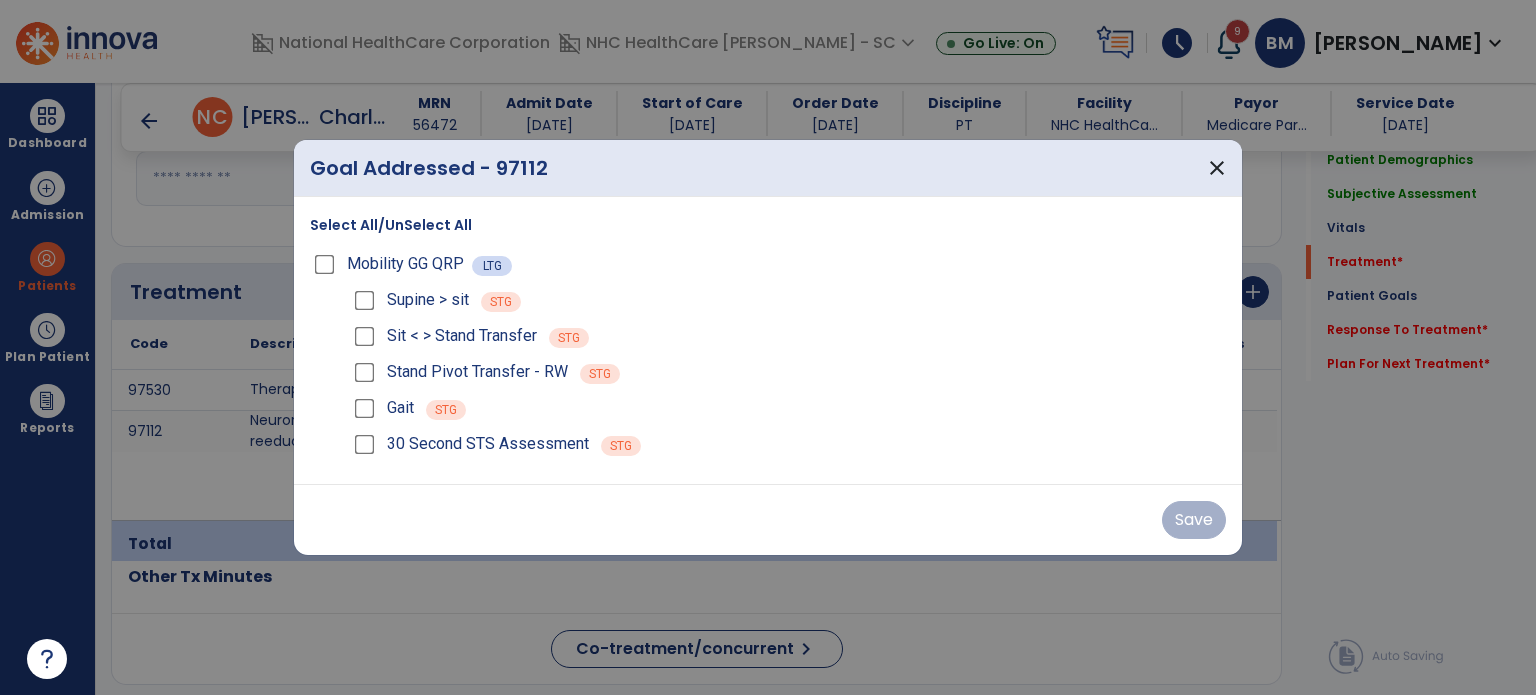 click on "Mobility GG QRP" at bounding box center [391, 264] 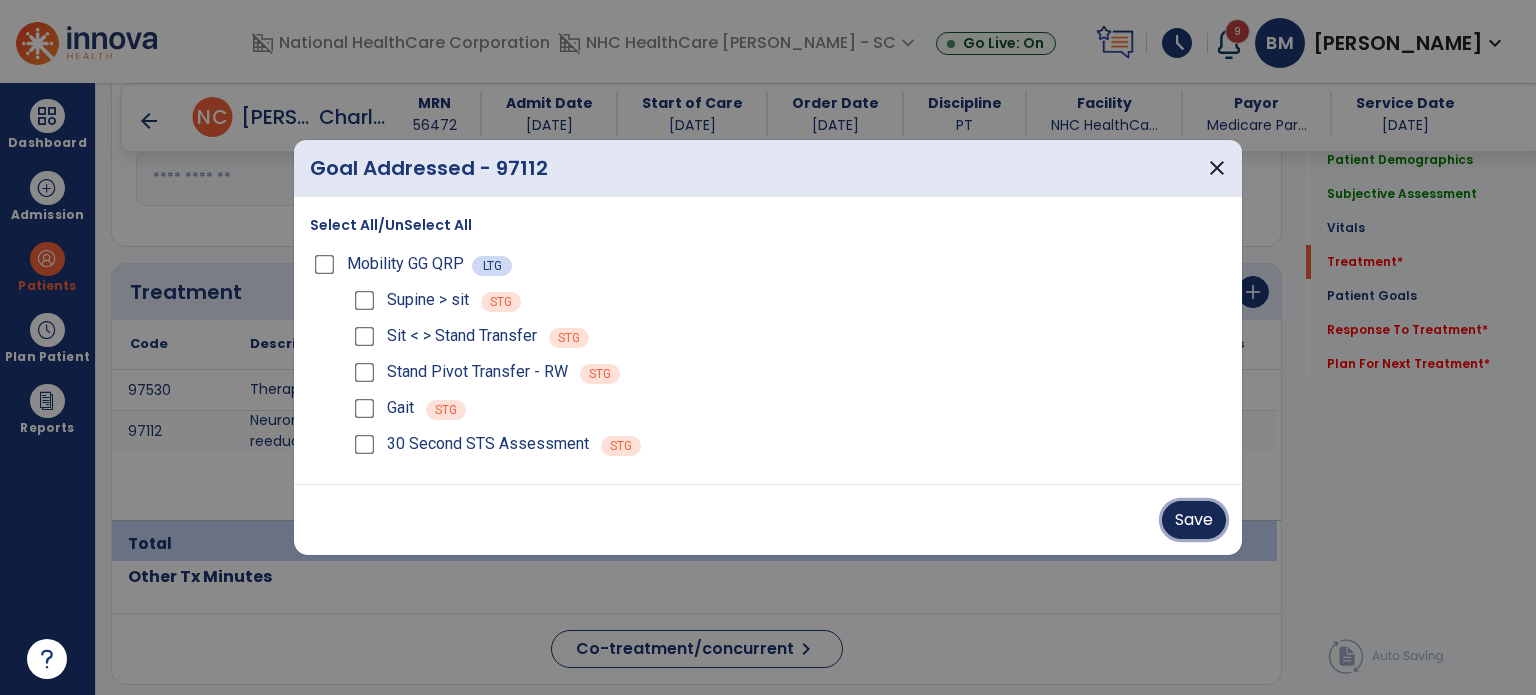 click on "Save" at bounding box center [1194, 520] 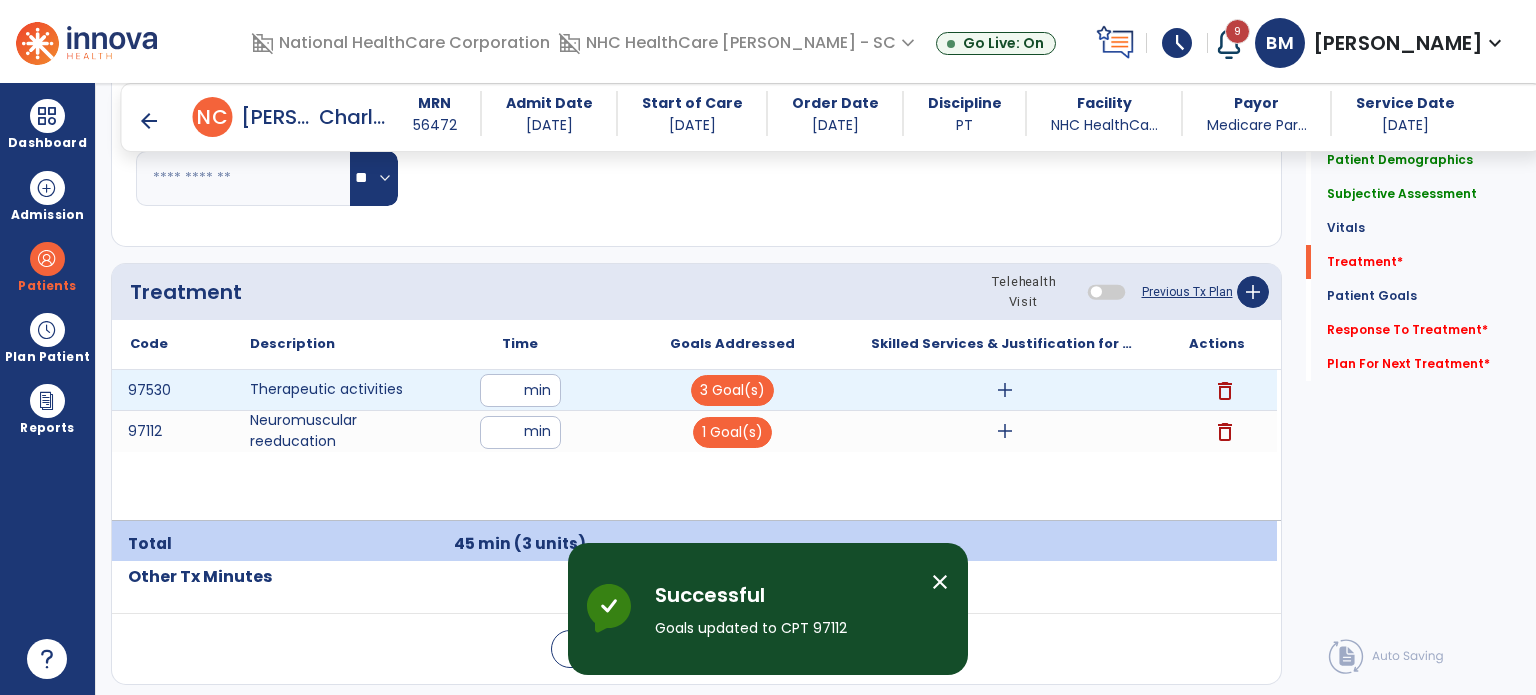click on "add" at bounding box center (1005, 390) 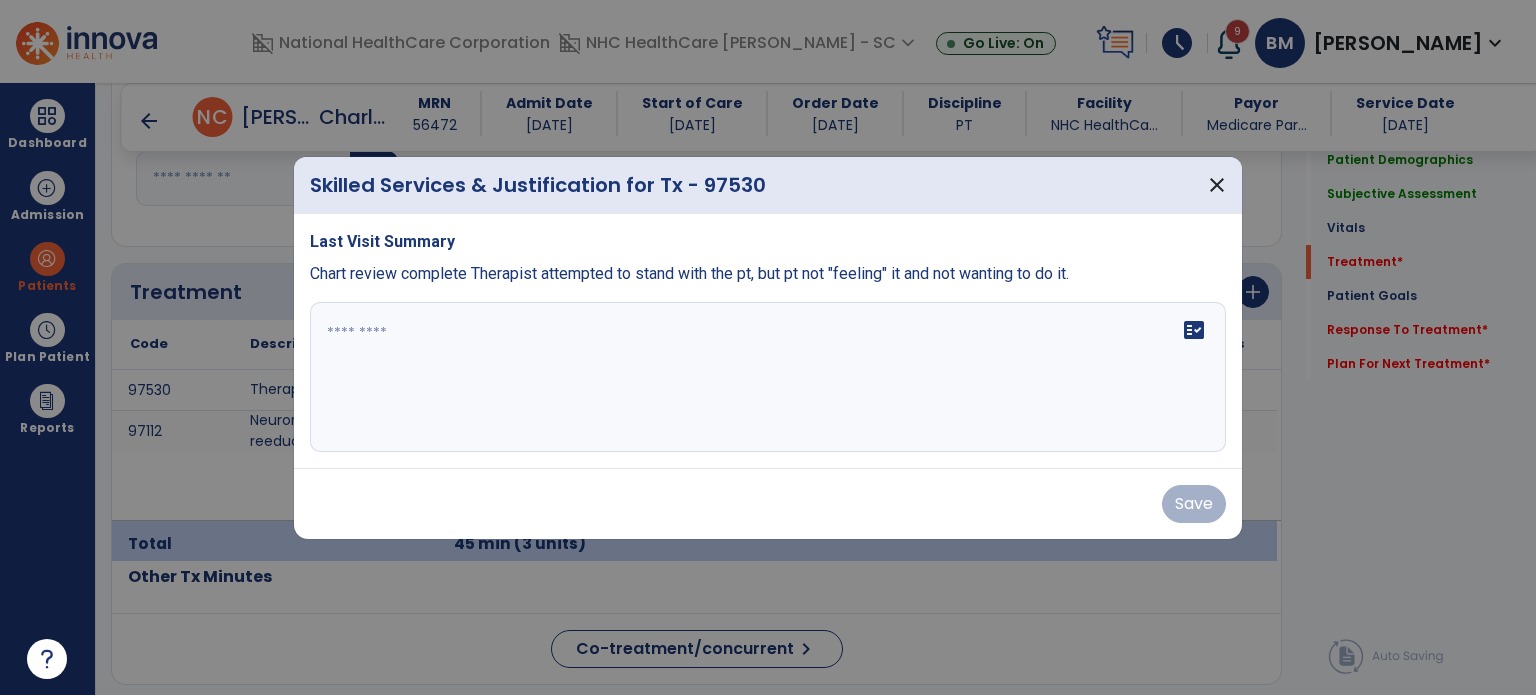 click at bounding box center [768, 377] 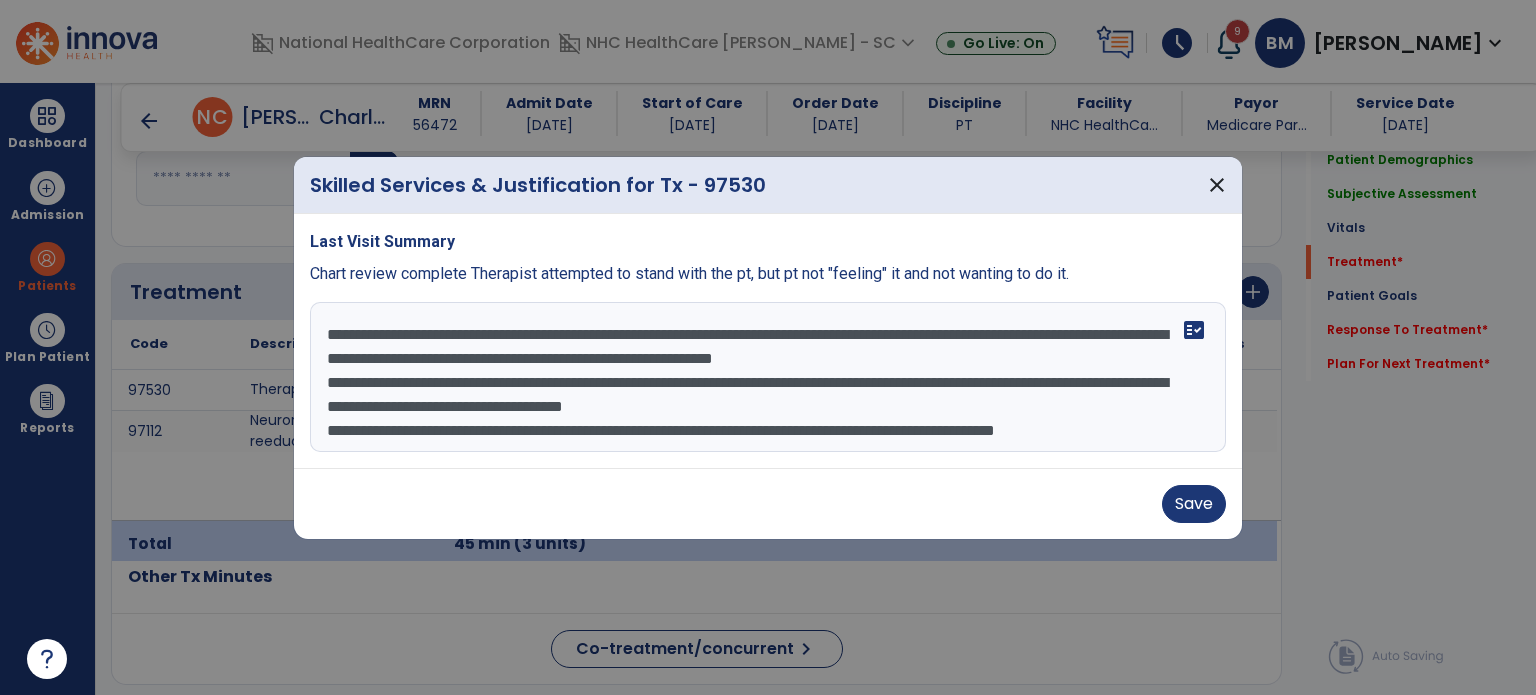 scroll, scrollTop: 15, scrollLeft: 0, axis: vertical 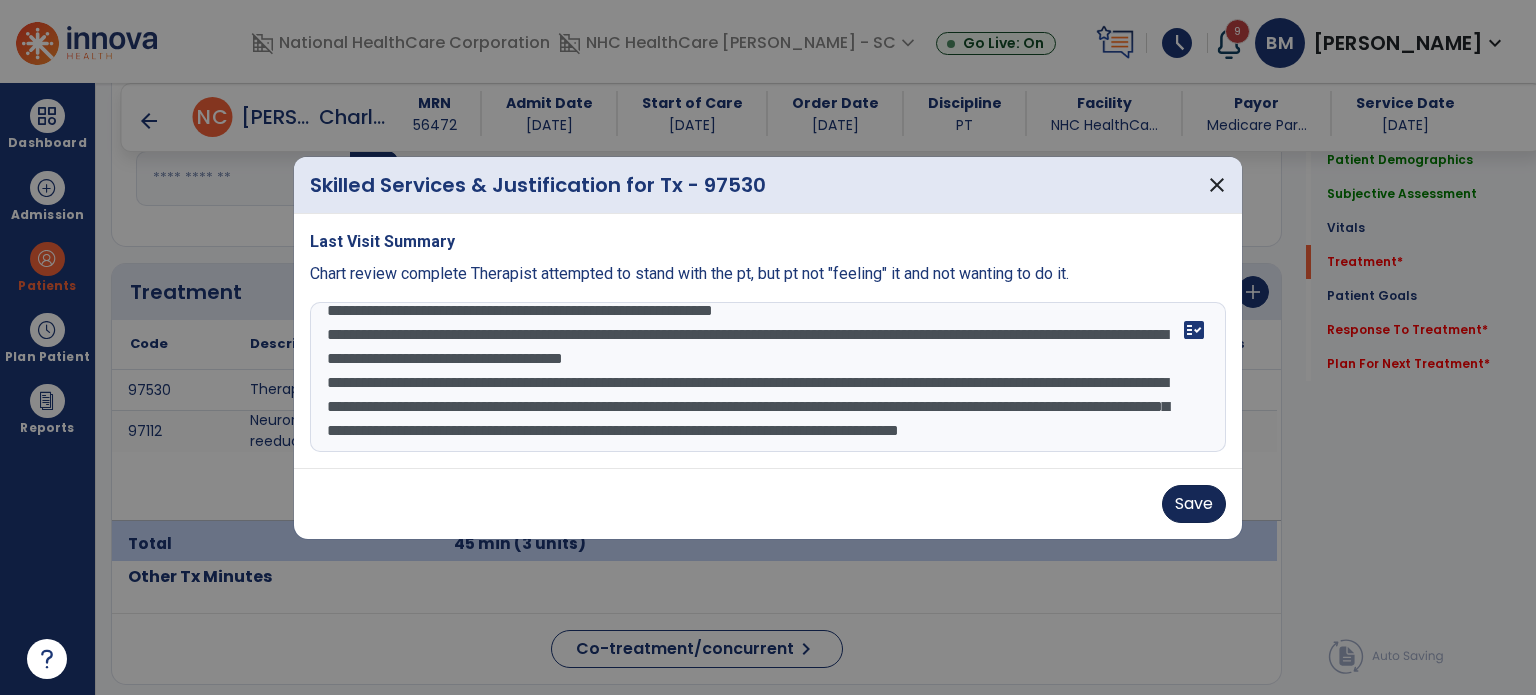 type on "**********" 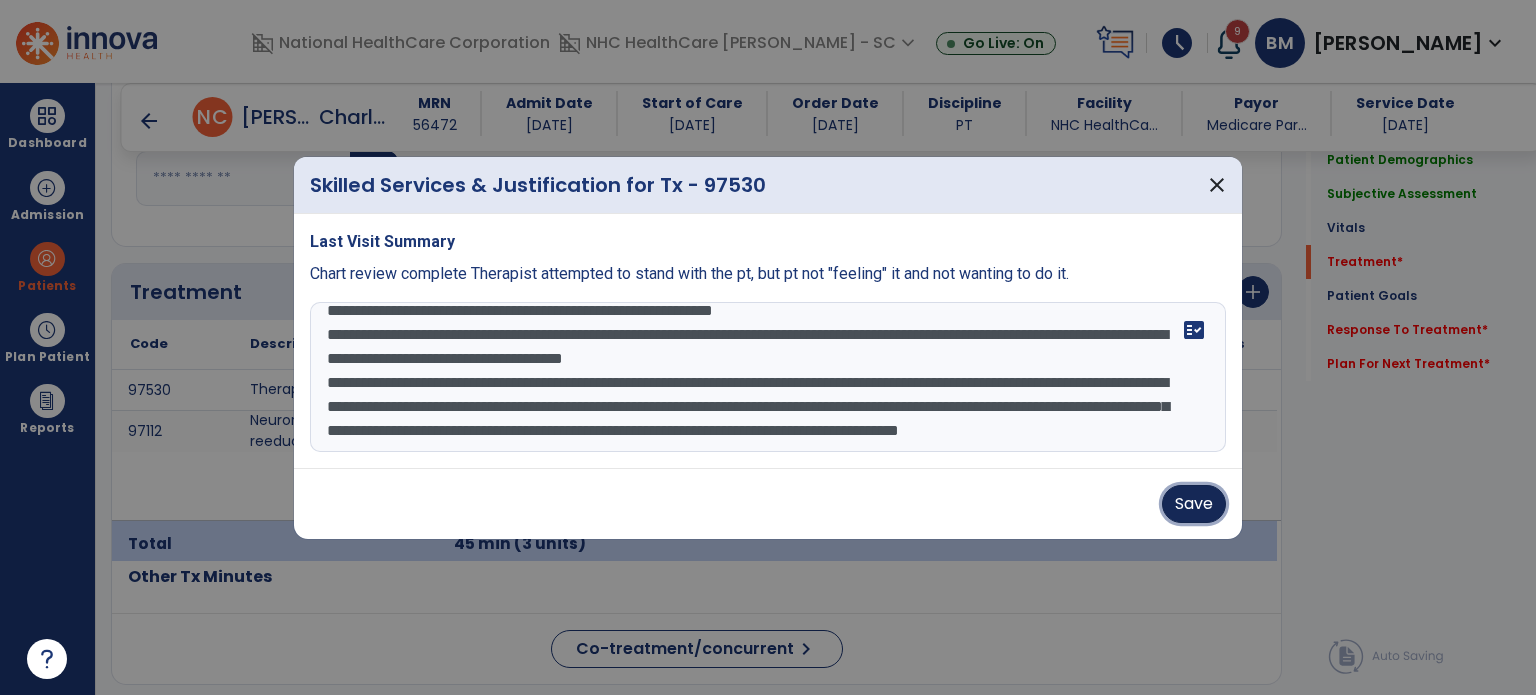 drag, startPoint x: 1208, startPoint y: 514, endPoint x: 1216, endPoint y: 502, distance: 14.422205 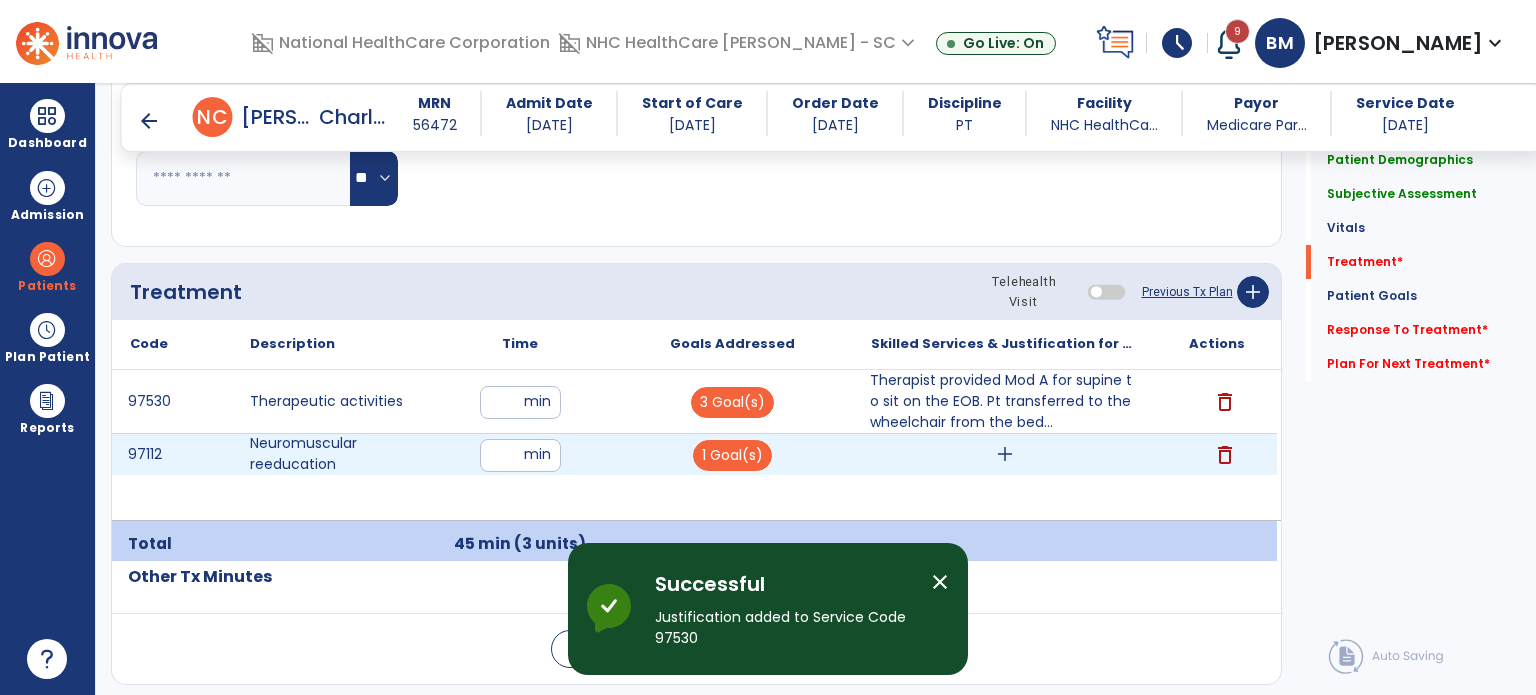 click on "add" at bounding box center [1005, 454] 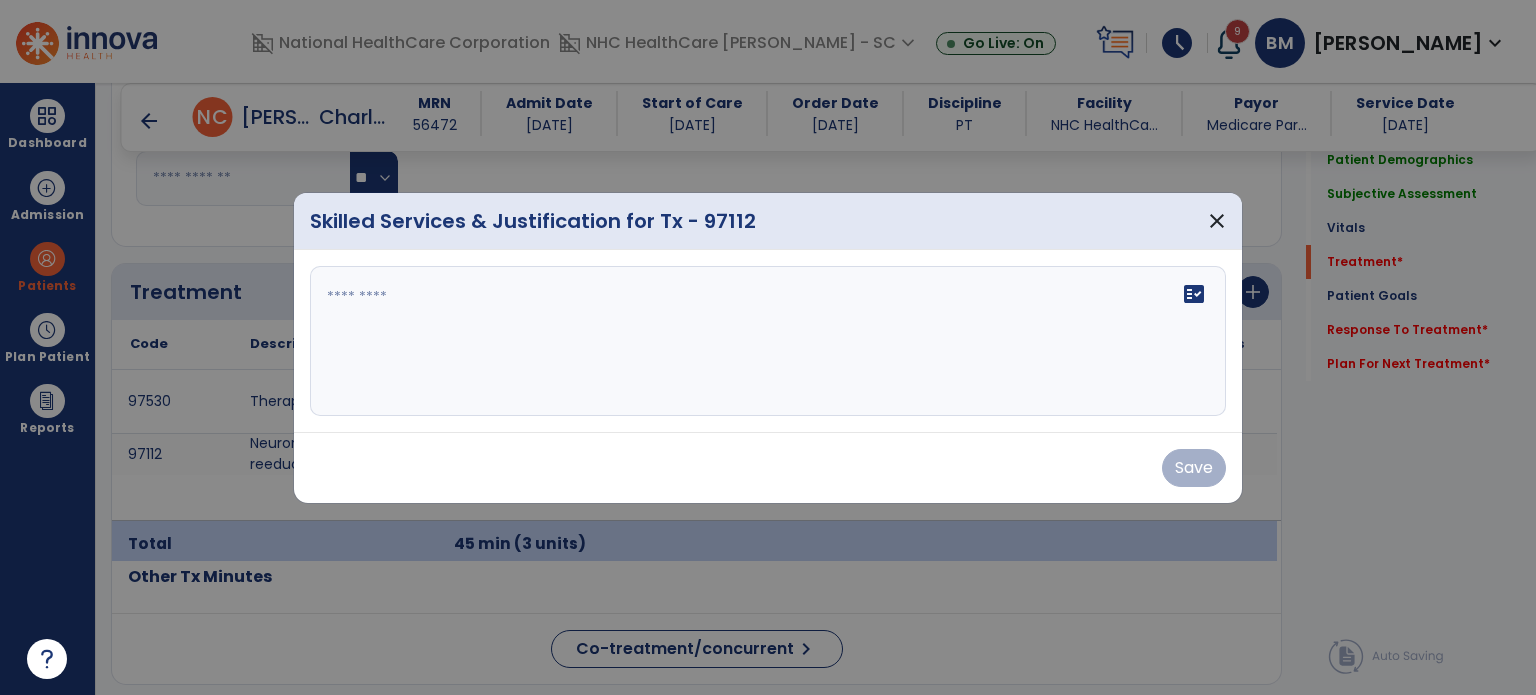 click on "fact_check" at bounding box center [768, 341] 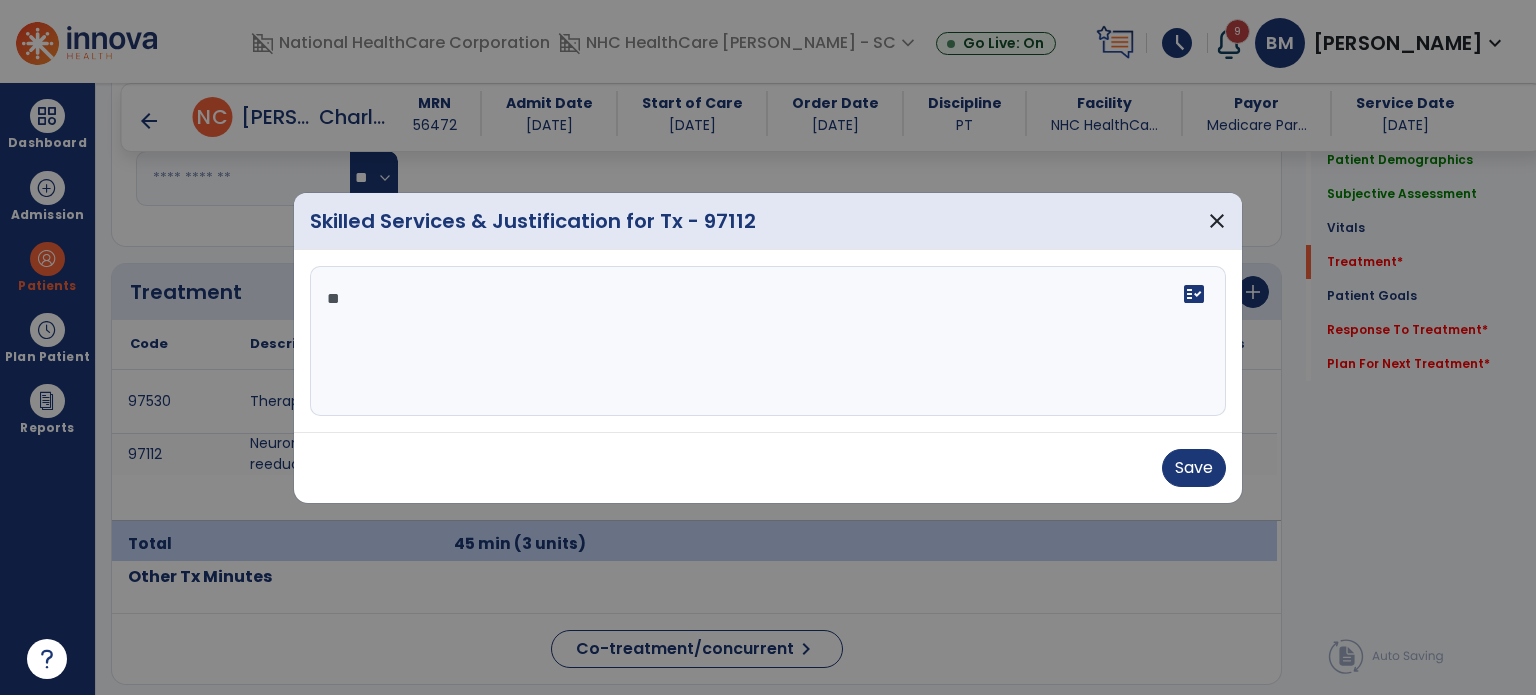 type on "*" 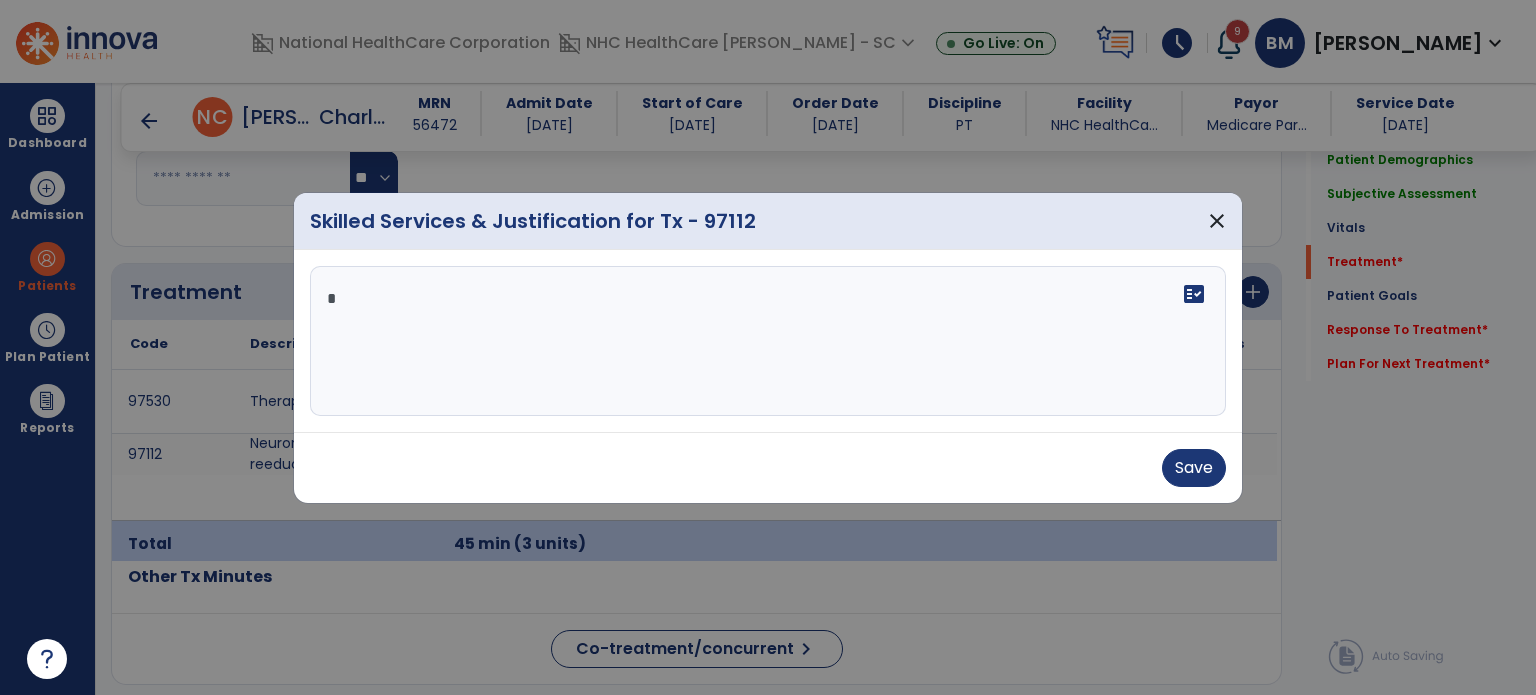 type 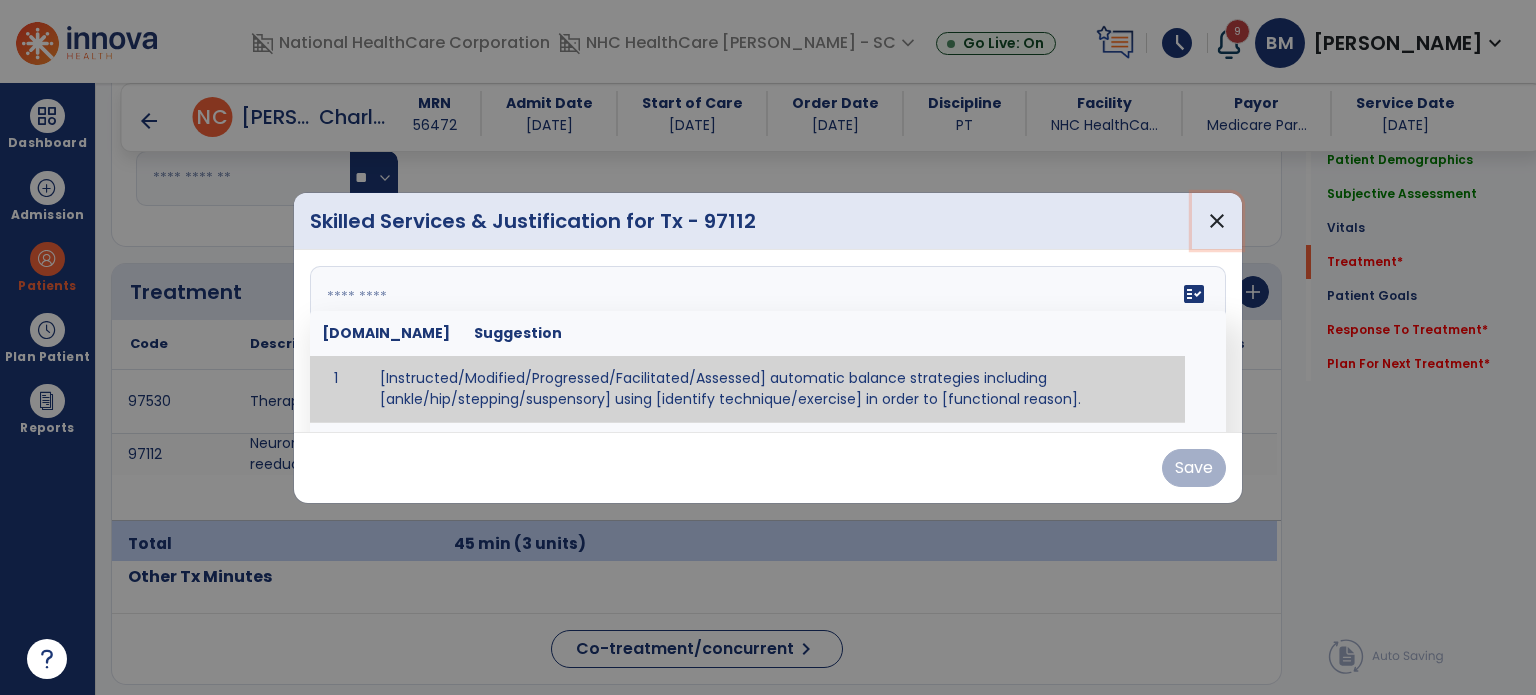 click on "close" at bounding box center [1217, 221] 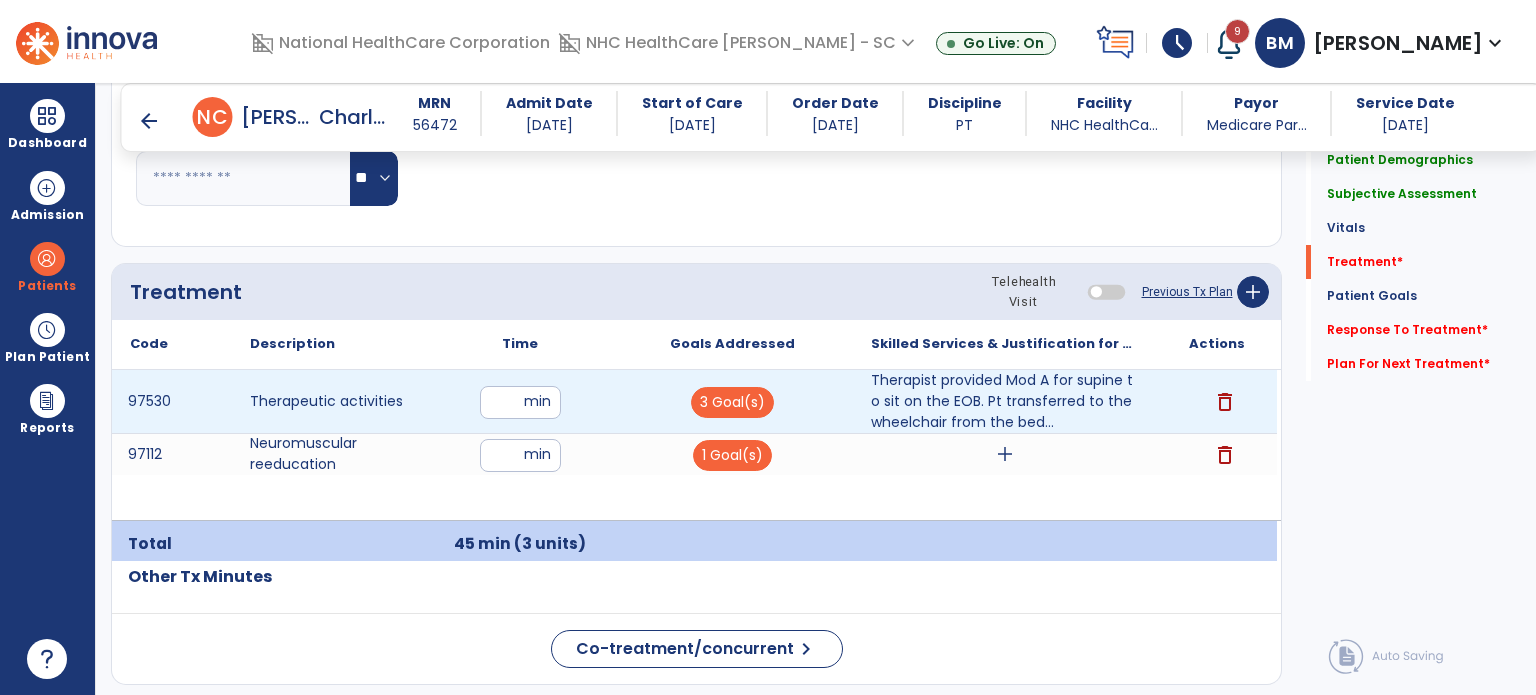 click on "**" at bounding box center [520, 402] 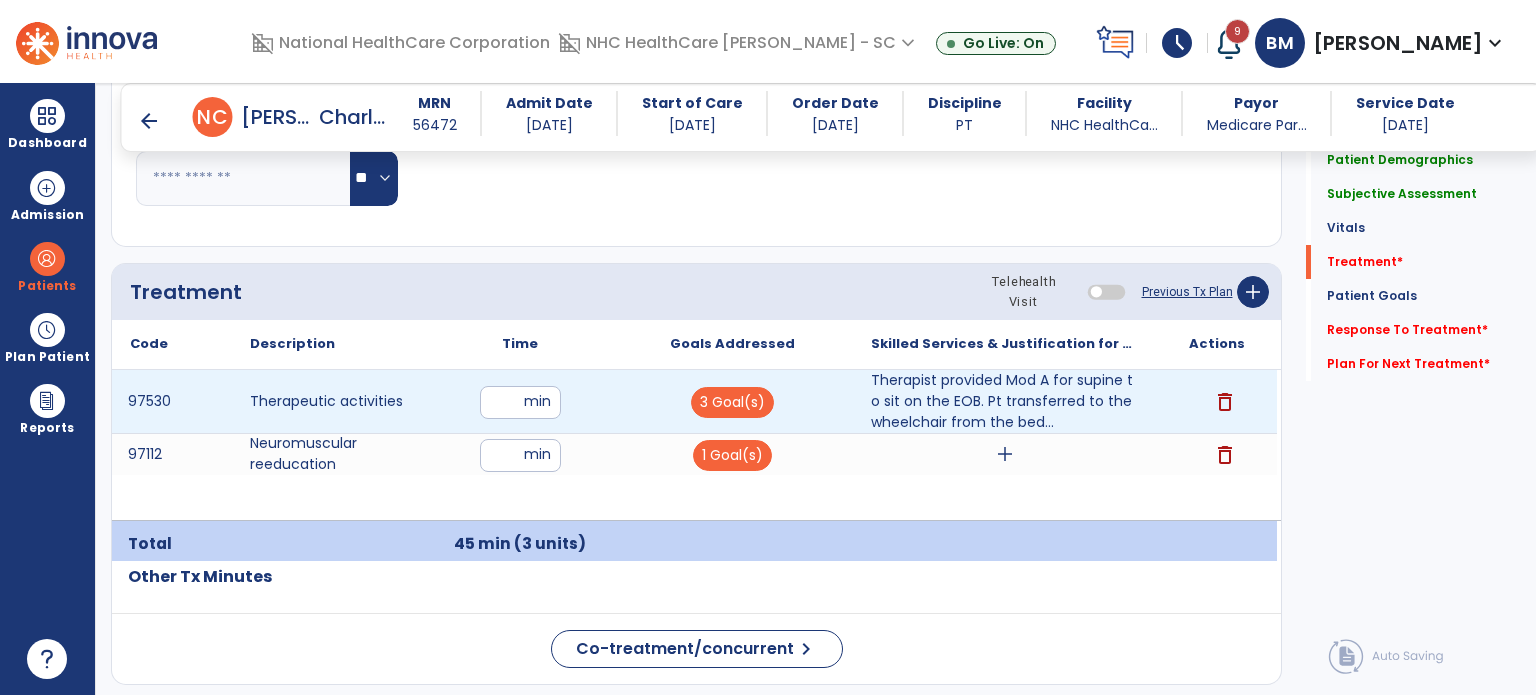 type on "*" 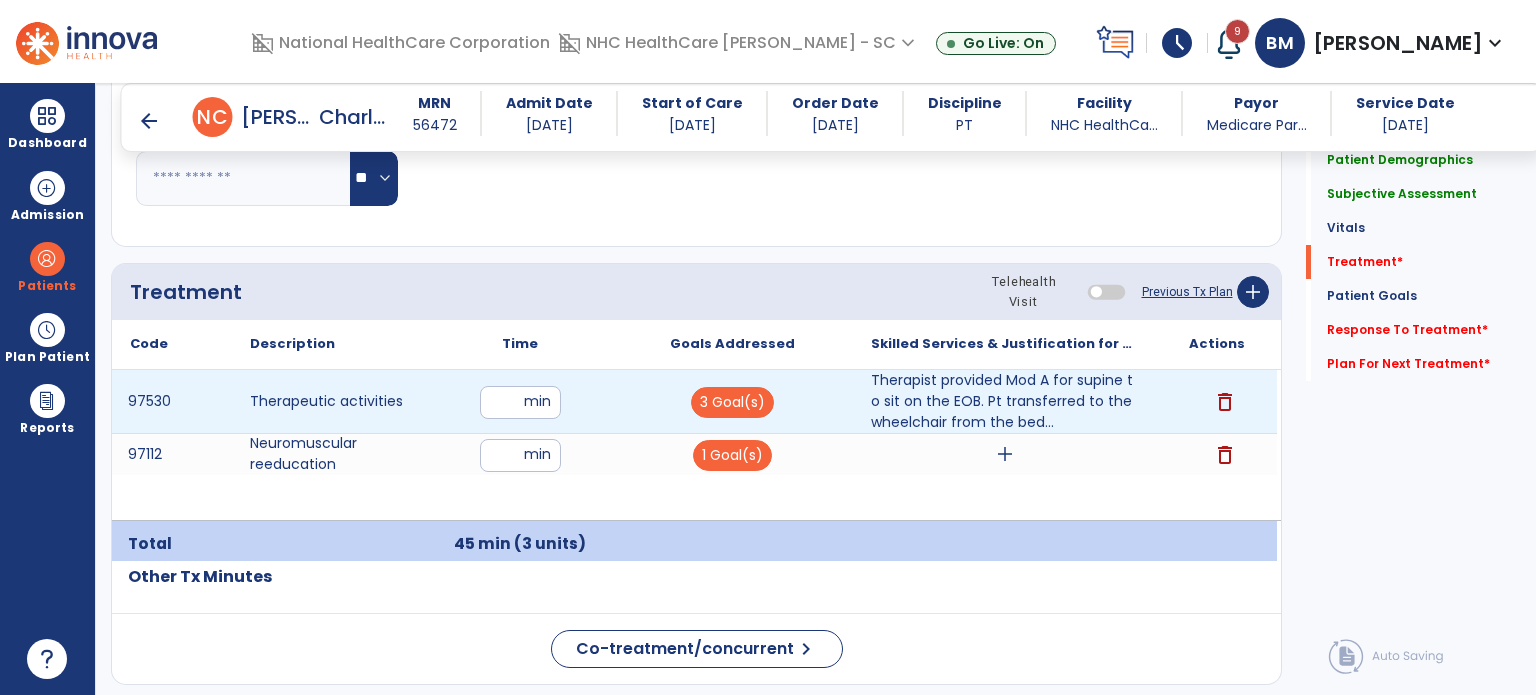 type on "**" 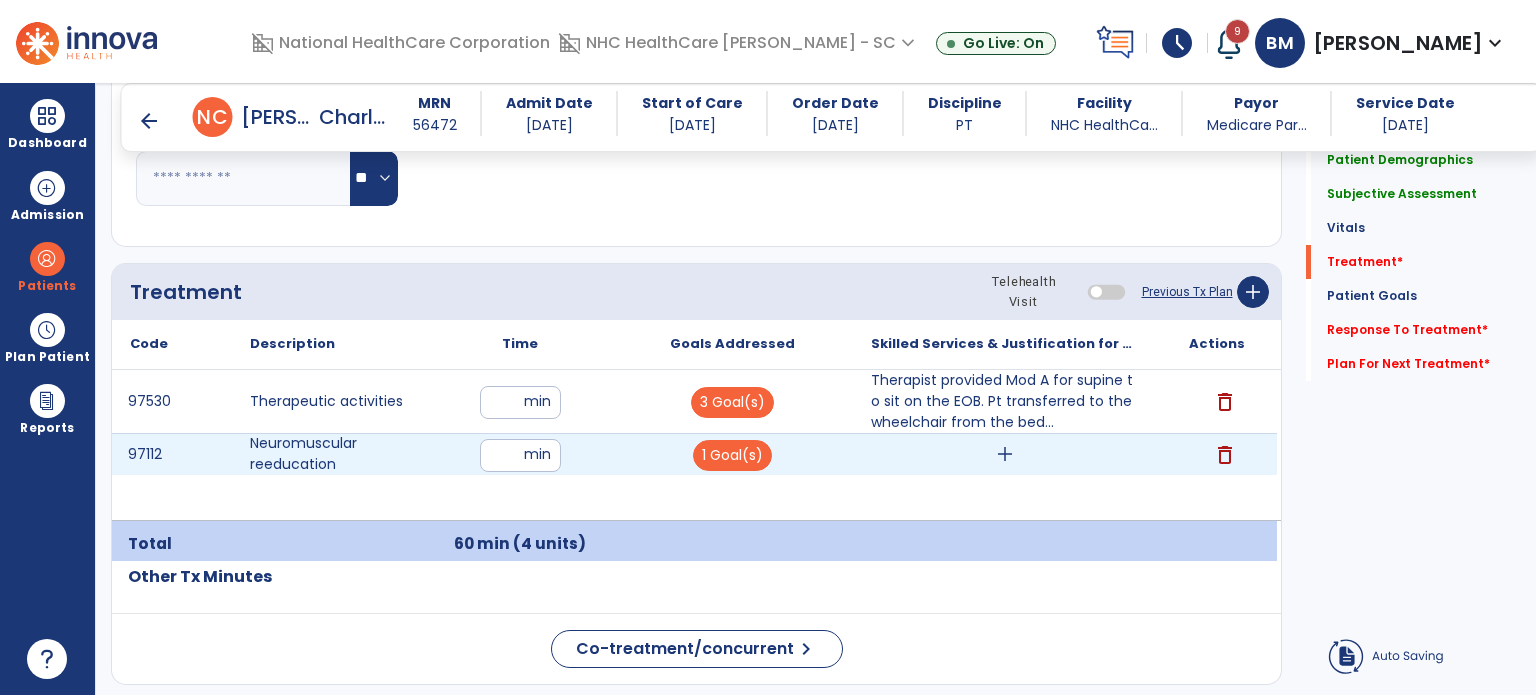 drag, startPoint x: 500, startPoint y: 461, endPoint x: 474, endPoint y: 459, distance: 26.076809 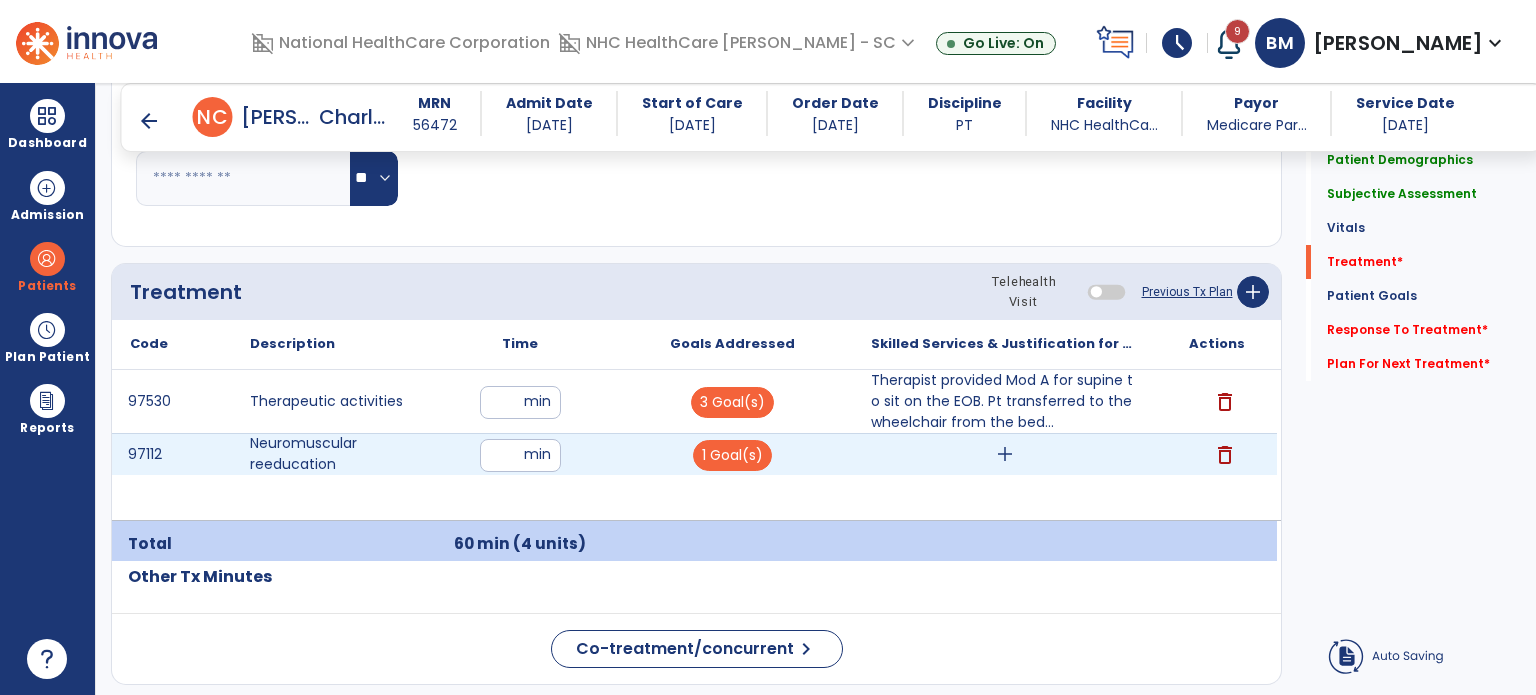 click on "**" at bounding box center (520, 455) 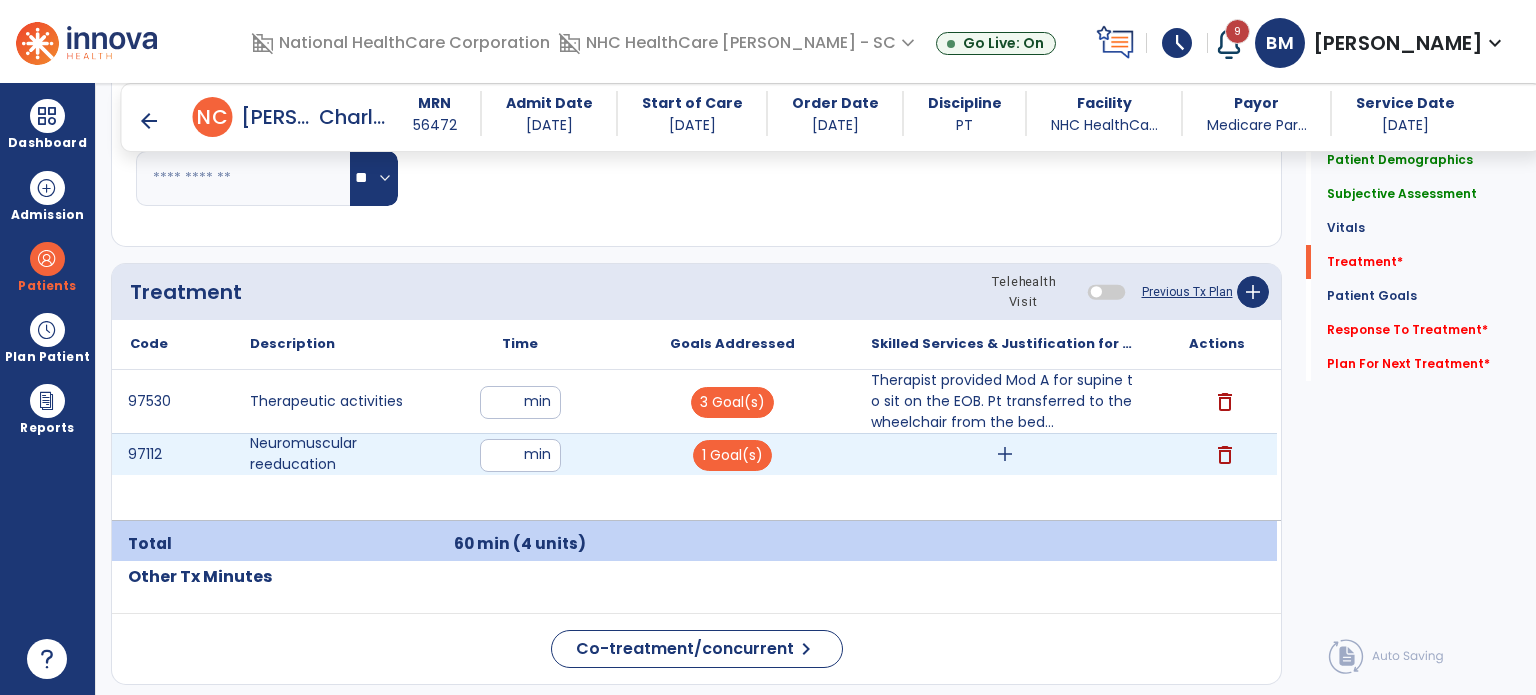 click on "1 Goal(s)" at bounding box center (732, 454) 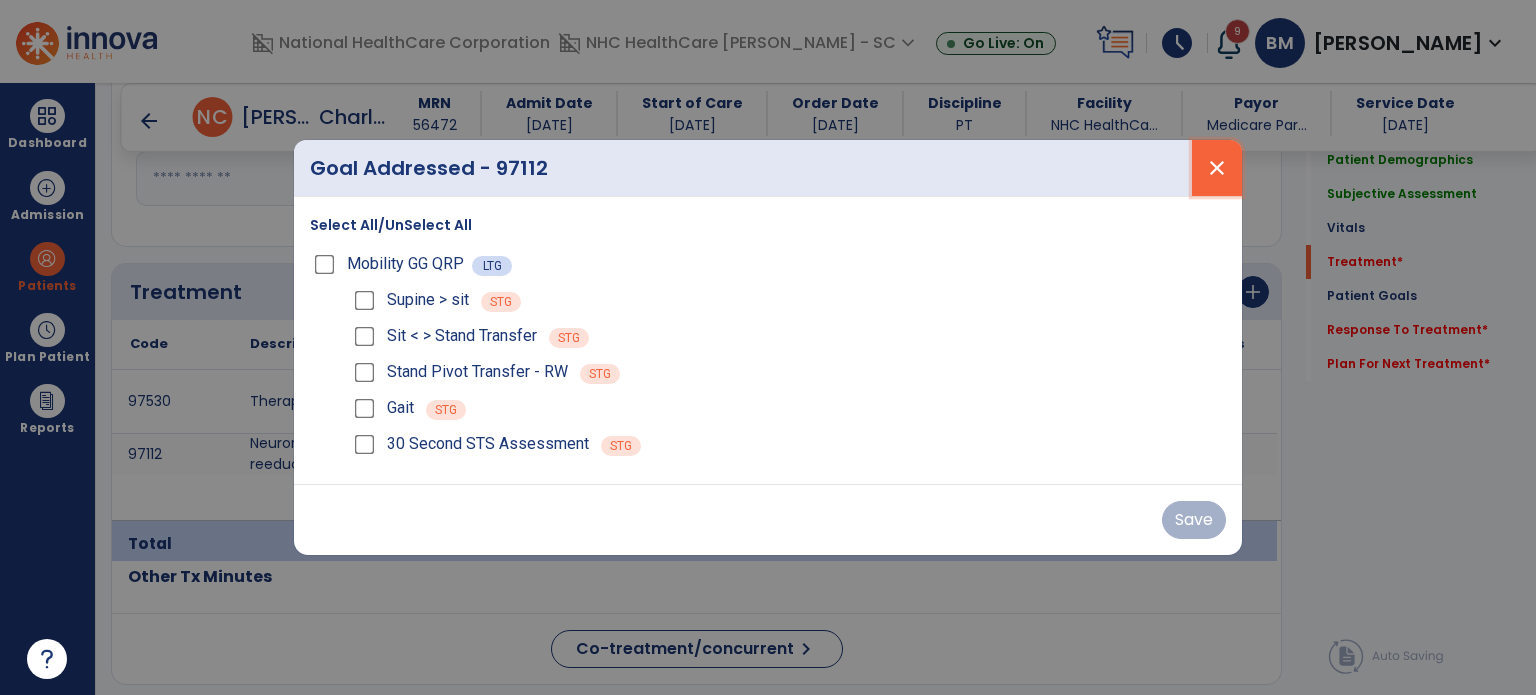 click on "close" at bounding box center (1217, 168) 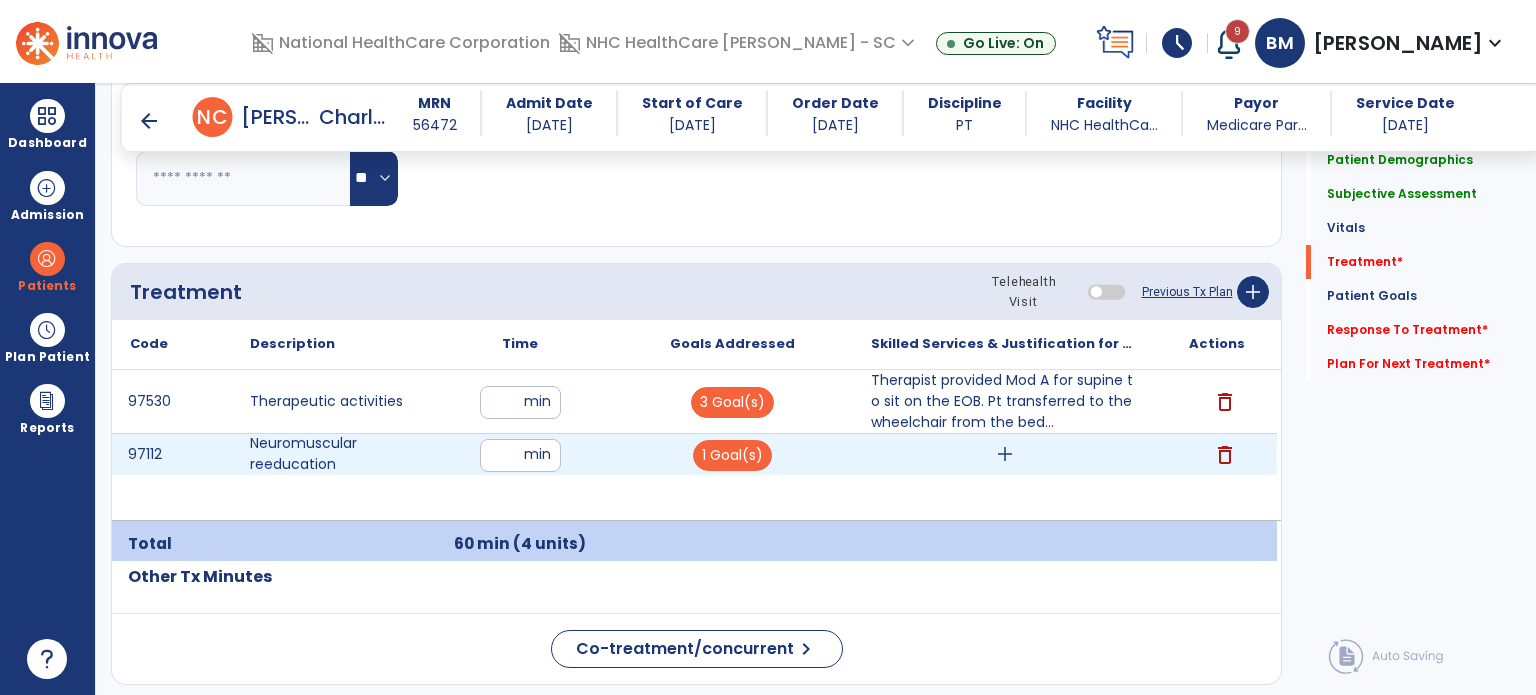 click on "delete" at bounding box center (1225, 455) 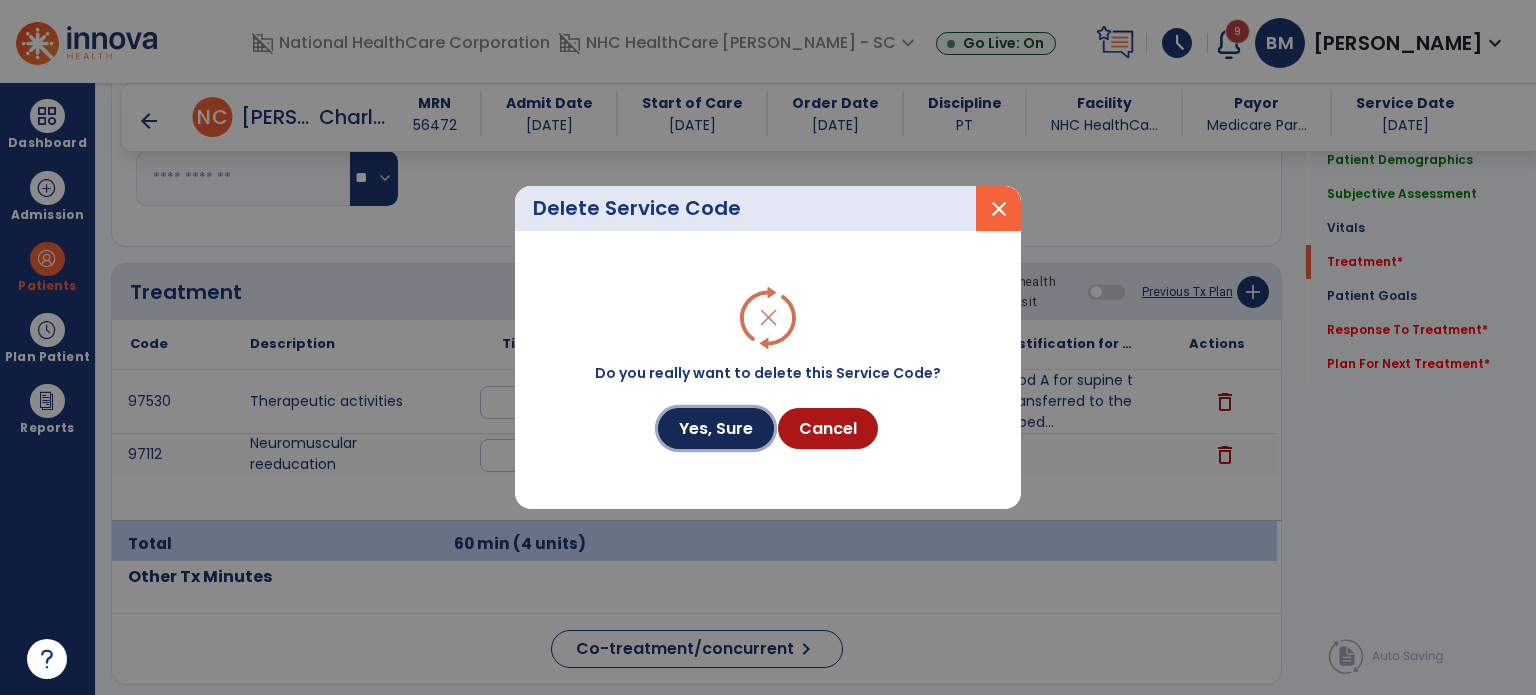 click on "Yes, Sure" at bounding box center [716, 428] 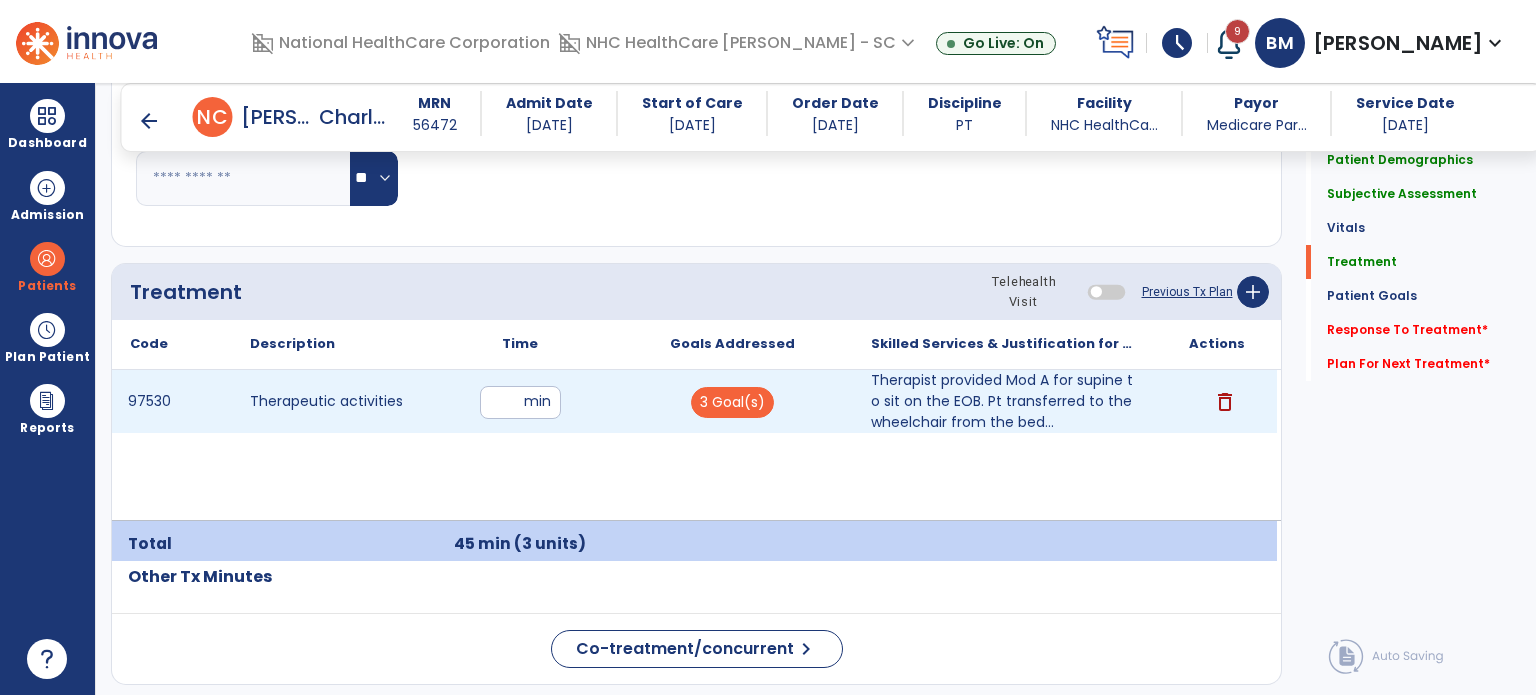 click on "** min" at bounding box center [520, 401] 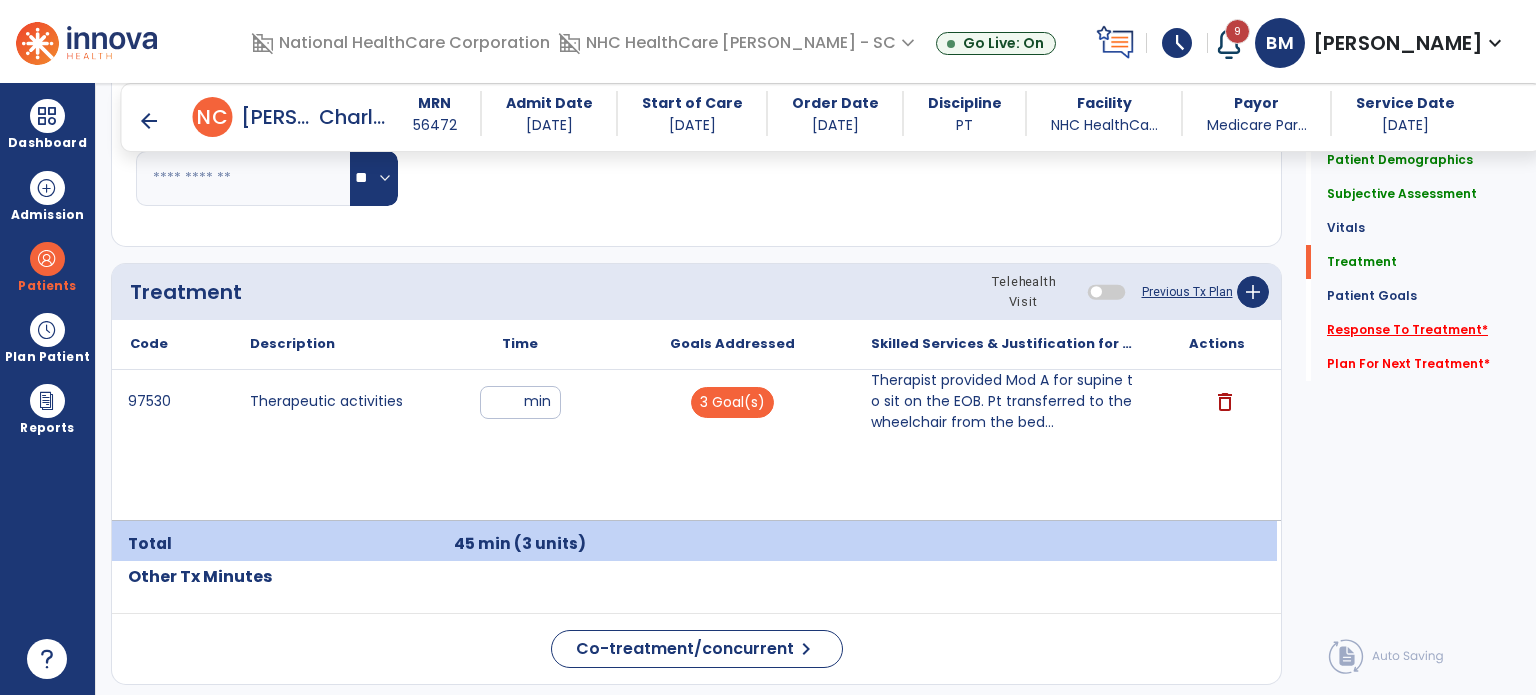 click on "Response To Treatment   *" 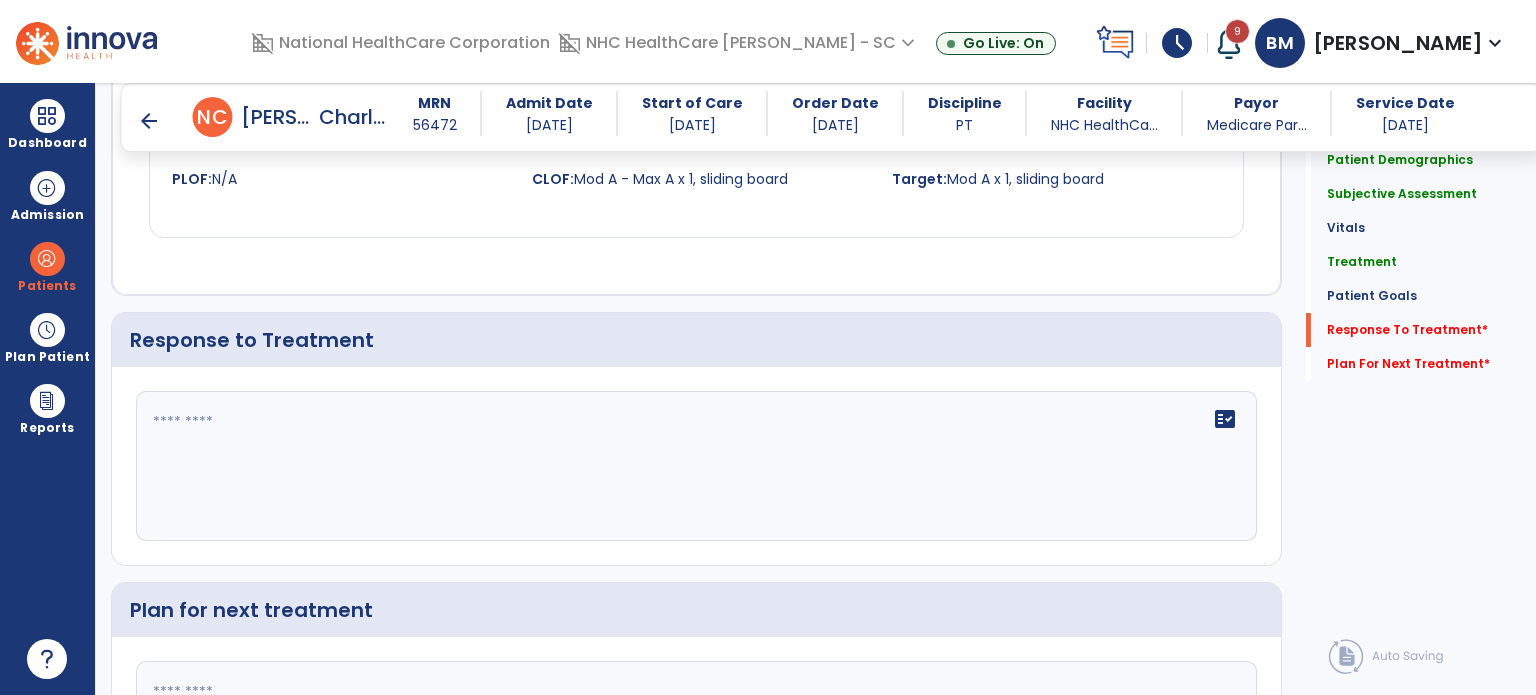 scroll, scrollTop: 2655, scrollLeft: 0, axis: vertical 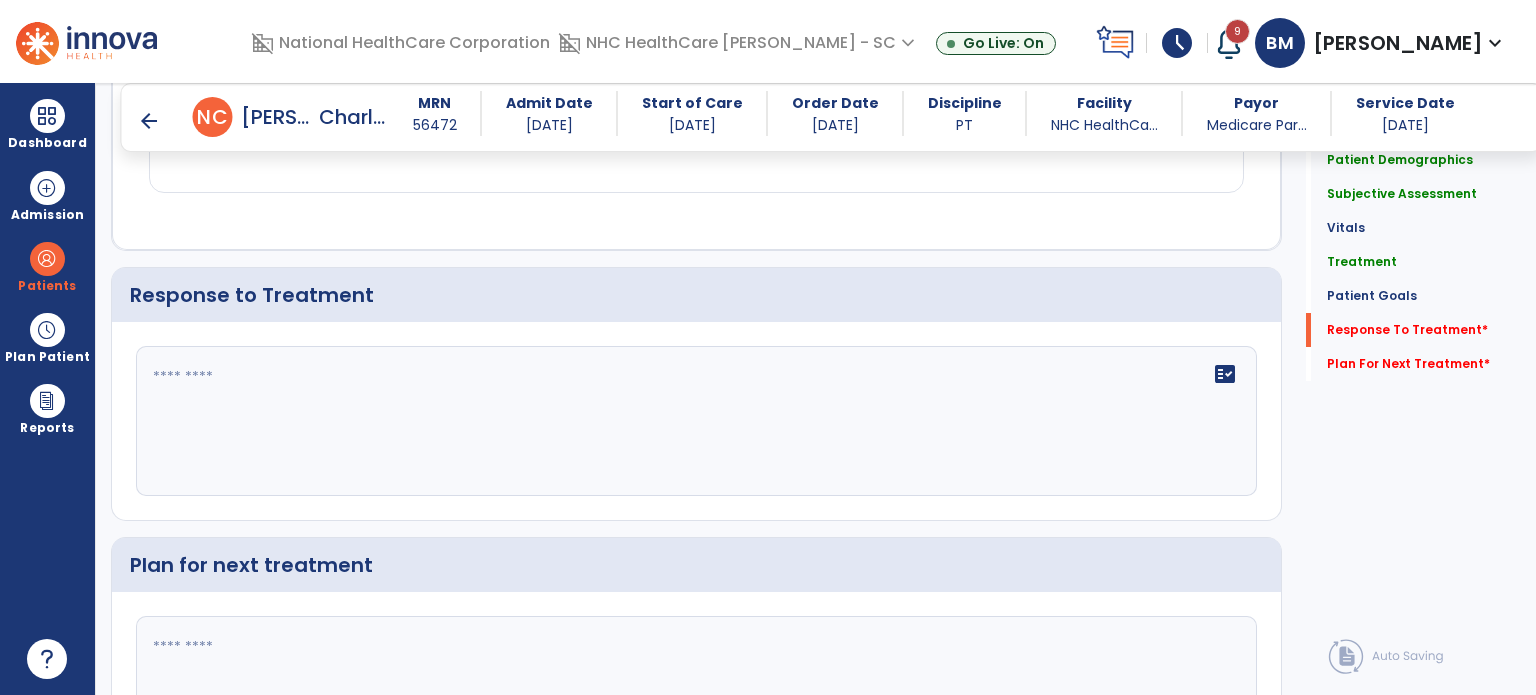 click 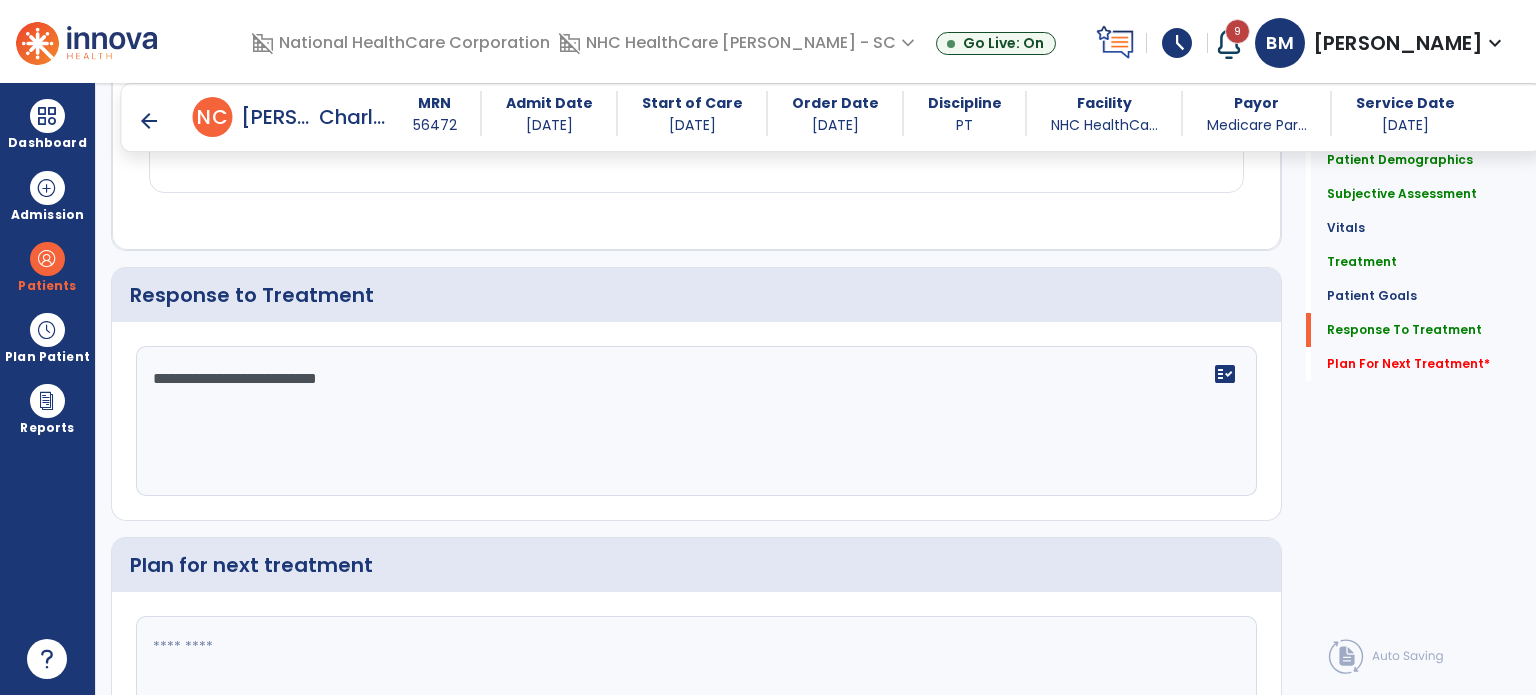 click 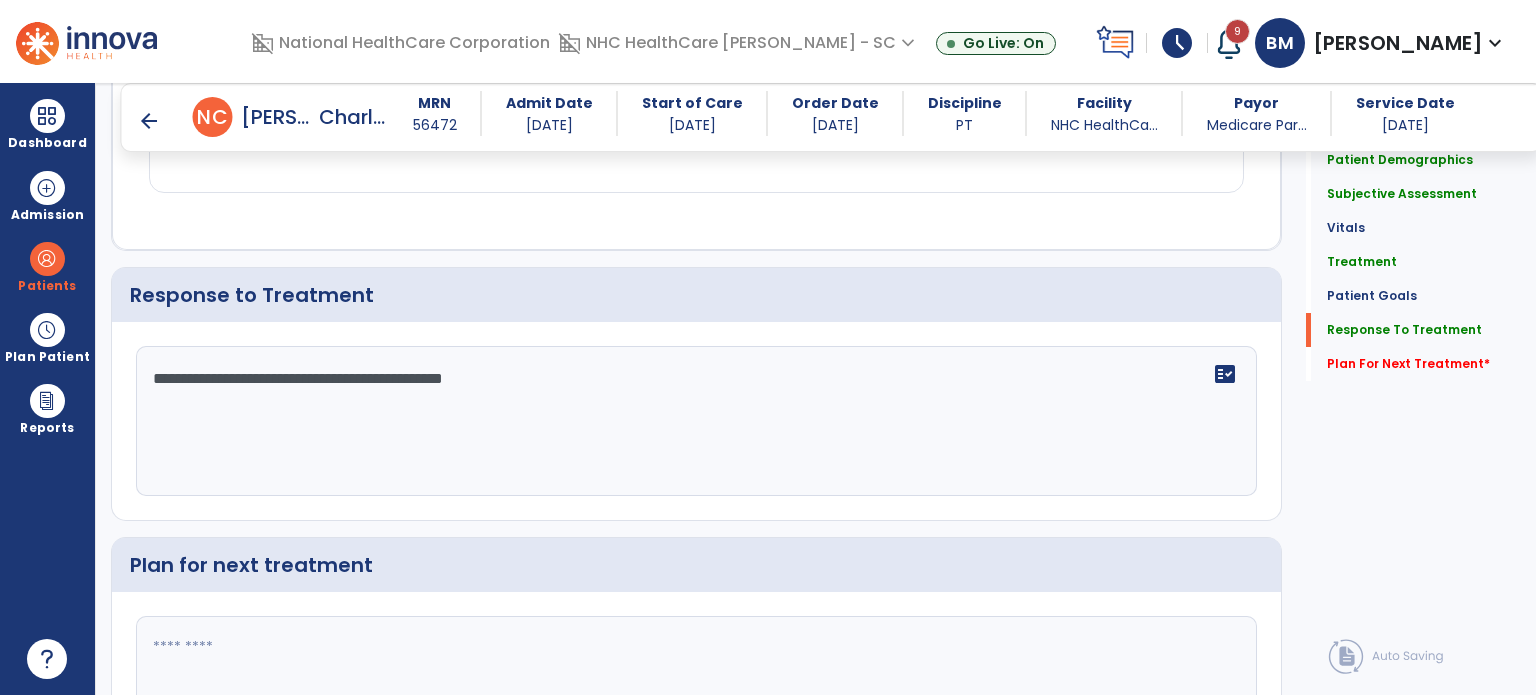type on "**********" 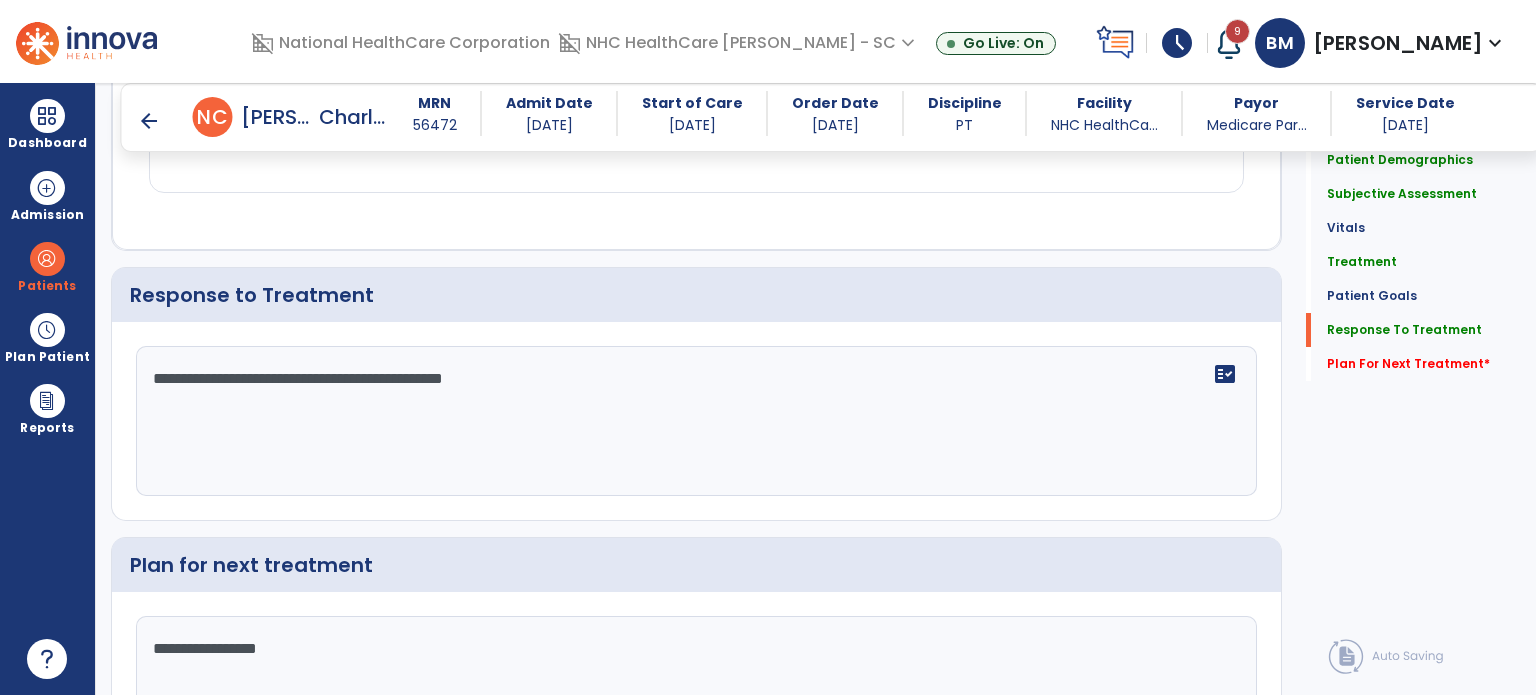 scroll, scrollTop: 2810, scrollLeft: 0, axis: vertical 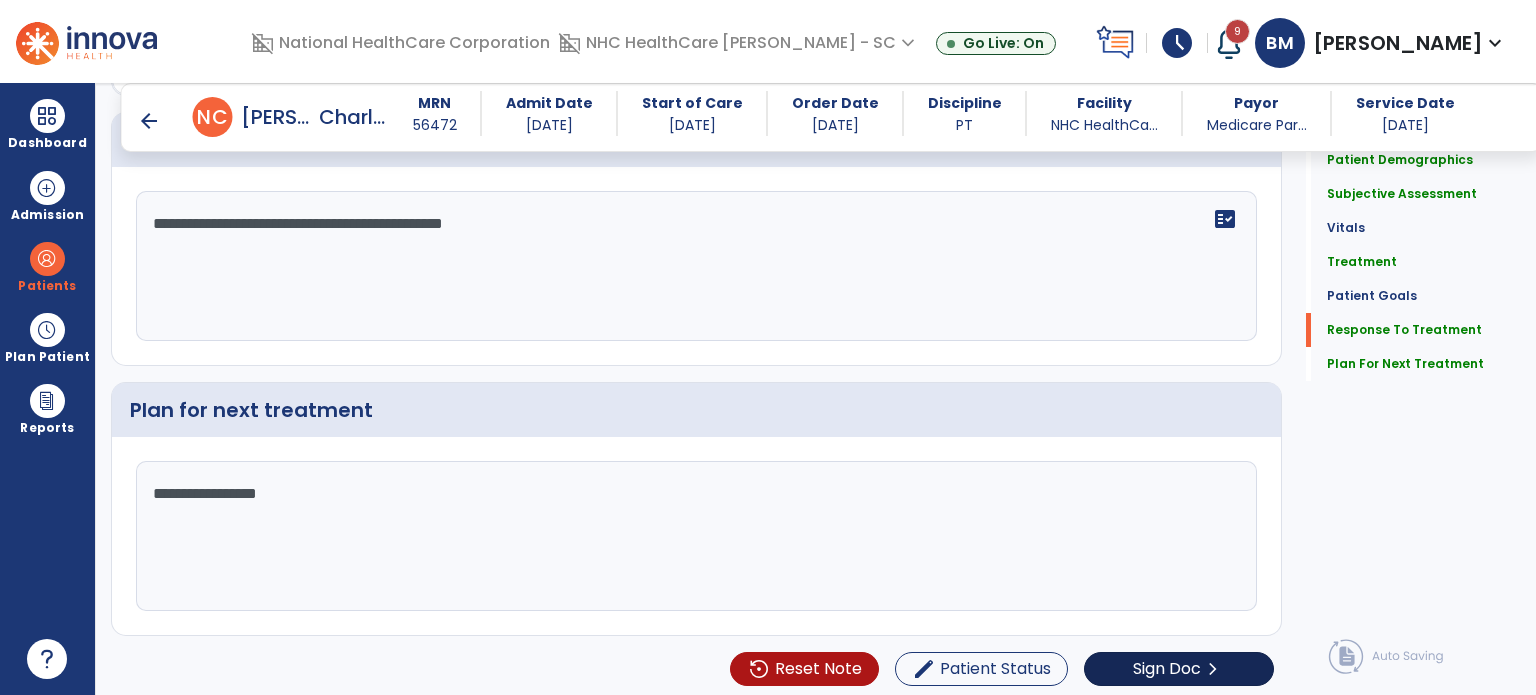 type on "**********" 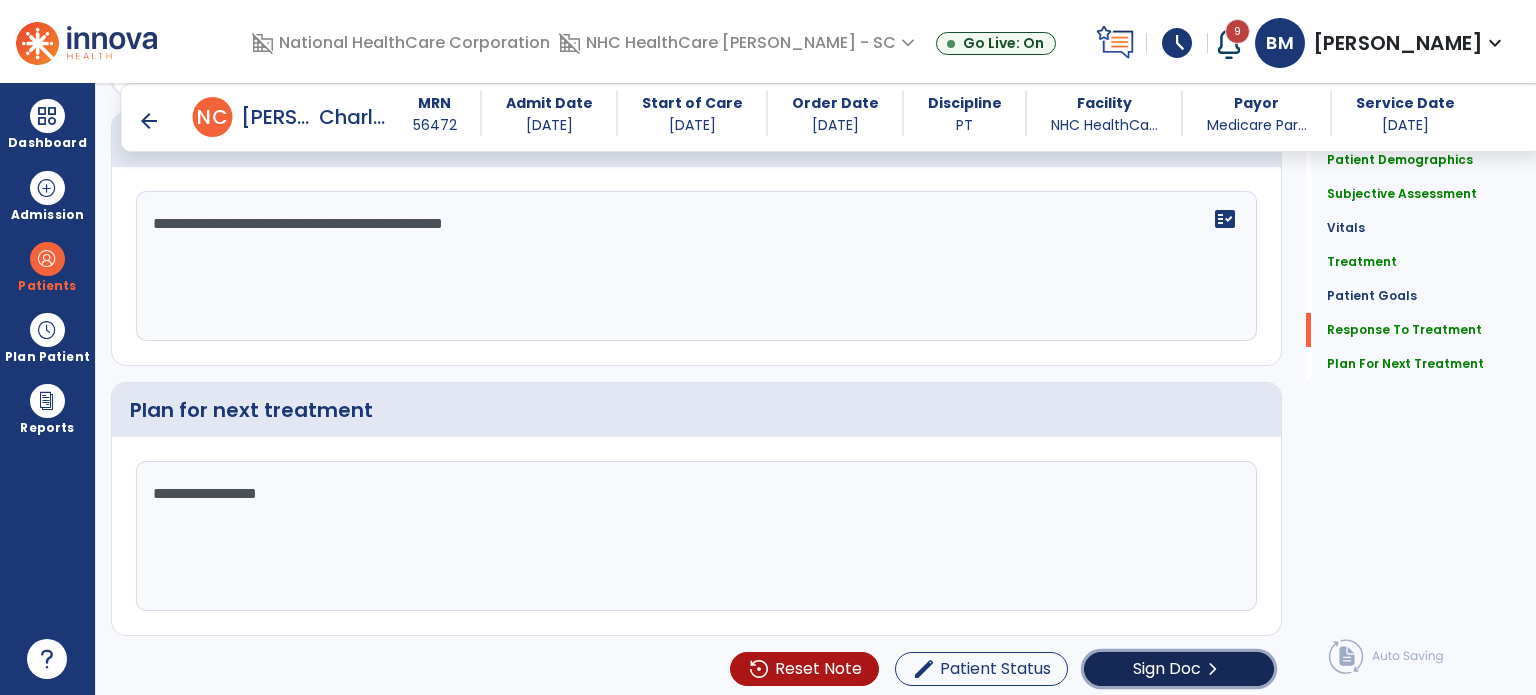 click on "Sign Doc" 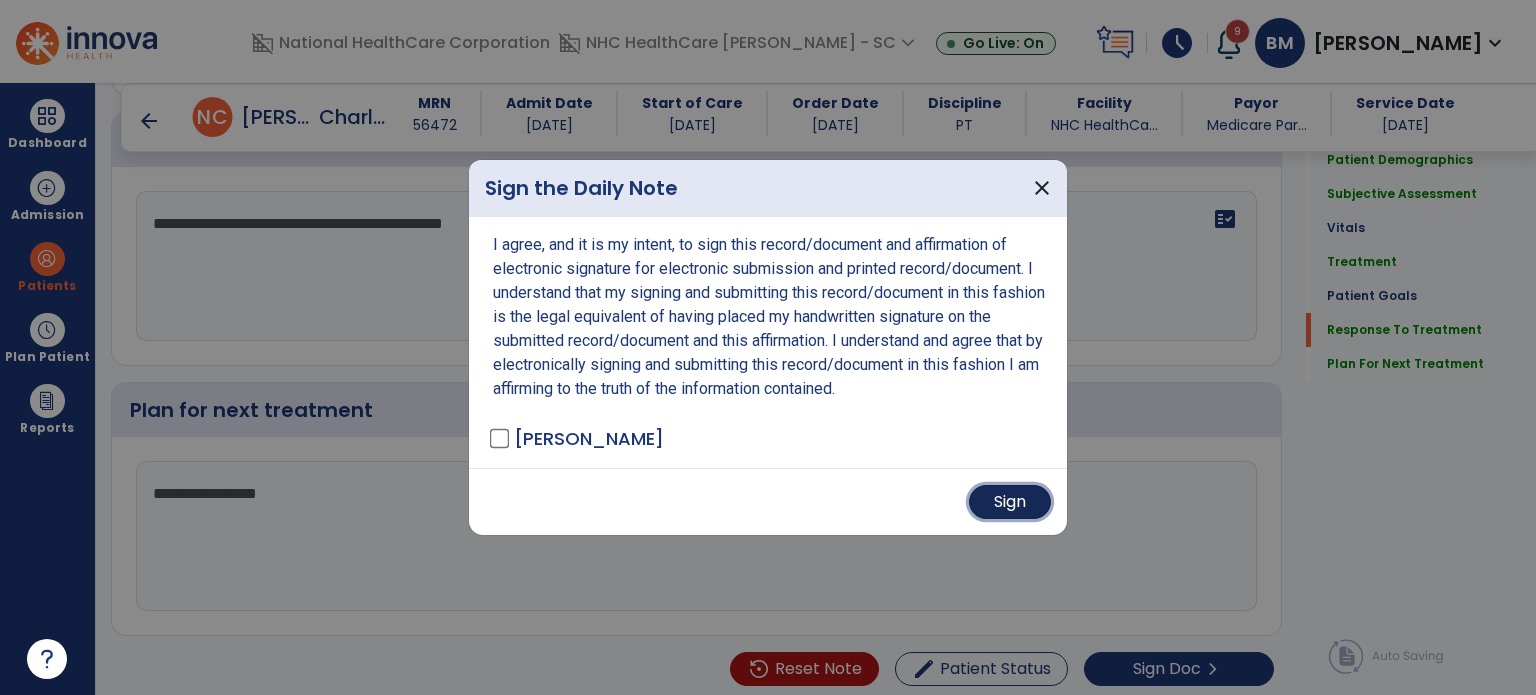 click on "Sign" at bounding box center (1010, 502) 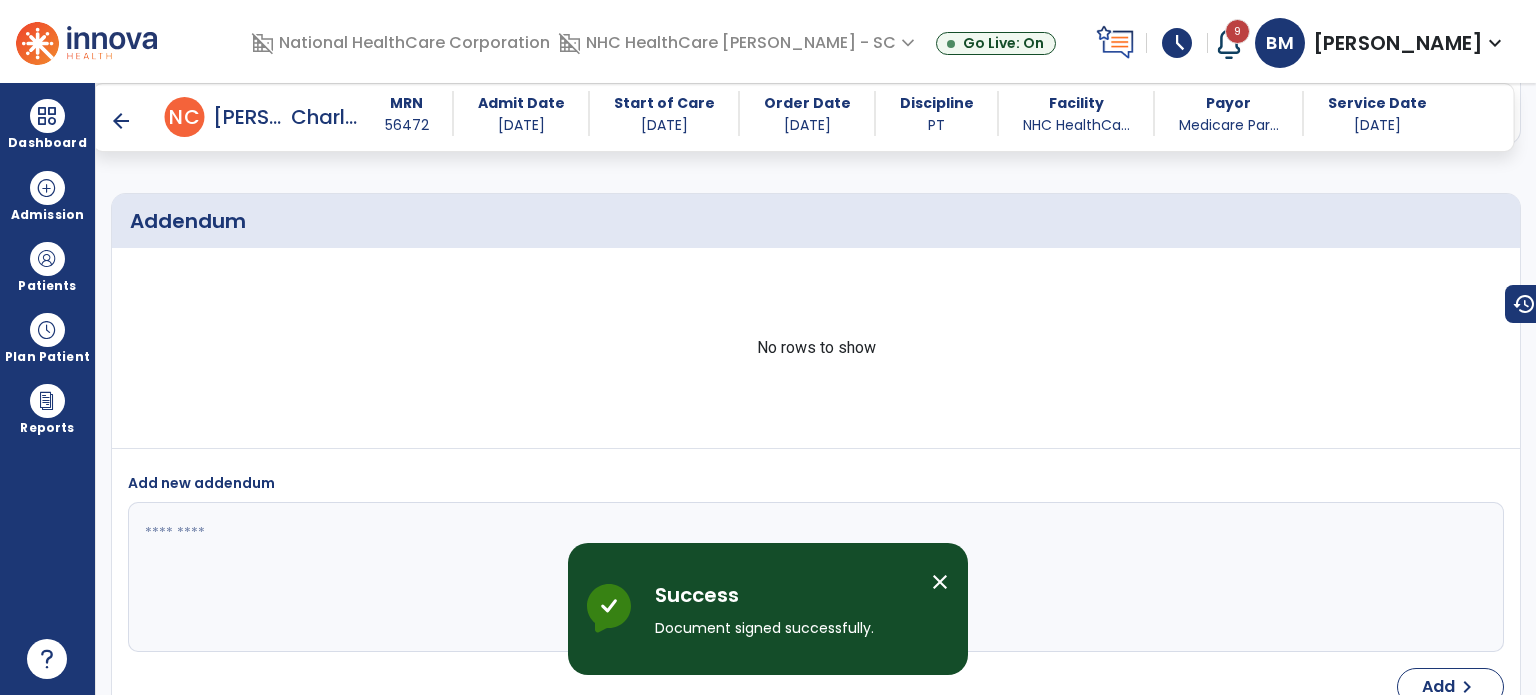 scroll, scrollTop: 4173, scrollLeft: 0, axis: vertical 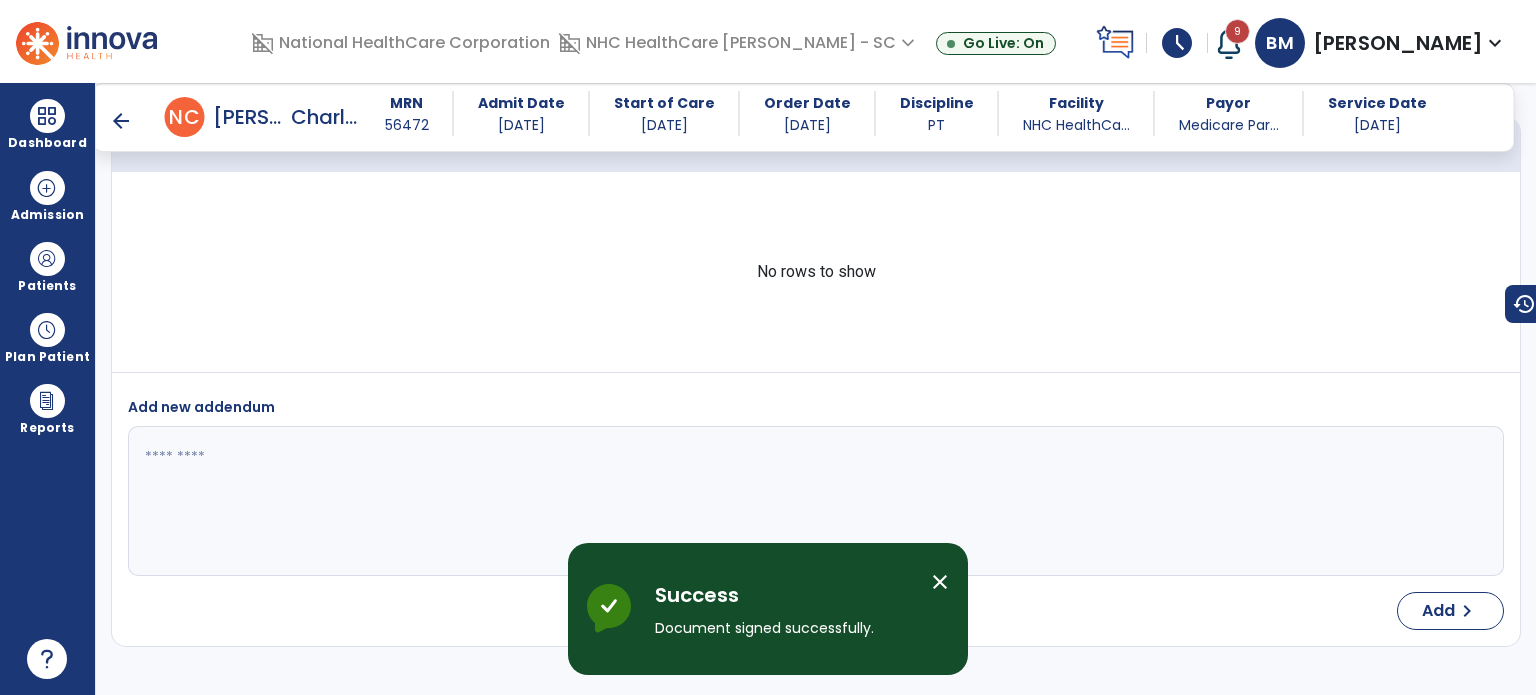 click on "arrow_back" at bounding box center [121, 121] 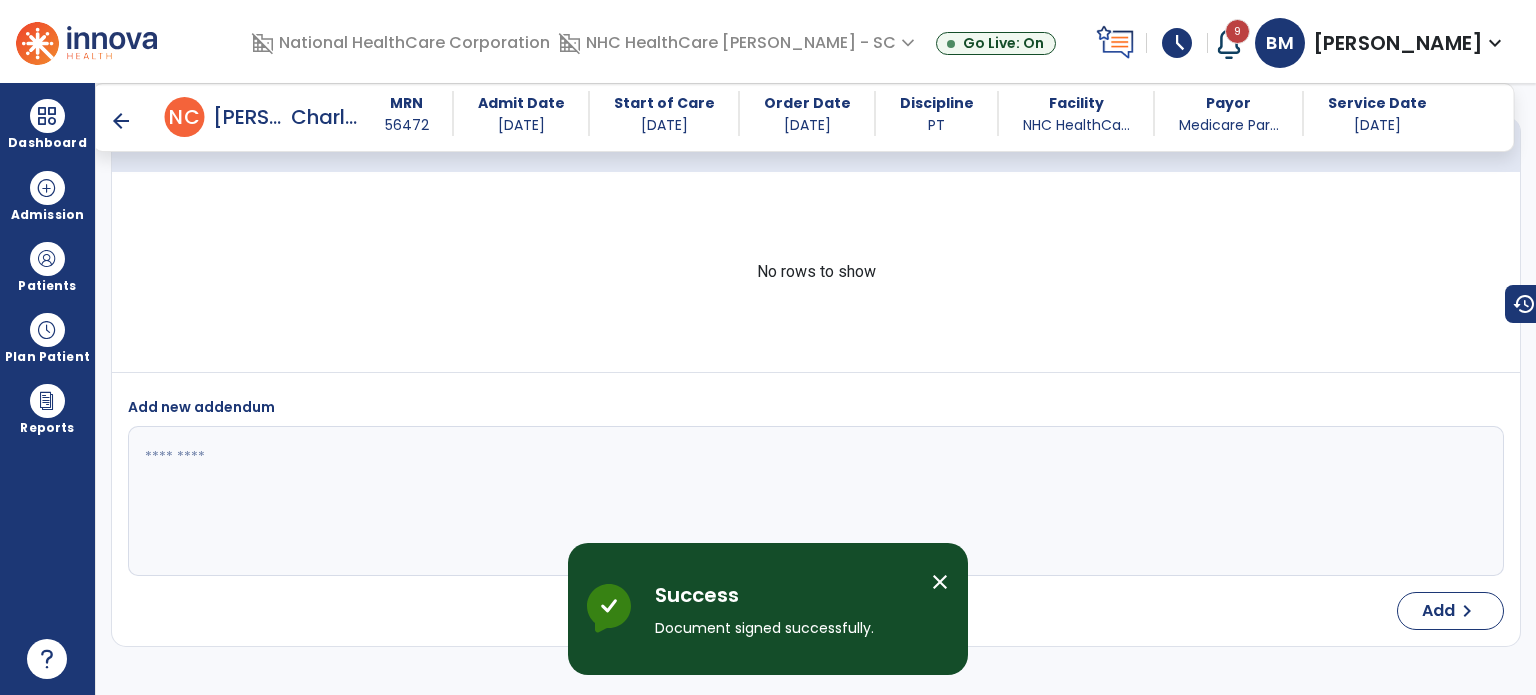 scroll, scrollTop: 0, scrollLeft: 0, axis: both 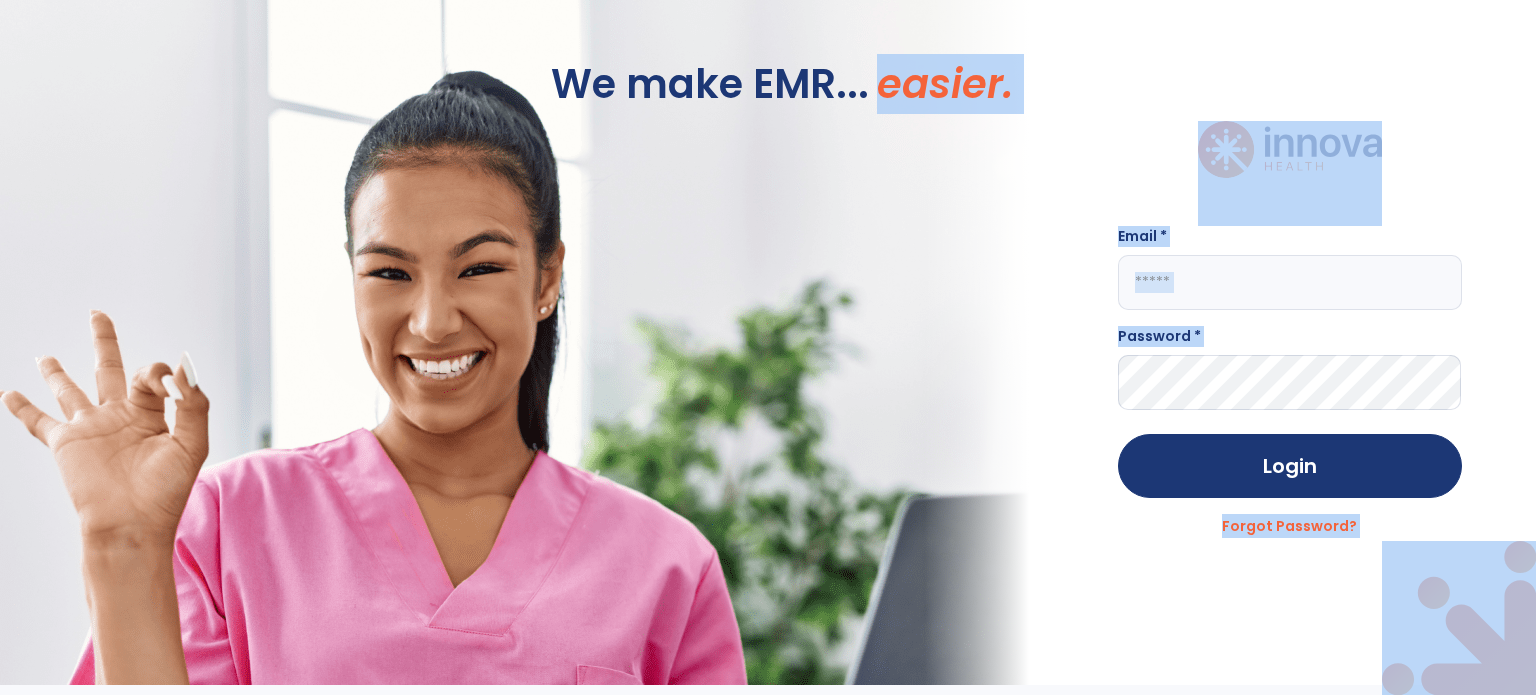 drag, startPoint x: 876, startPoint y: 503, endPoint x: 968, endPoint y: 426, distance: 119.97083 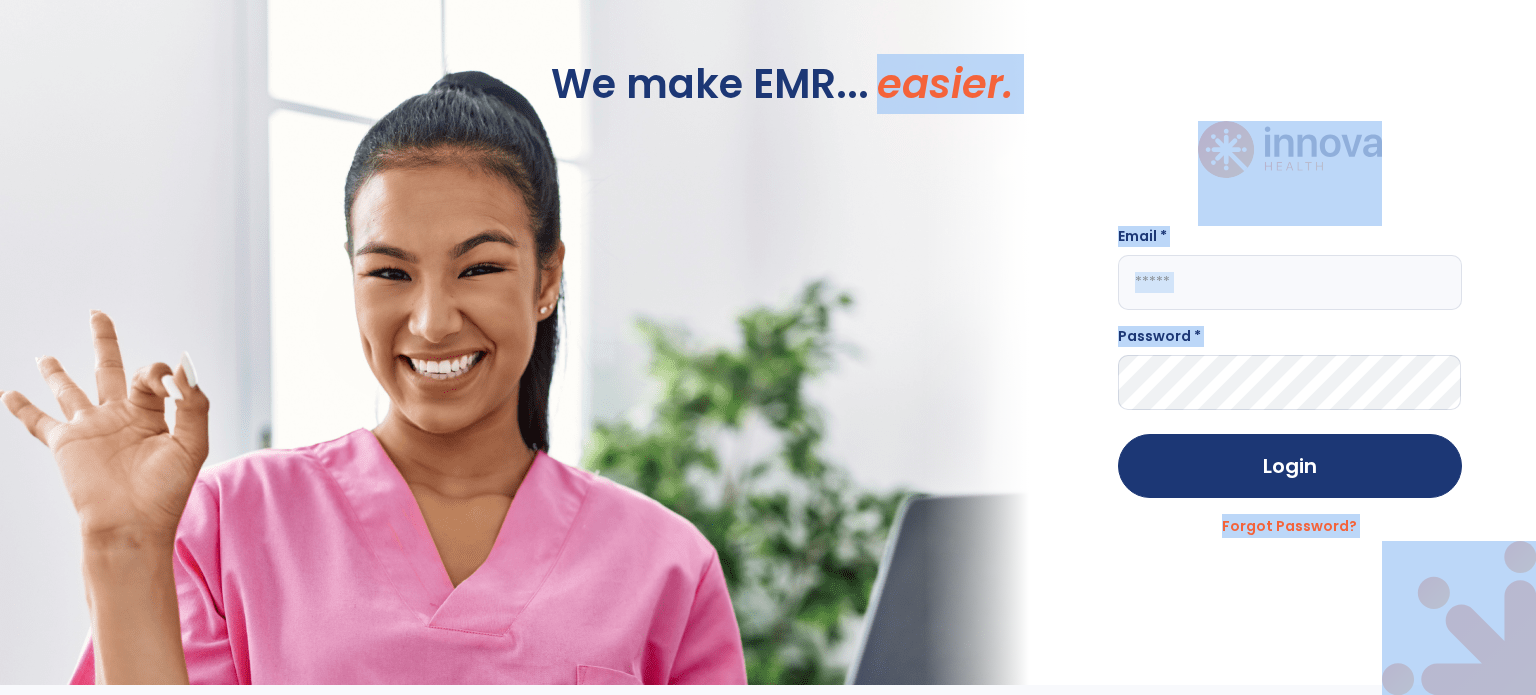 click on "We make EMR... easier. Email * Password * Login Forgot Password?" 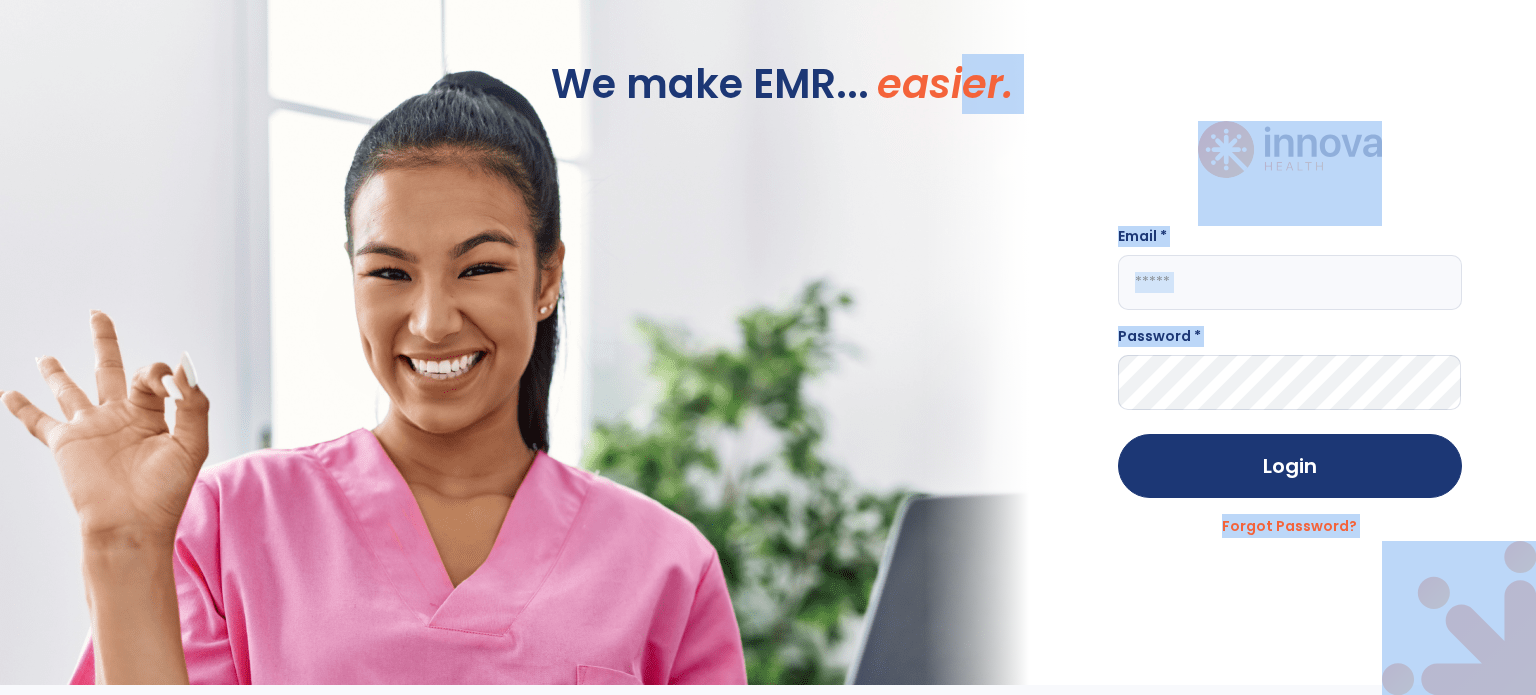 click 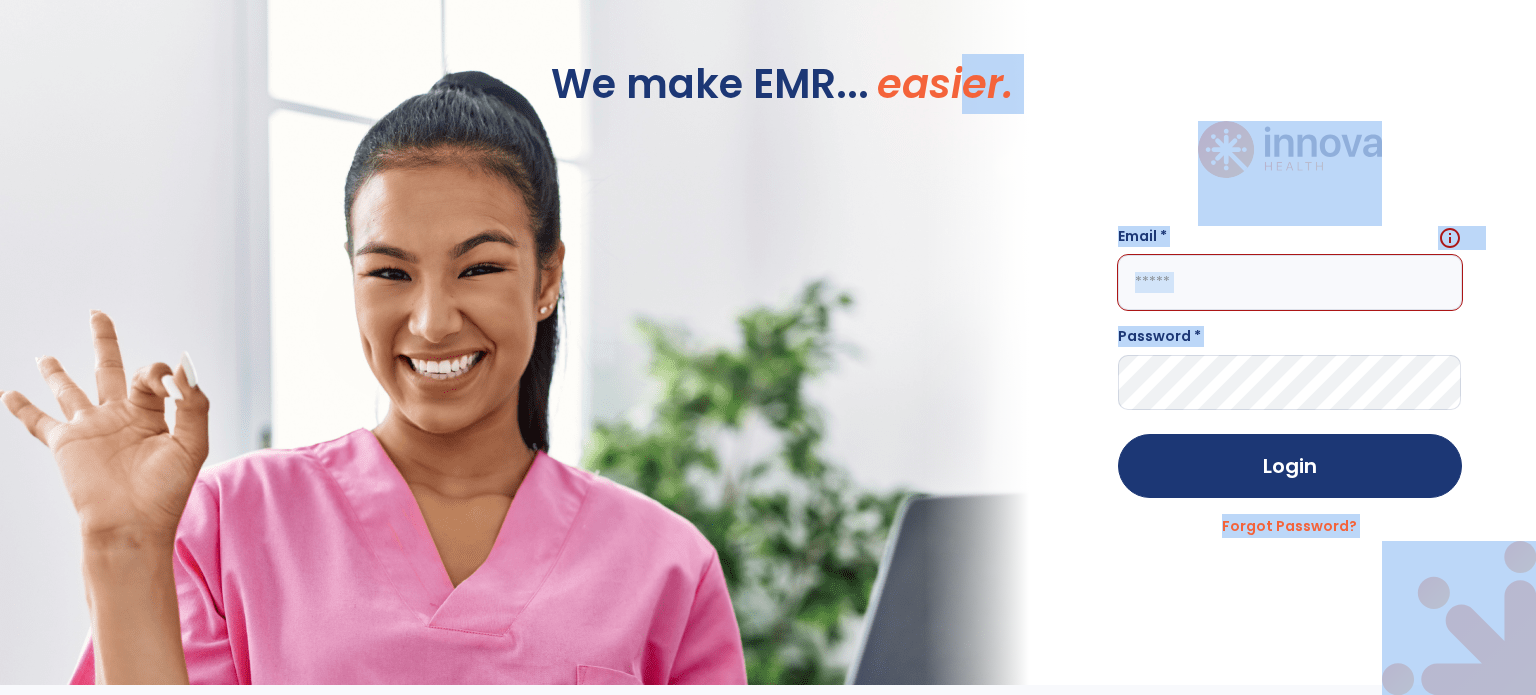 click on "Email *  info  Password * Login Forgot Password?" 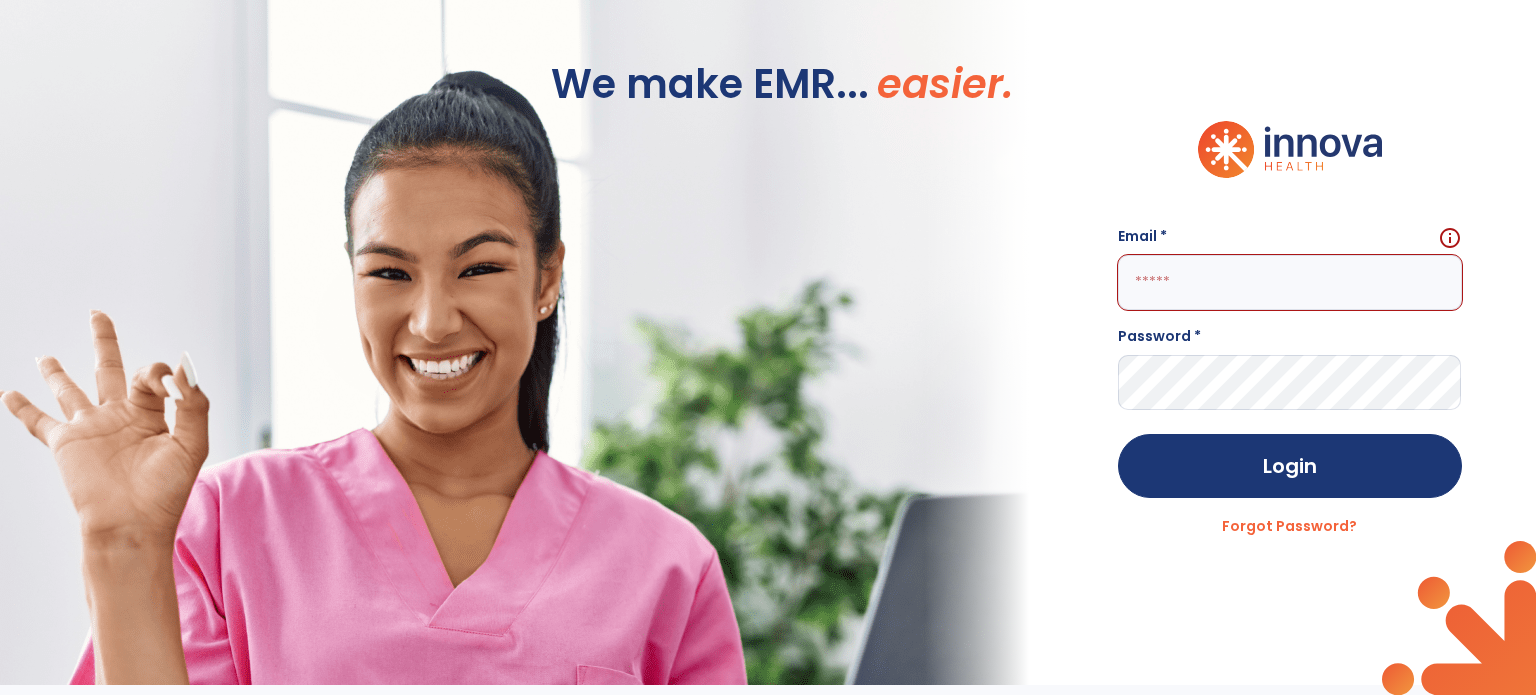 click 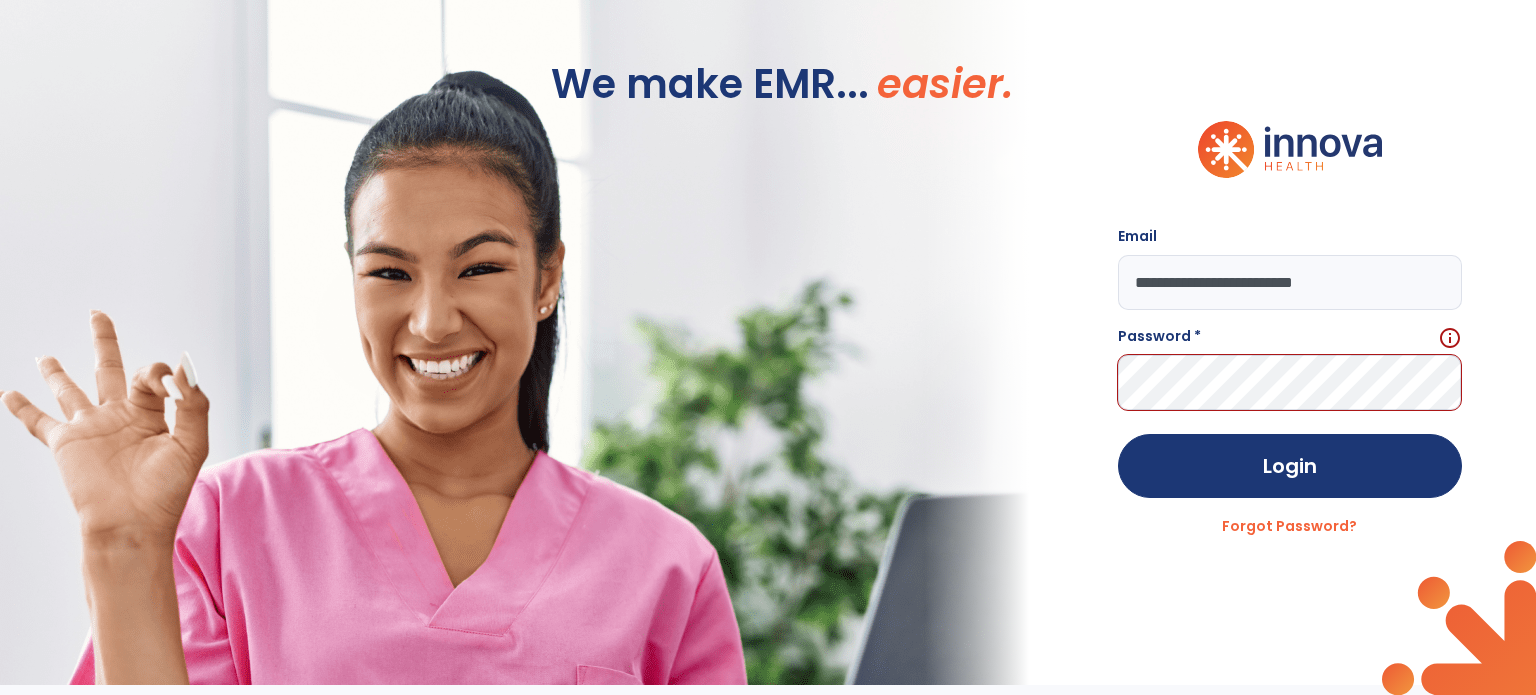drag, startPoint x: 1330, startPoint y: 283, endPoint x: 1376, endPoint y: 289, distance: 46.389652 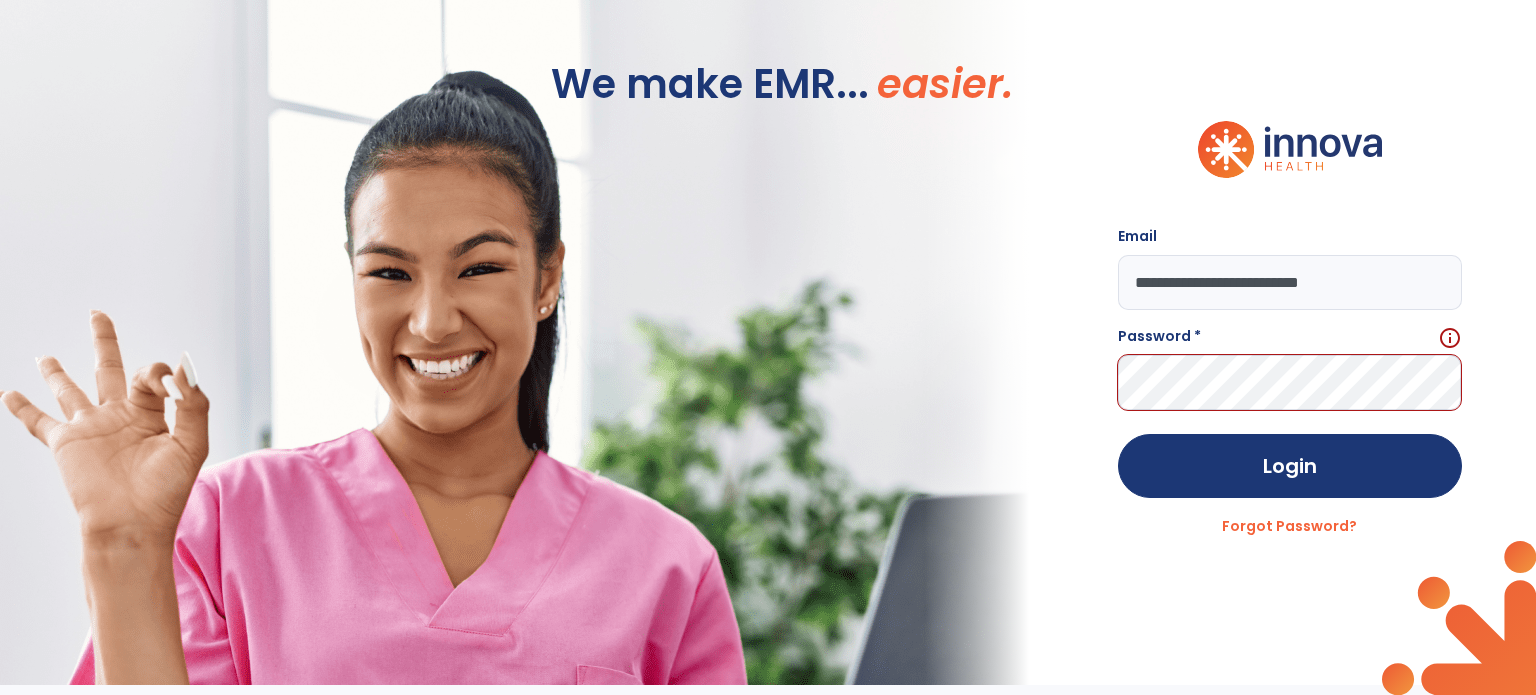 type on "**********" 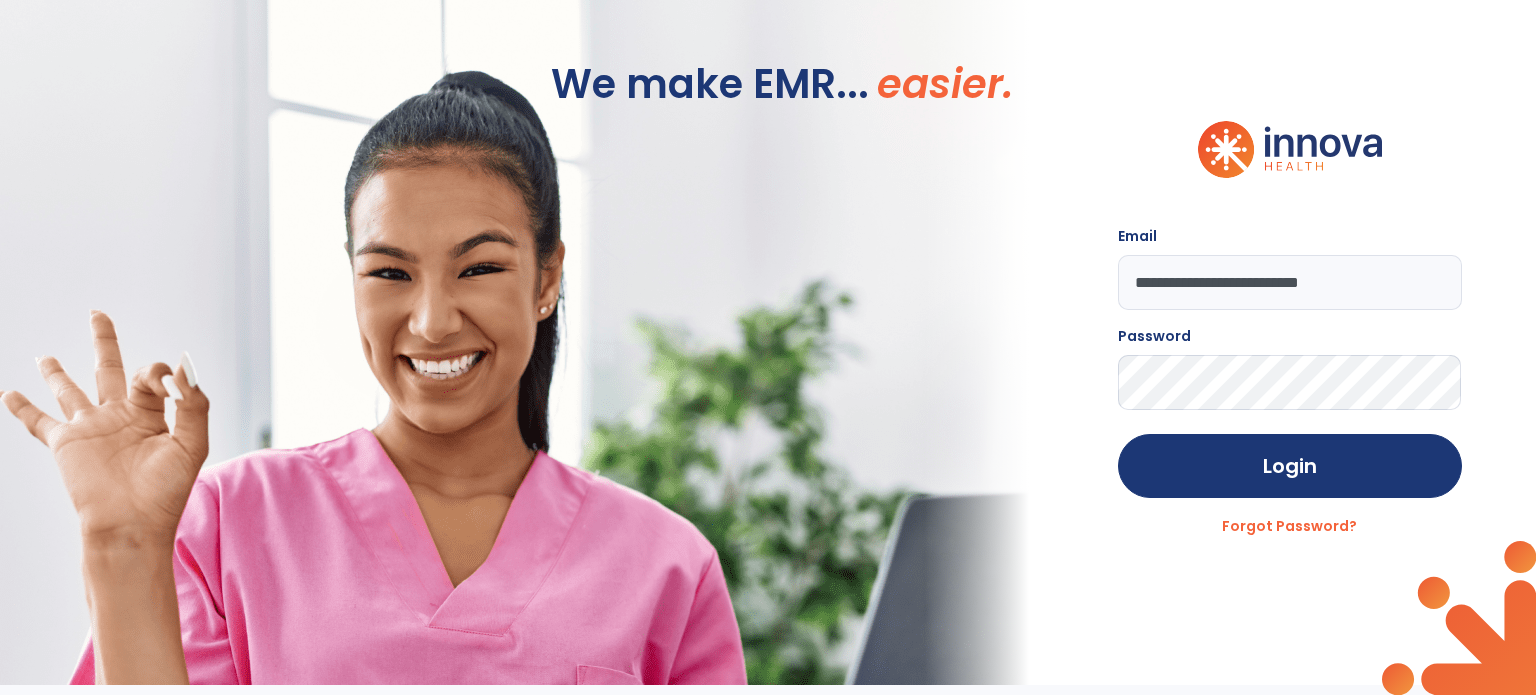 click on "Login" 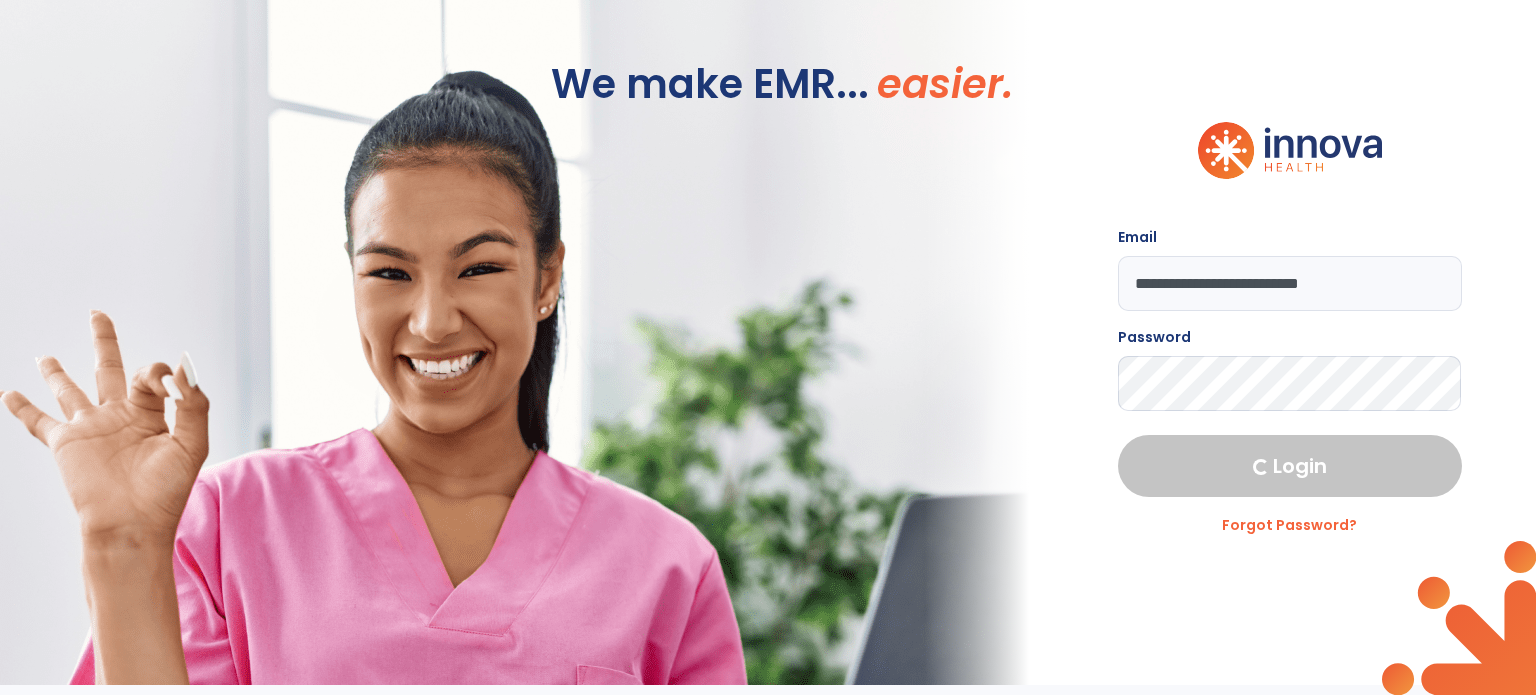 select on "****" 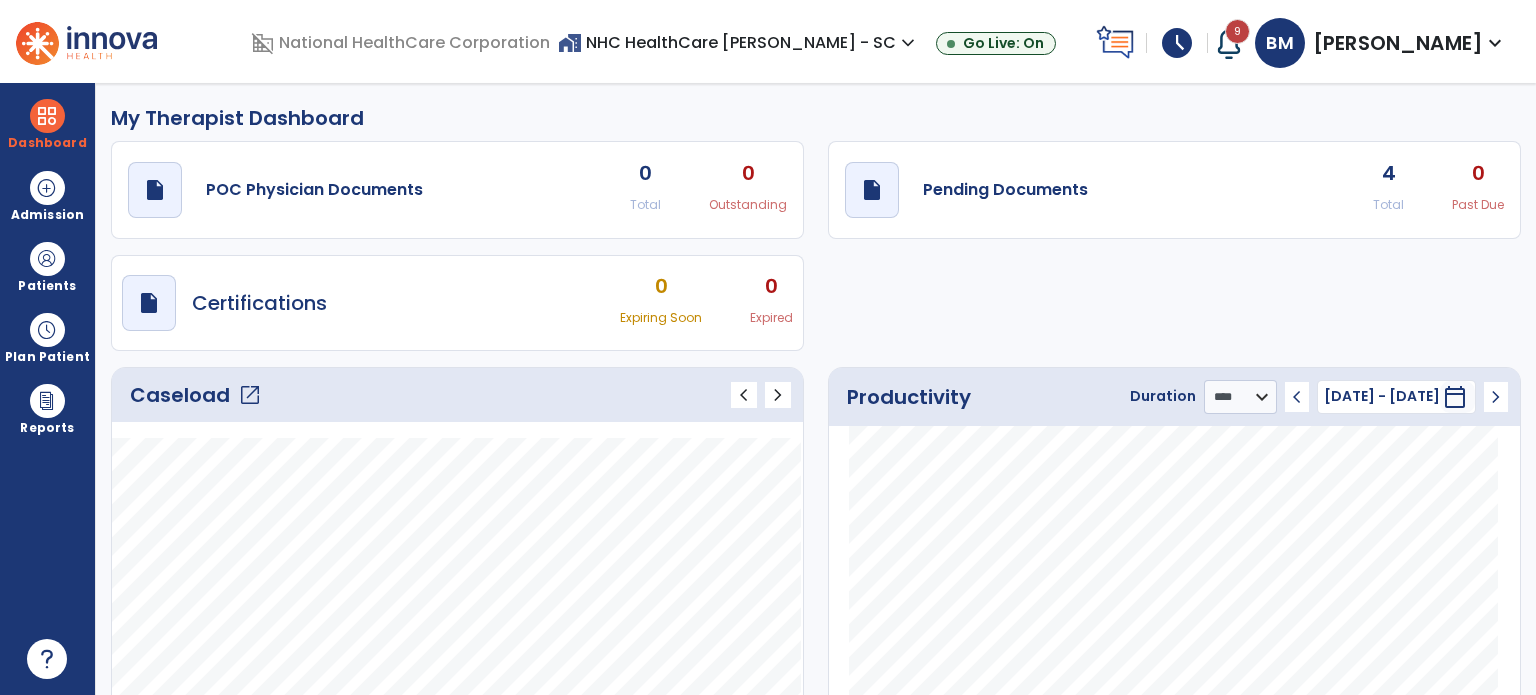 click on "open_in_new" 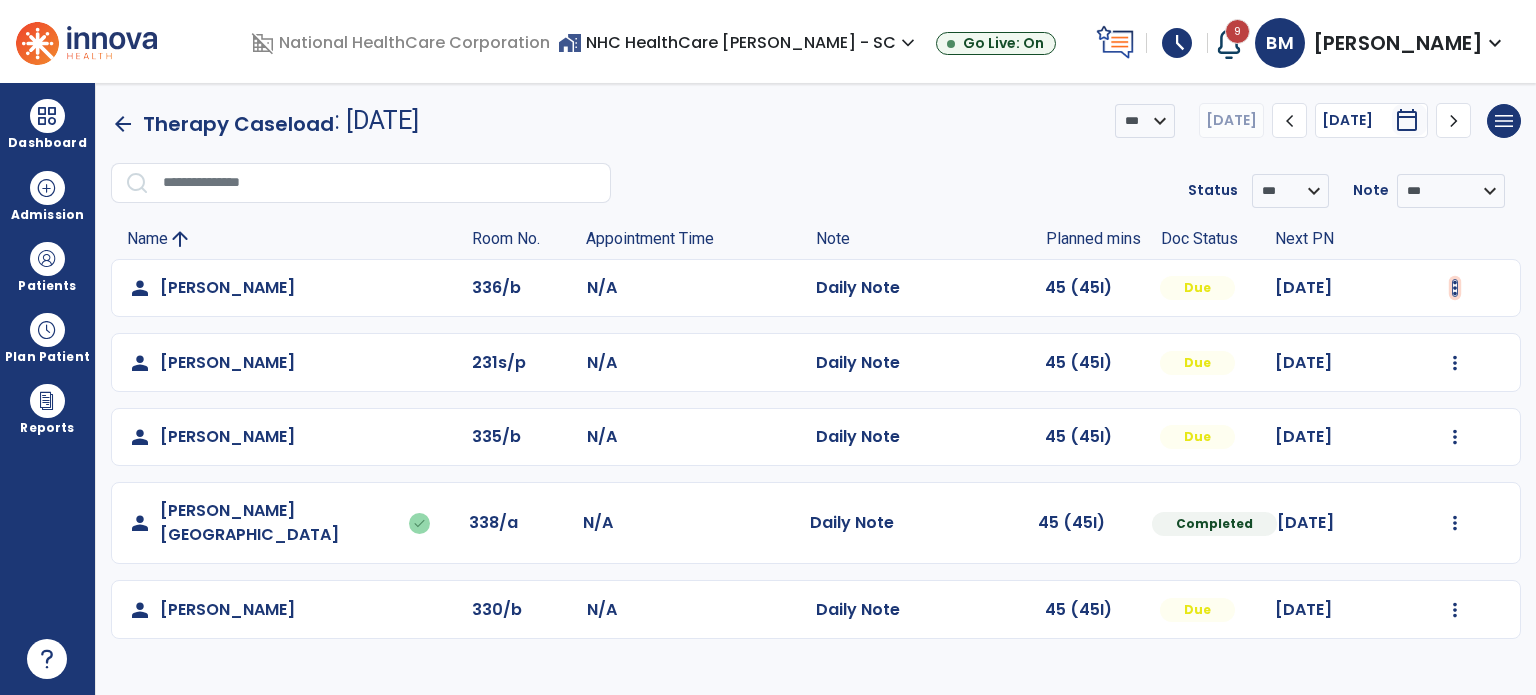 click at bounding box center [1455, 288] 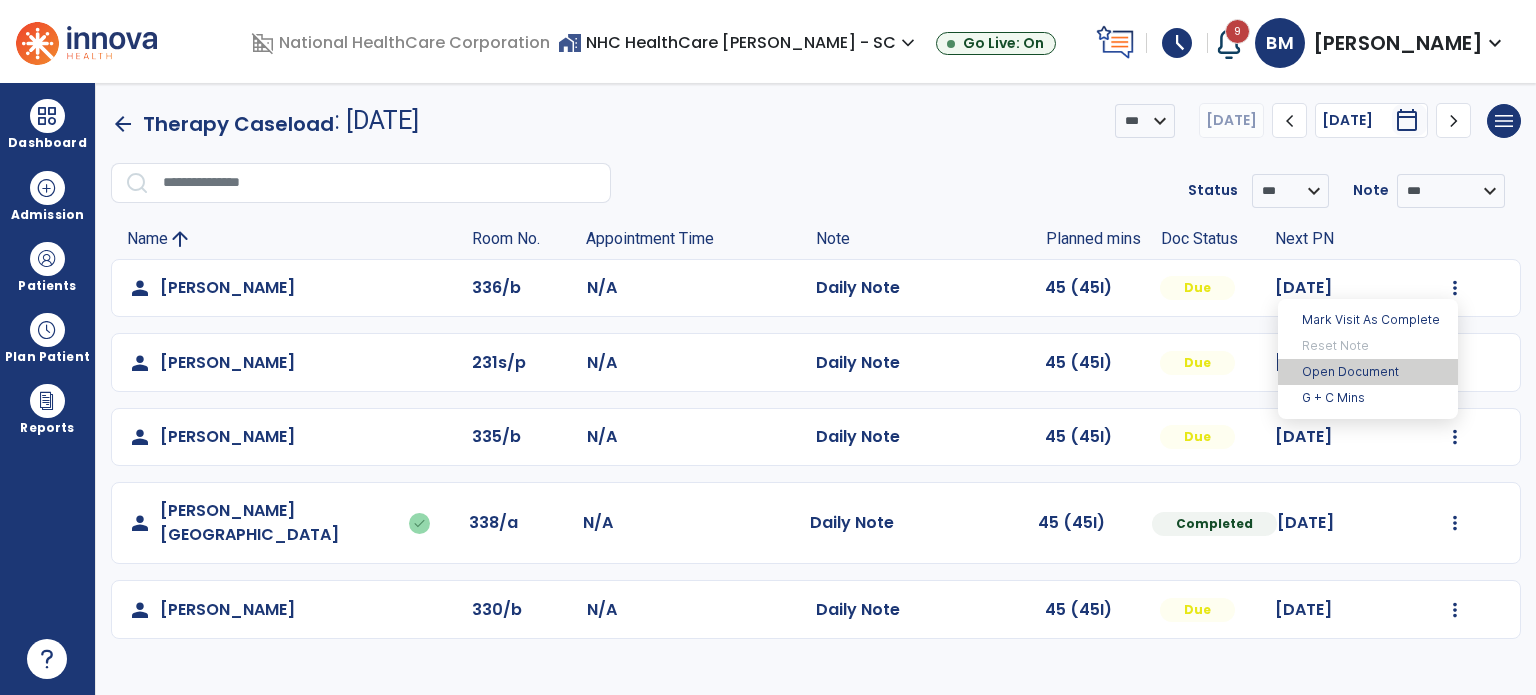 click on "Open Document" at bounding box center (1368, 372) 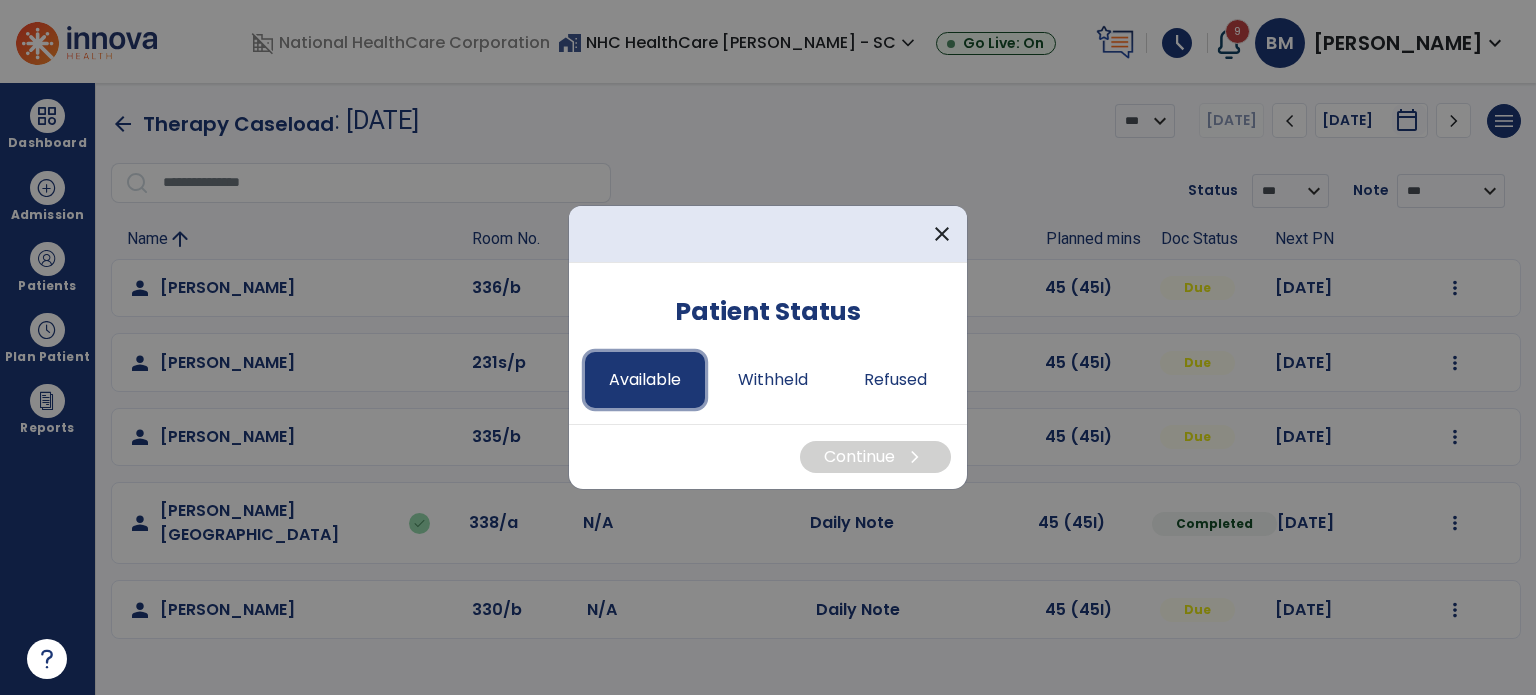 click on "Available" at bounding box center [645, 380] 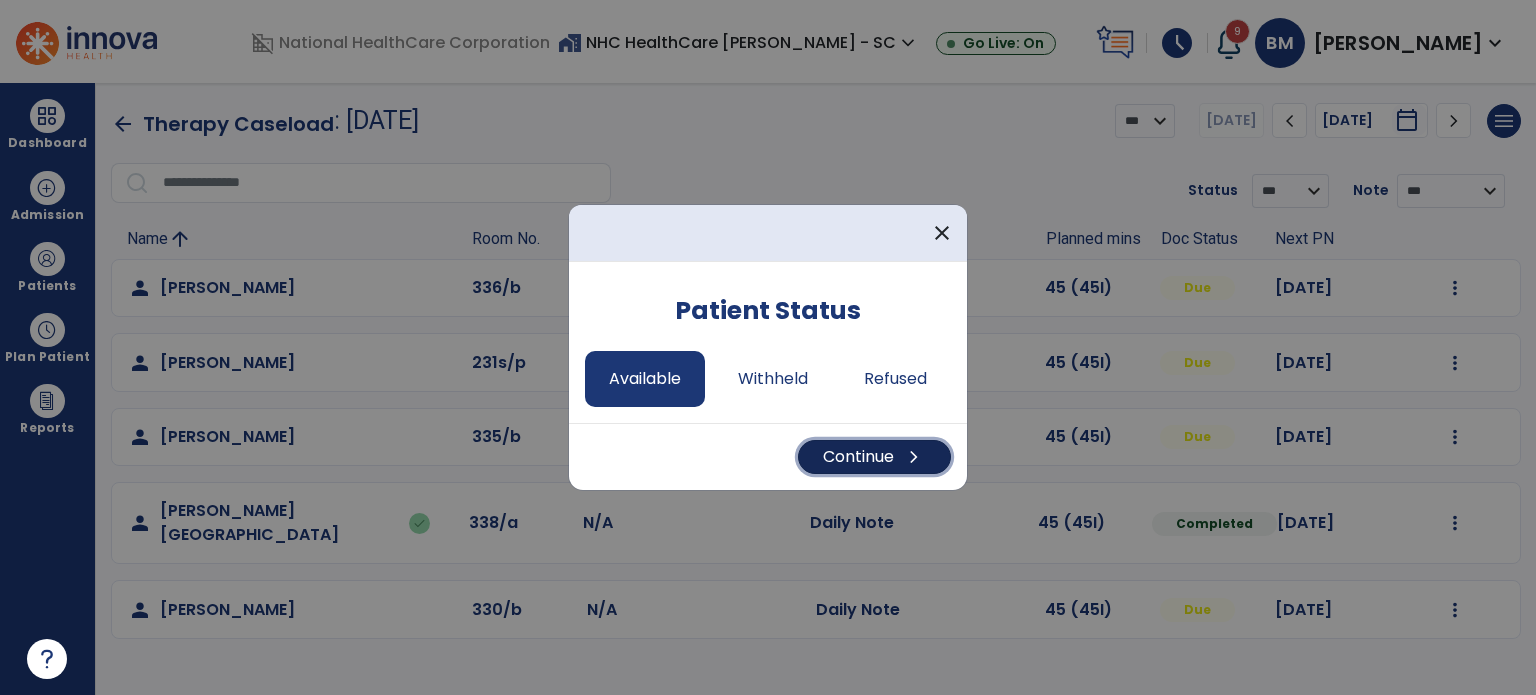 click on "Continue   chevron_right" at bounding box center [874, 457] 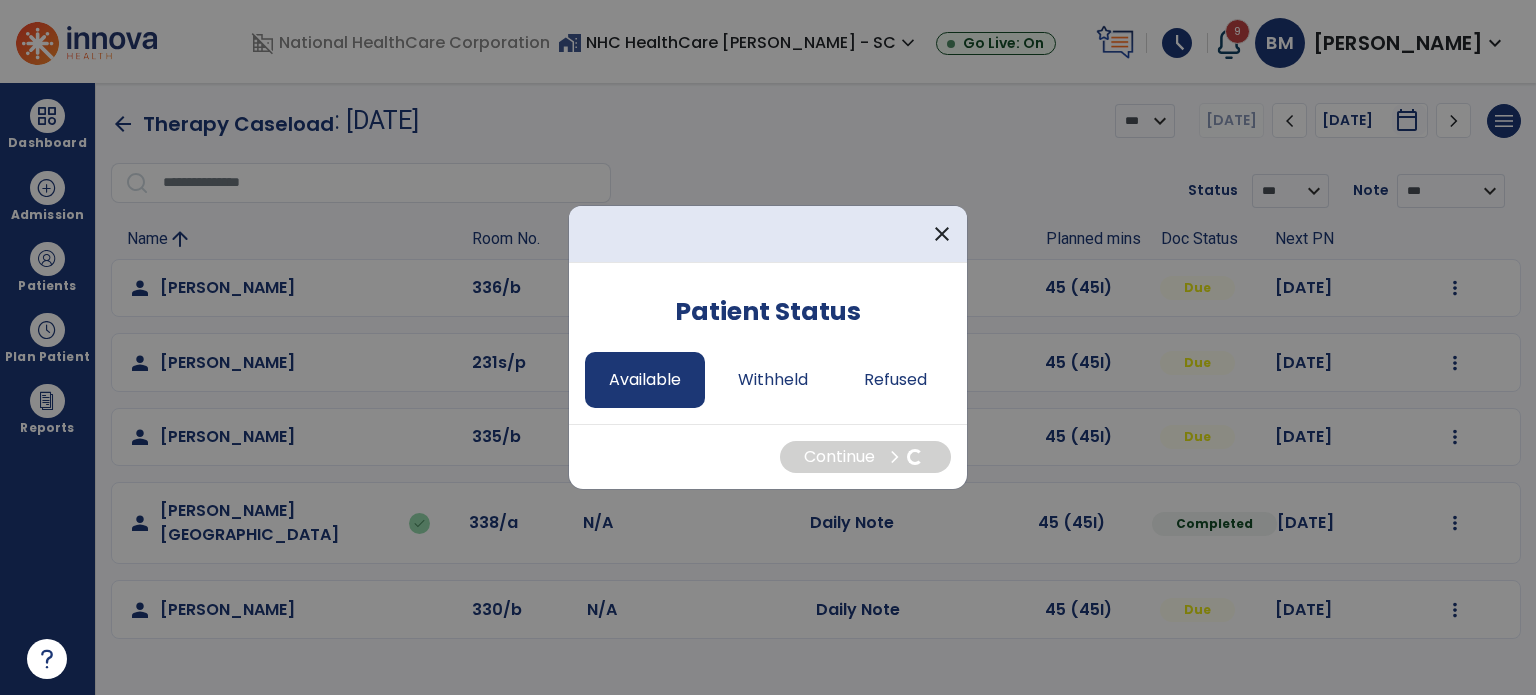select on "*" 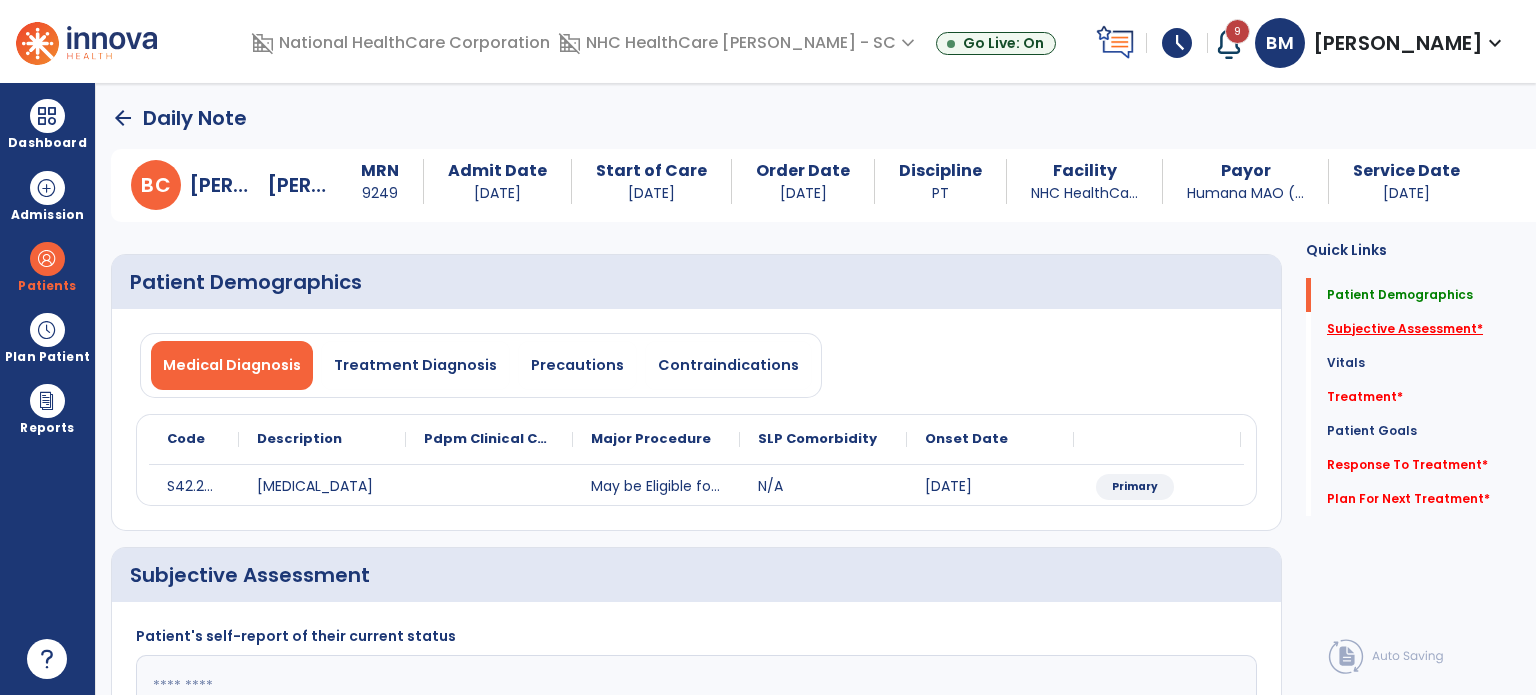 click on "Subjective Assessment   *" 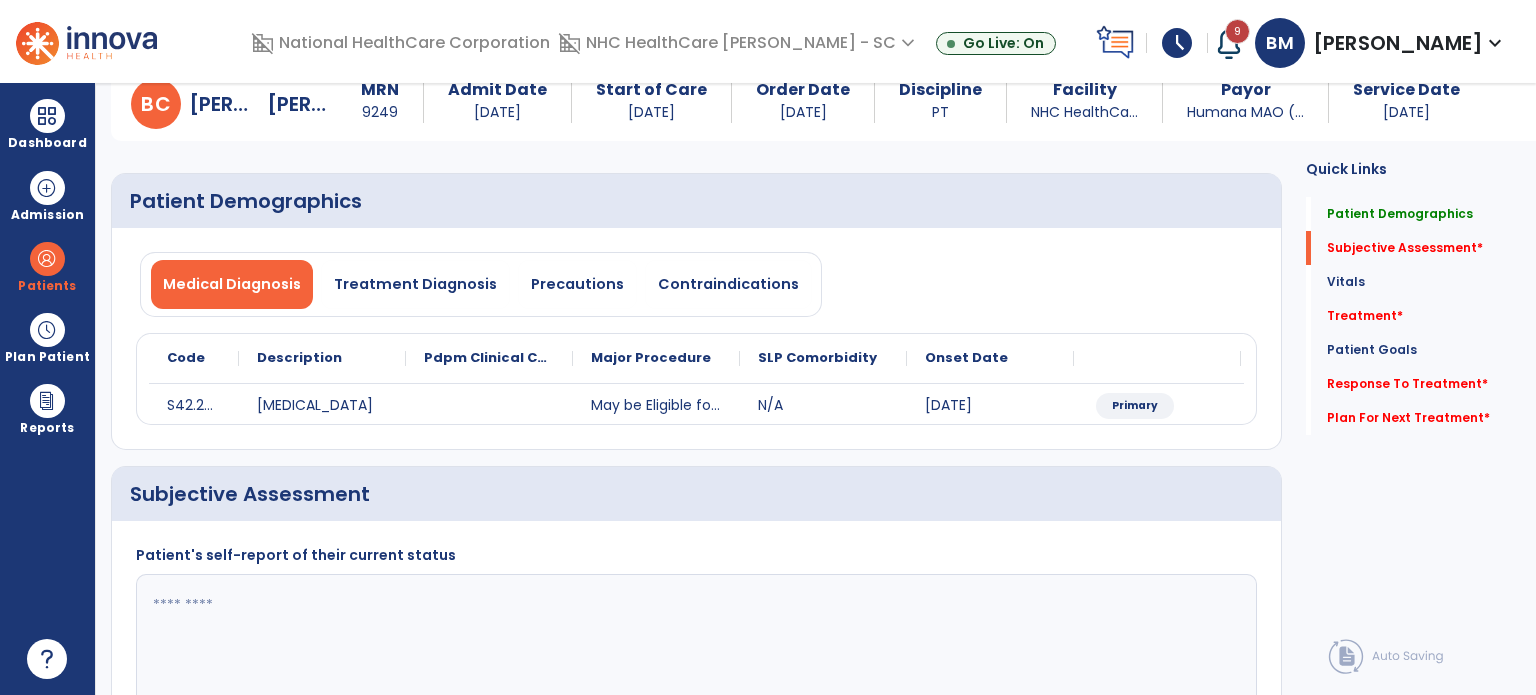 click on "Patient Demographics   Patient Demographics   Subjective Assessment   *  Subjective Assessment   *  Vitals   Vitals   Treatment   *  Treatment   *  Patient Goals   Patient Goals   Response To Treatment   *  Response To Treatment   *  Plan For Next Treatment   *  Plan For Next Treatment   *" 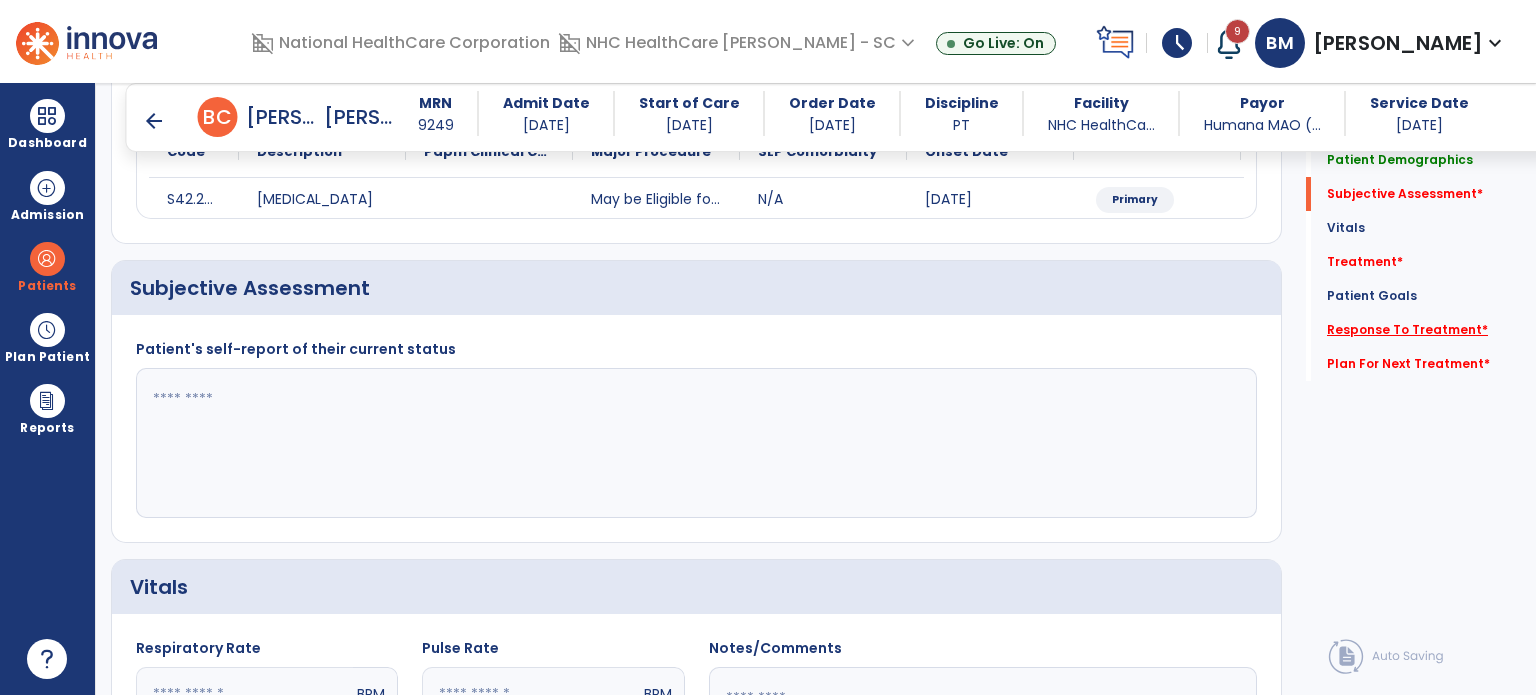 scroll, scrollTop: 298, scrollLeft: 0, axis: vertical 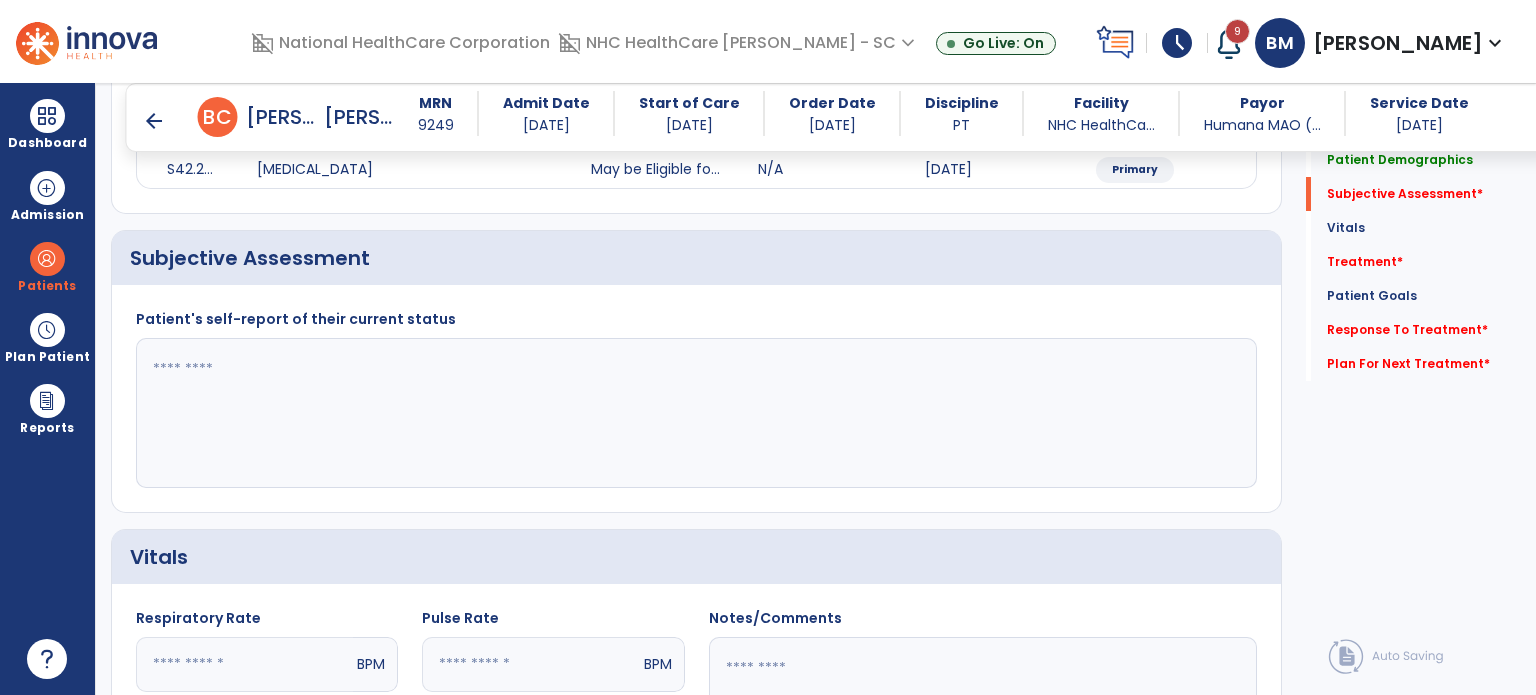 click 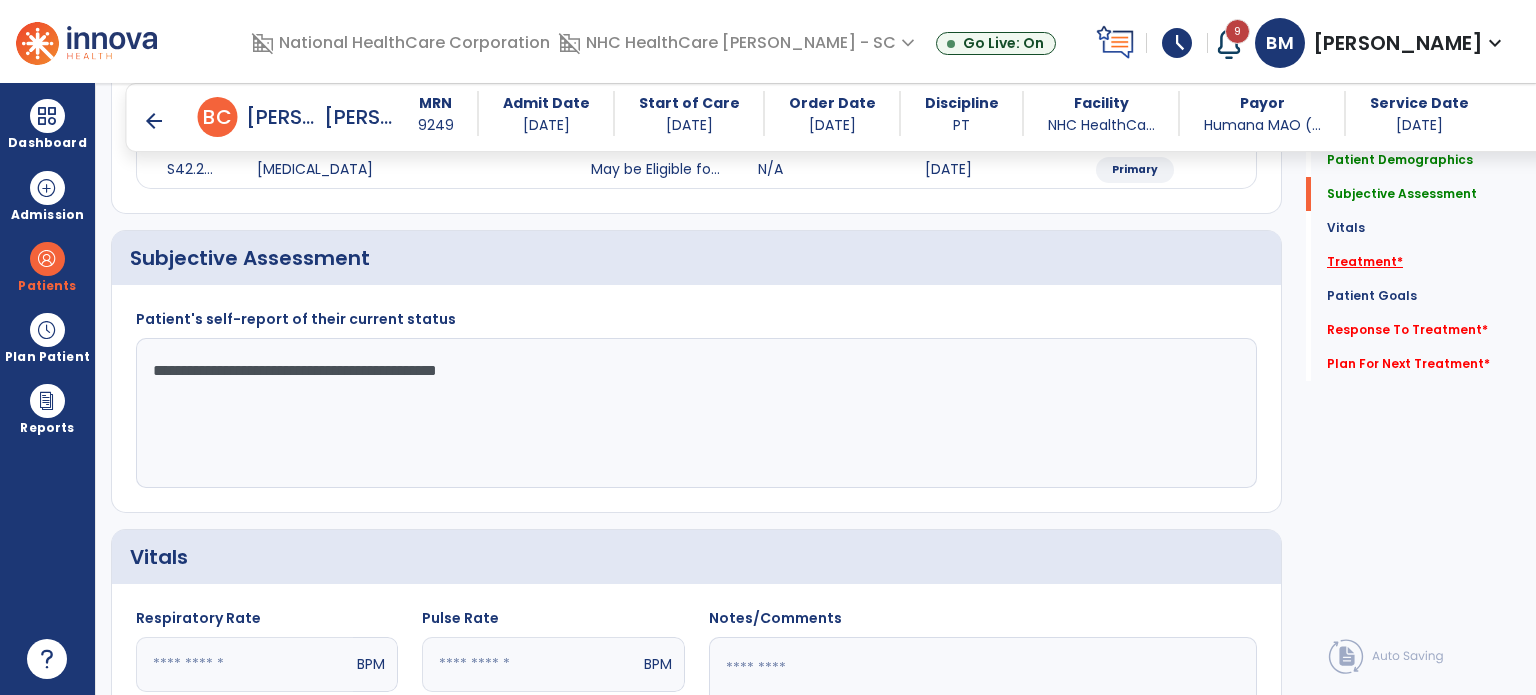 type on "**********" 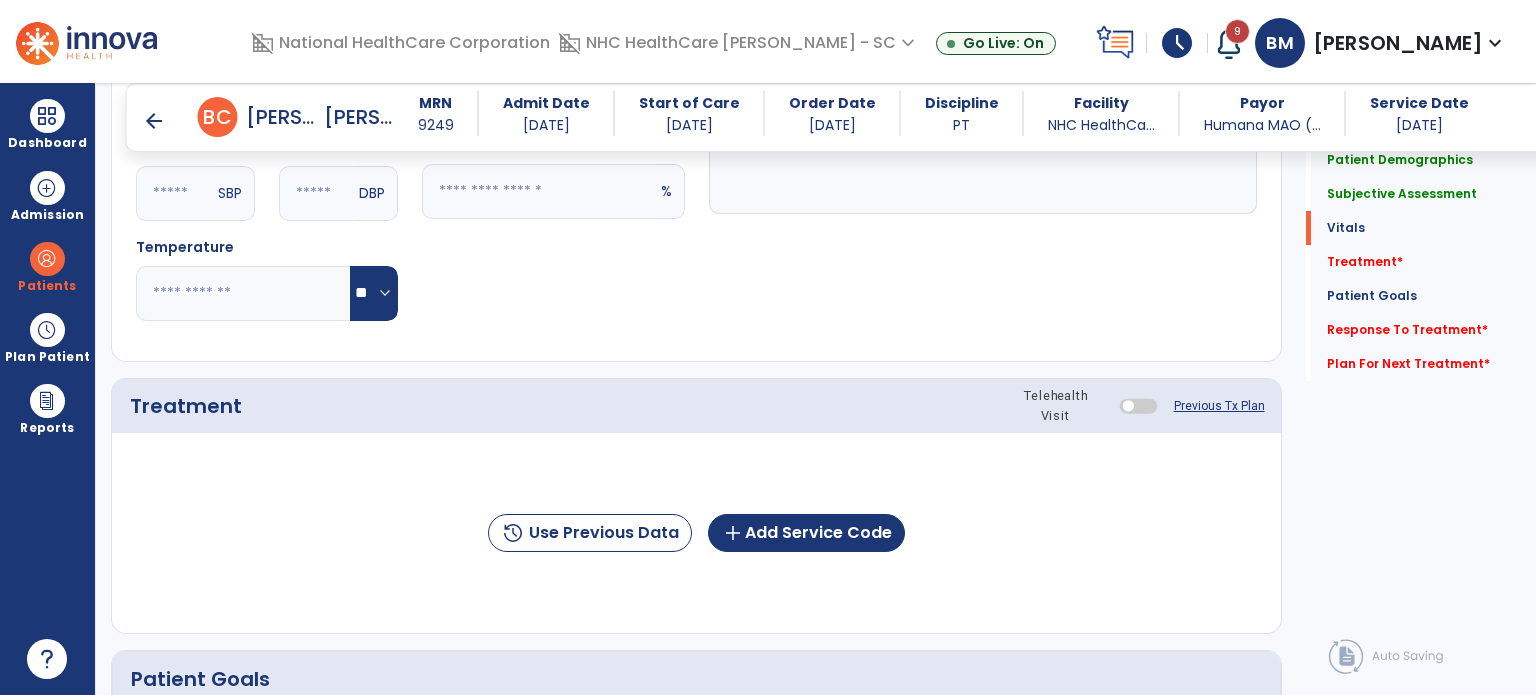 scroll, scrollTop: 987, scrollLeft: 0, axis: vertical 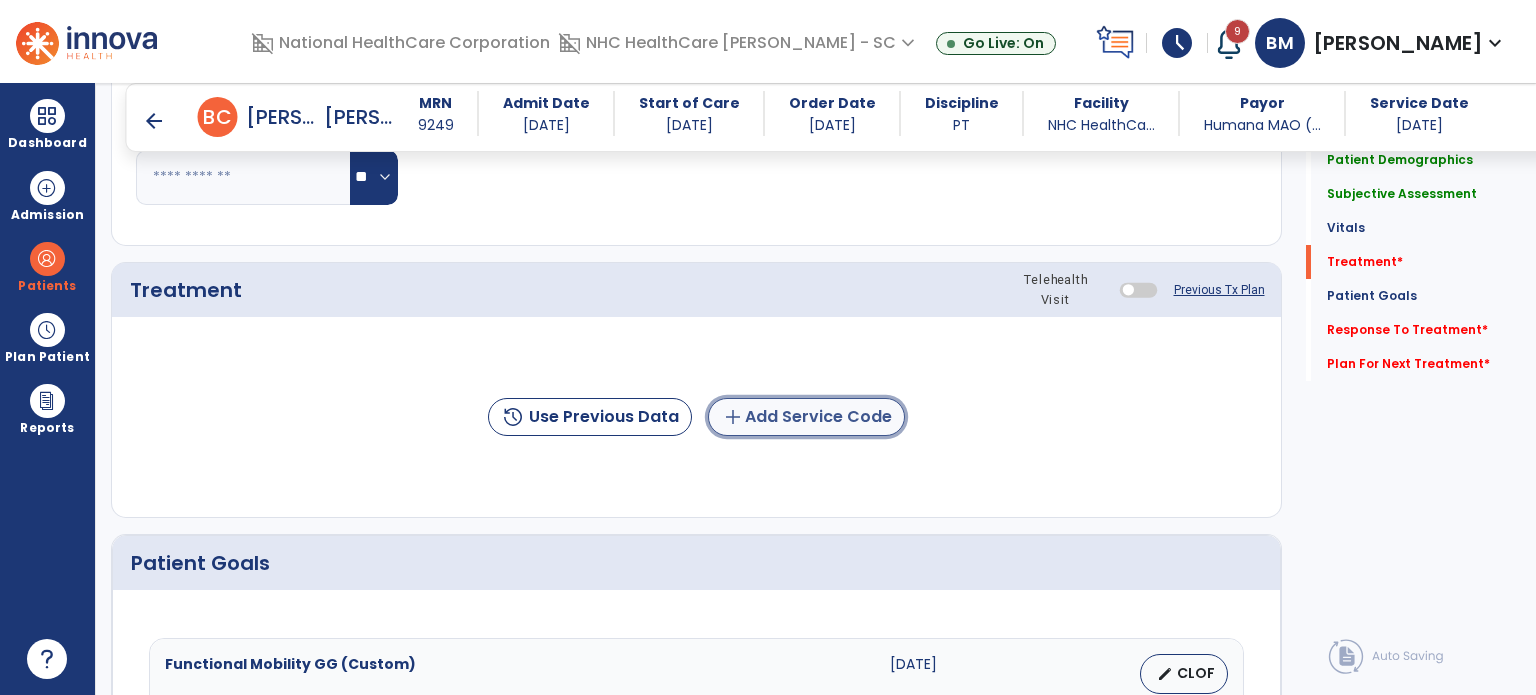 click on "add  Add Service Code" 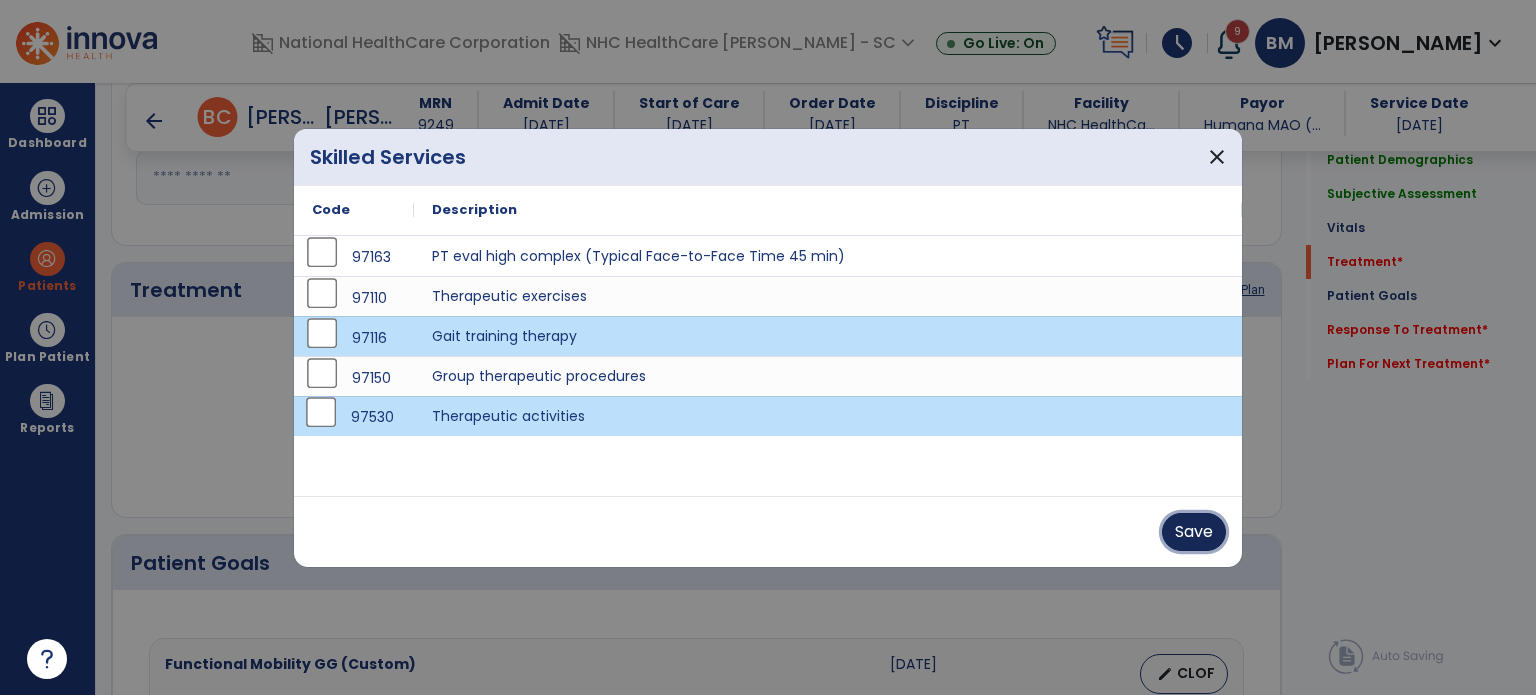click on "Save" at bounding box center (1194, 532) 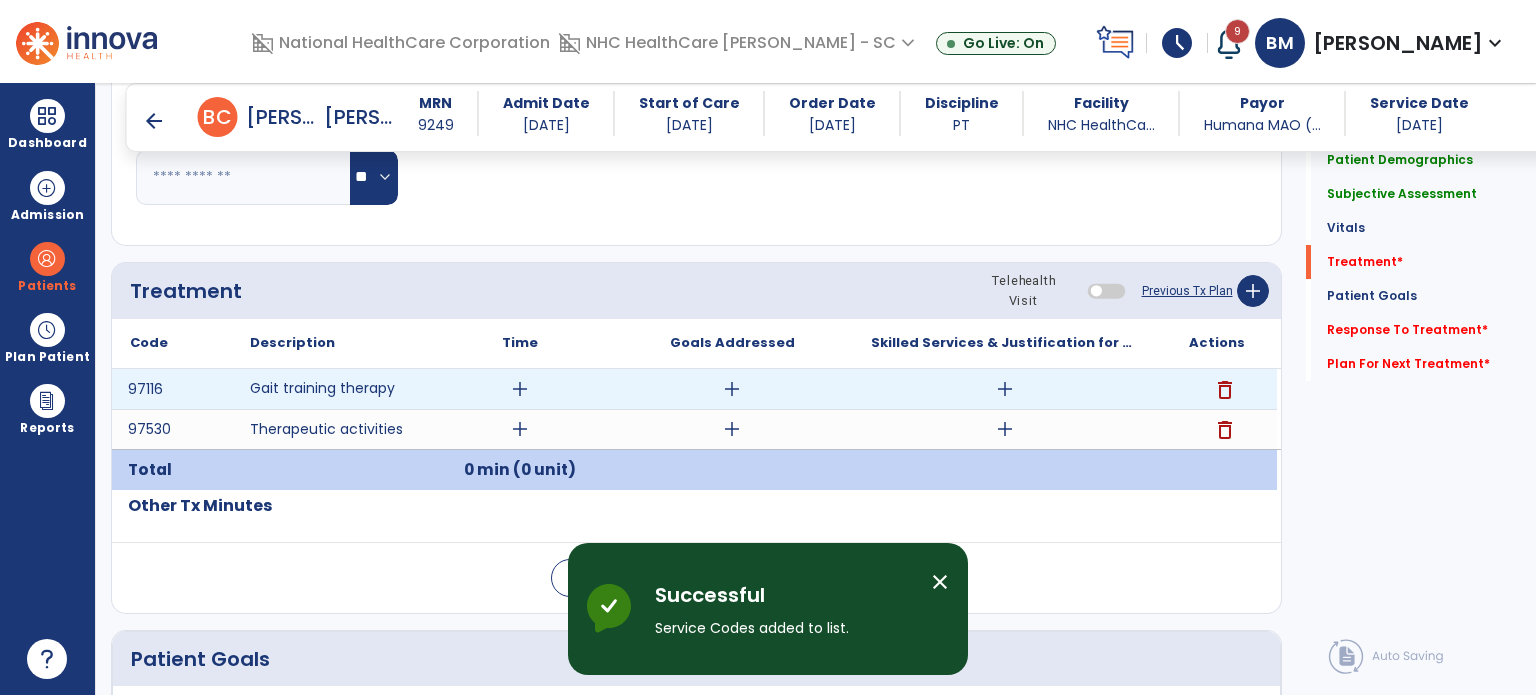 click on "add" at bounding box center [520, 389] 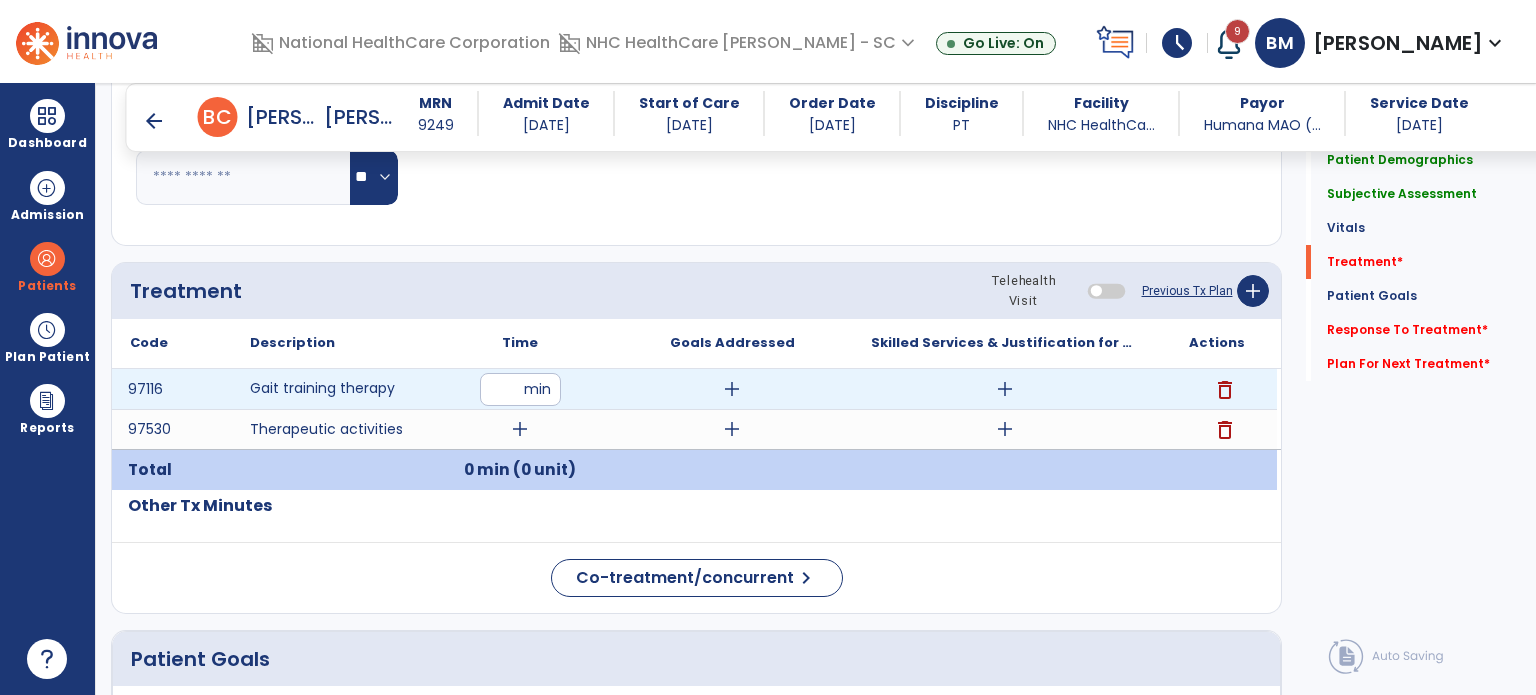 type on "**" 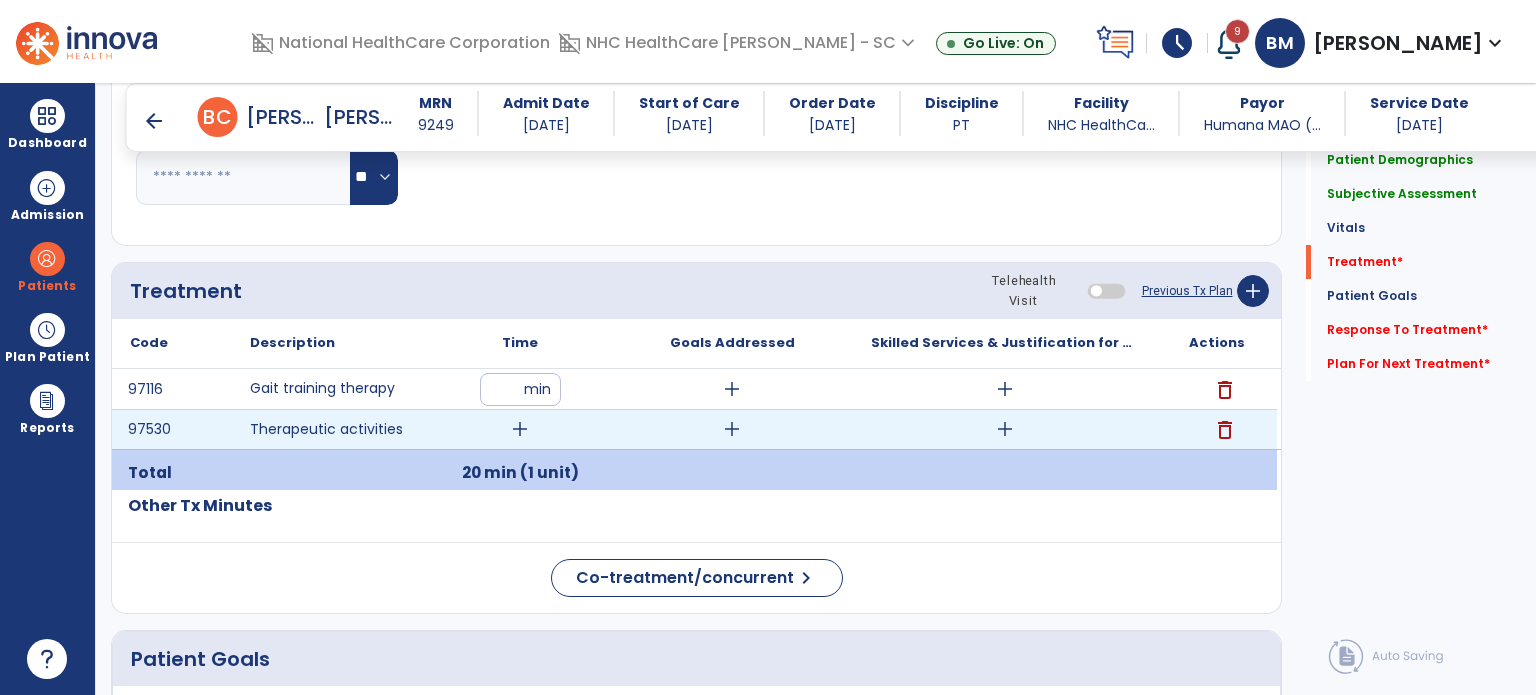 click on "add" at bounding box center (520, 429) 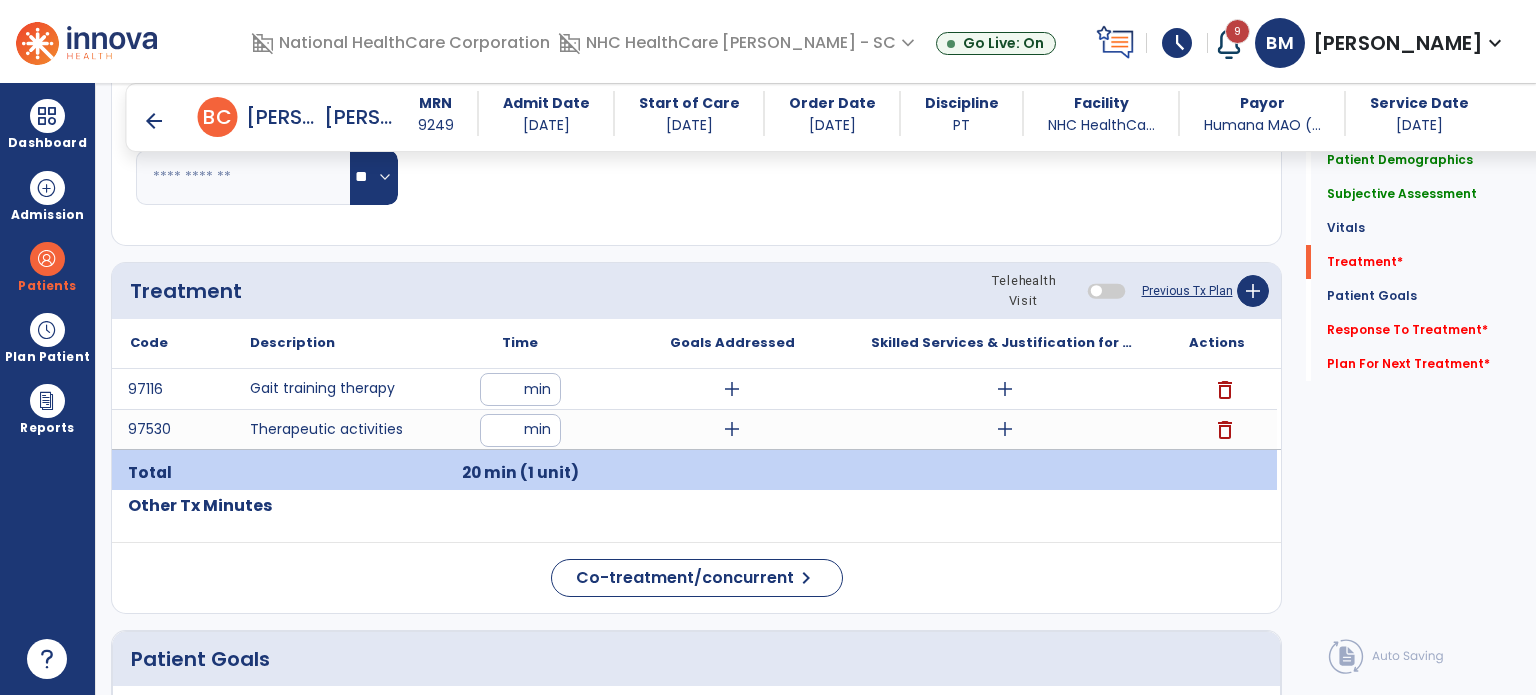 type on "**" 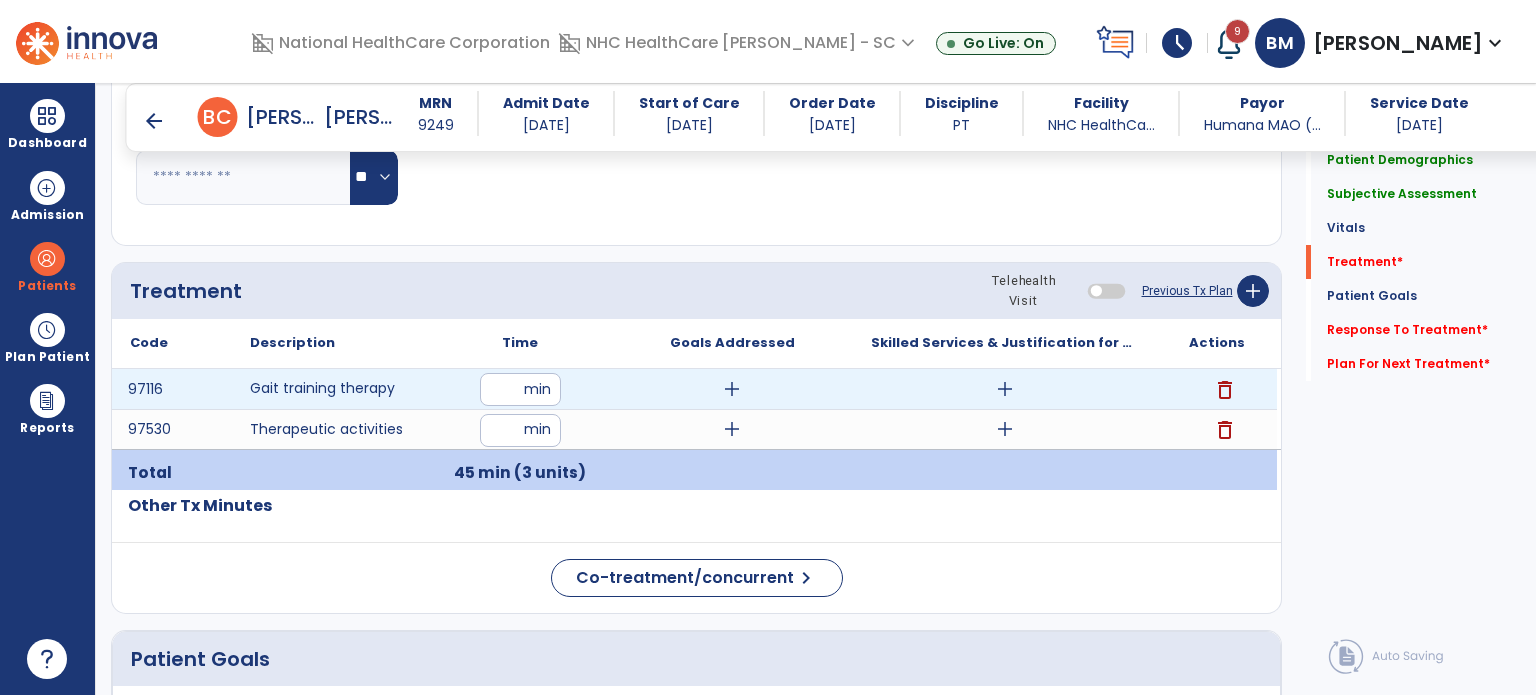 click on "add" at bounding box center (732, 389) 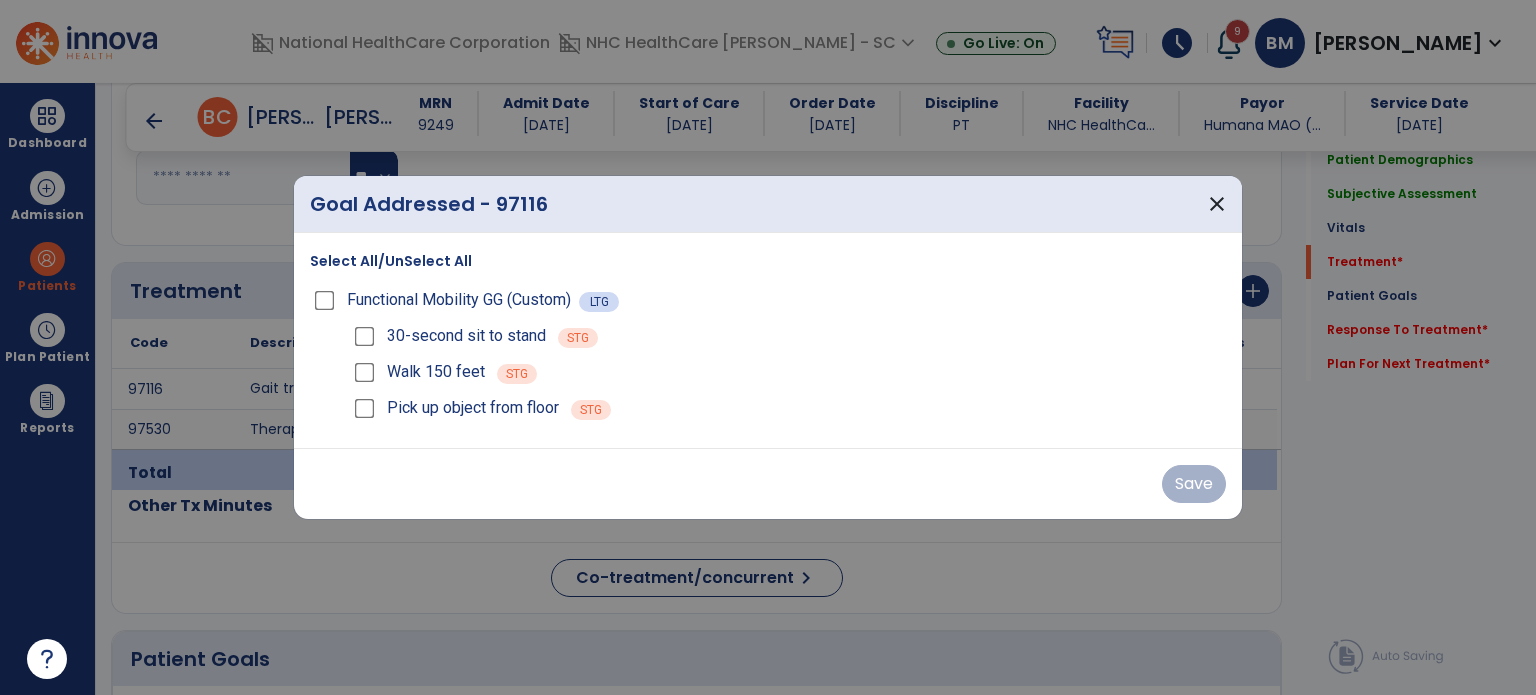 click on "Walk 150 feet  STG" at bounding box center (788, 372) 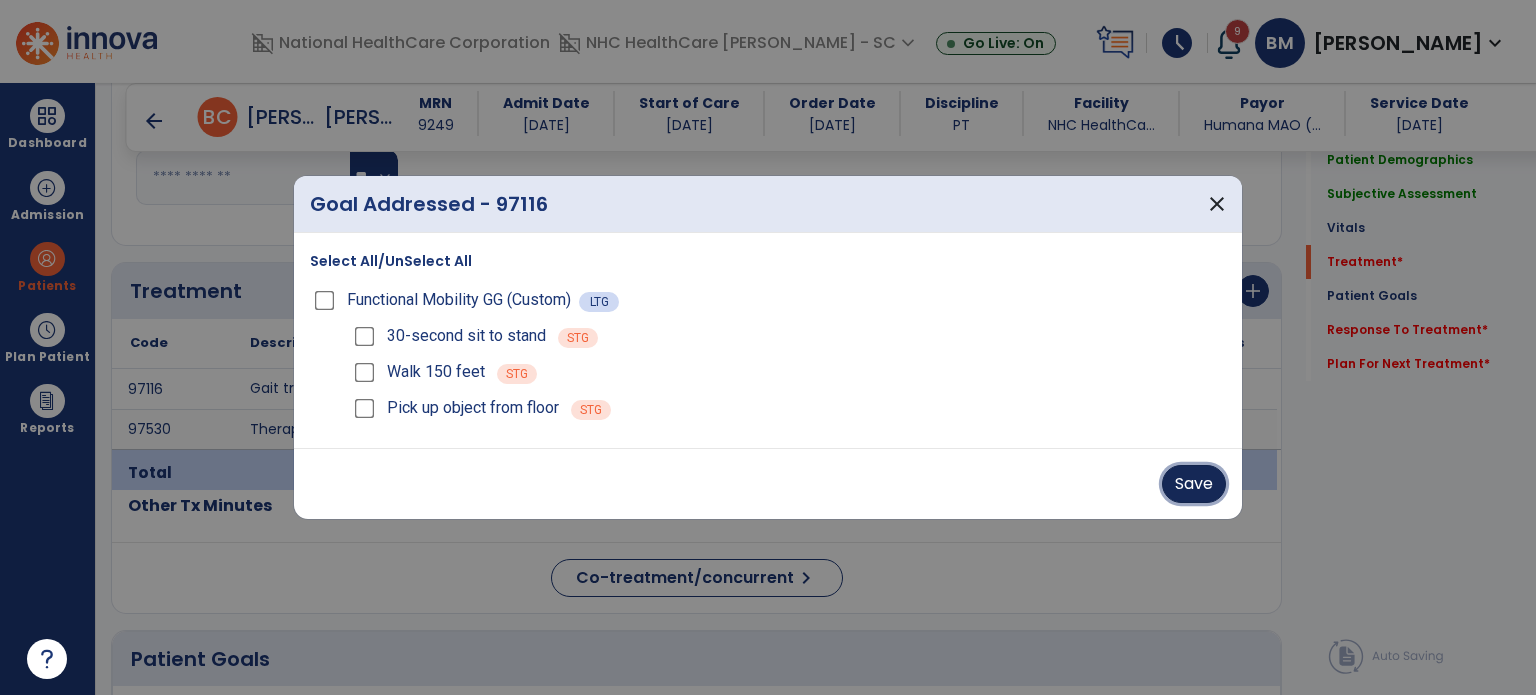click on "Save" at bounding box center (1194, 484) 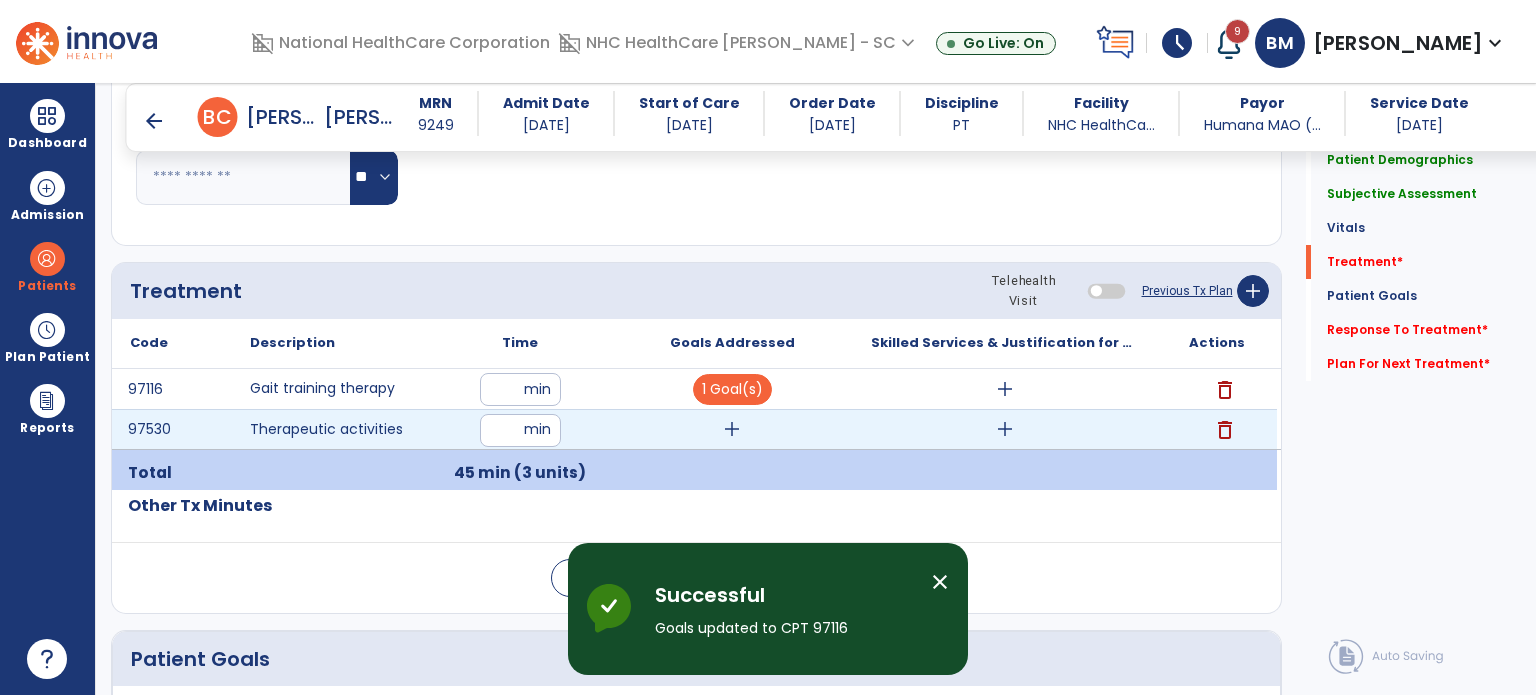 click on "add" at bounding box center [732, 429] 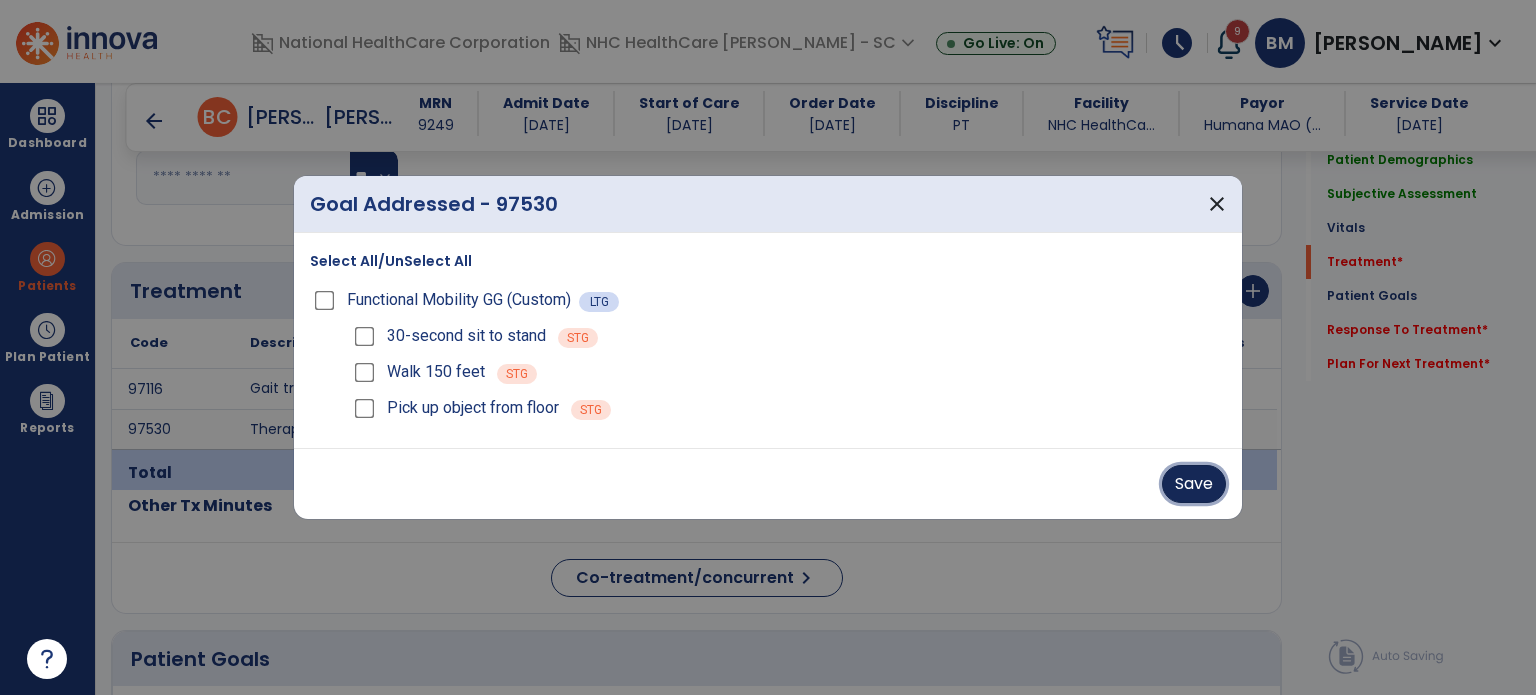 click on "Save" at bounding box center (1194, 484) 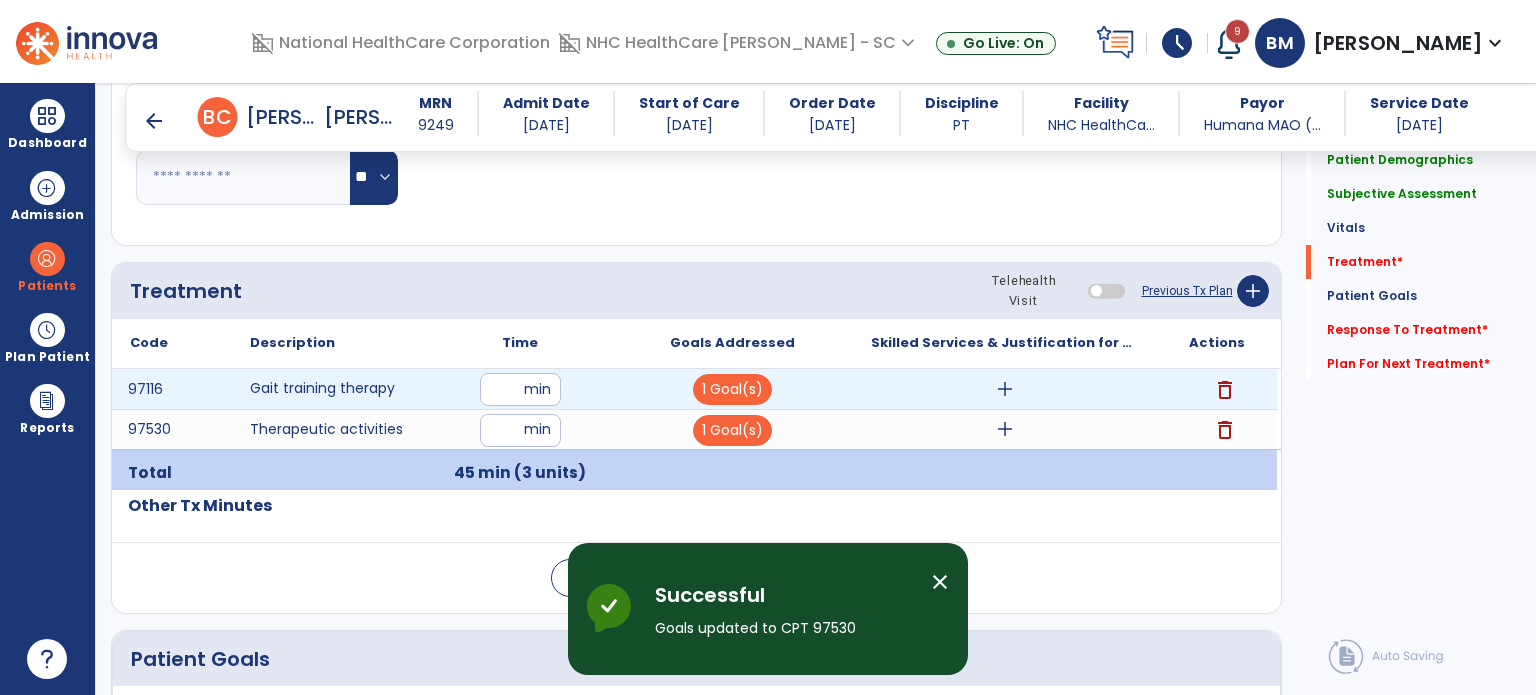click on "add" at bounding box center (1005, 389) 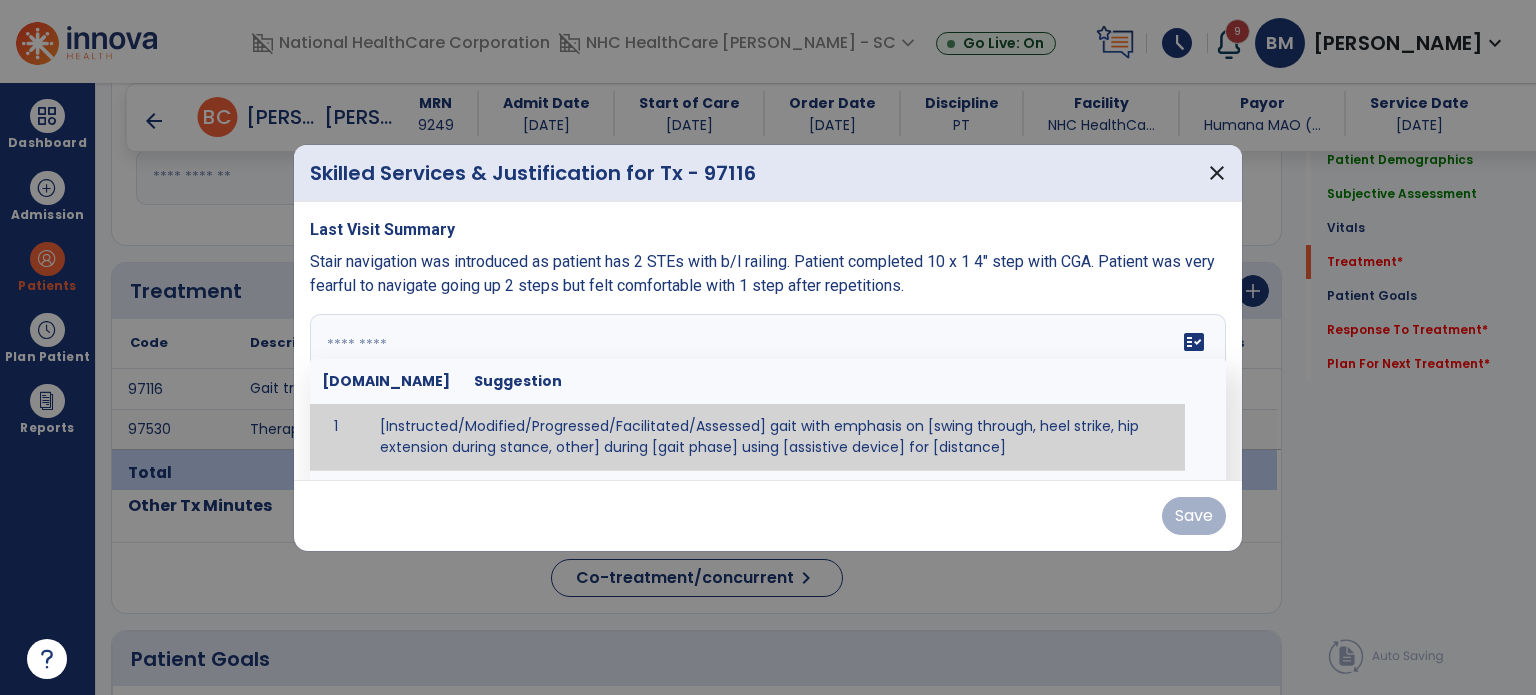 click at bounding box center [766, 389] 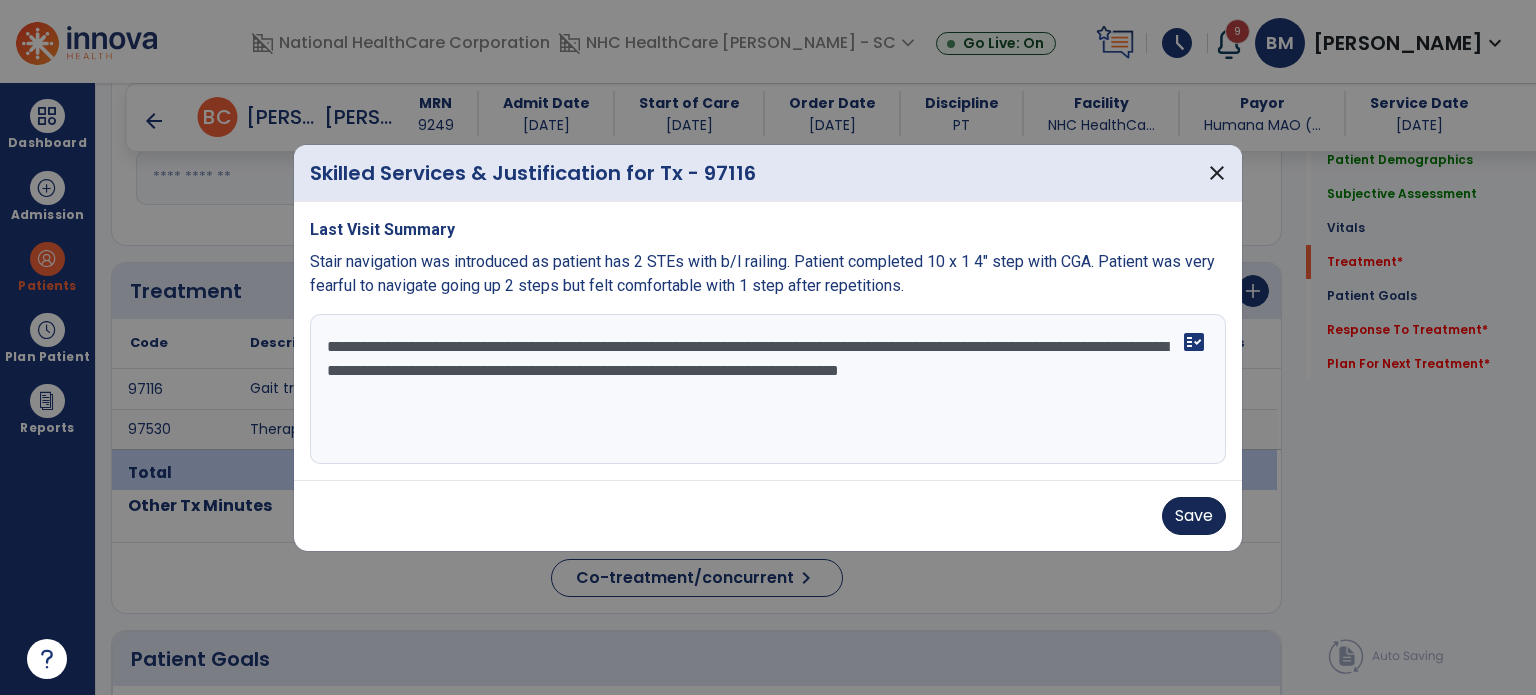 type on "**********" 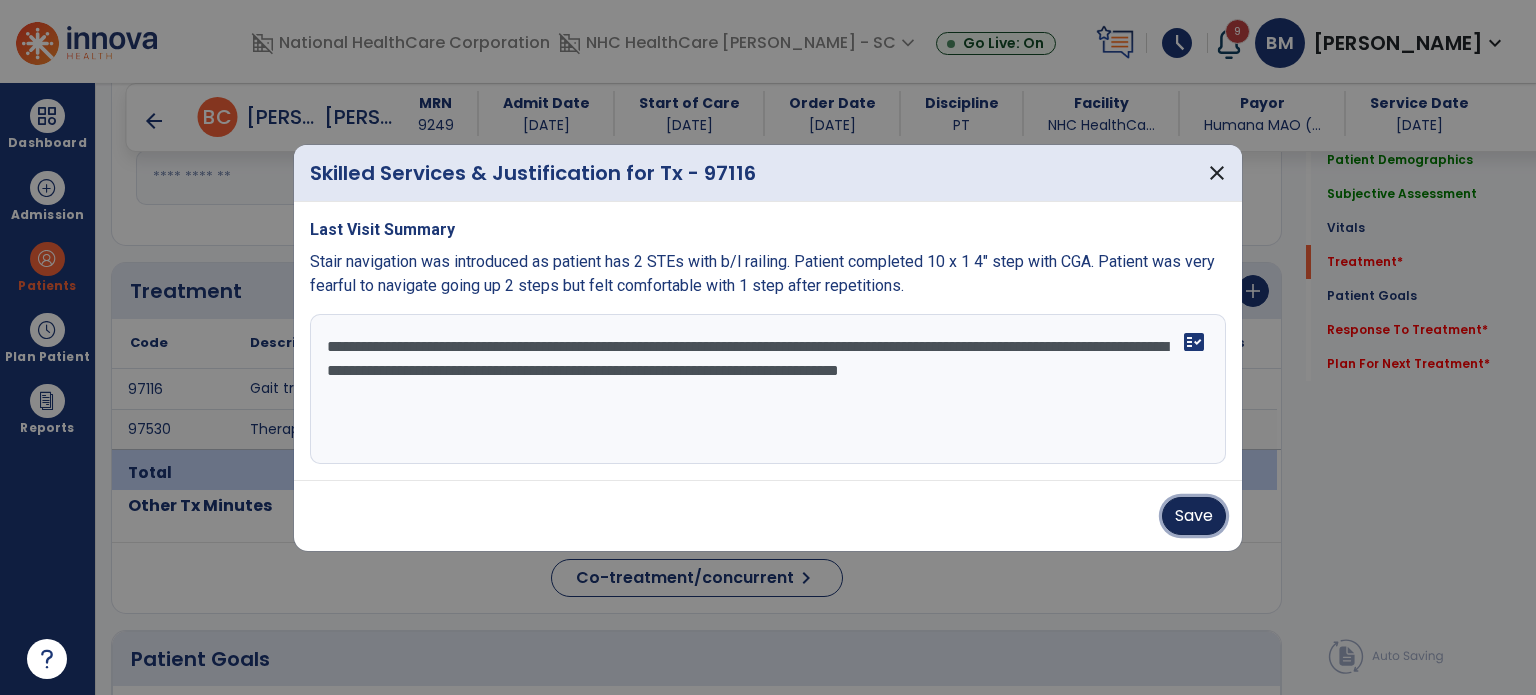 drag, startPoint x: 1196, startPoint y: 520, endPoint x: 1179, endPoint y: 505, distance: 22.671568 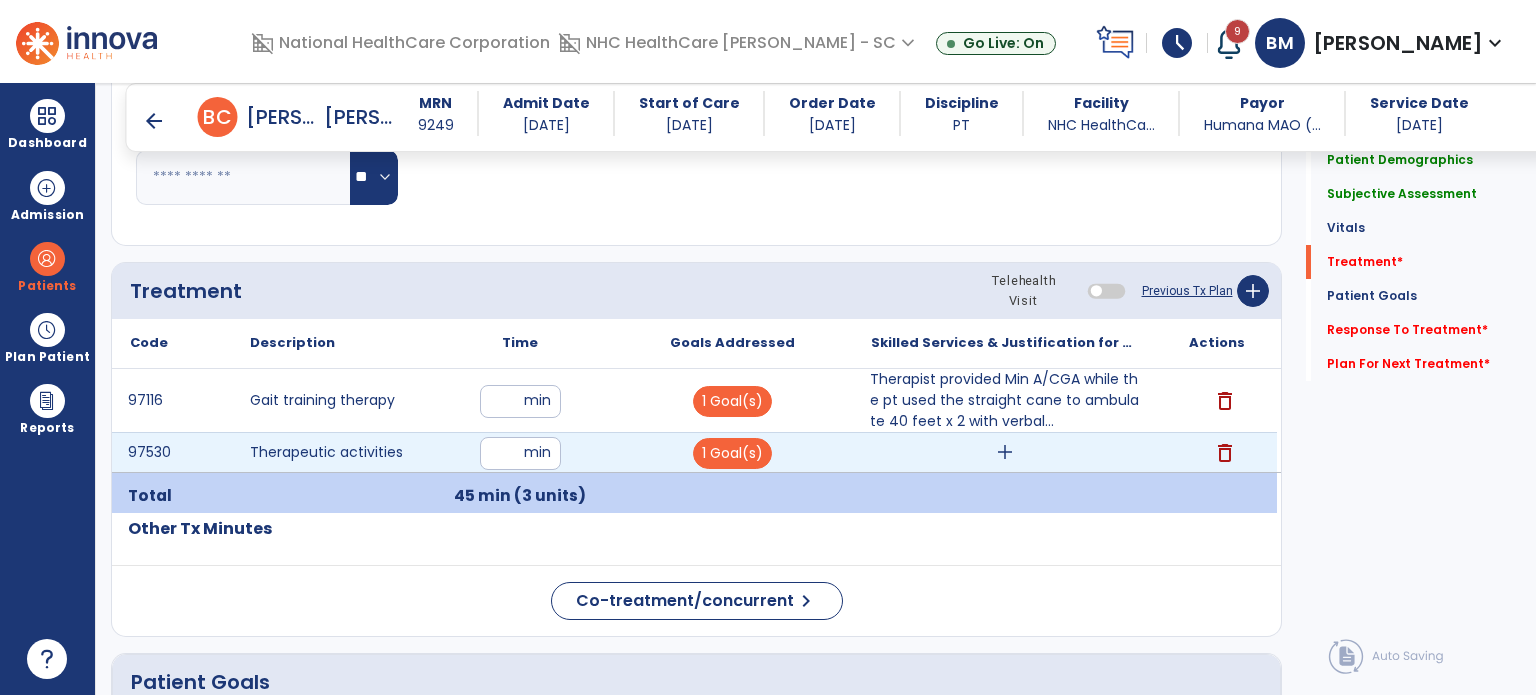click on "add" at bounding box center (1005, 452) 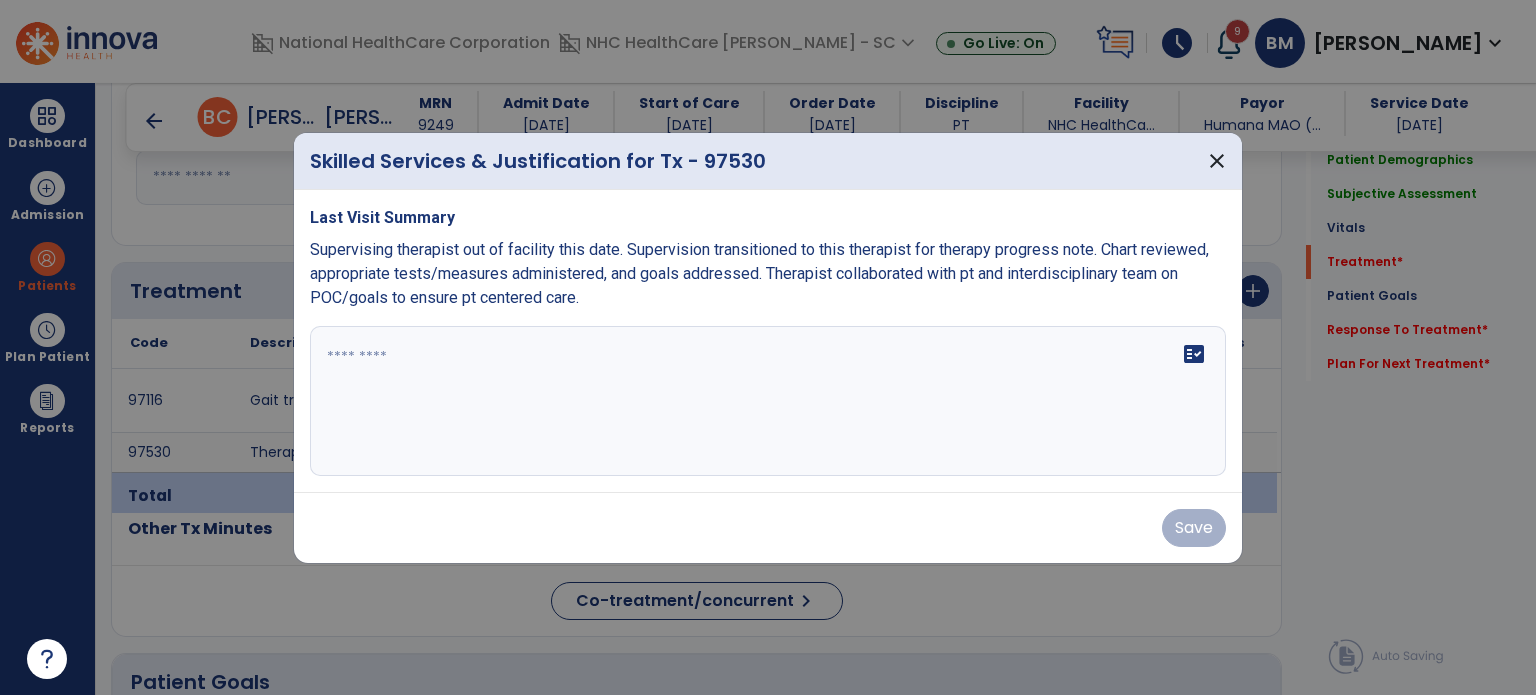 click on "fact_check" at bounding box center (768, 401) 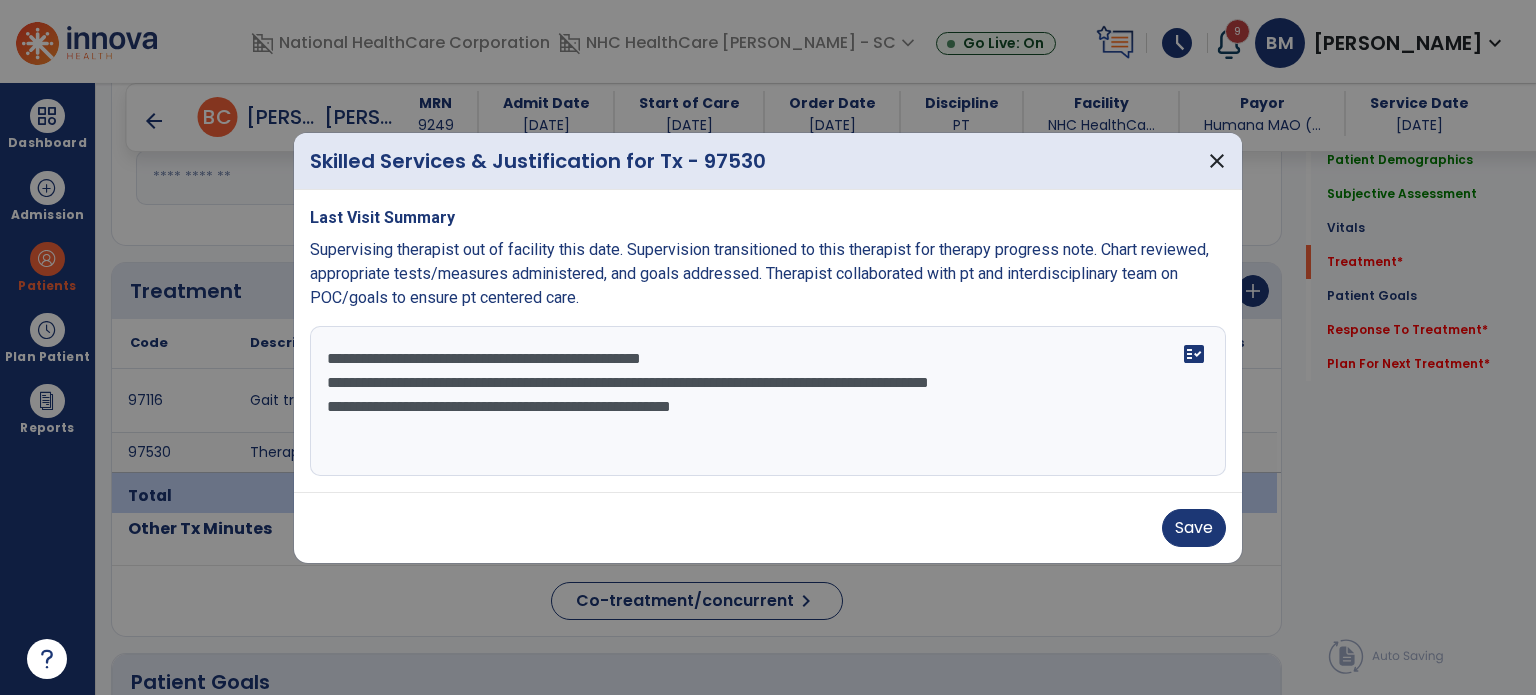 click at bounding box center (768, 347) 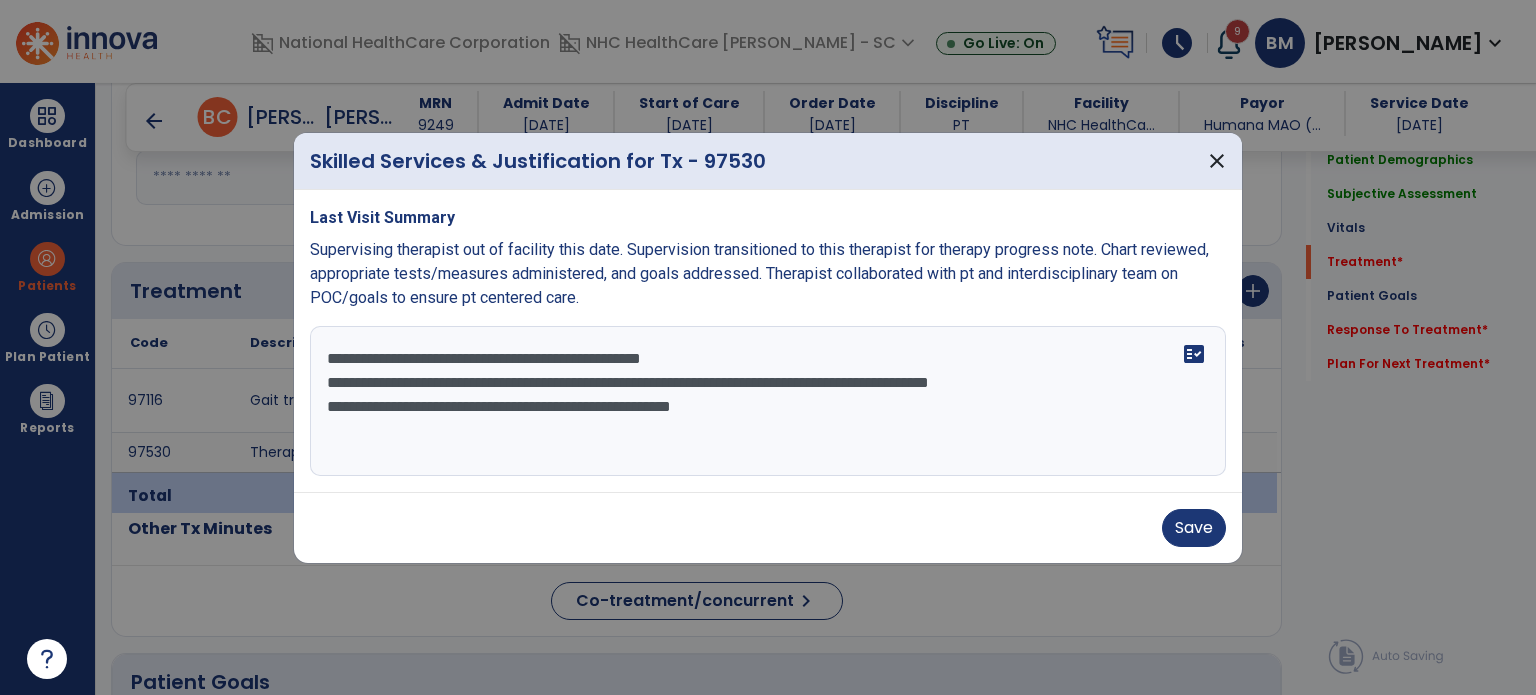 click on "**********" at bounding box center (768, 401) 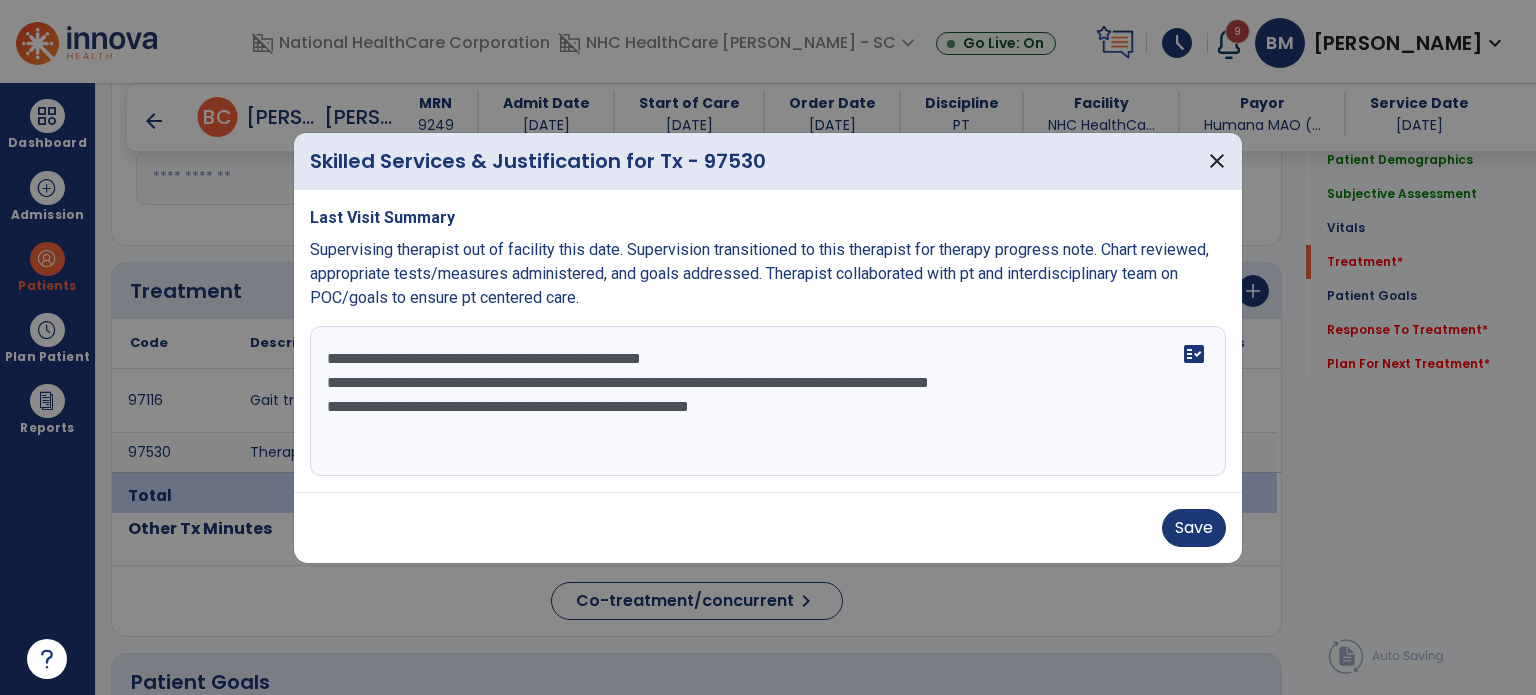 type on "**********" 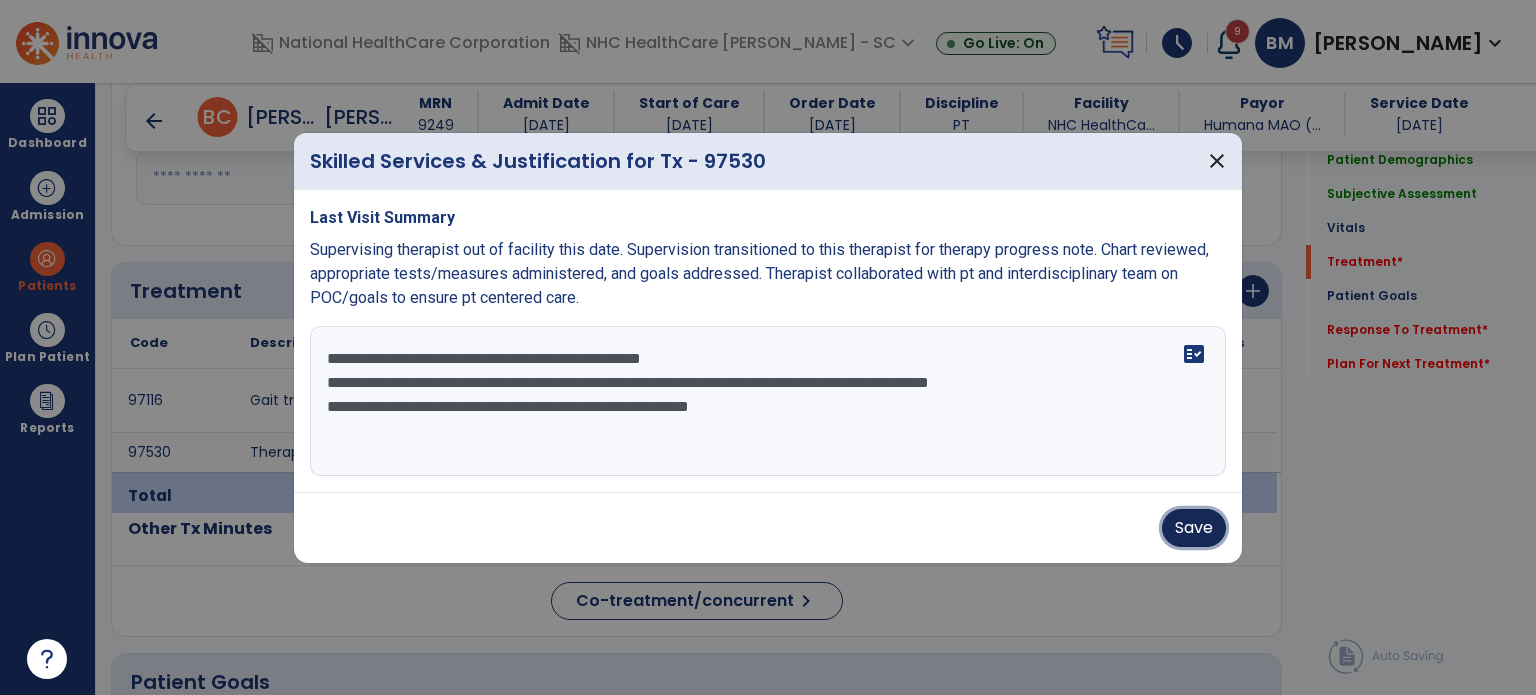 click on "Save" at bounding box center (1194, 528) 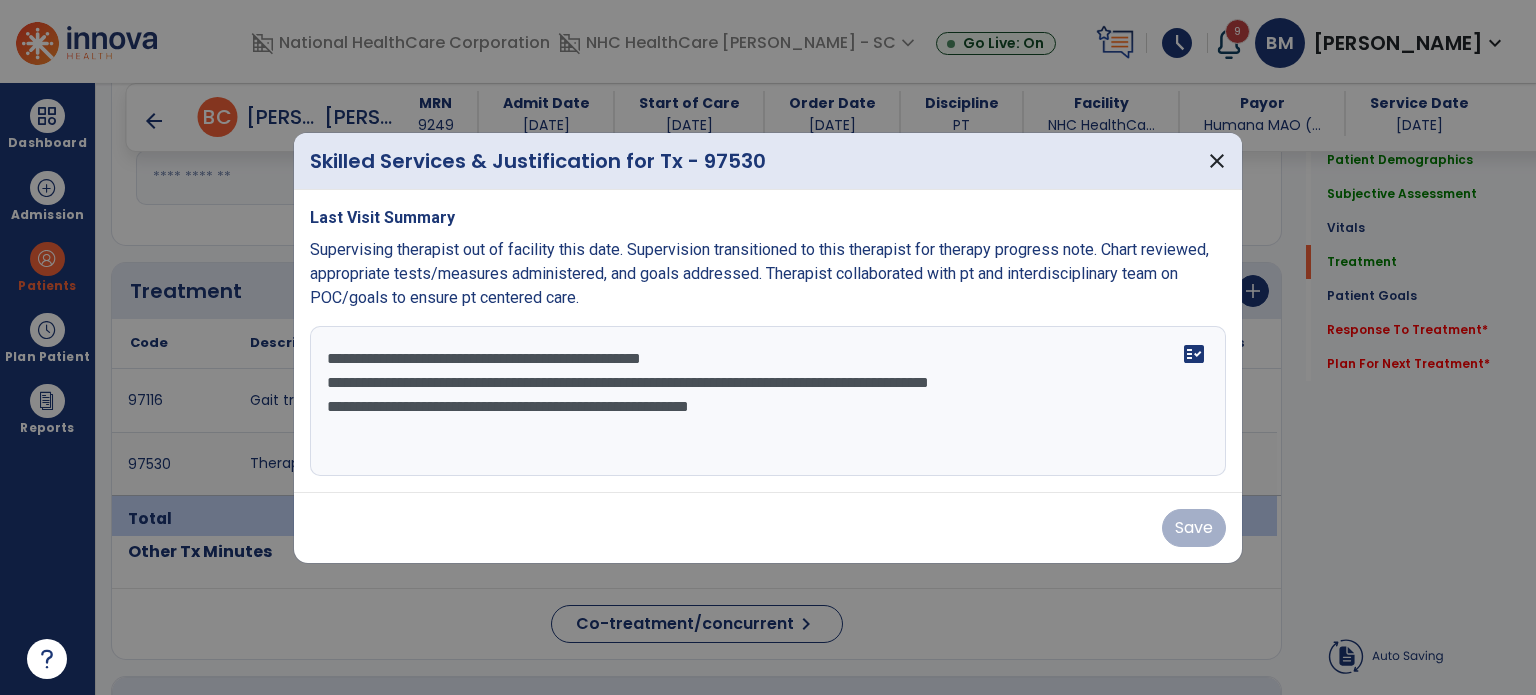 click on "Save" at bounding box center [768, 528] 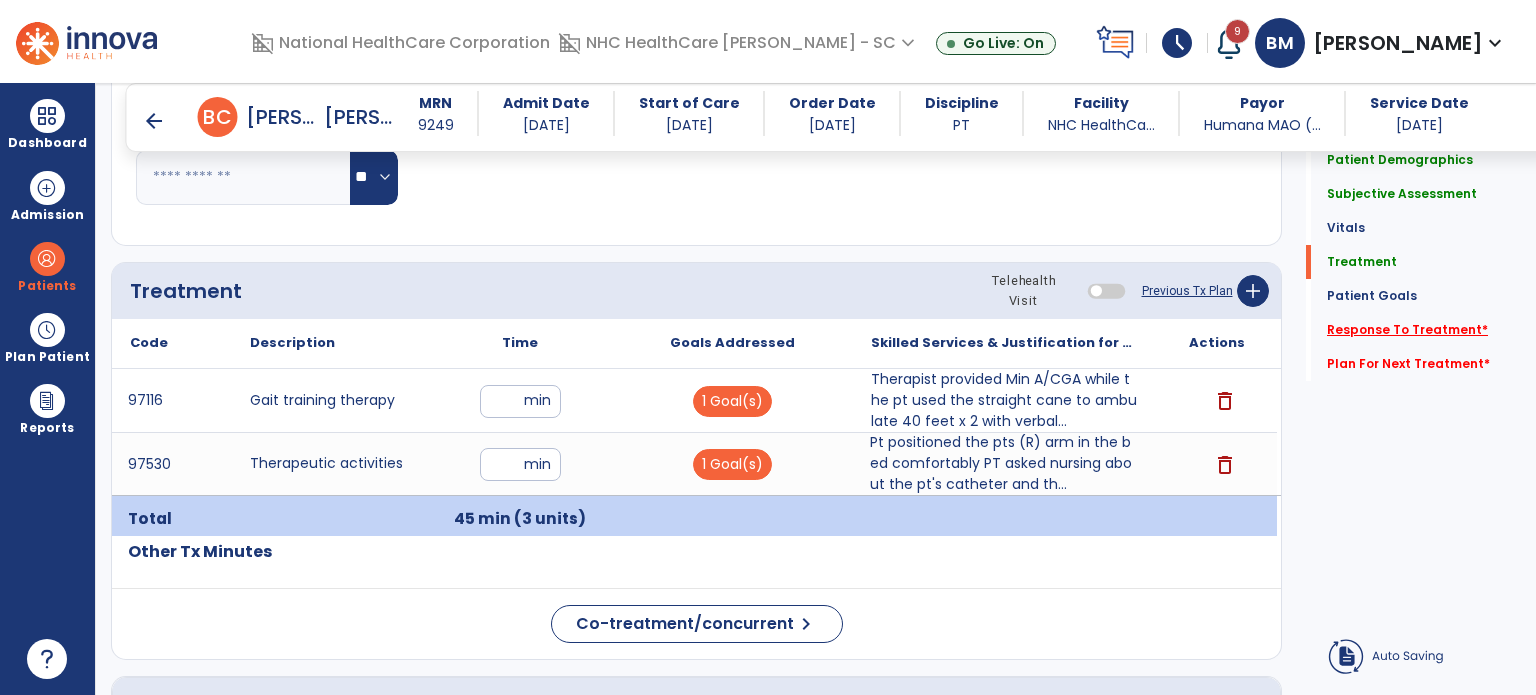 click on "Response To Treatment   *" 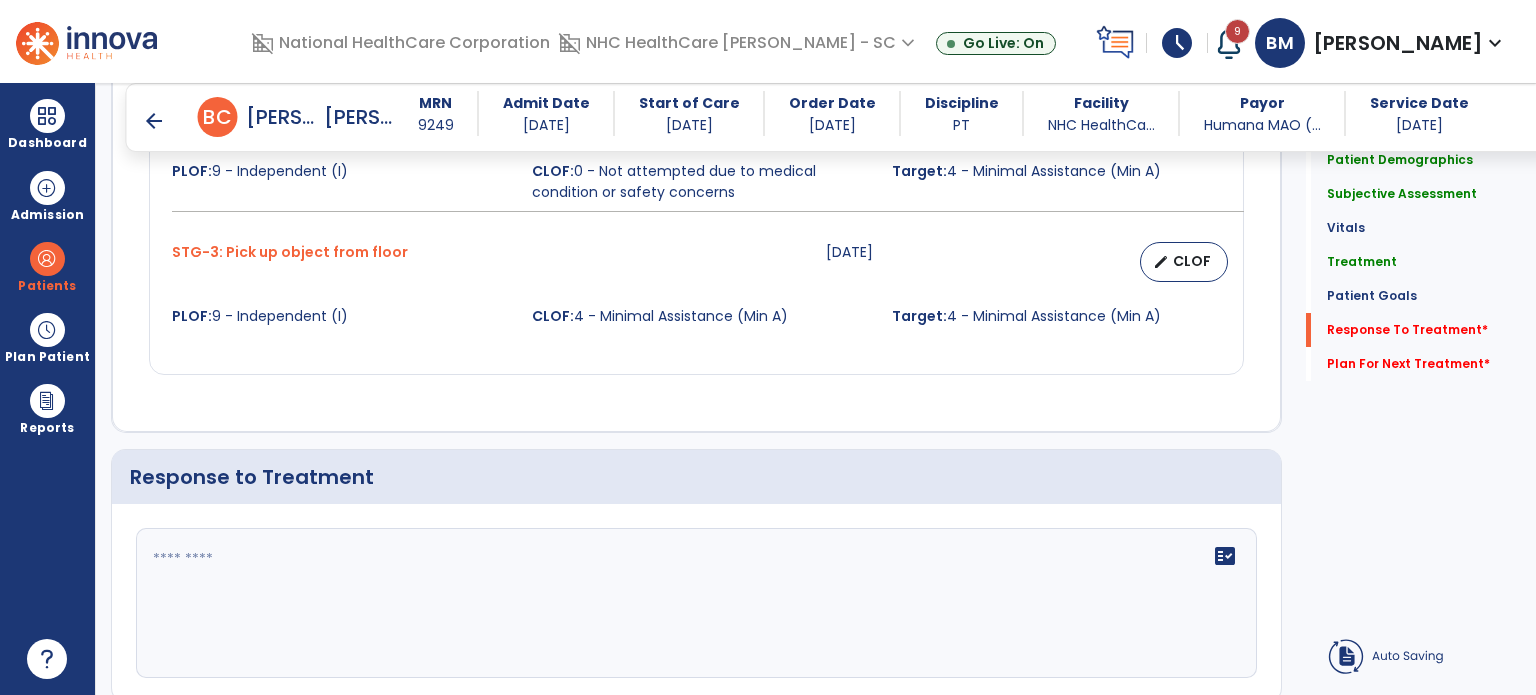 scroll, scrollTop: 2108, scrollLeft: 0, axis: vertical 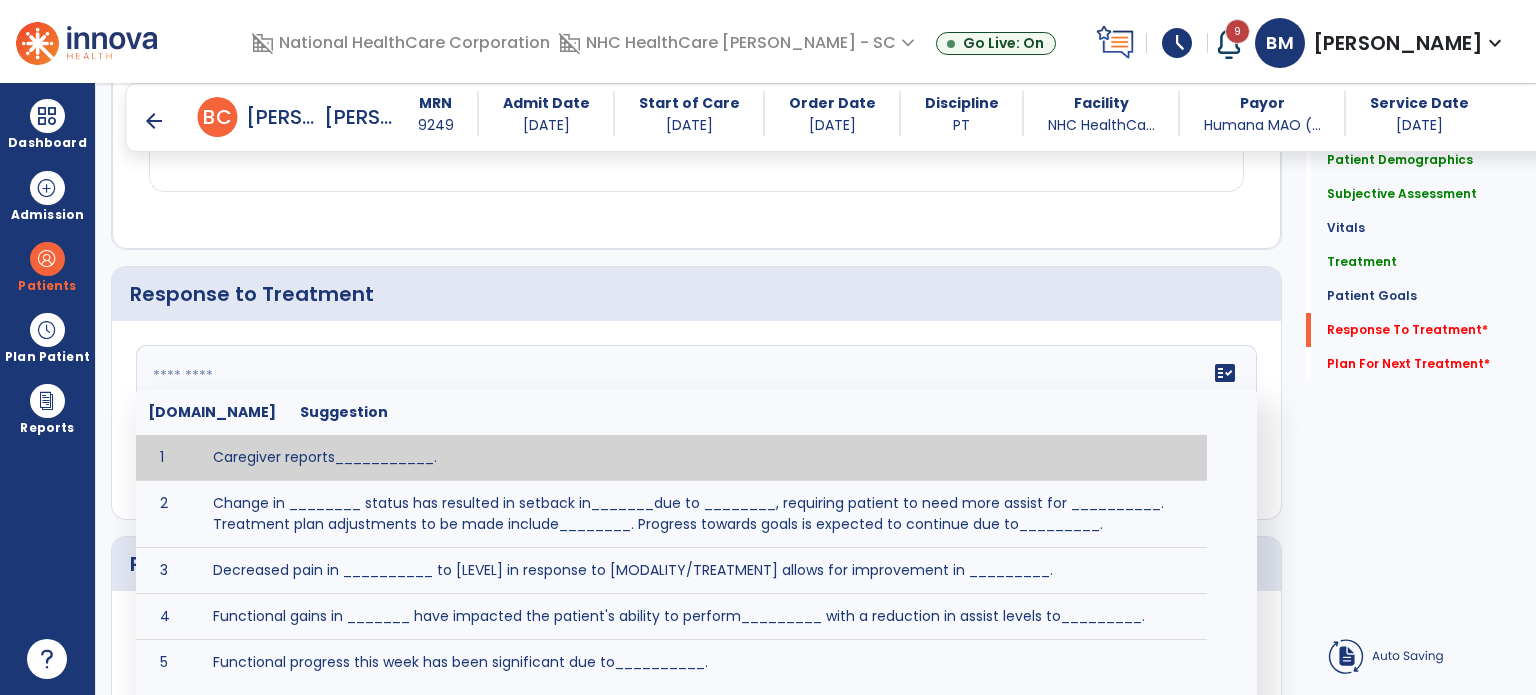 drag, startPoint x: 825, startPoint y: 346, endPoint x: 824, endPoint y: 357, distance: 11.045361 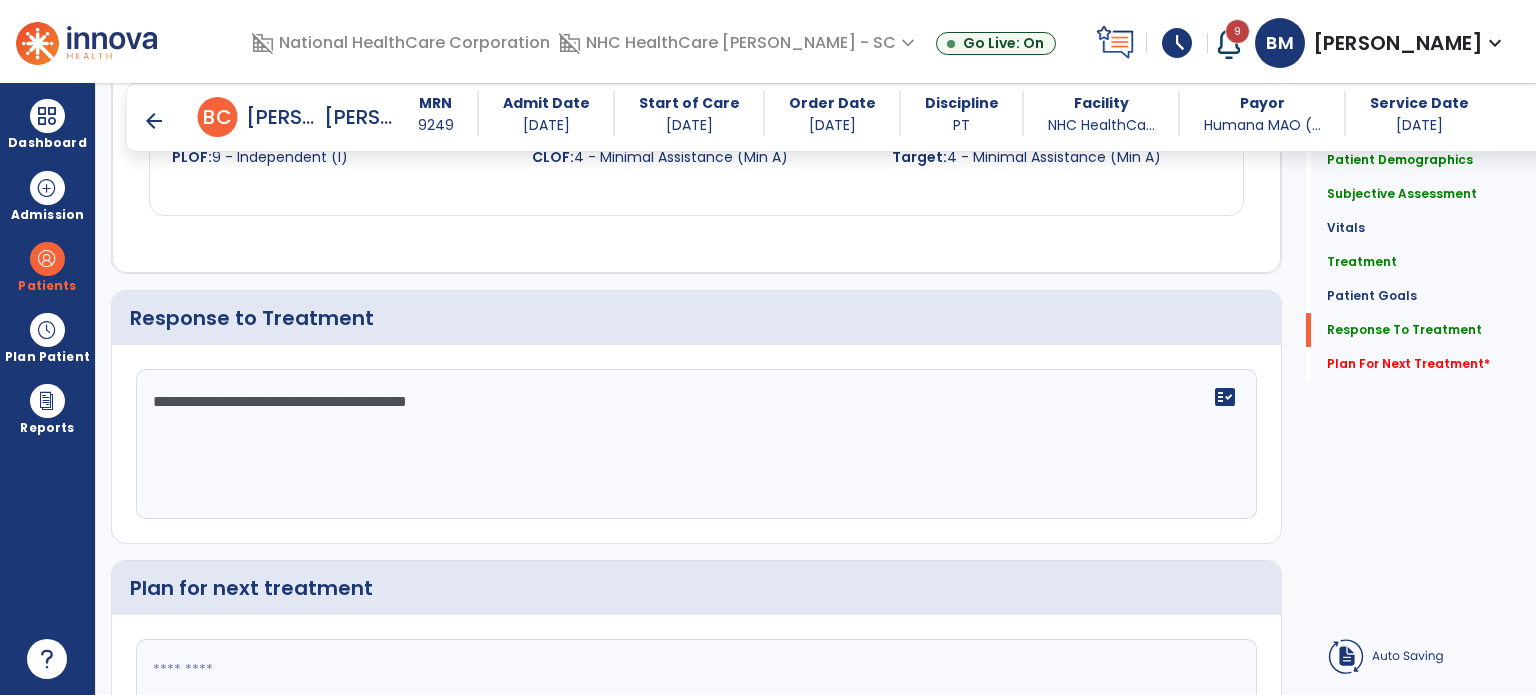 scroll, scrollTop: 2107, scrollLeft: 0, axis: vertical 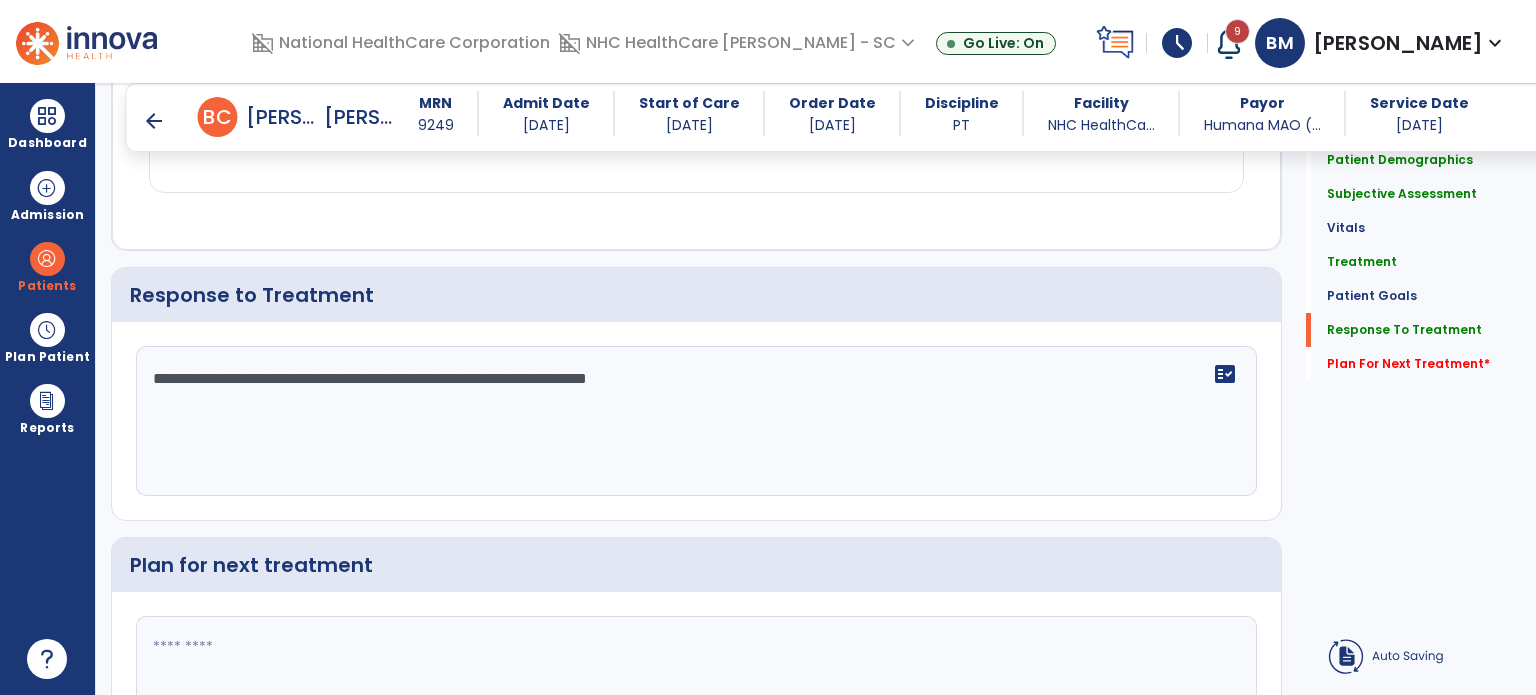 type on "**********" 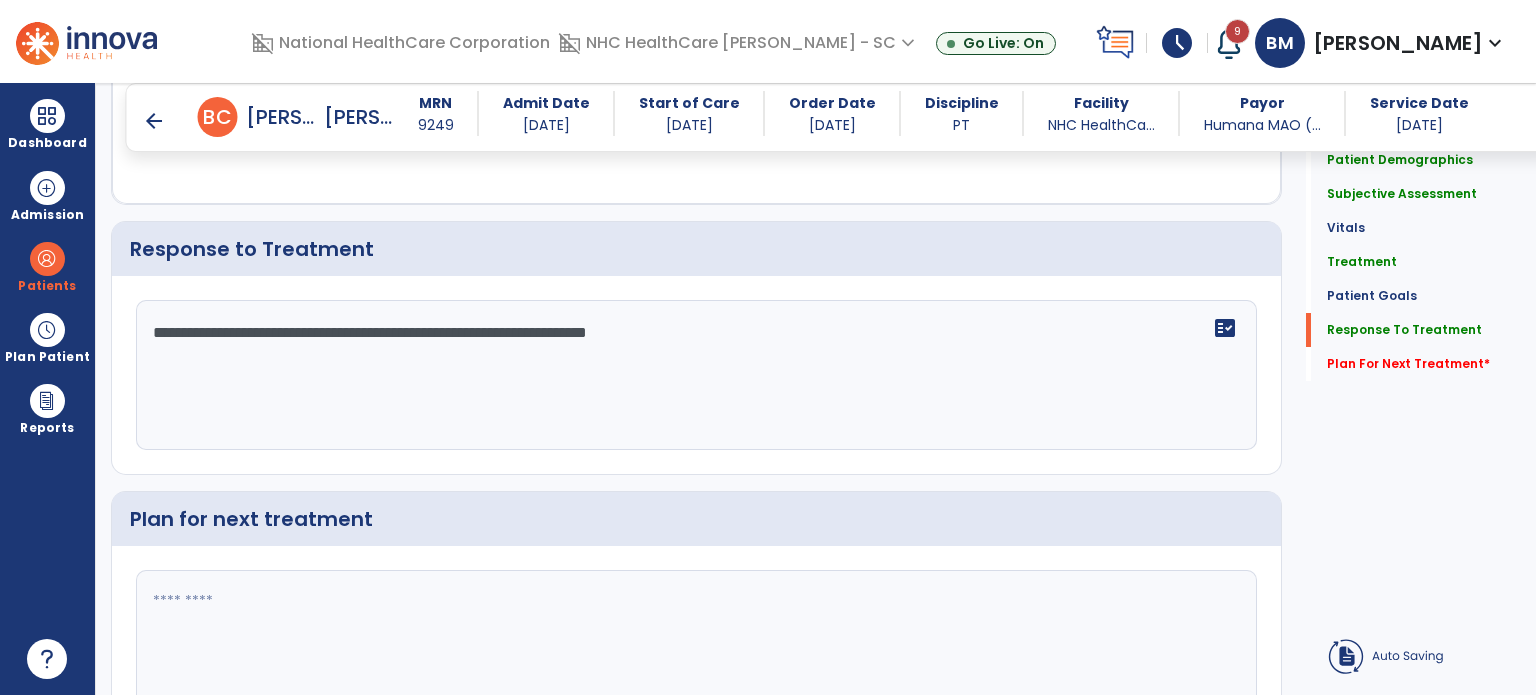 click 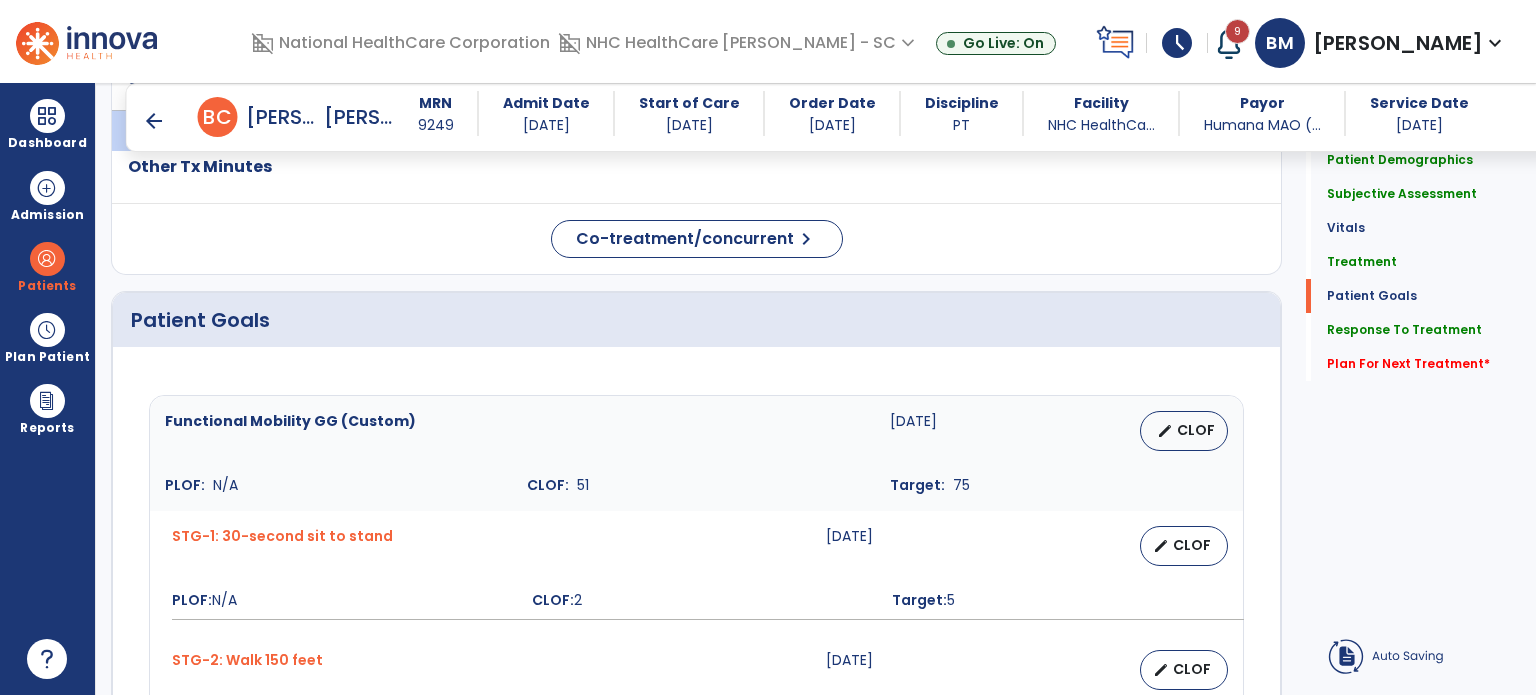 scroll, scrollTop: 1108, scrollLeft: 0, axis: vertical 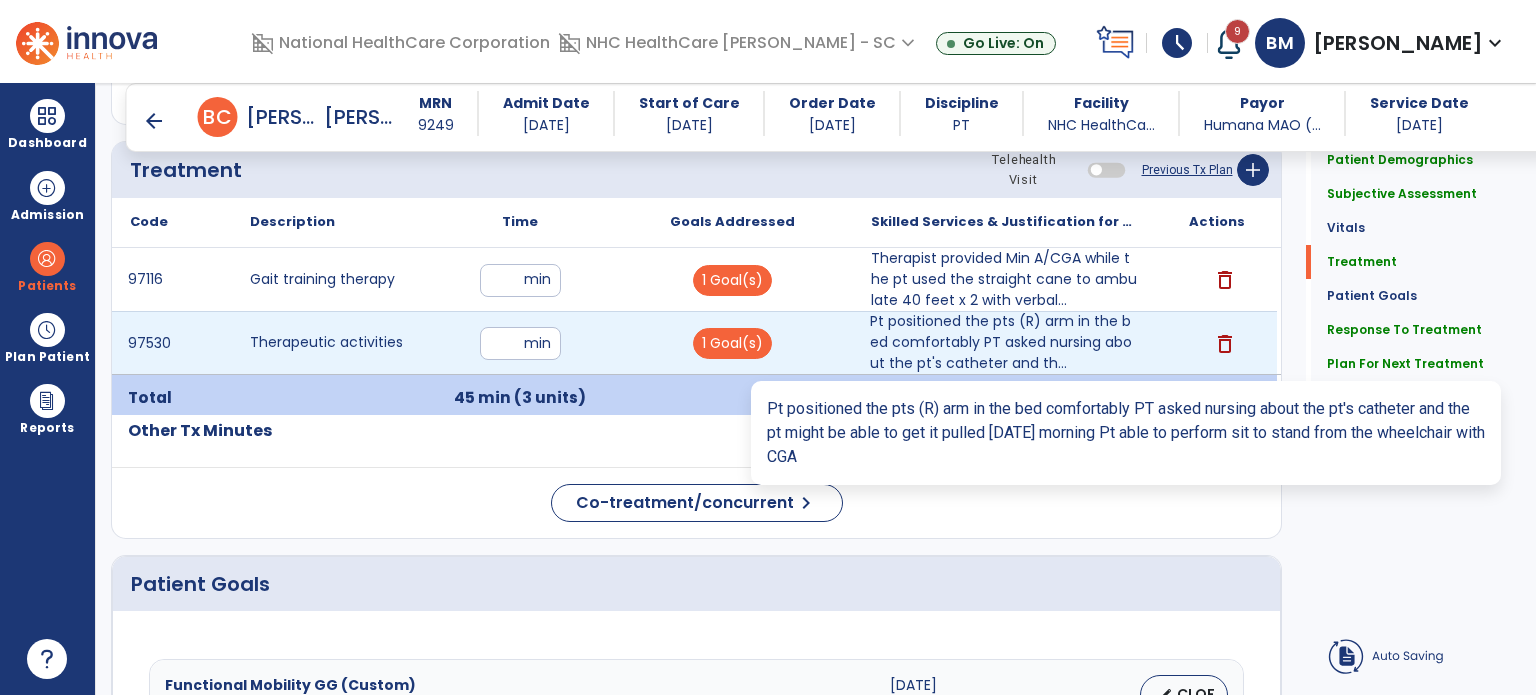 type on "**********" 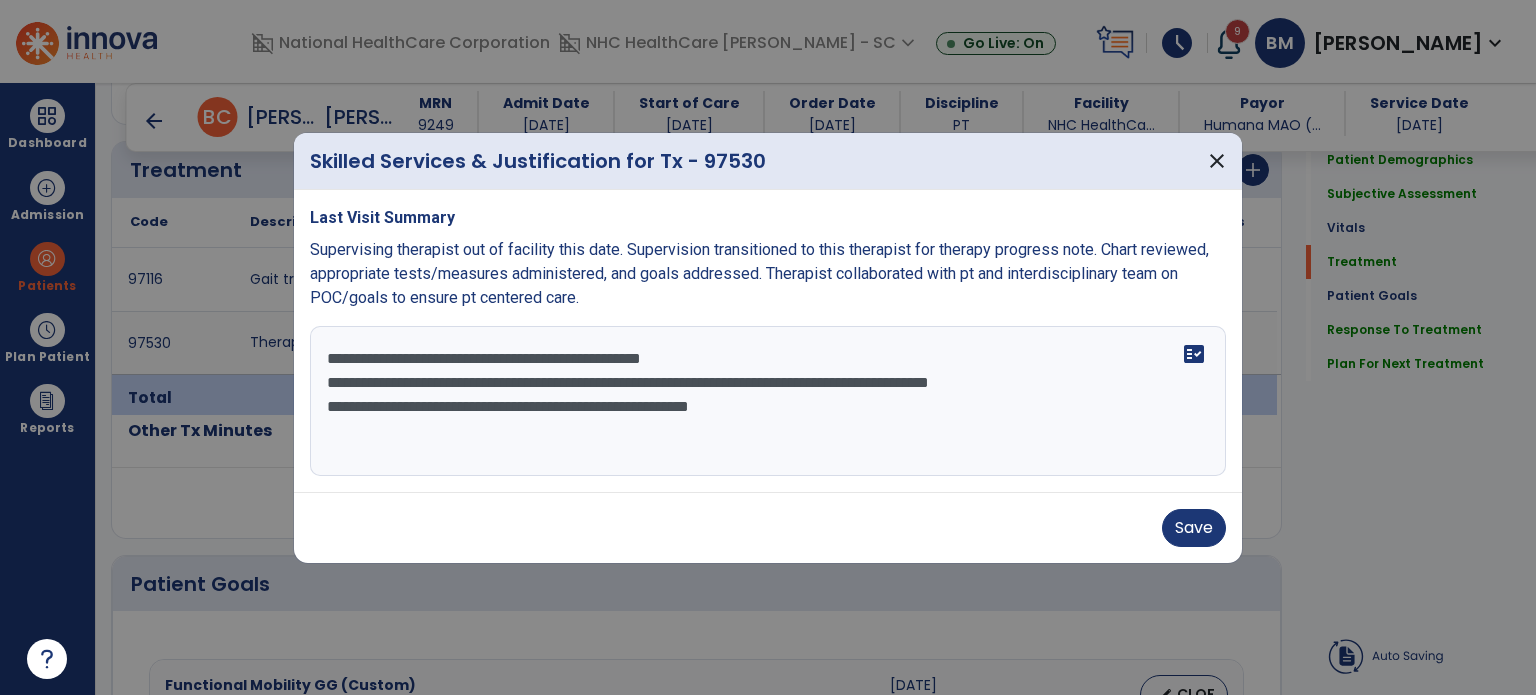 click on "**********" at bounding box center (768, 401) 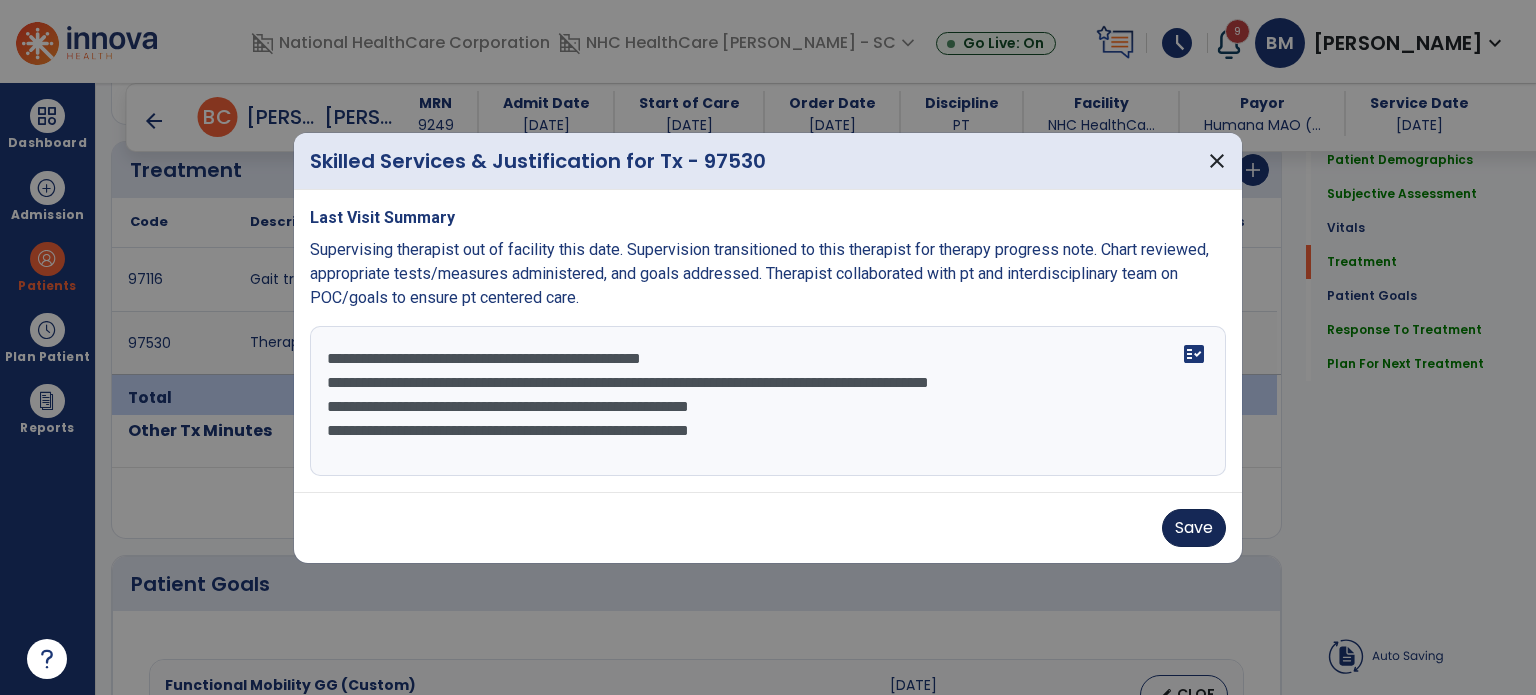 type on "**********" 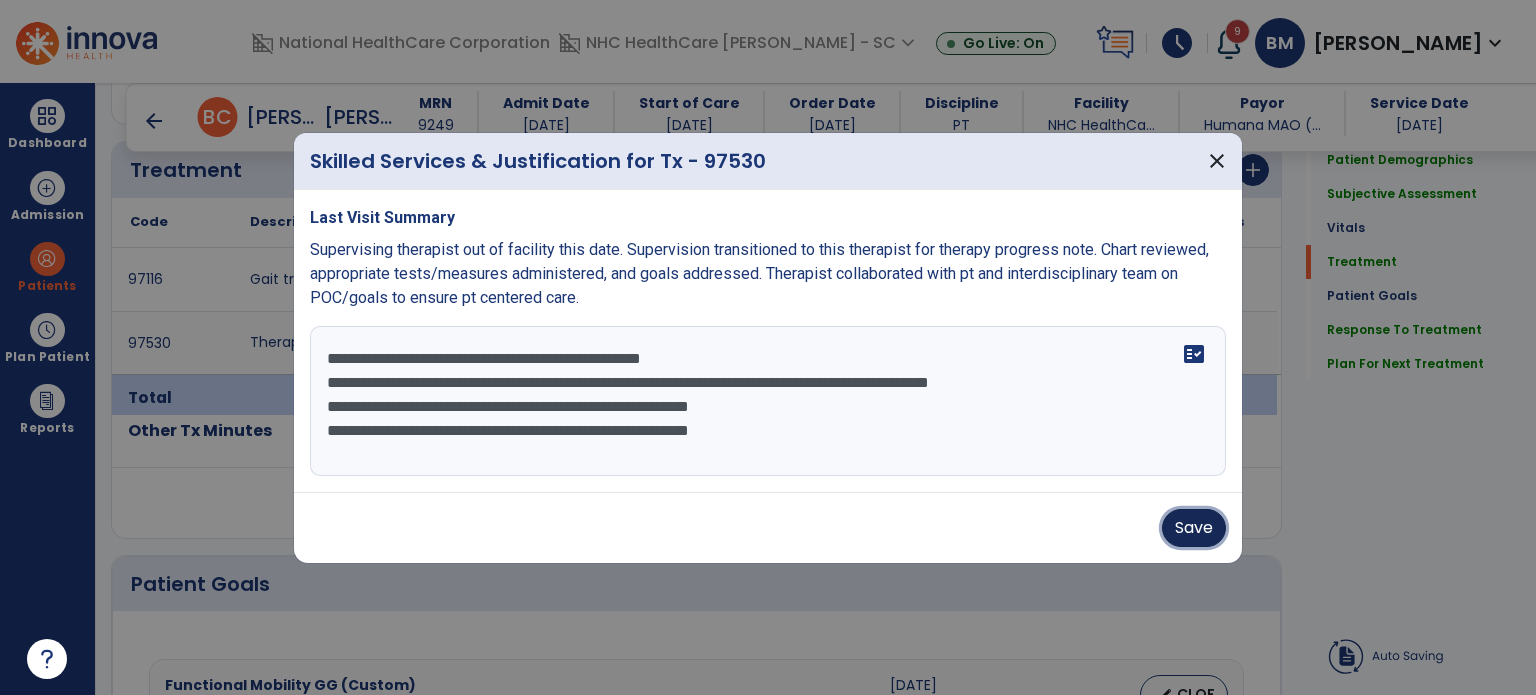 click on "Save" at bounding box center (1194, 528) 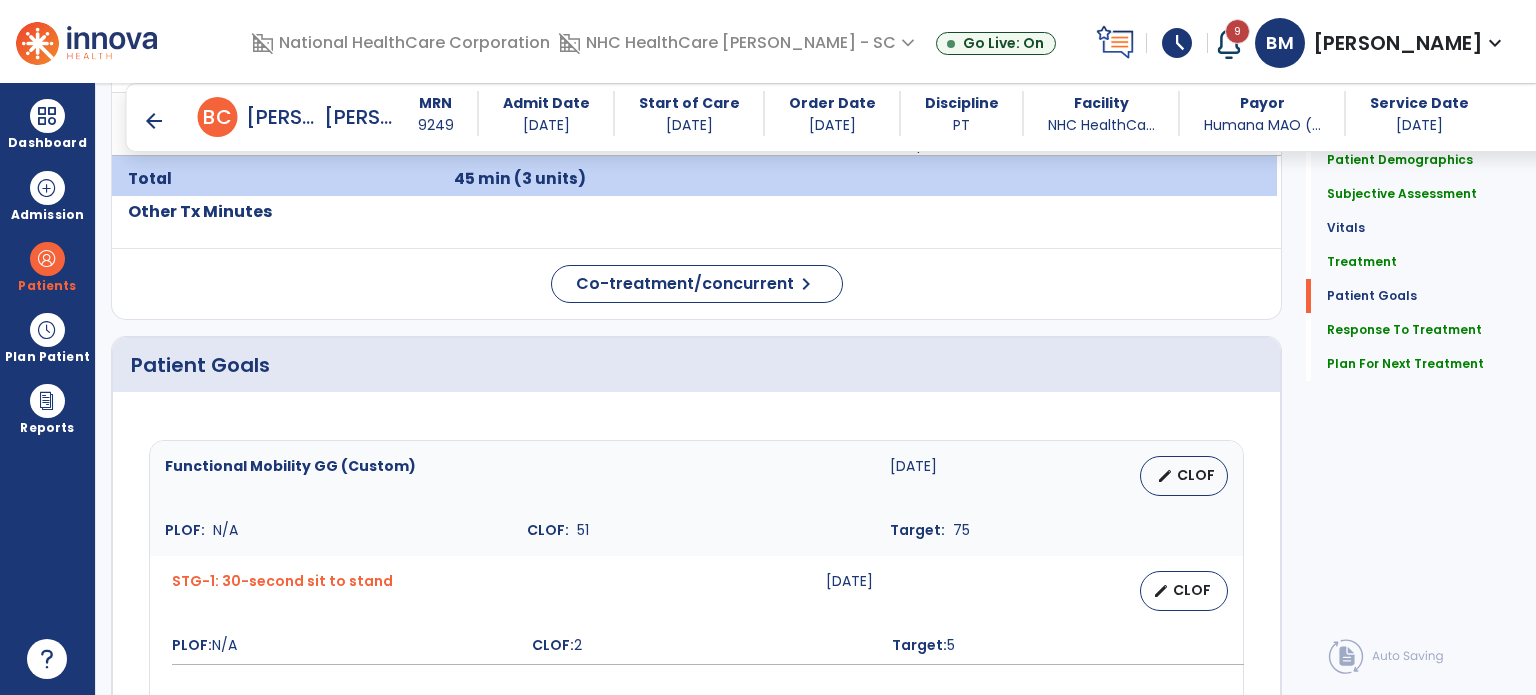 scroll, scrollTop: 1063, scrollLeft: 0, axis: vertical 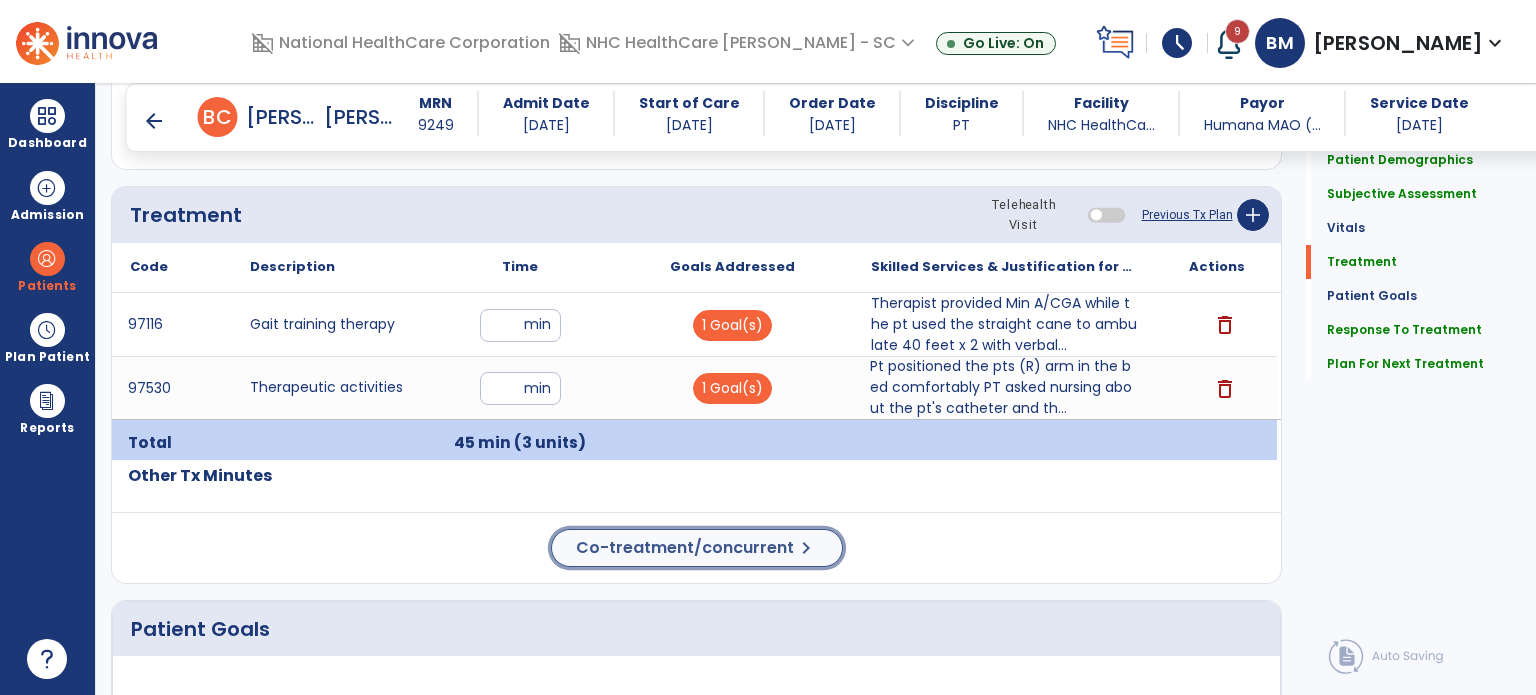 click on "Co-treatment/concurrent" 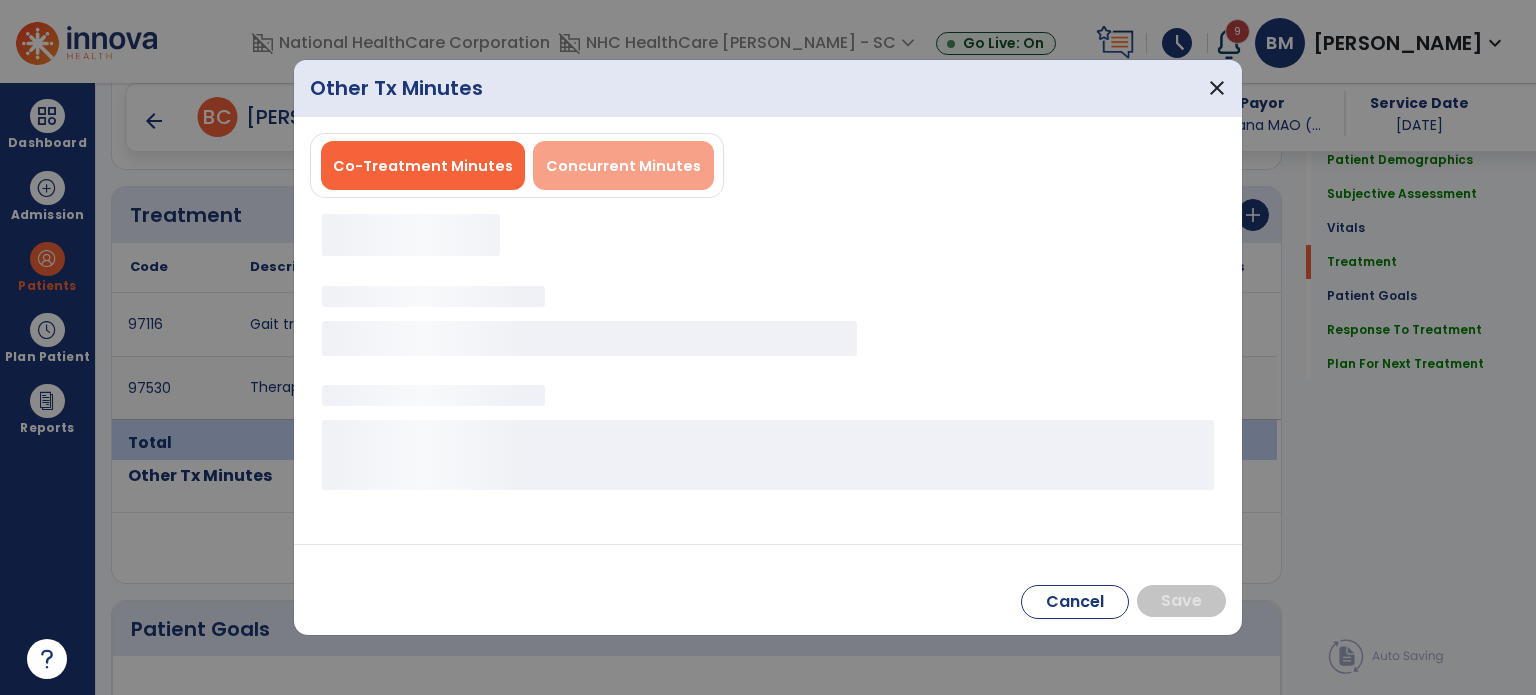 click on "Concurrent Minutes" at bounding box center (623, 166) 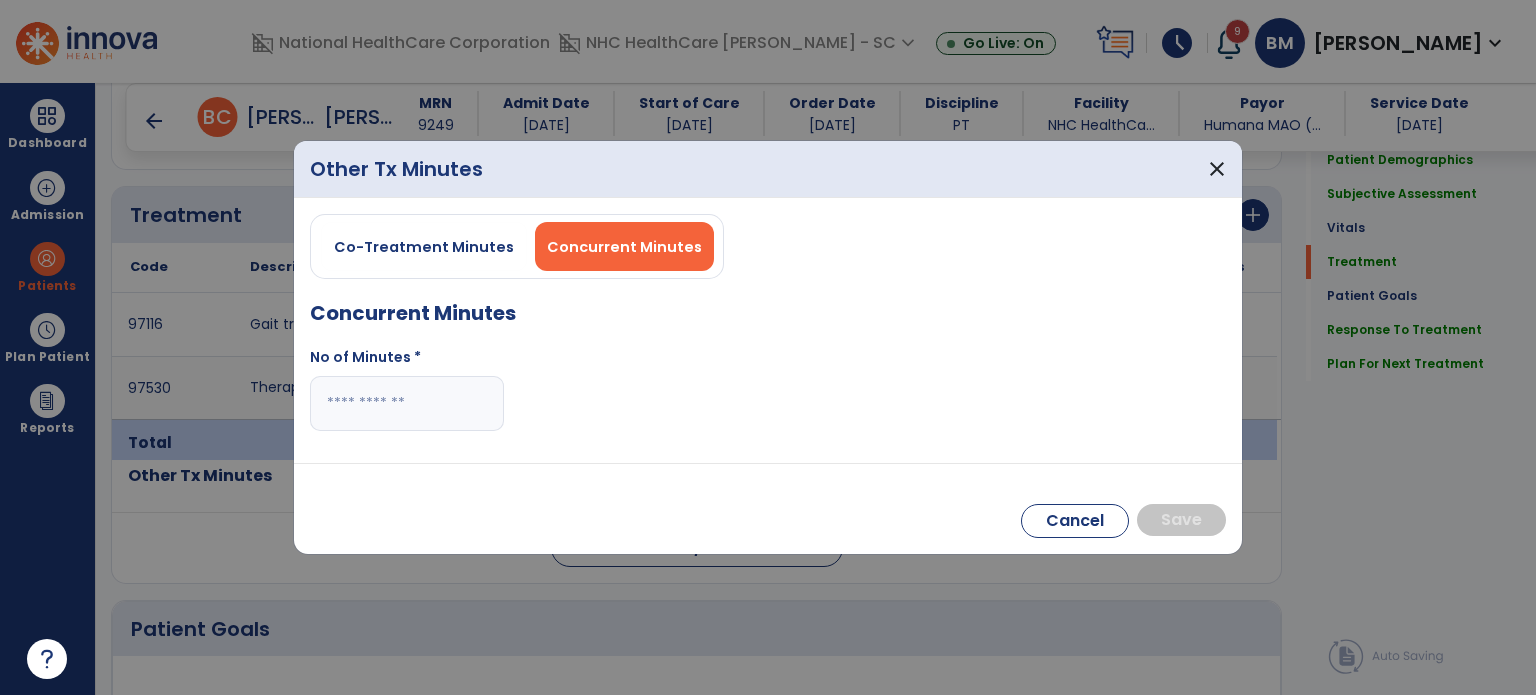 click at bounding box center [407, 403] 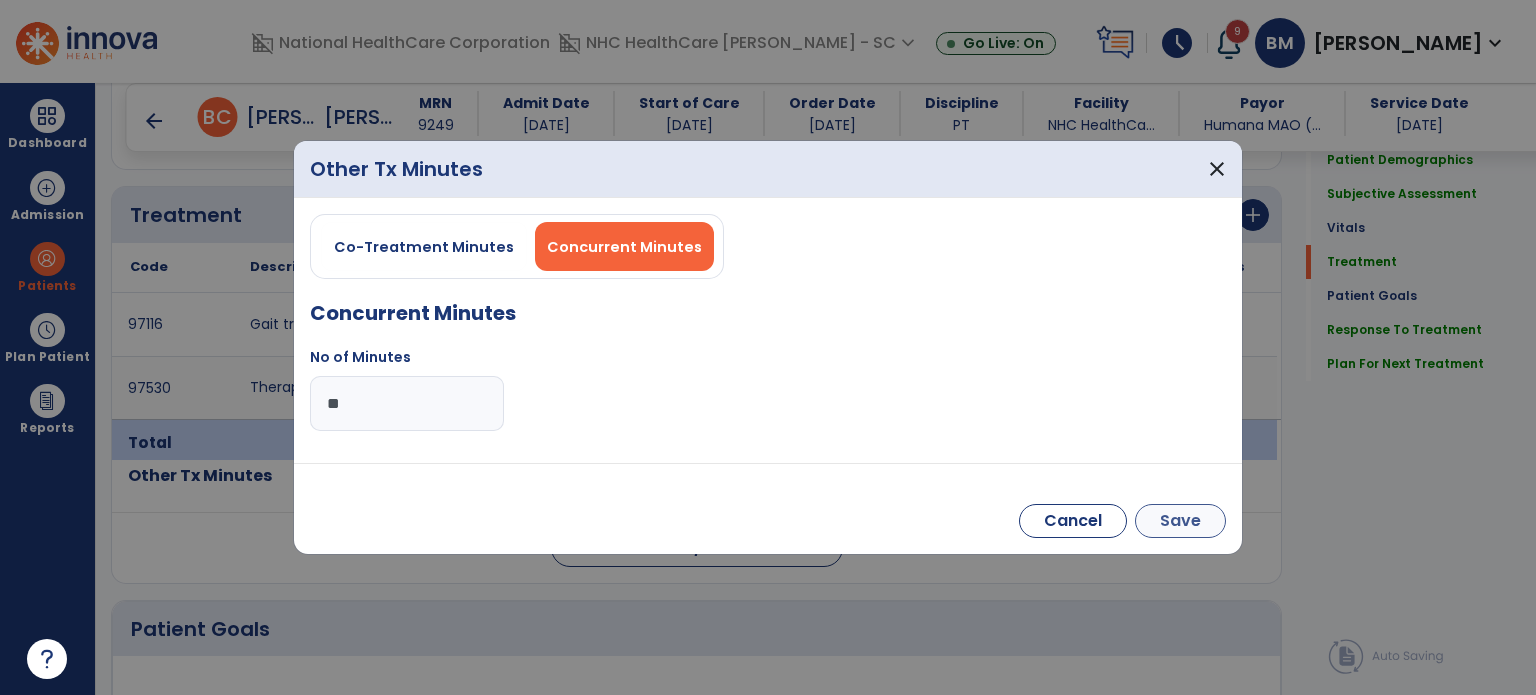 type on "**" 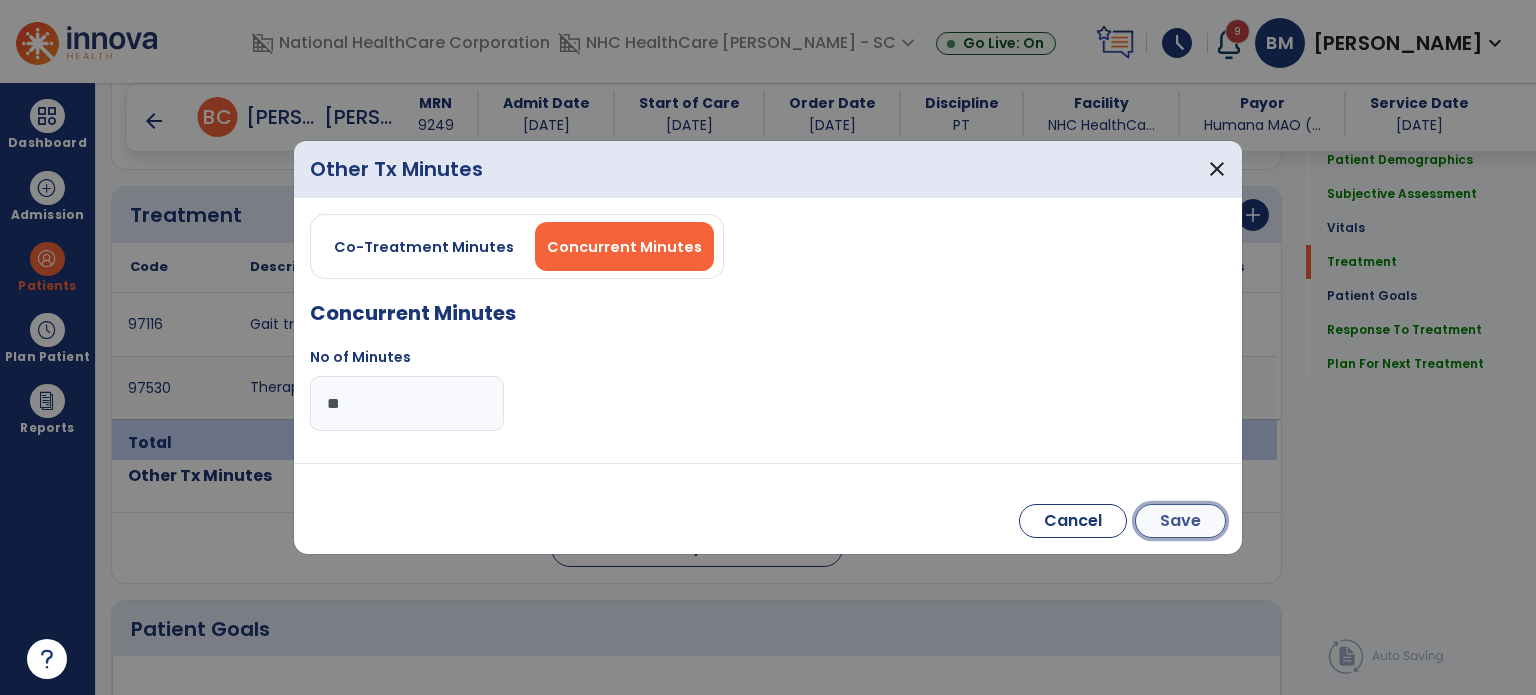 click on "Save" at bounding box center (1180, 521) 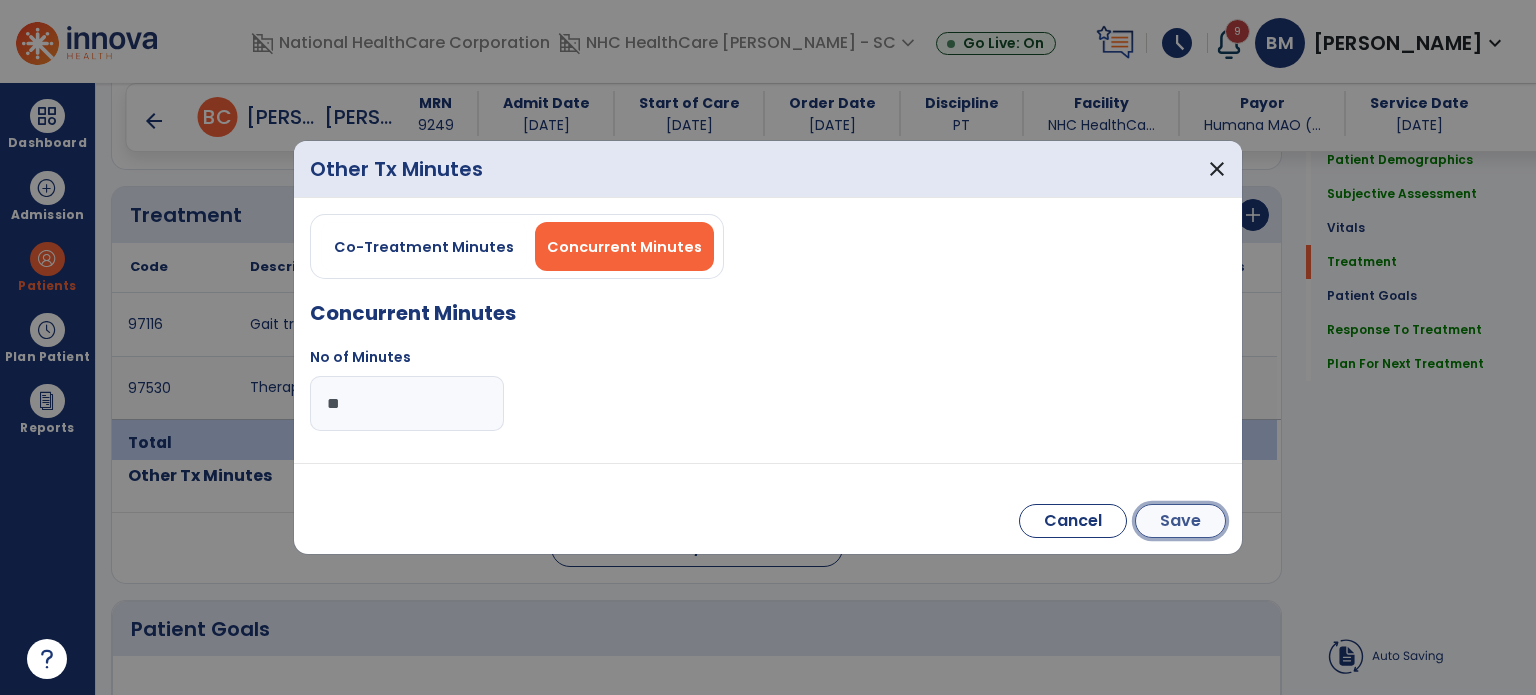 click on "Save" at bounding box center [1180, 521] 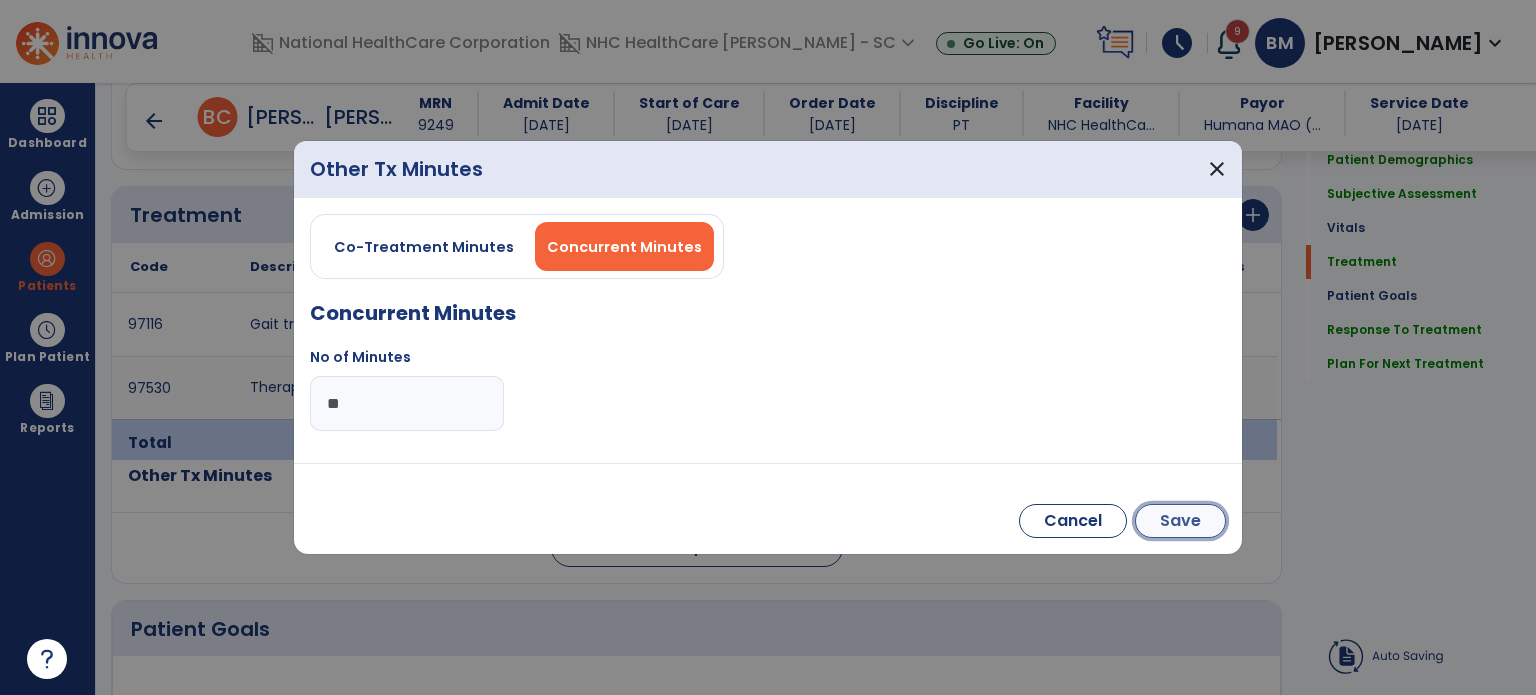 click on "Save" at bounding box center [1180, 521] 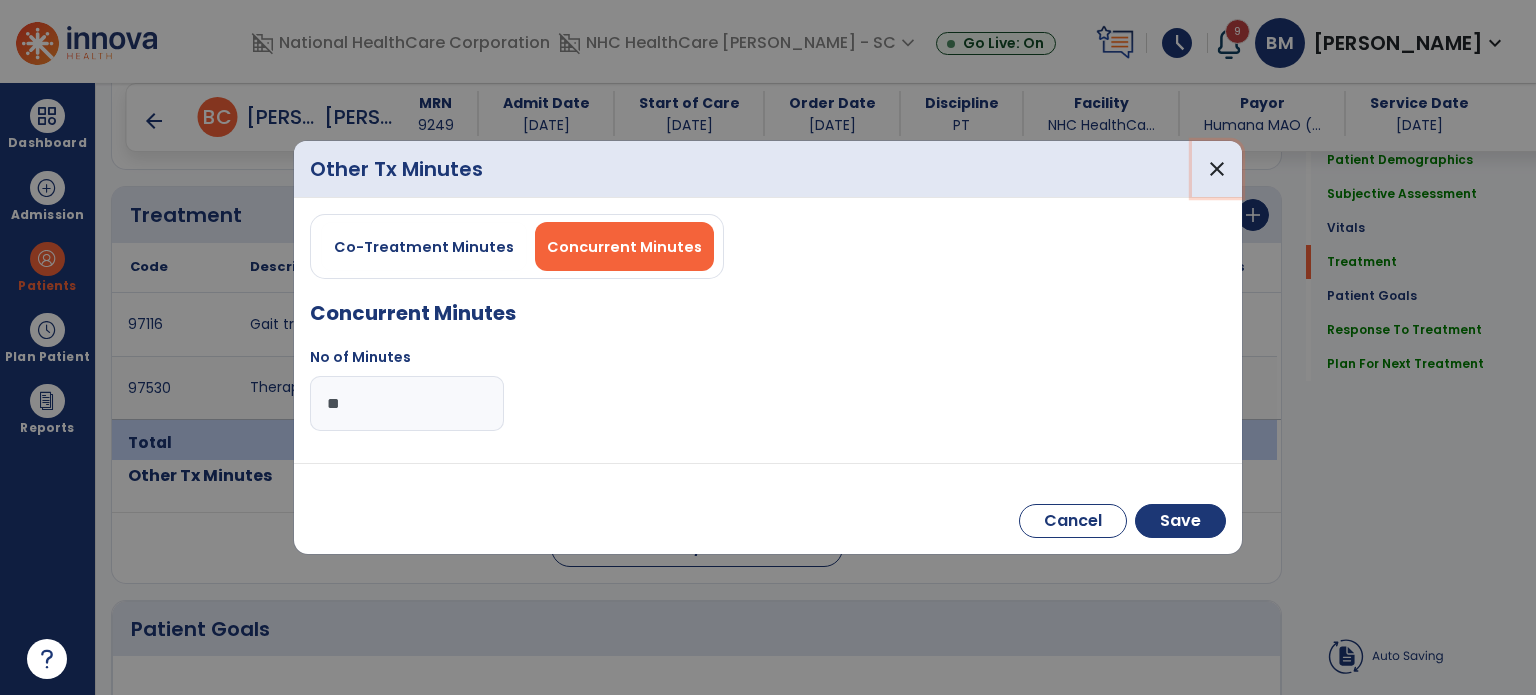 drag, startPoint x: 1212, startPoint y: 159, endPoint x: 1199, endPoint y: 171, distance: 17.691807 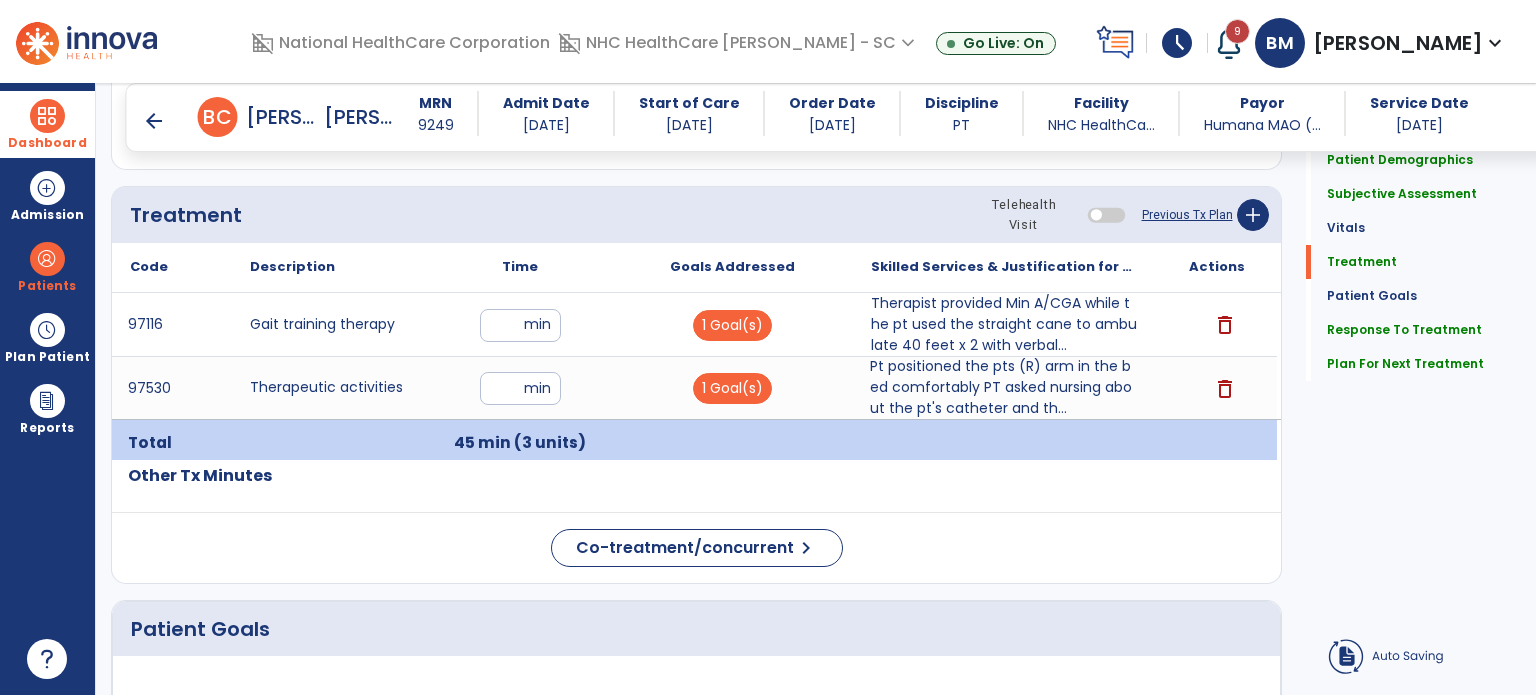 click on "Dashboard" at bounding box center (47, 124) 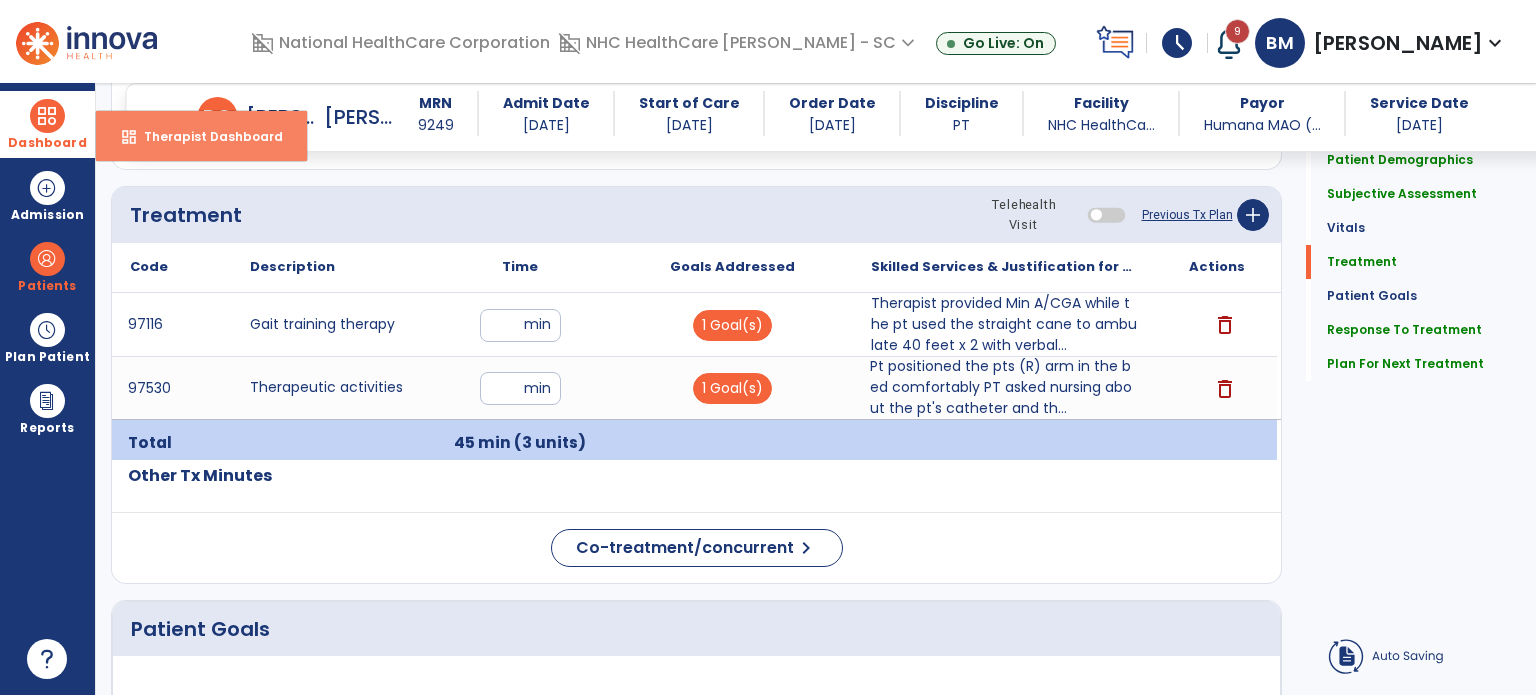 click on "dashboard  Therapist Dashboard" at bounding box center (201, 136) 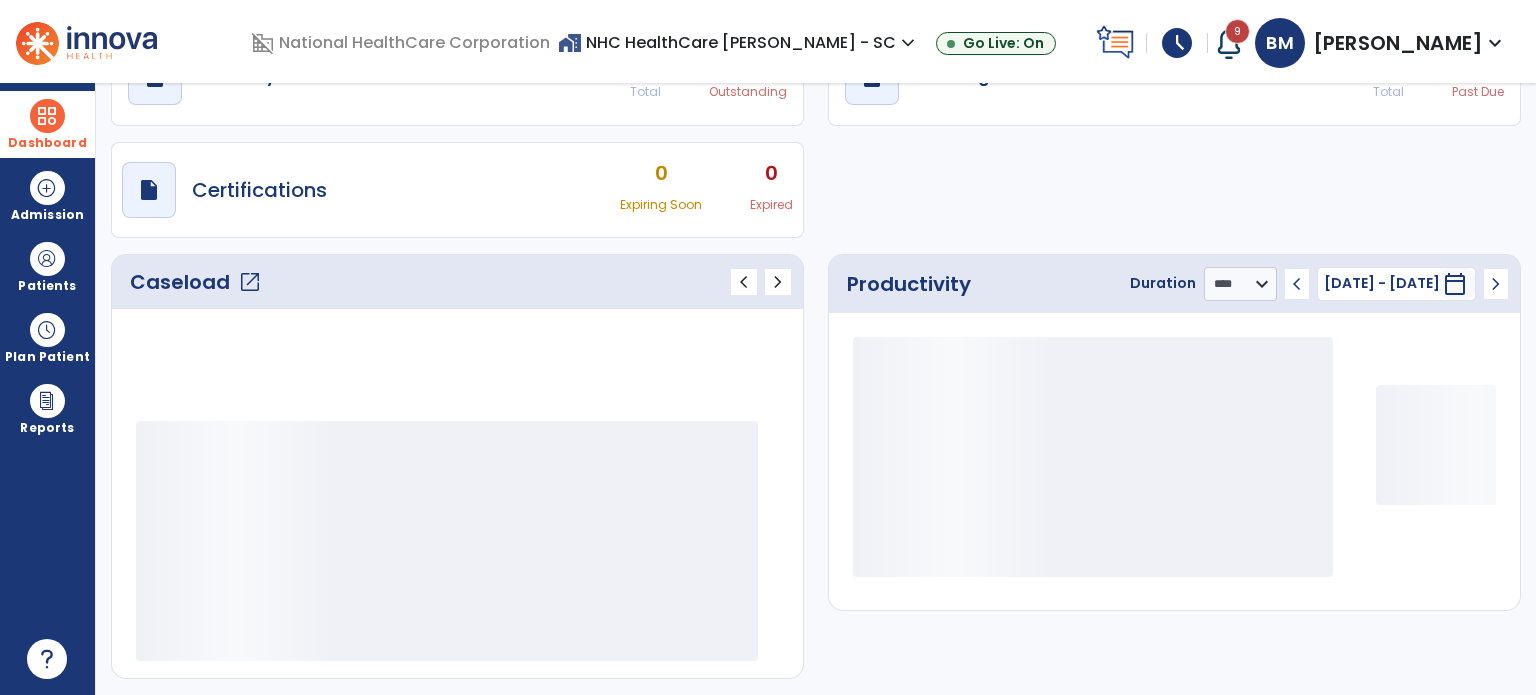 scroll, scrollTop: 109, scrollLeft: 0, axis: vertical 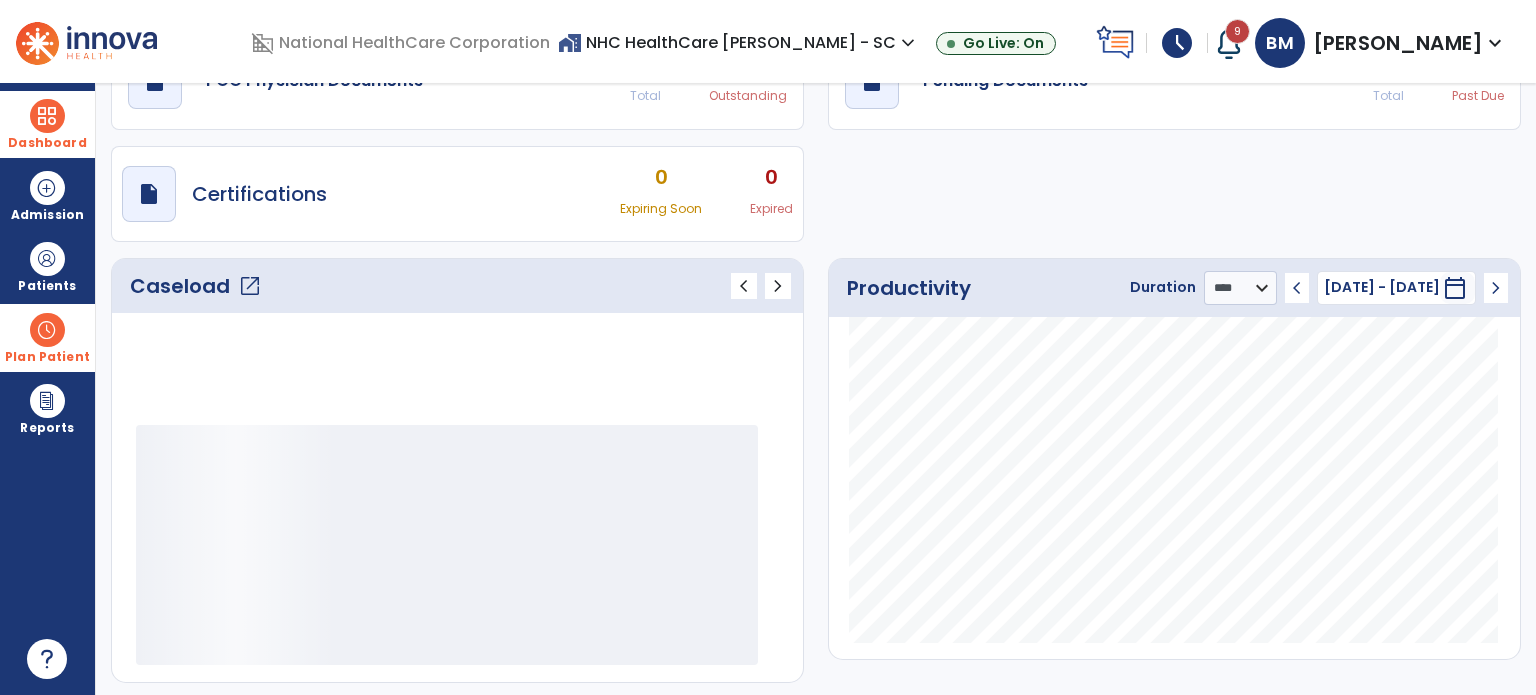 click at bounding box center [47, 330] 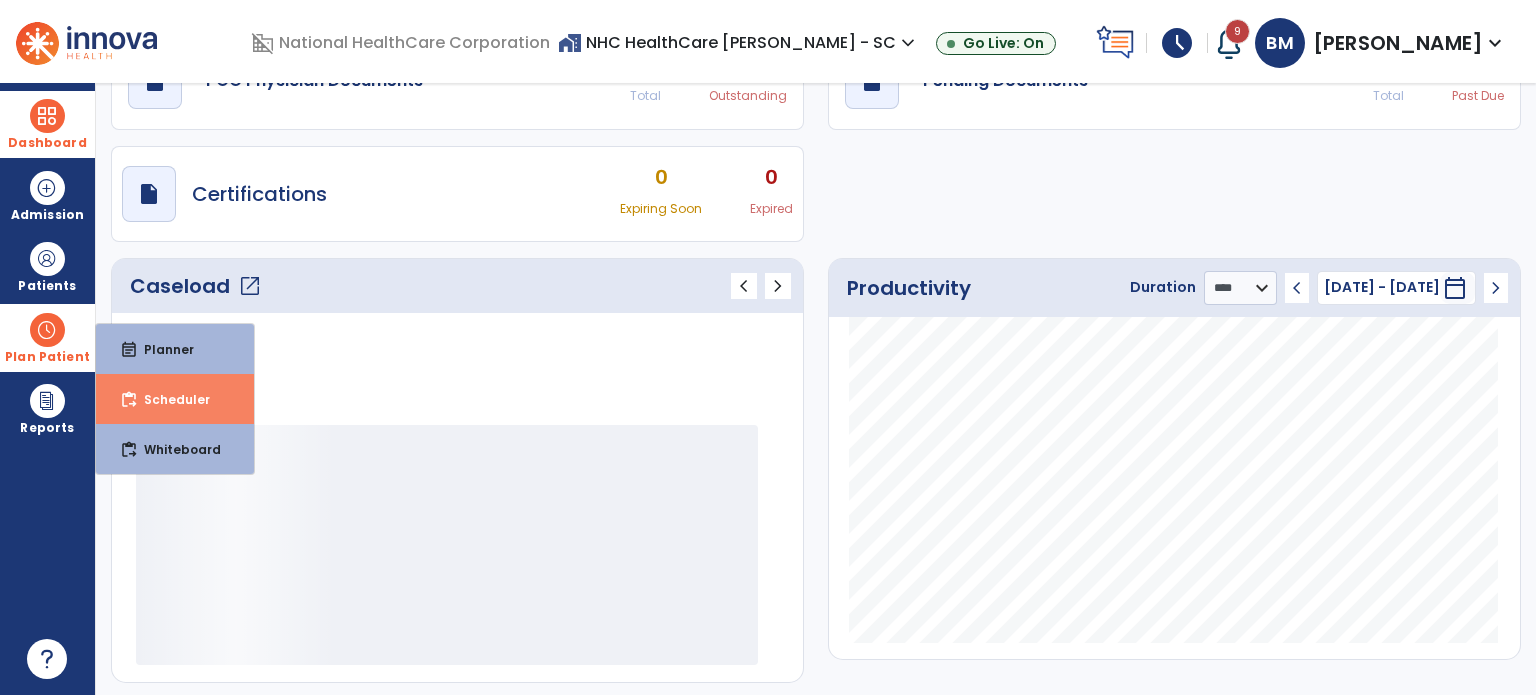 click on "Scheduler" at bounding box center [169, 399] 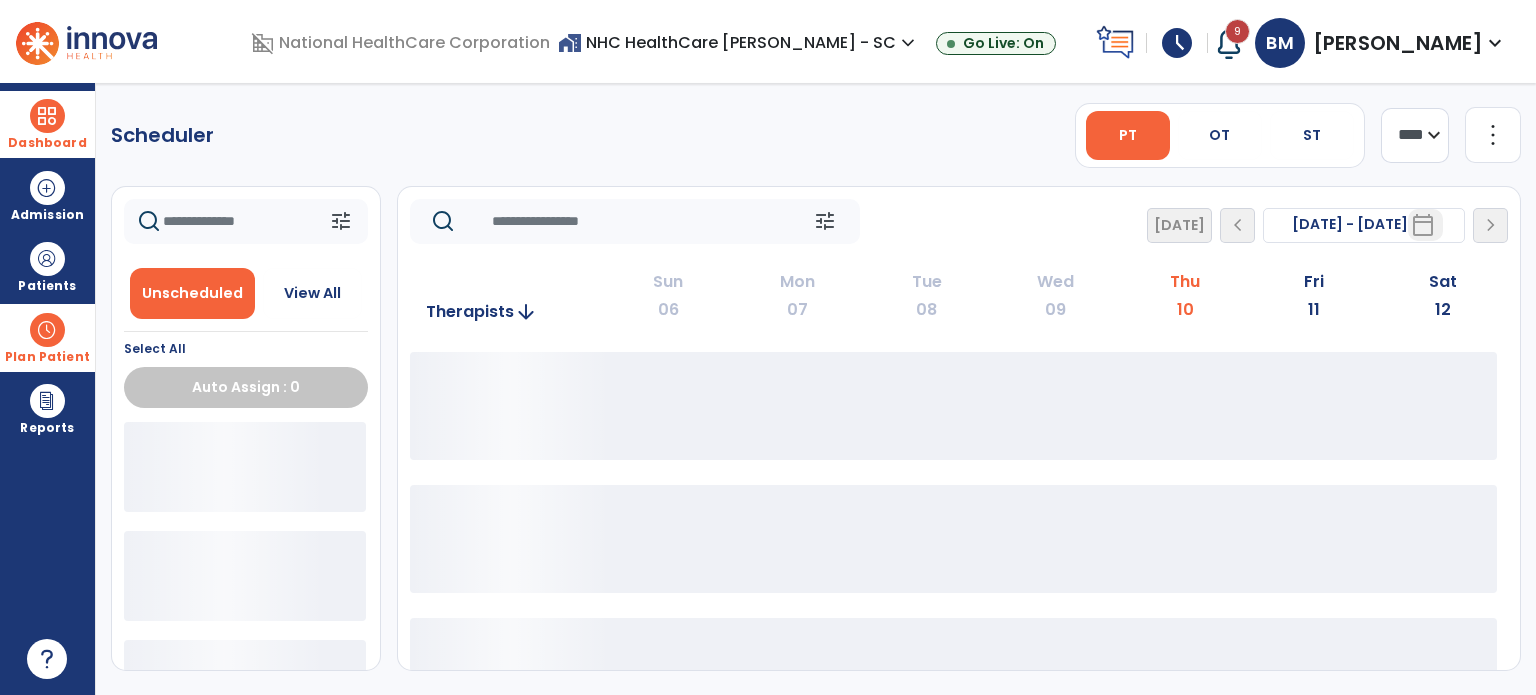 scroll, scrollTop: 0, scrollLeft: 0, axis: both 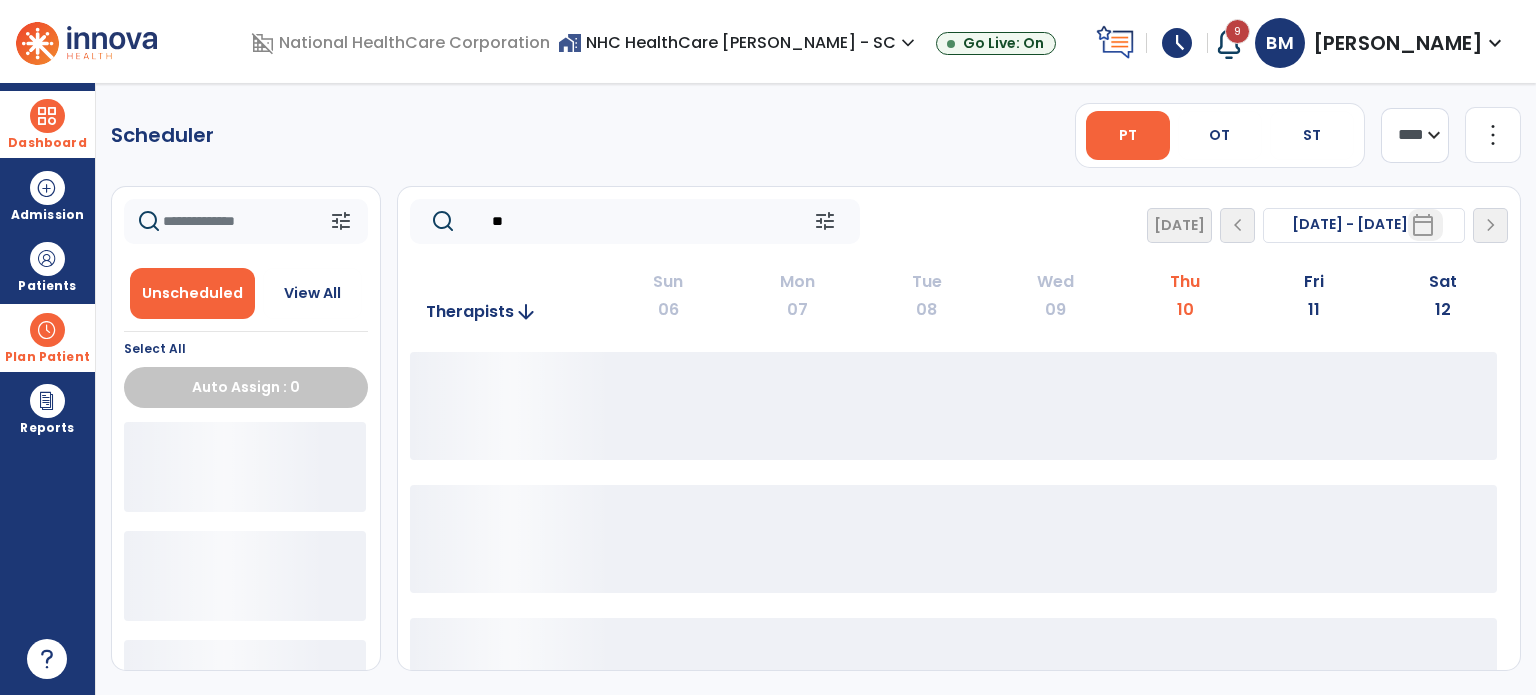 type on "*" 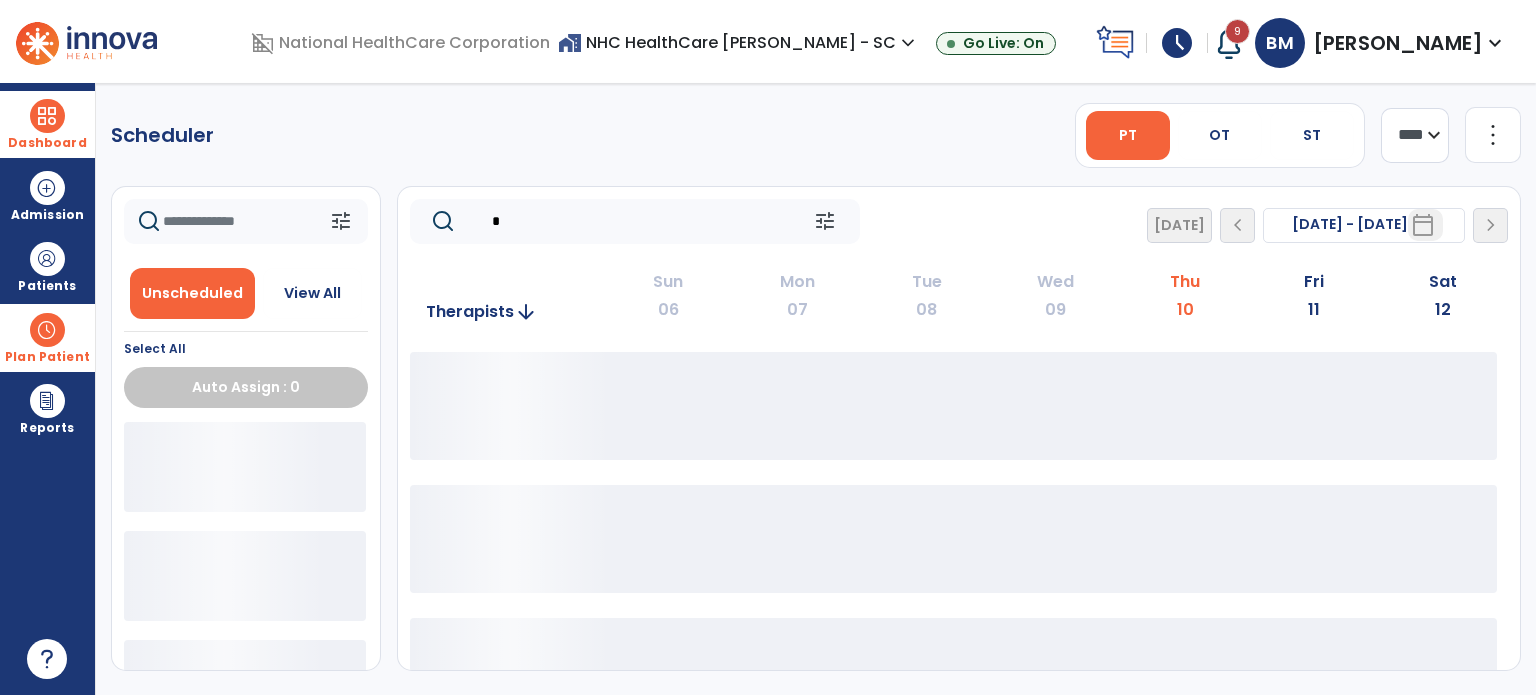 type 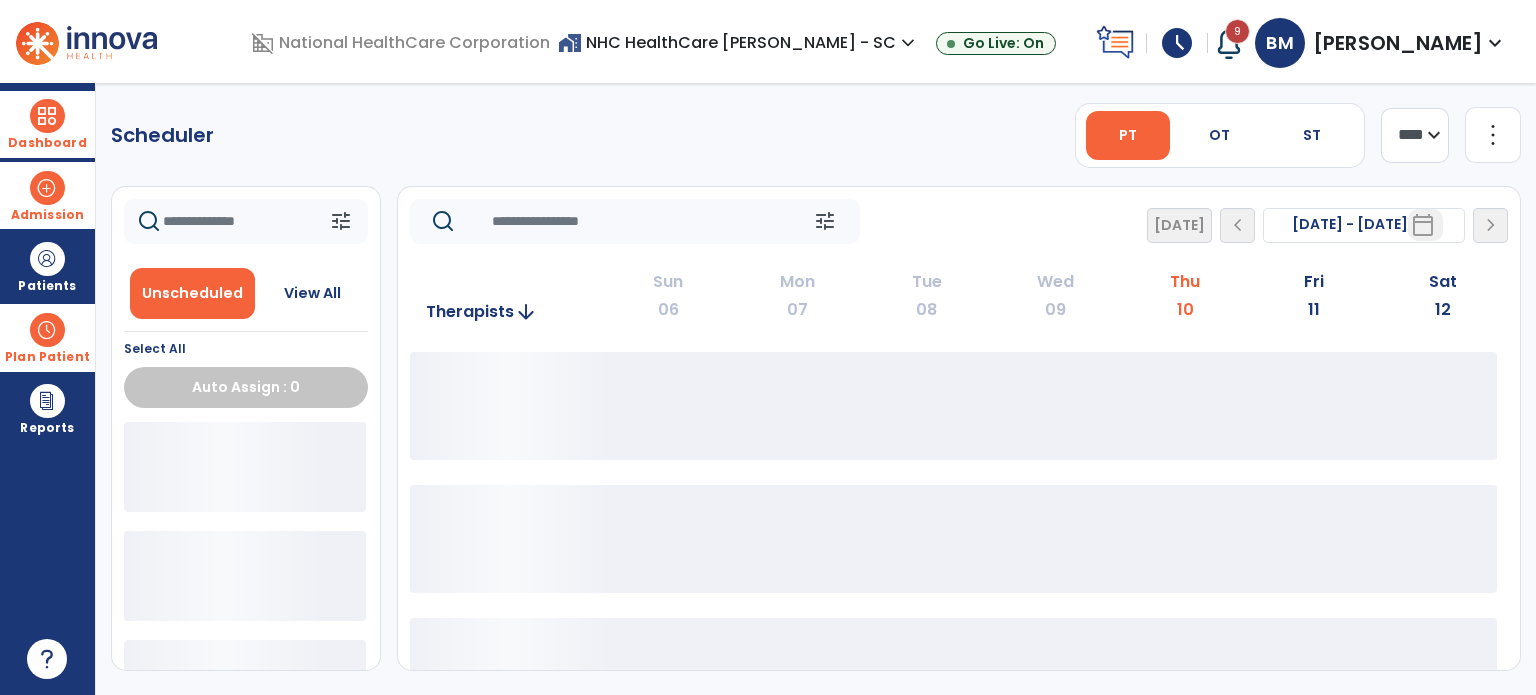 click at bounding box center [47, 188] 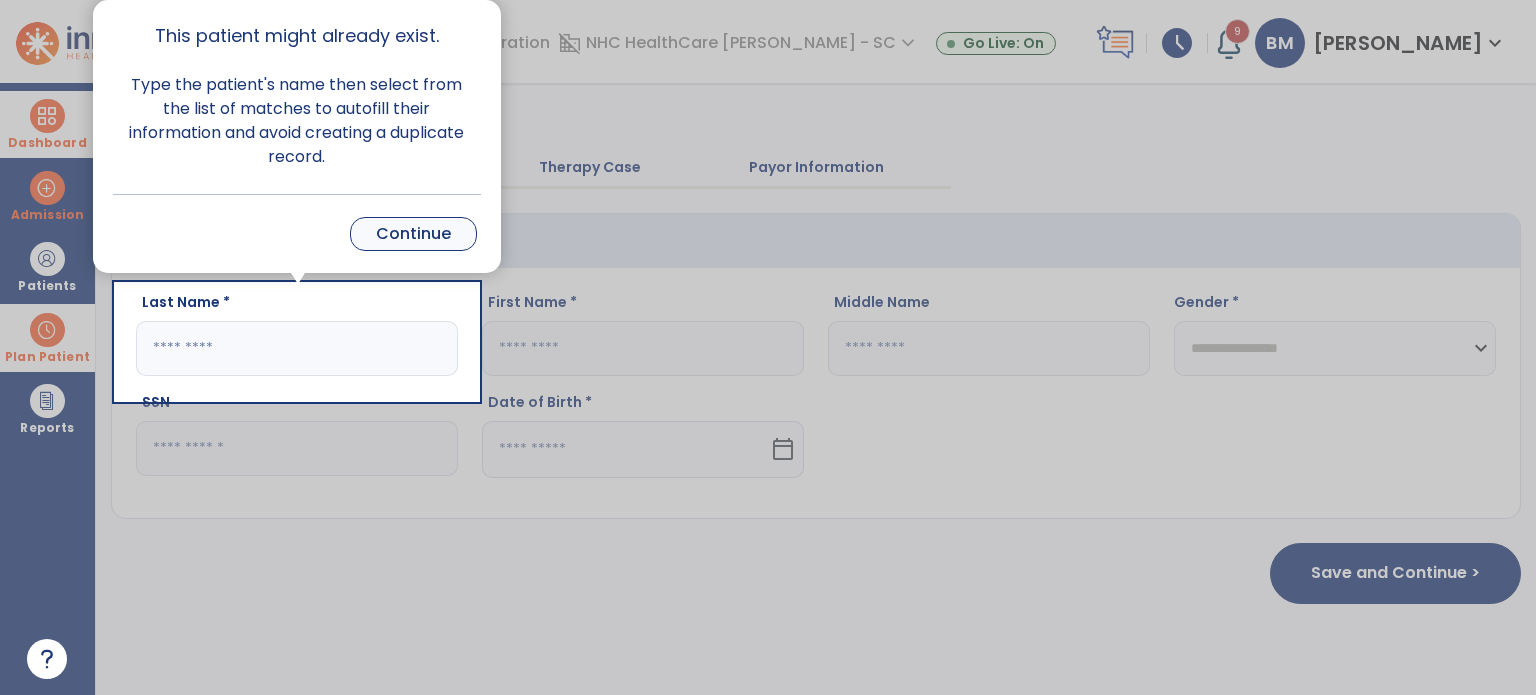 click on "Continue" at bounding box center (413, 234) 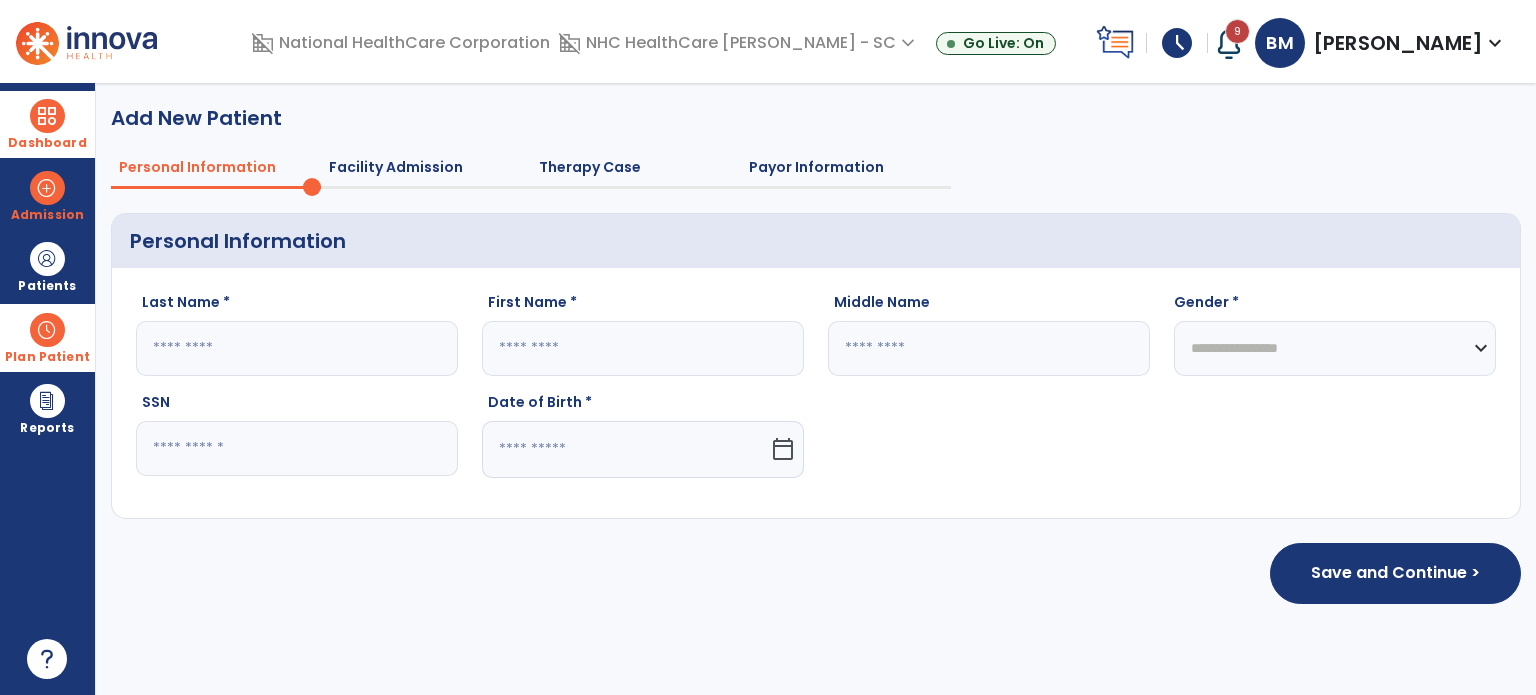 drag, startPoint x: 60, startPoint y: 127, endPoint x: 117, endPoint y: 149, distance: 61.09828 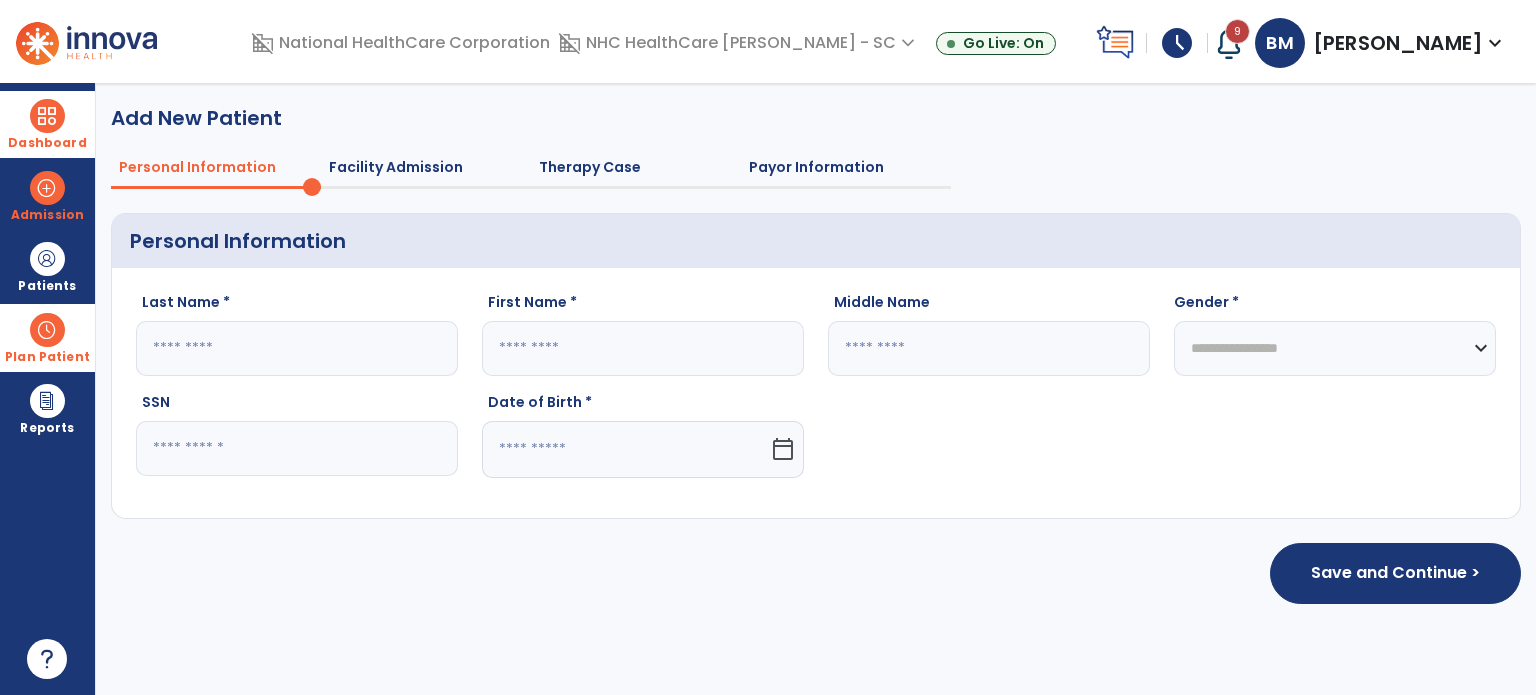 click on "Dashboard" at bounding box center [47, 124] 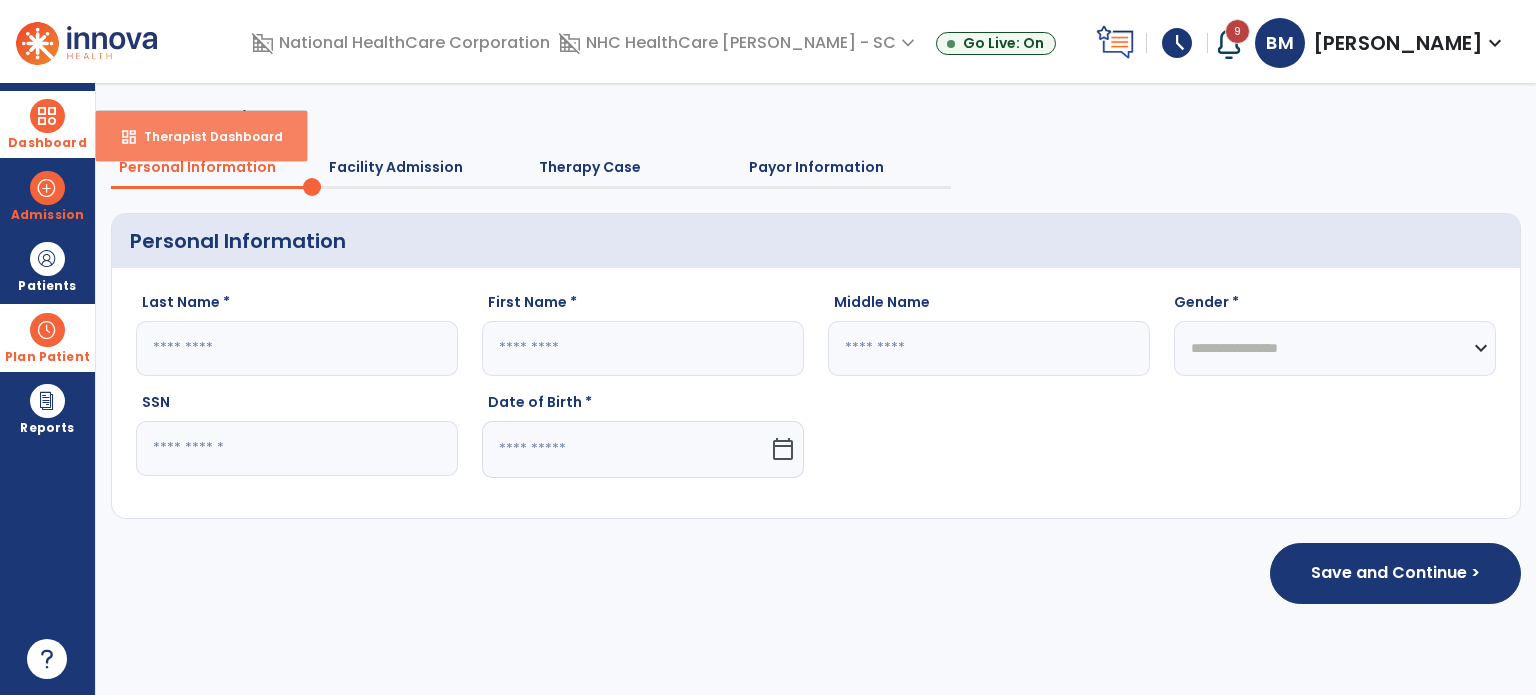 click on "dashboard  Therapist Dashboard" at bounding box center [201, 136] 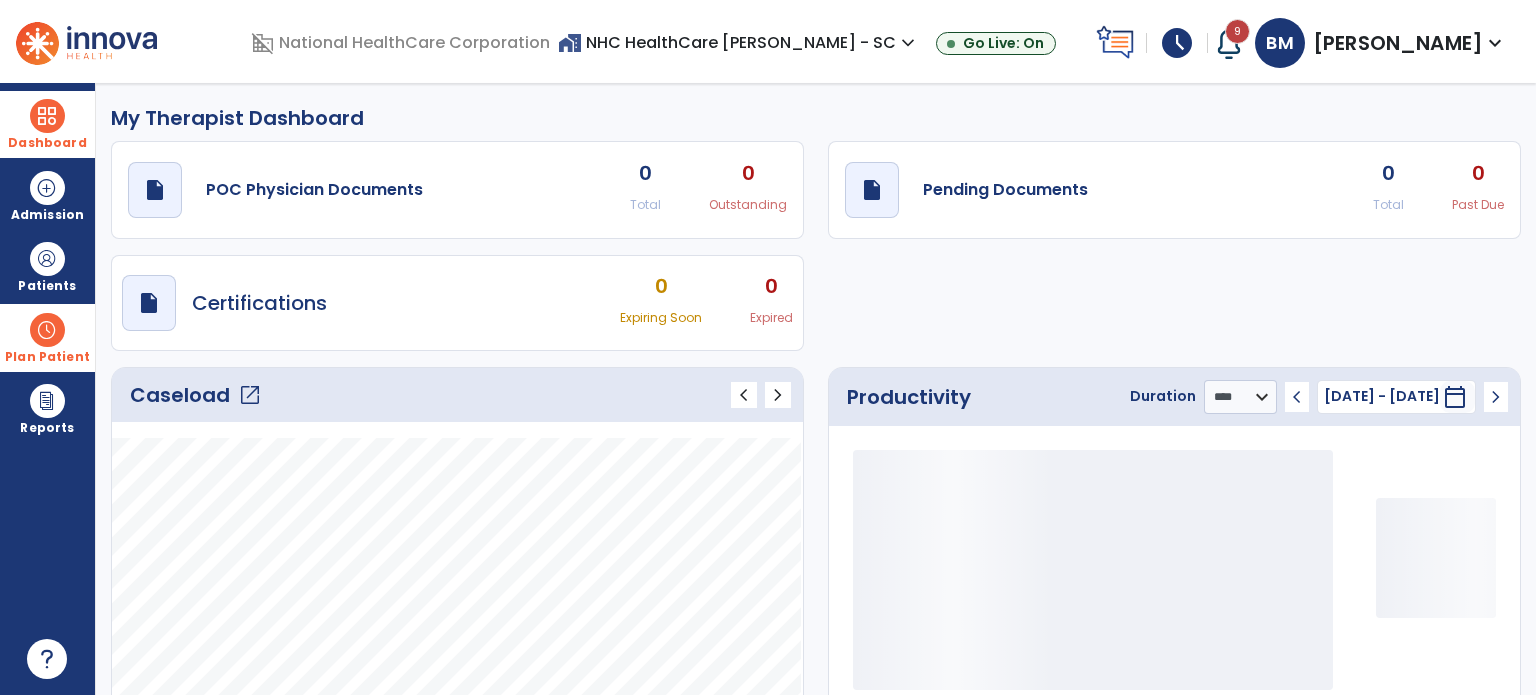 click on "open_in_new" 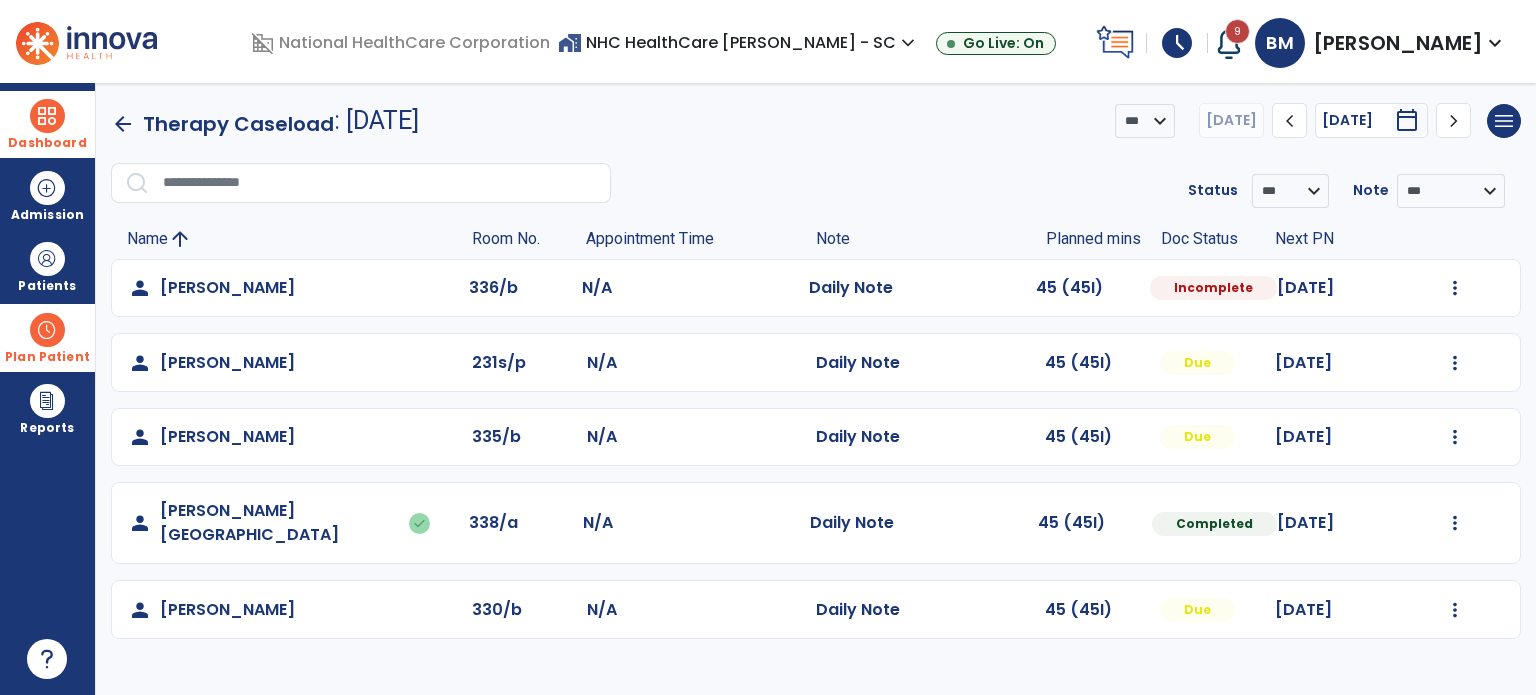 click on "Mark Visit As Complete   Reset Note   Open Document   G + C Mins" 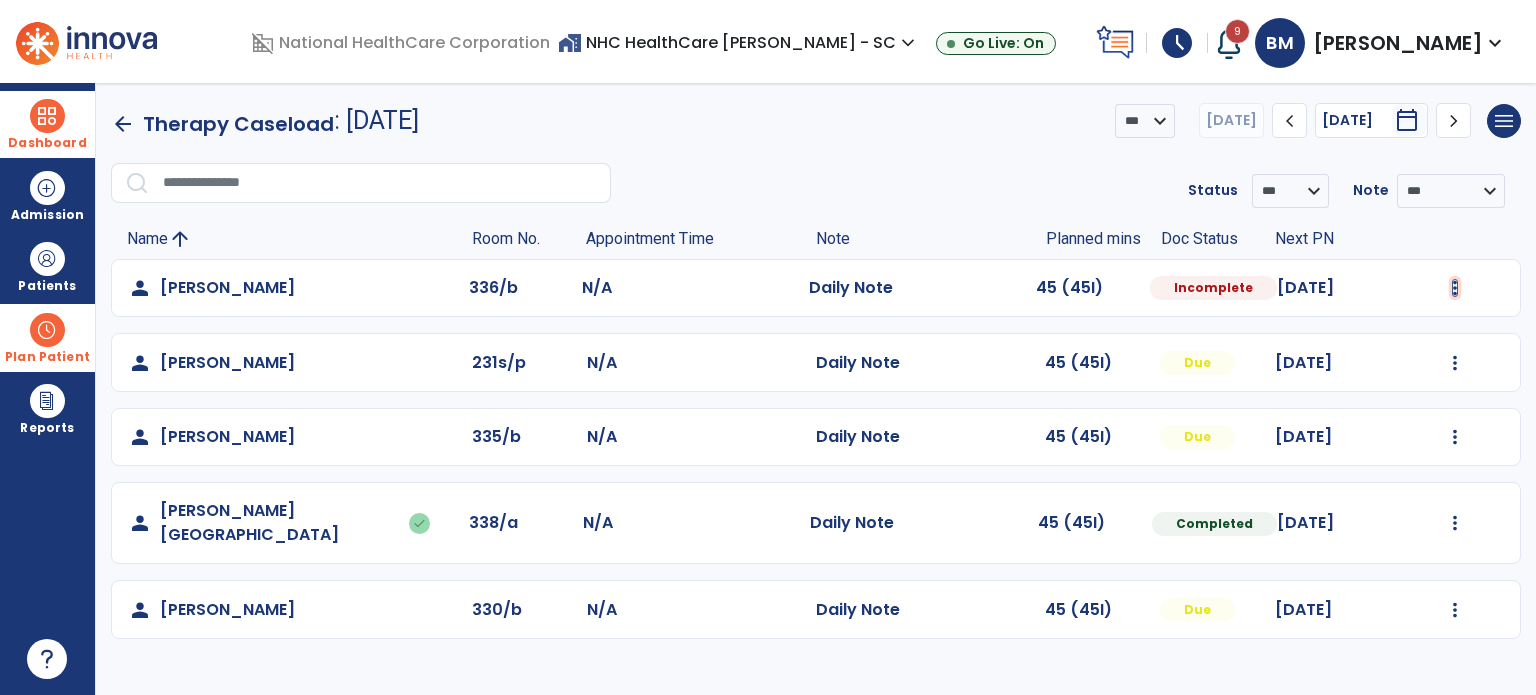 click at bounding box center [1455, 288] 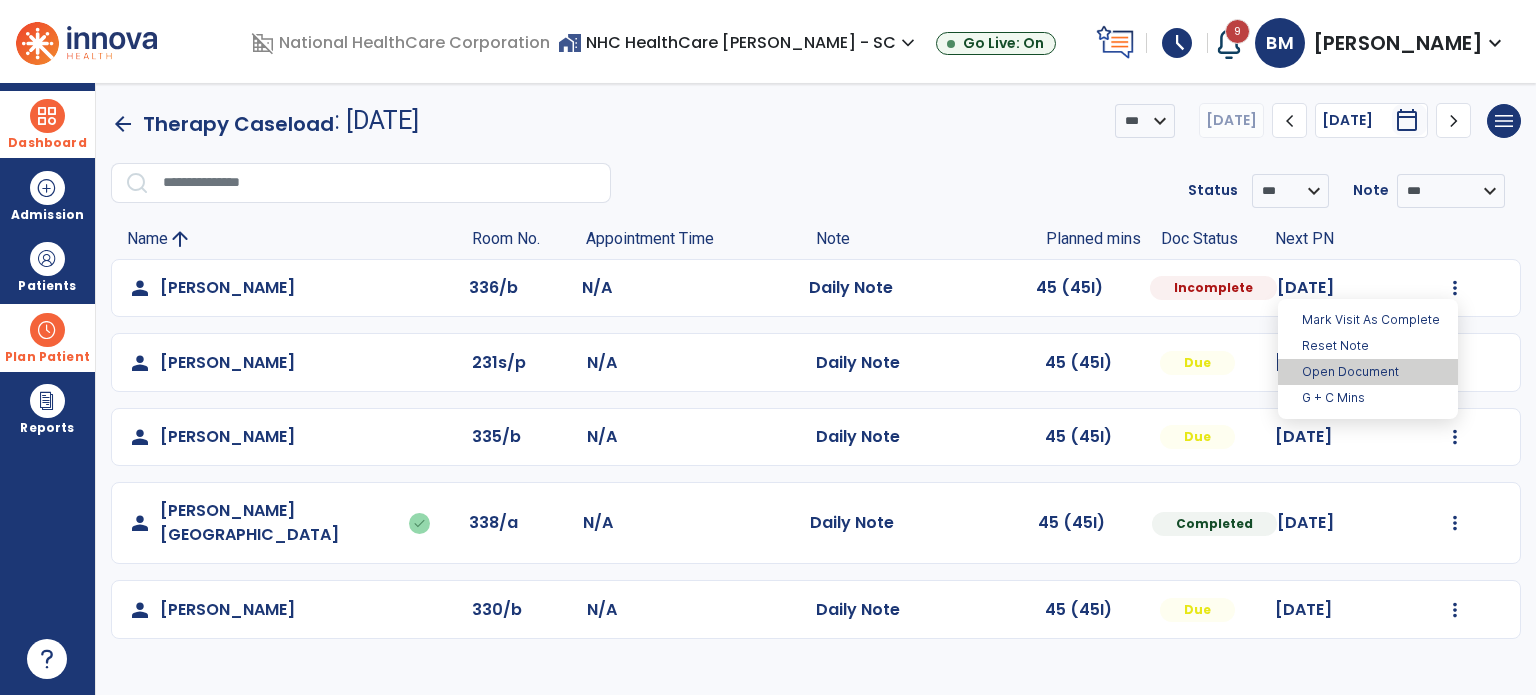 click on "Open Document" at bounding box center (1368, 372) 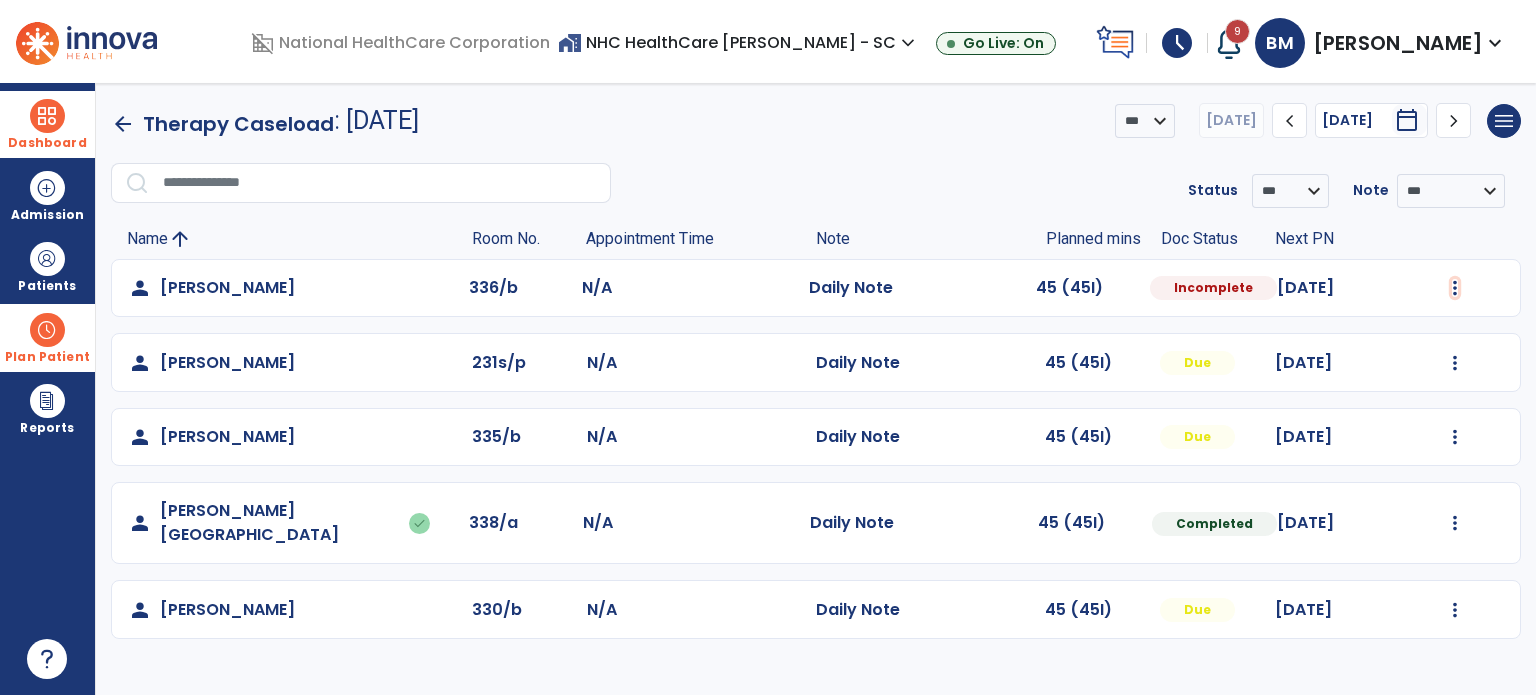 drag, startPoint x: 1452, startPoint y: 286, endPoint x: 1444, endPoint y: 303, distance: 18.788294 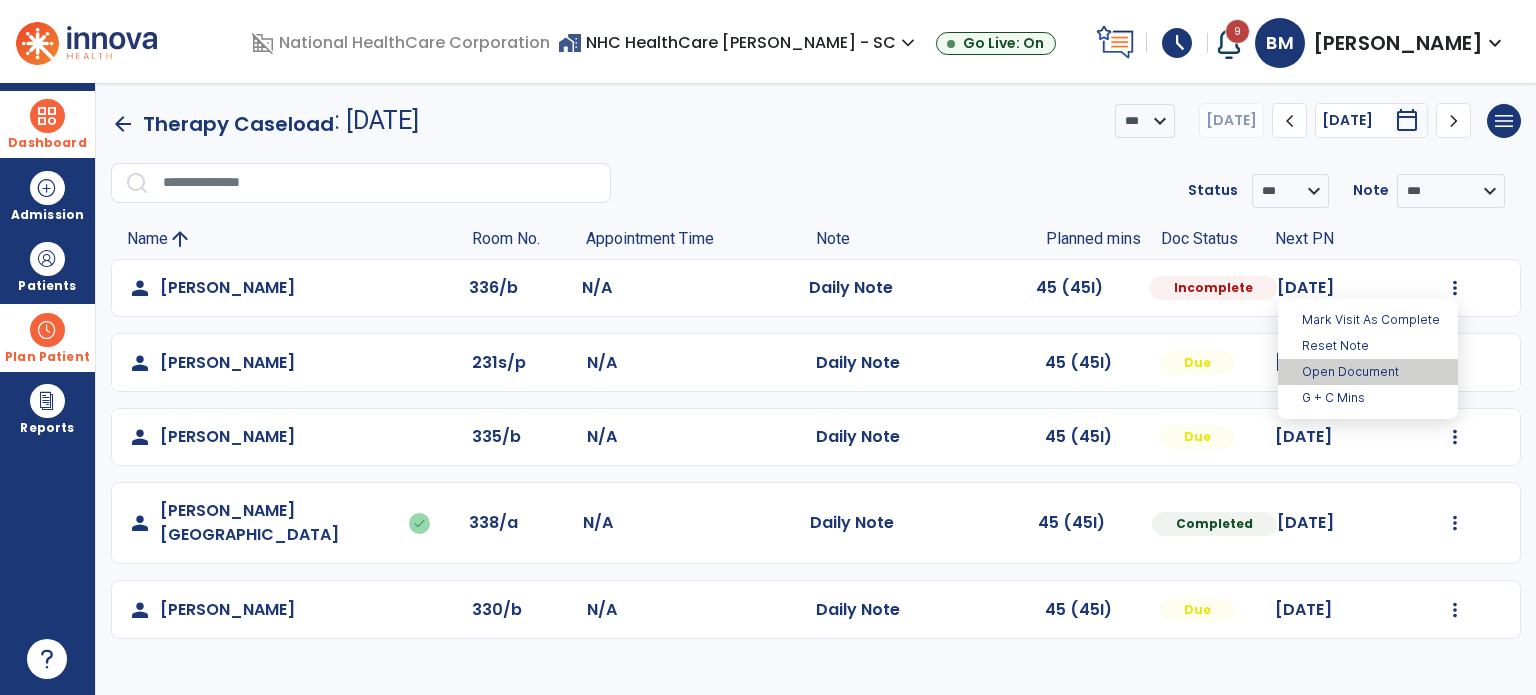 click on "Open Document" at bounding box center [1368, 372] 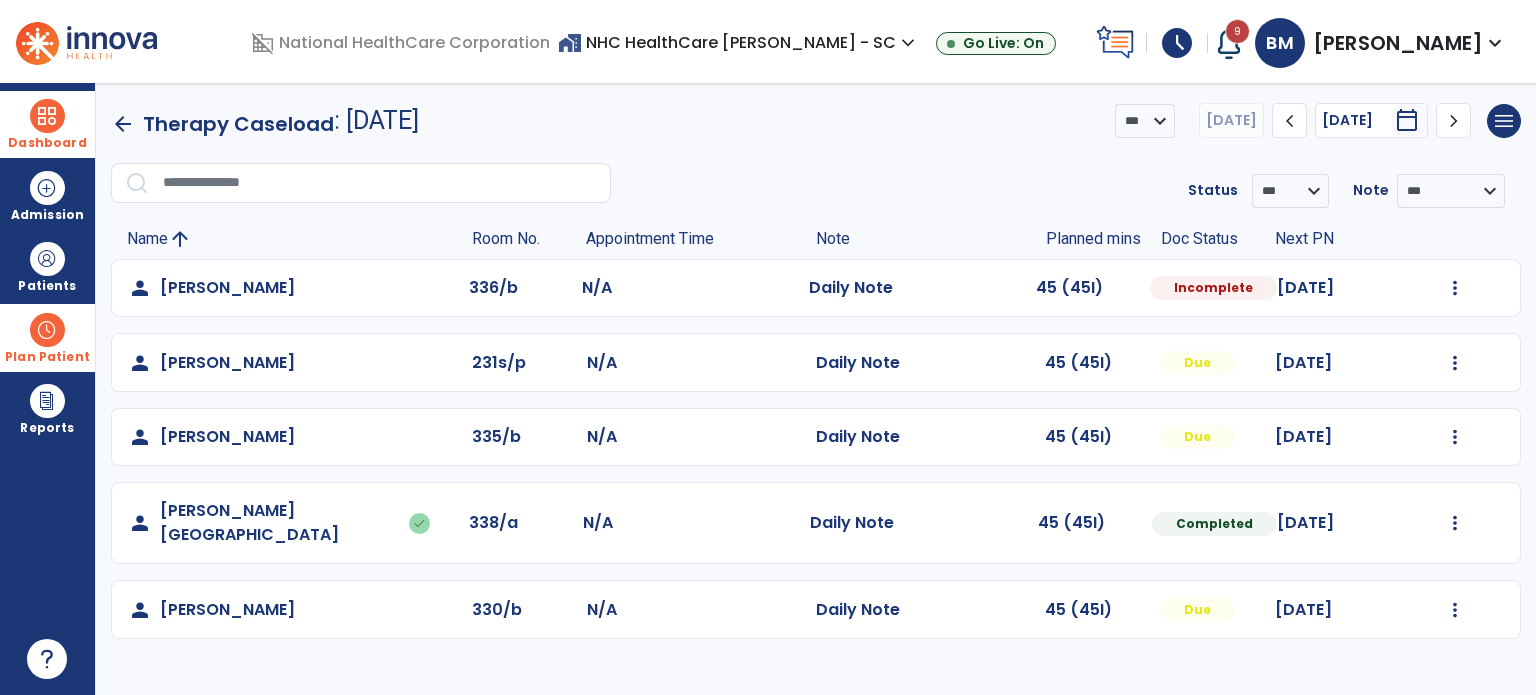 select on "*" 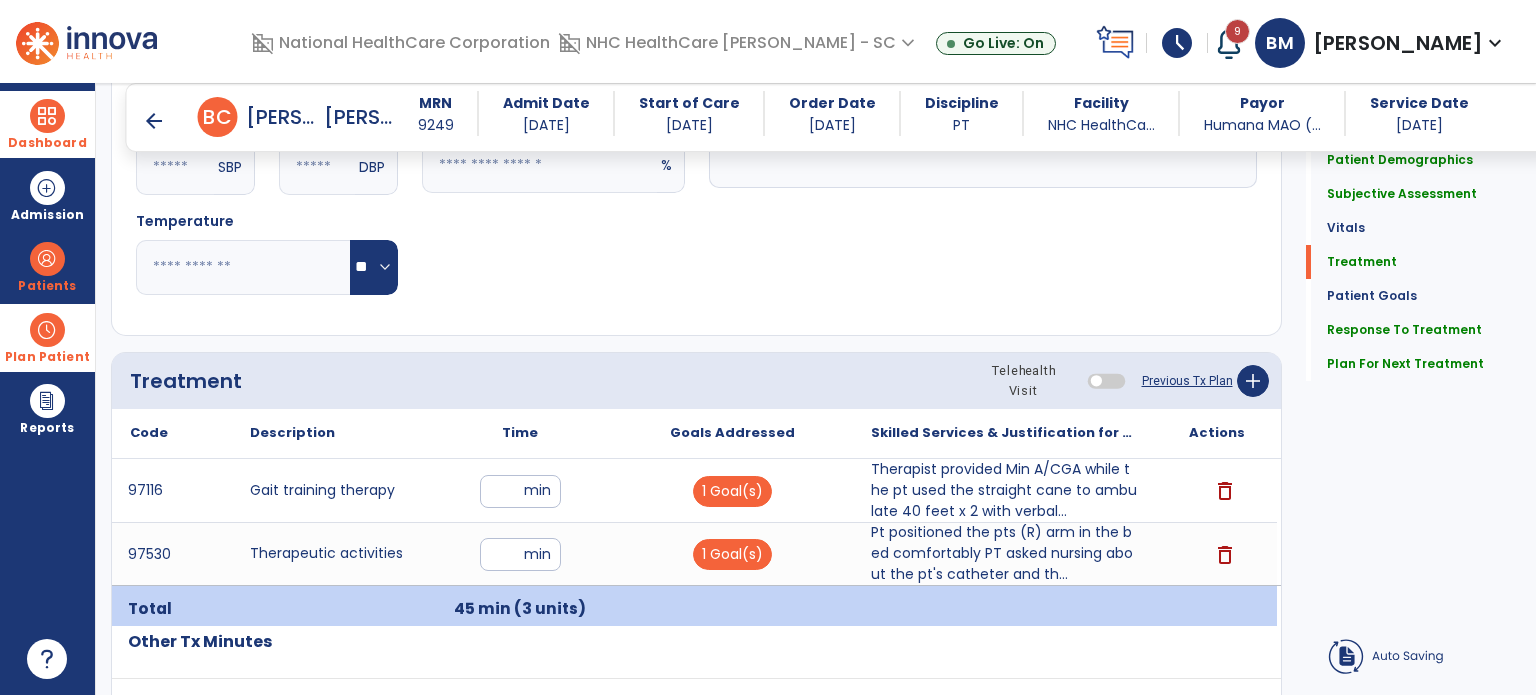 scroll, scrollTop: 1000, scrollLeft: 0, axis: vertical 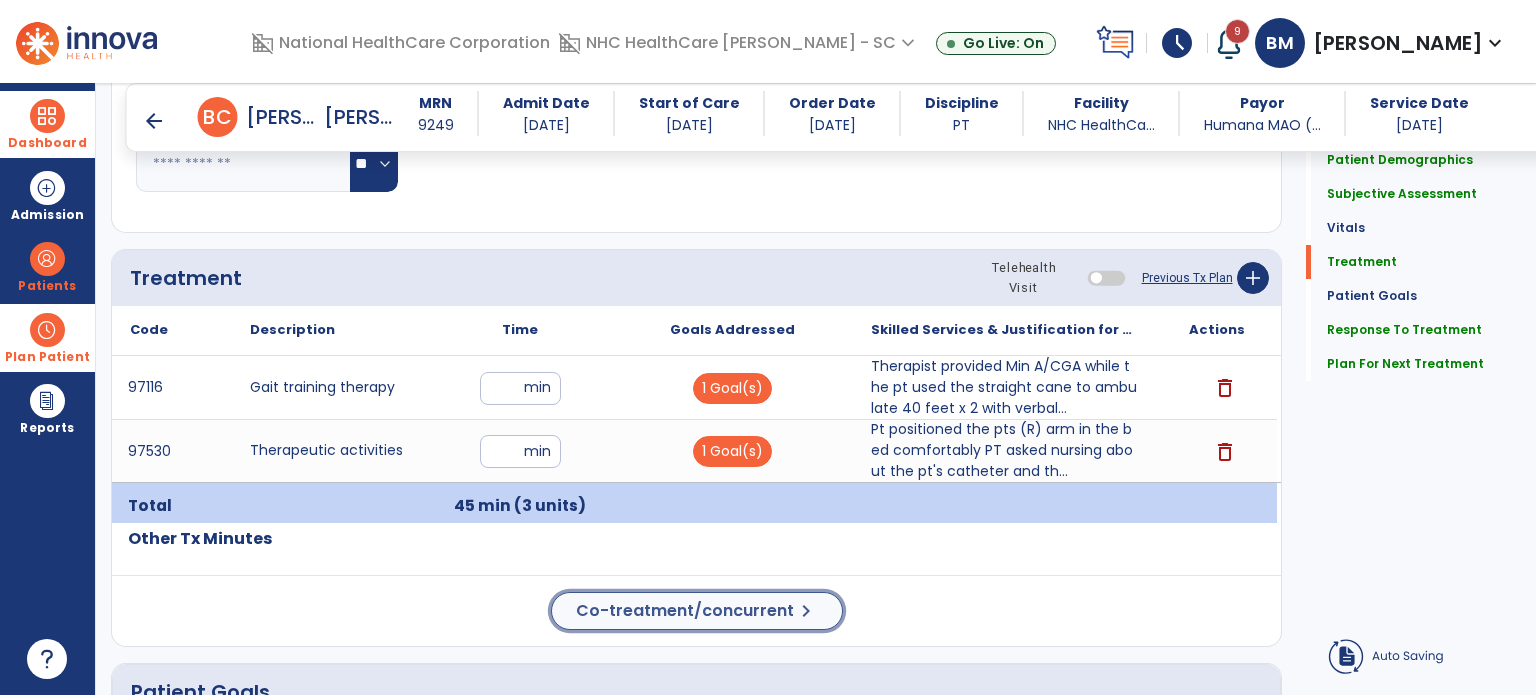 click on "Co-treatment/concurrent" 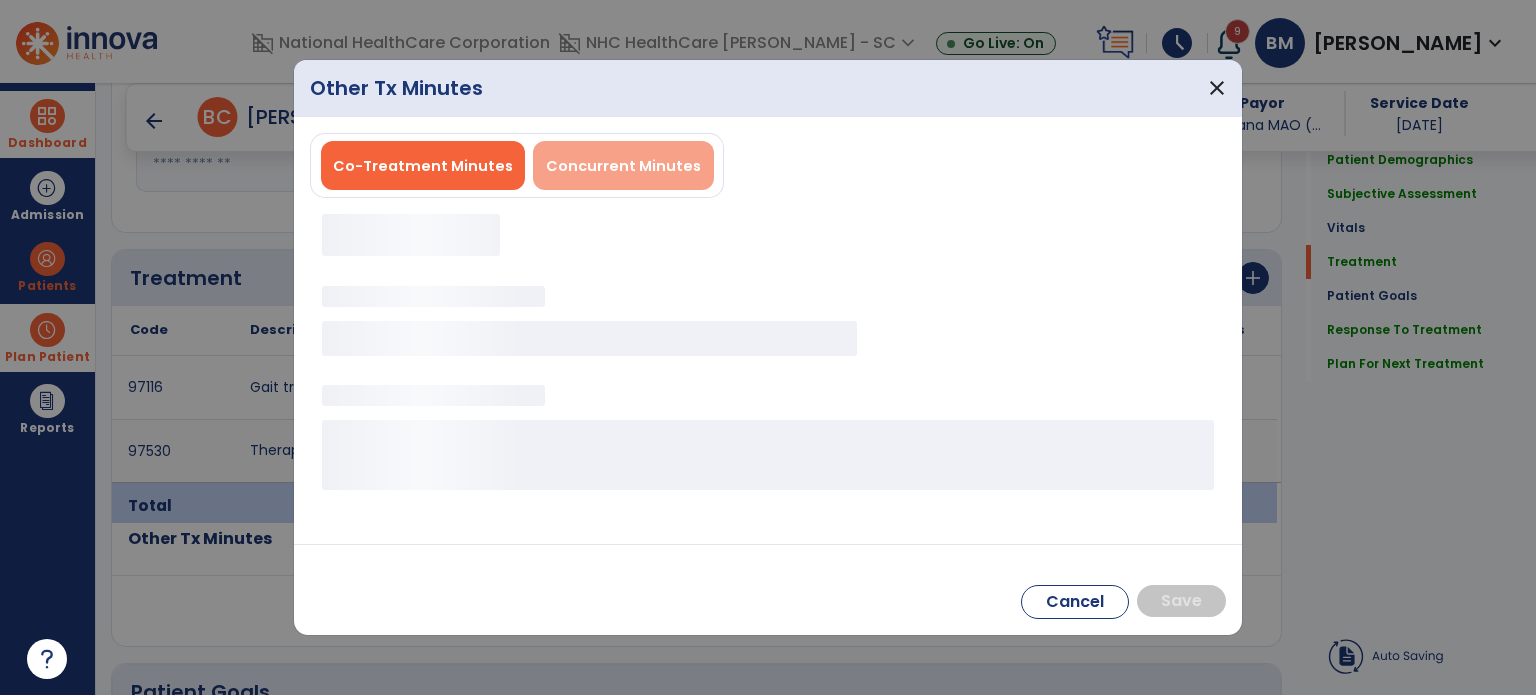 click on "Concurrent Minutes" at bounding box center (623, 165) 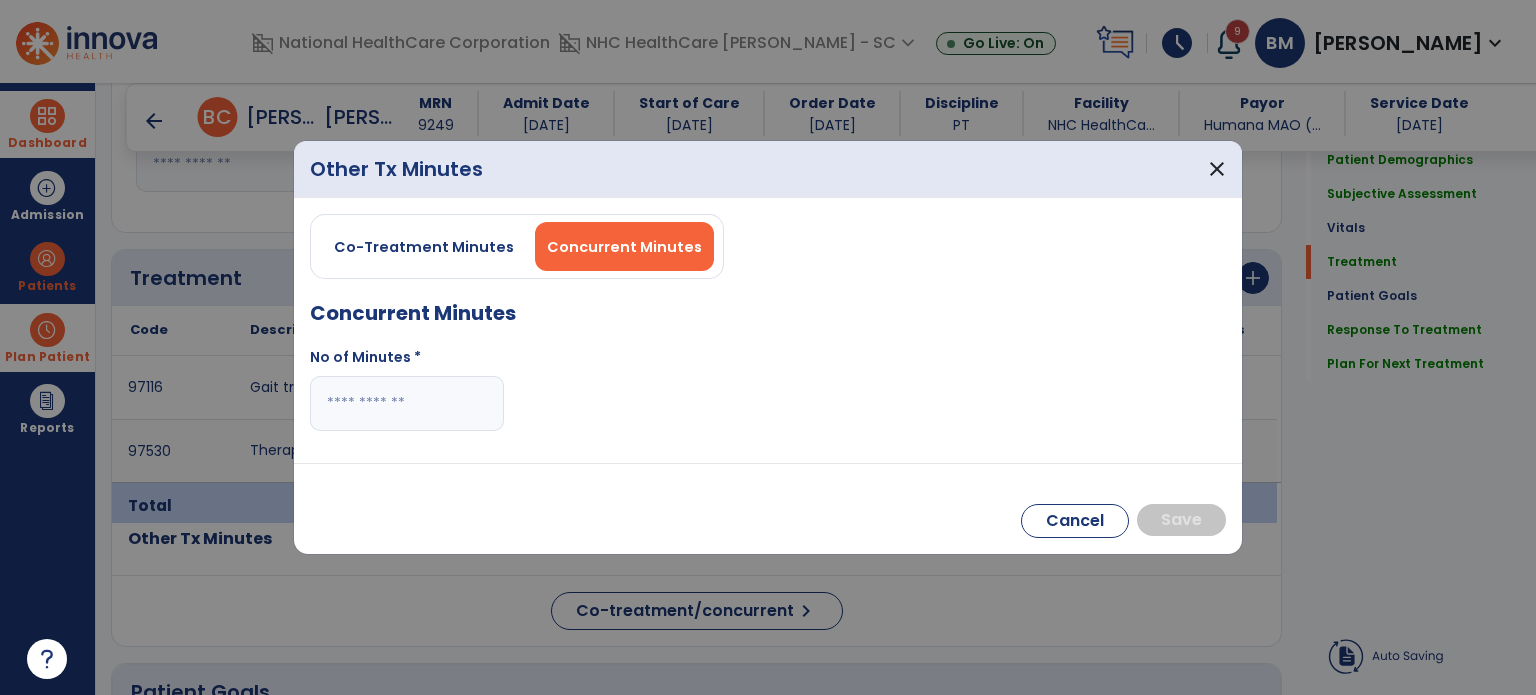 drag, startPoint x: 461, startPoint y: 375, endPoint x: 477, endPoint y: 403, distance: 32.24903 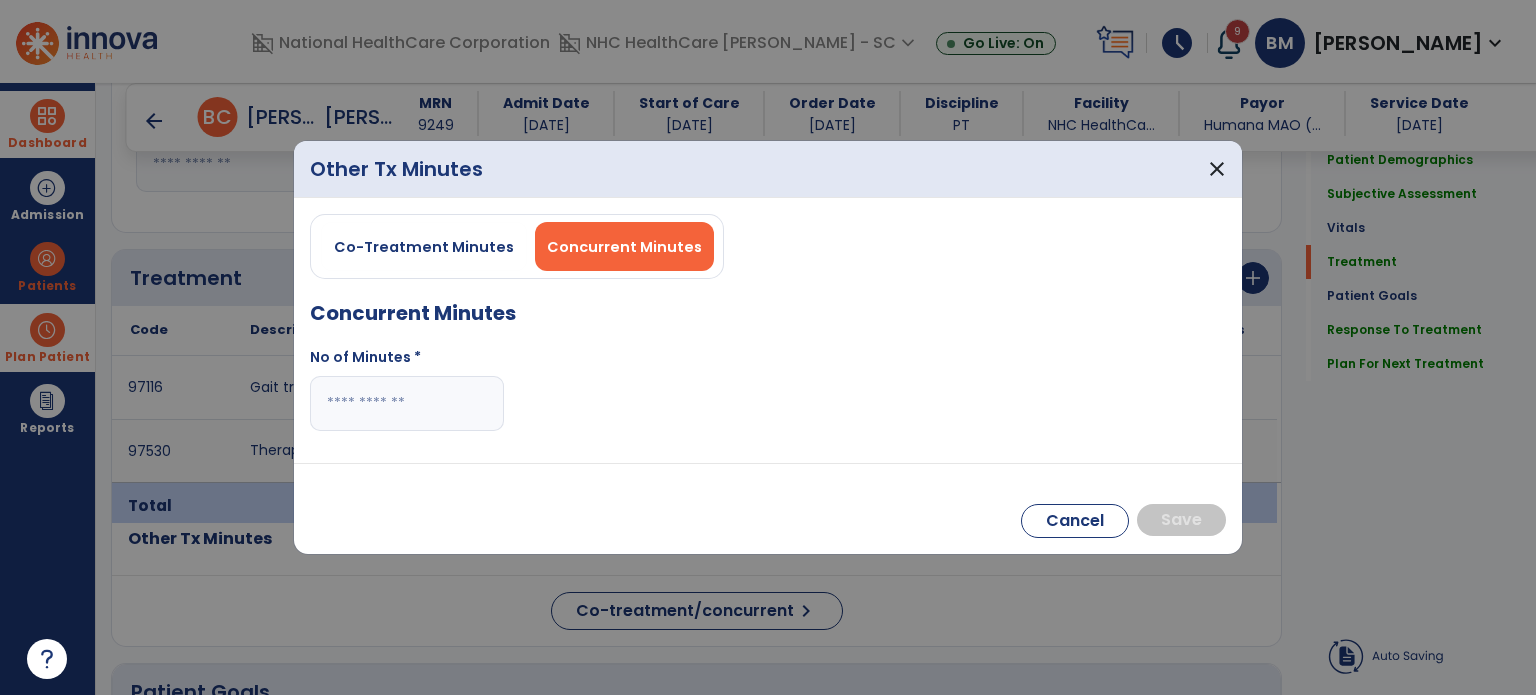 click on "No of Minutes *" at bounding box center (407, 389) 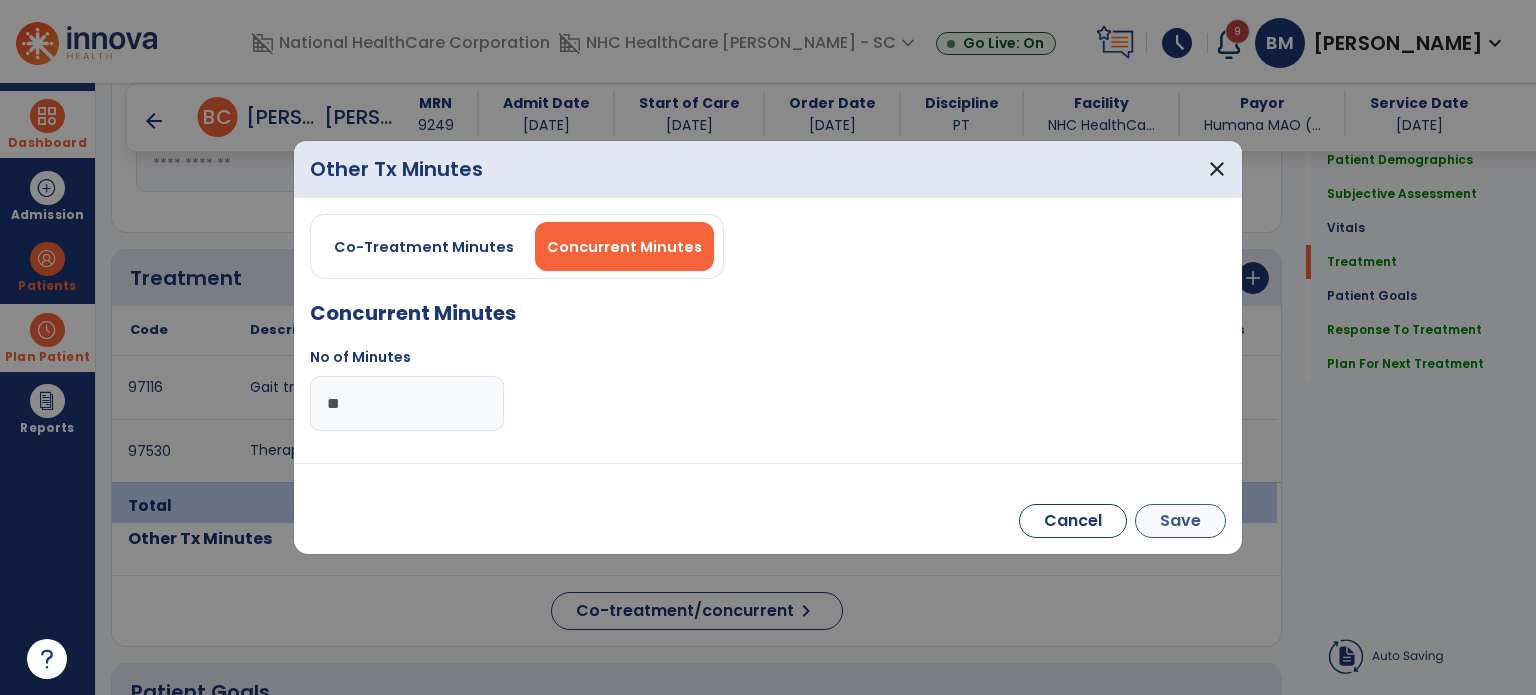 type on "**" 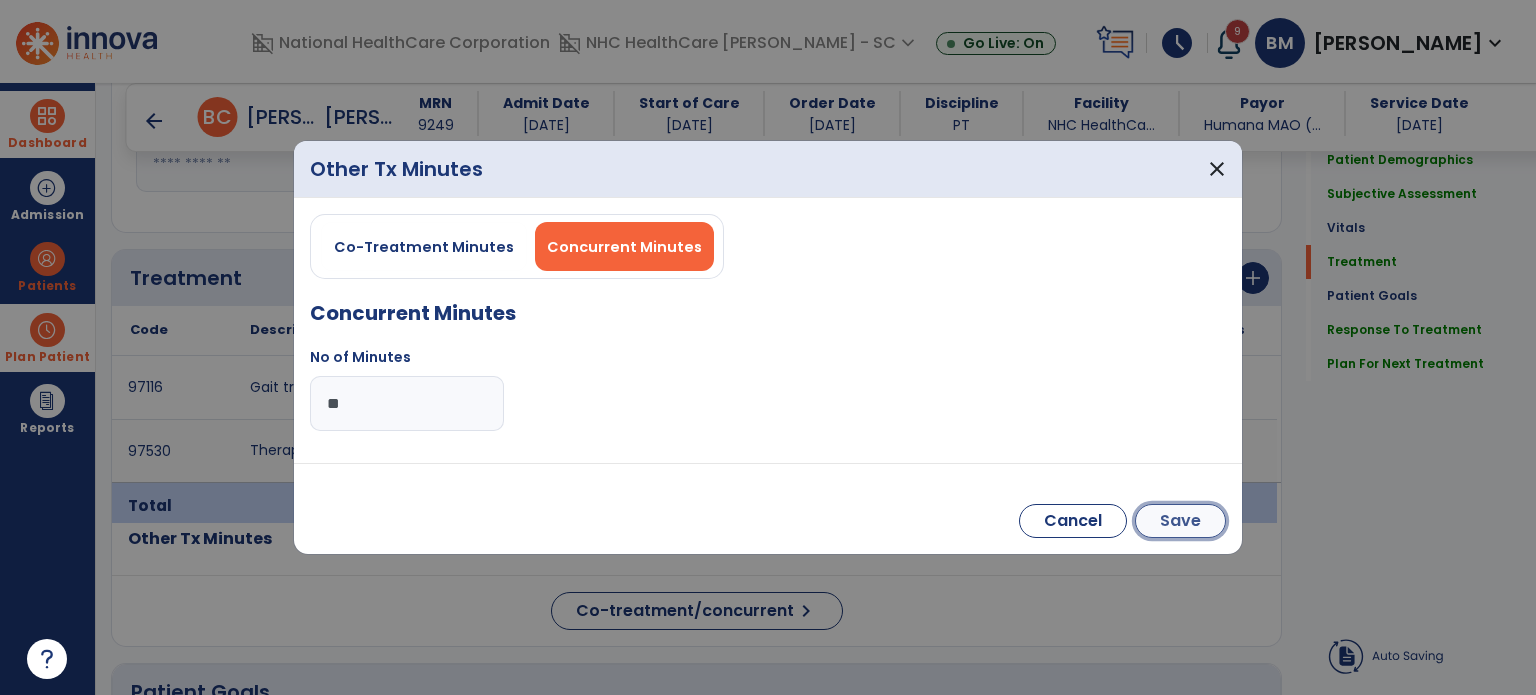 click on "Save" at bounding box center (1180, 521) 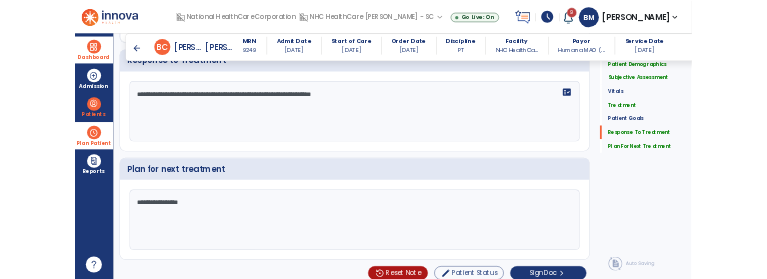 scroll, scrollTop: 2339, scrollLeft: 0, axis: vertical 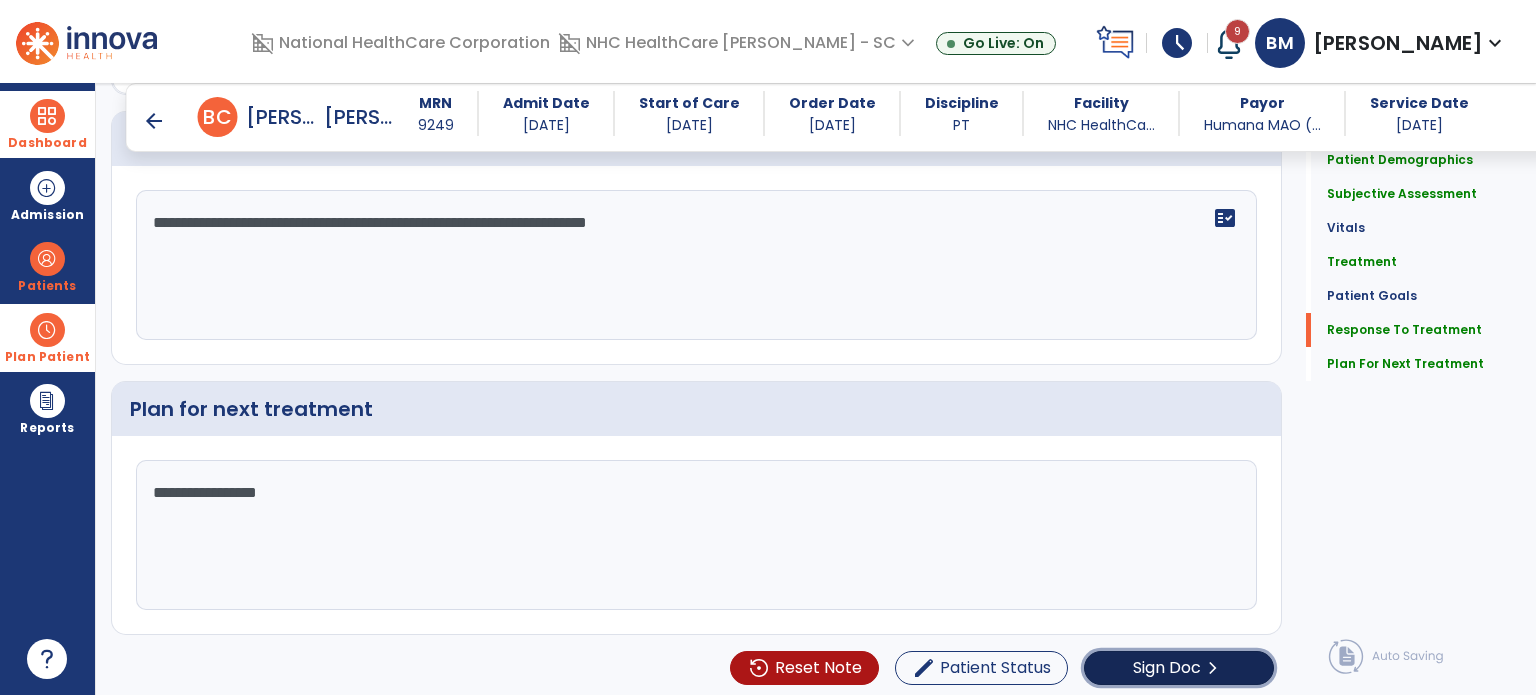 click on "Sign Doc" 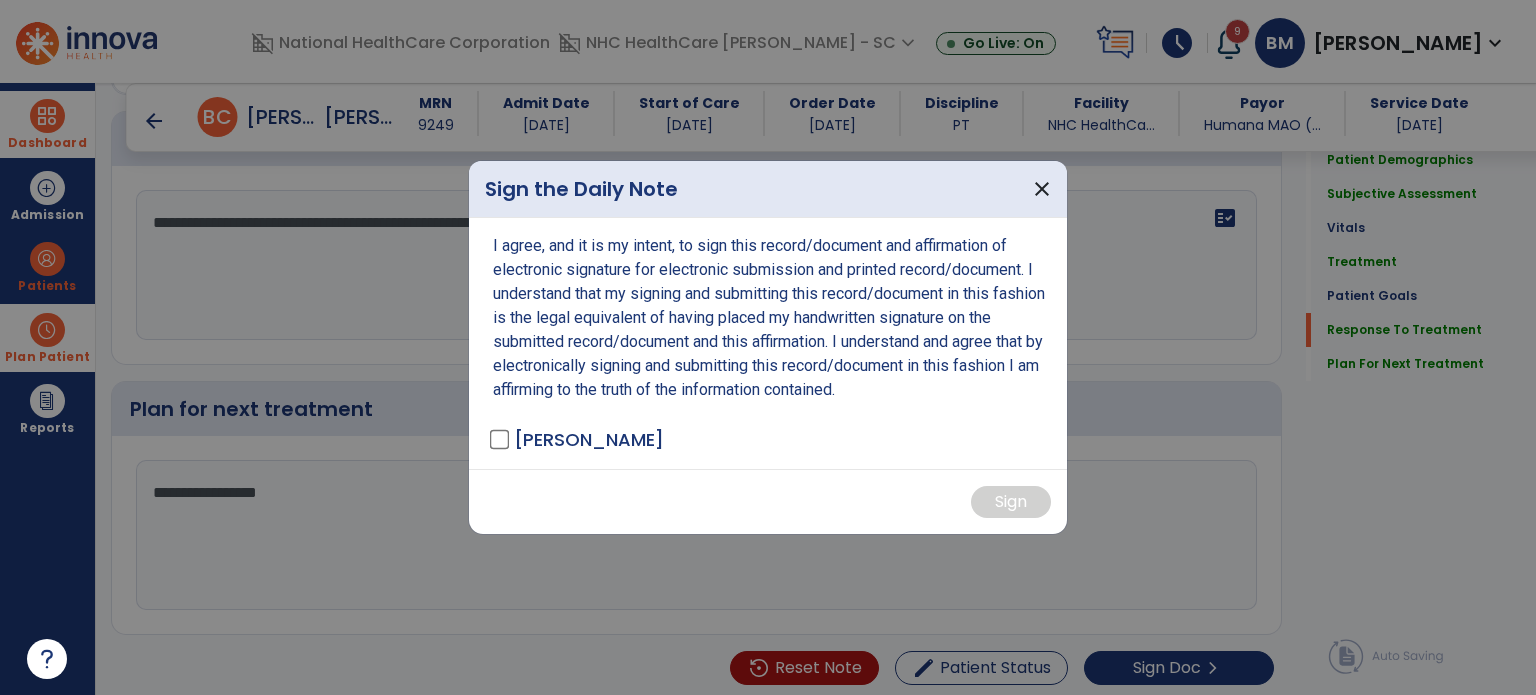 click on "[PERSON_NAME]" at bounding box center (578, 439) 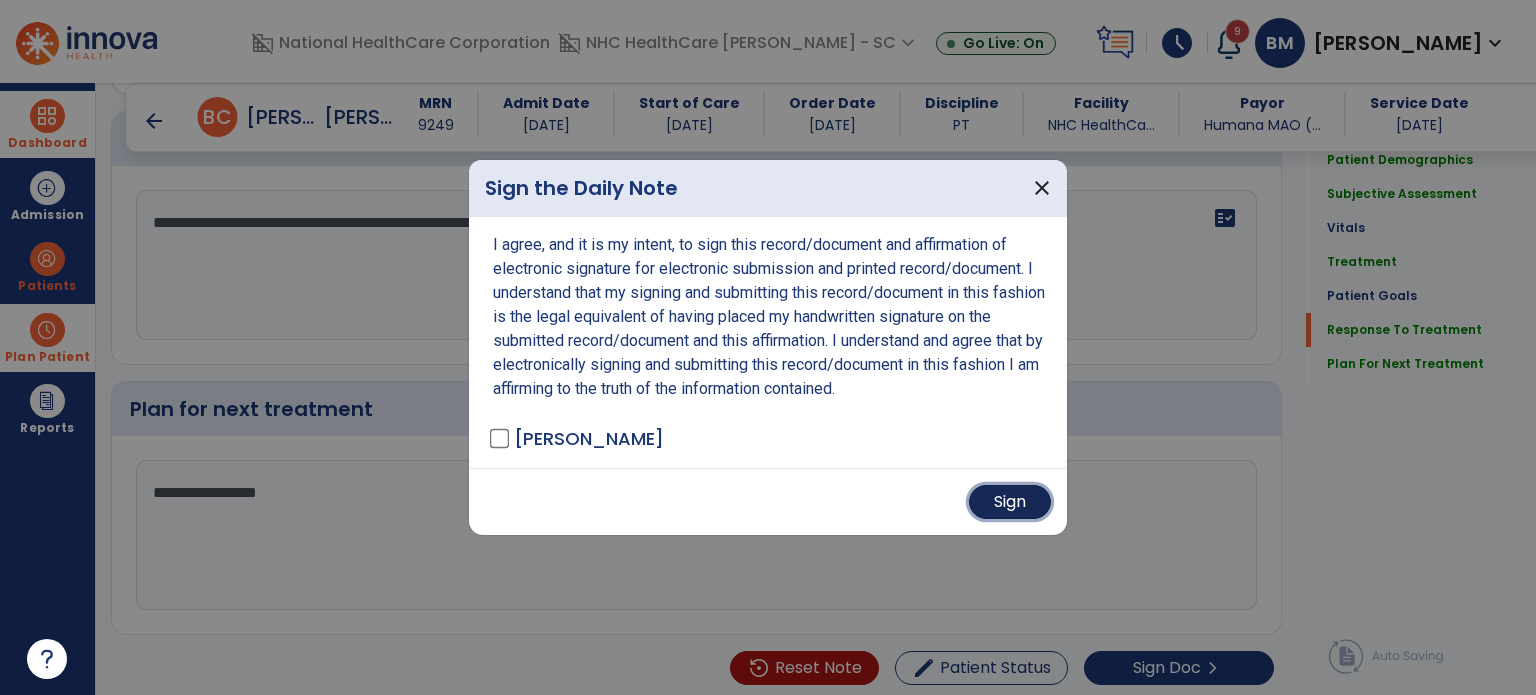 click on "Sign" at bounding box center (1010, 502) 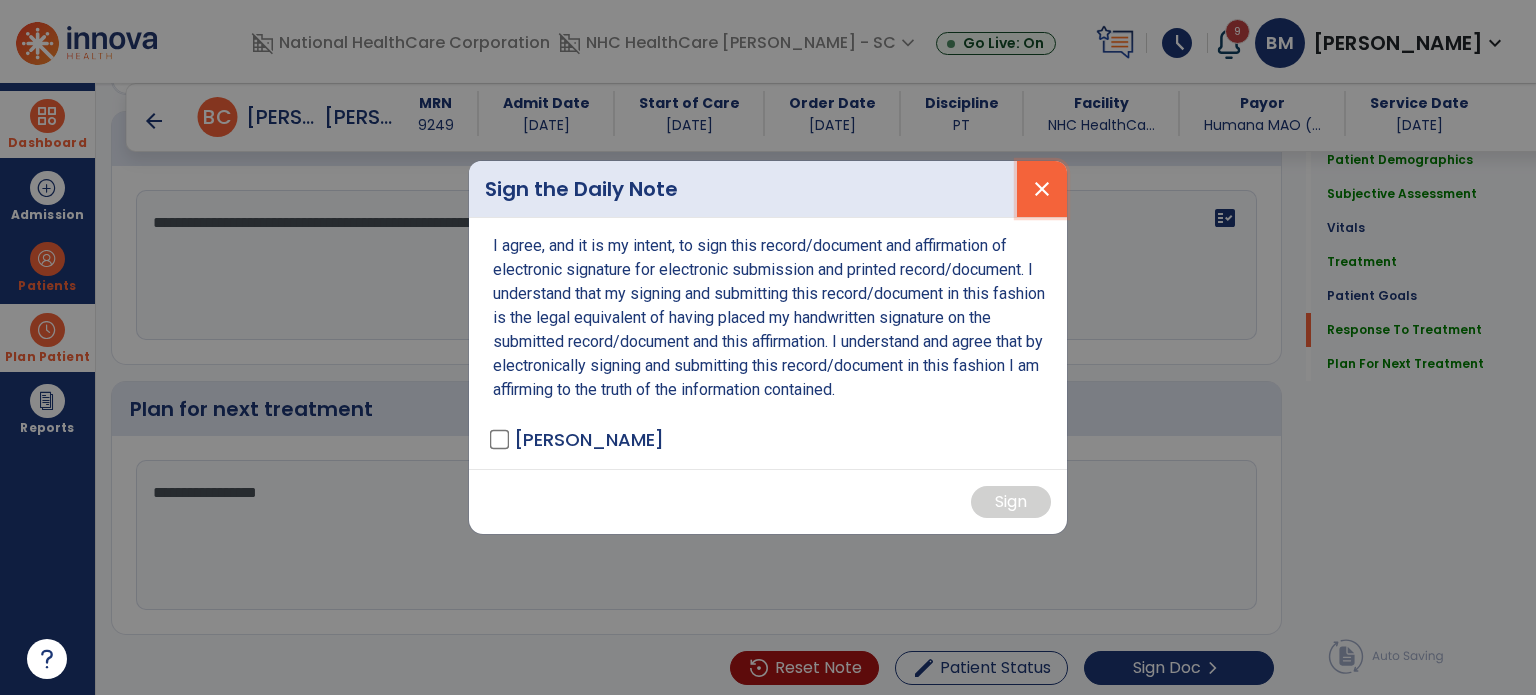 click on "close" at bounding box center [1042, 189] 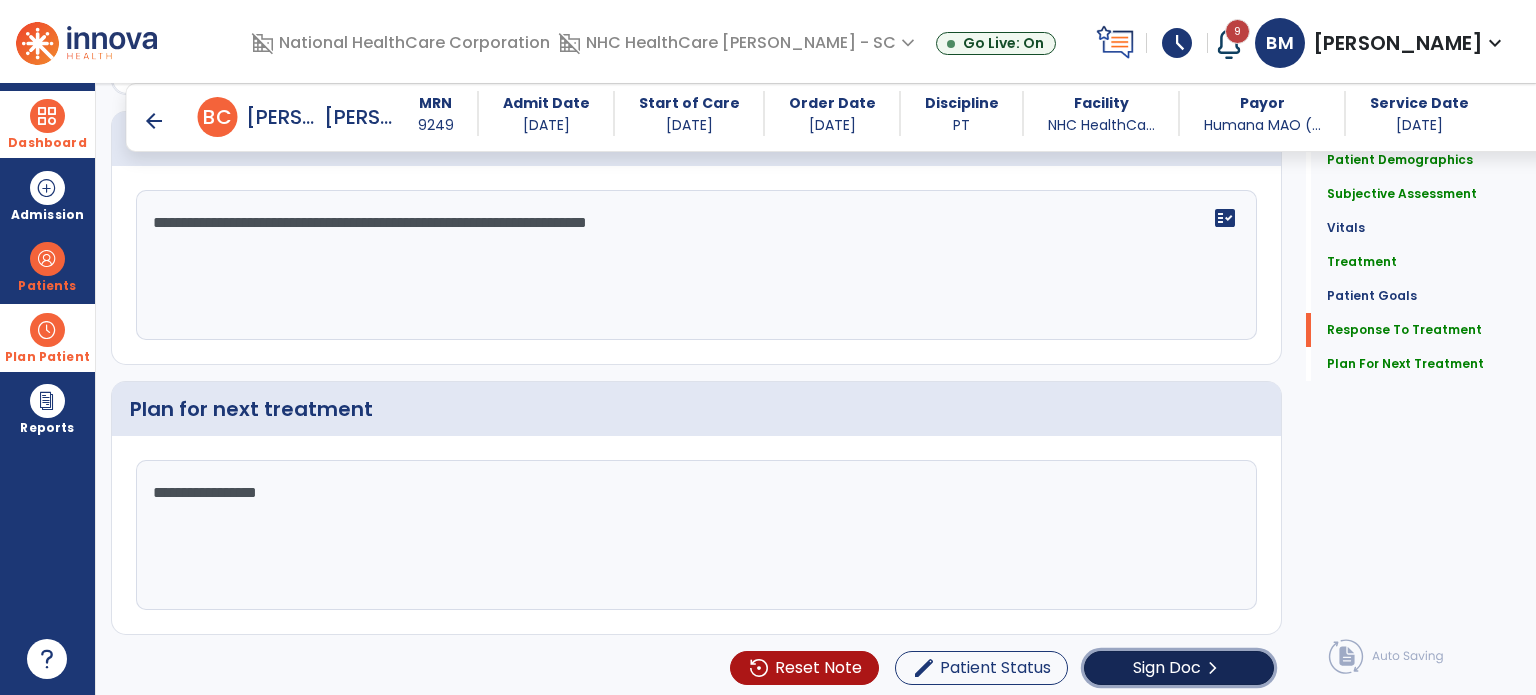 click on "Sign Doc" 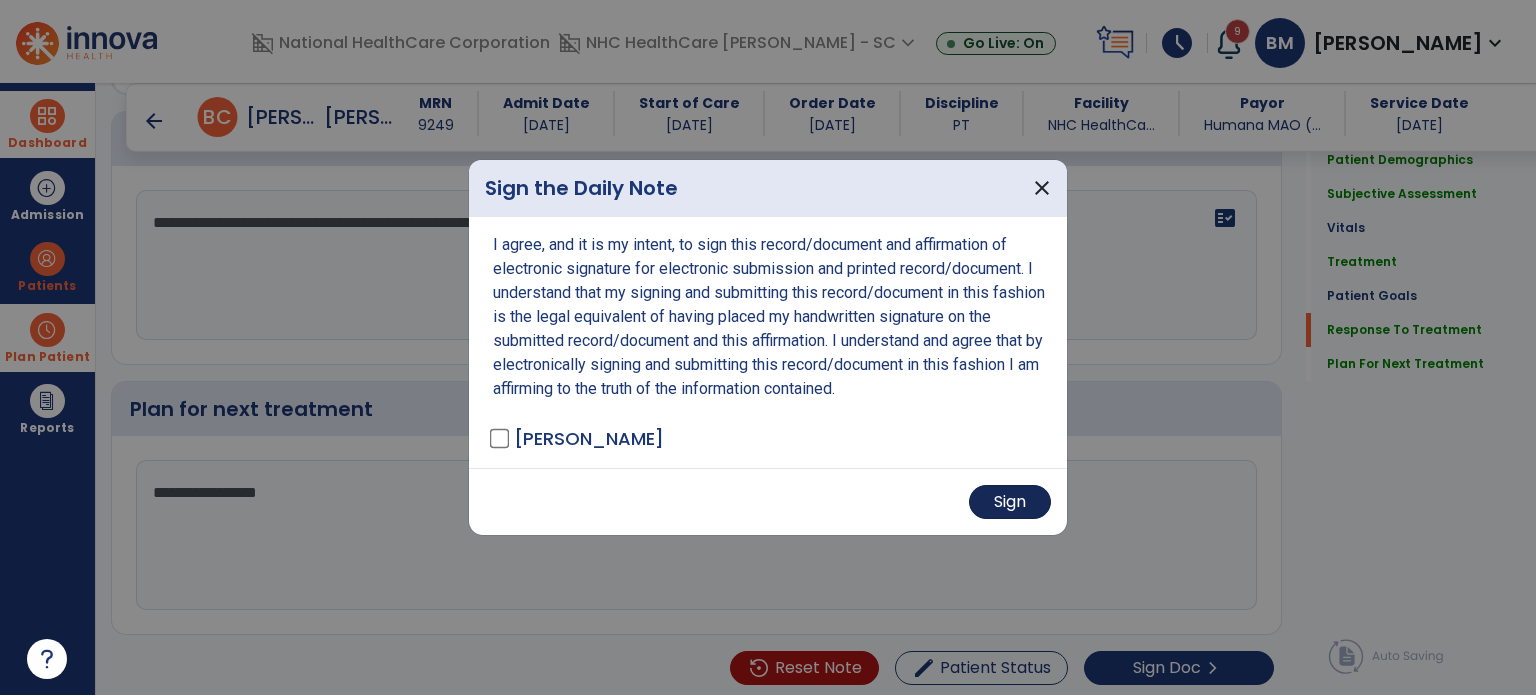 click on "Sign" at bounding box center [1010, 502] 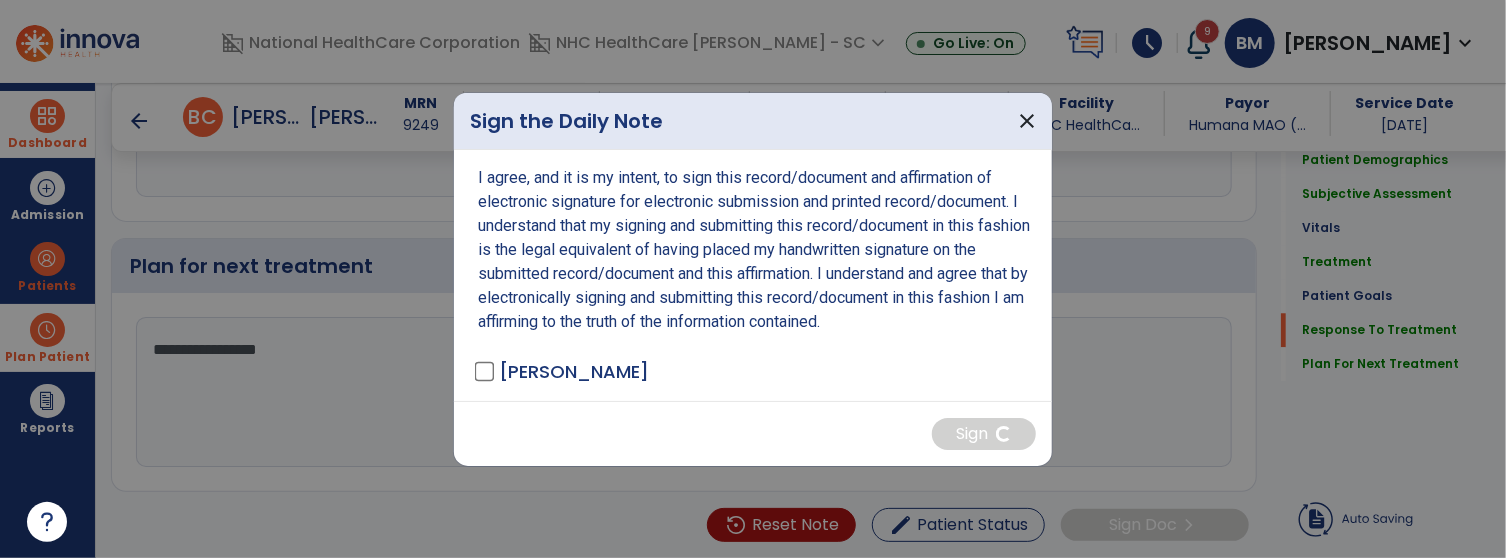scroll, scrollTop: 2379, scrollLeft: 0, axis: vertical 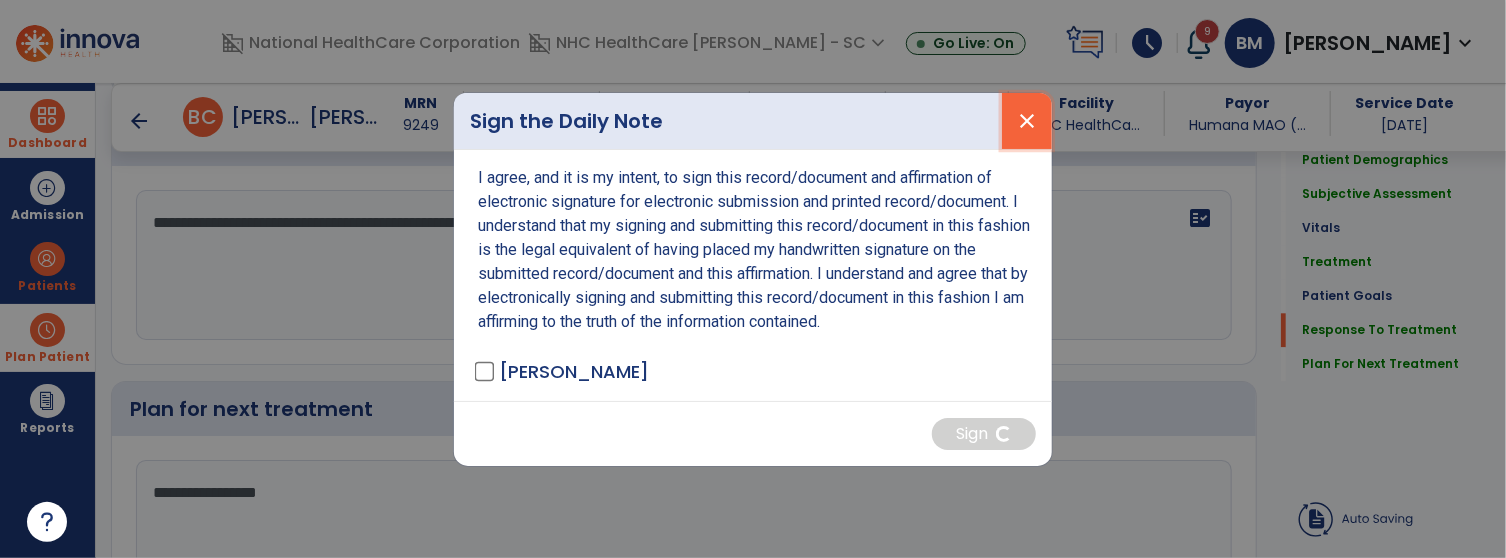 click on "close" at bounding box center (1027, 121) 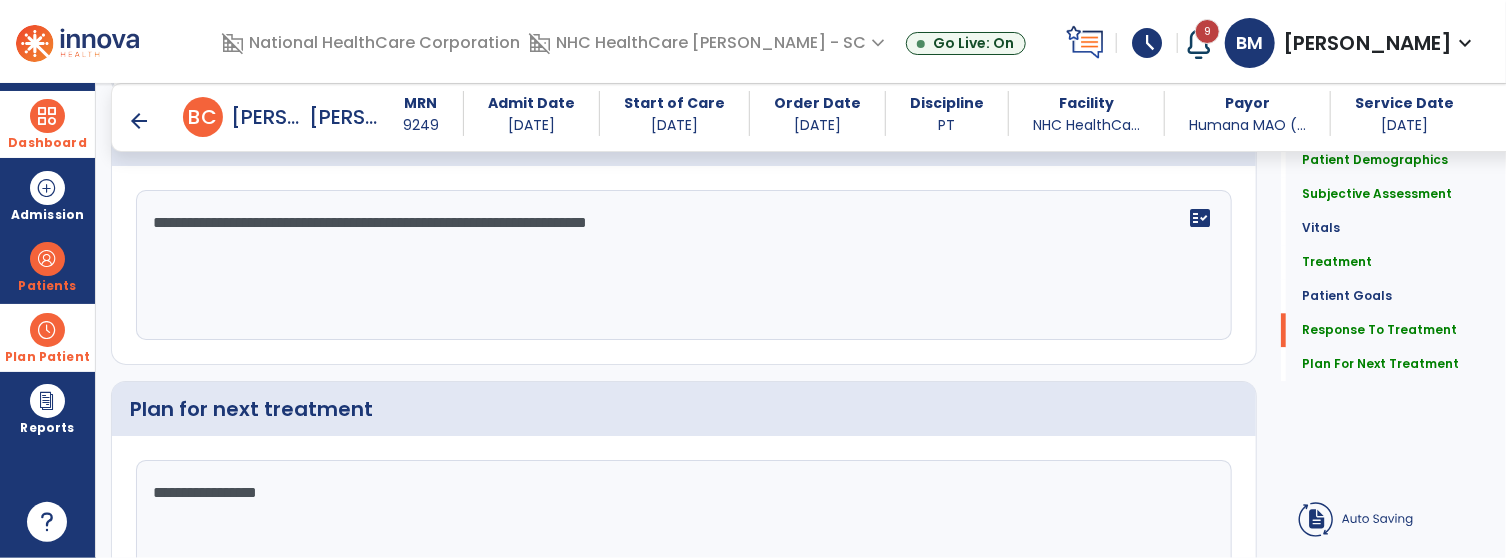 scroll, scrollTop: 2516, scrollLeft: 0, axis: vertical 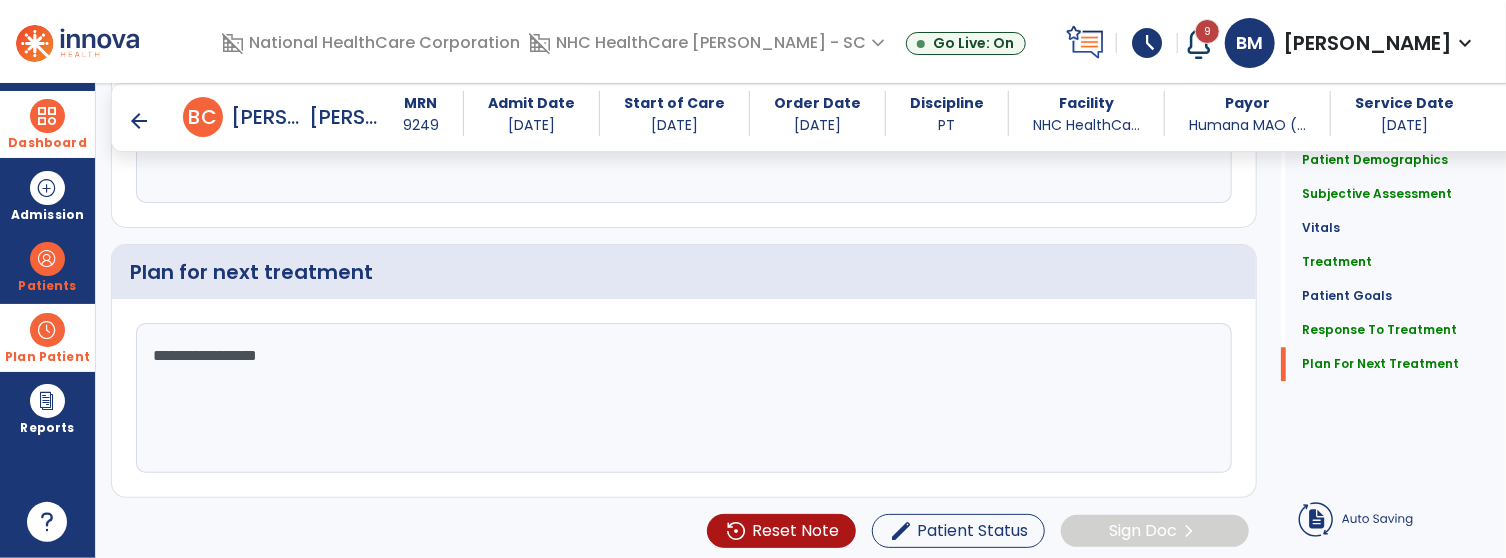 click on "arrow_back" at bounding box center [139, 121] 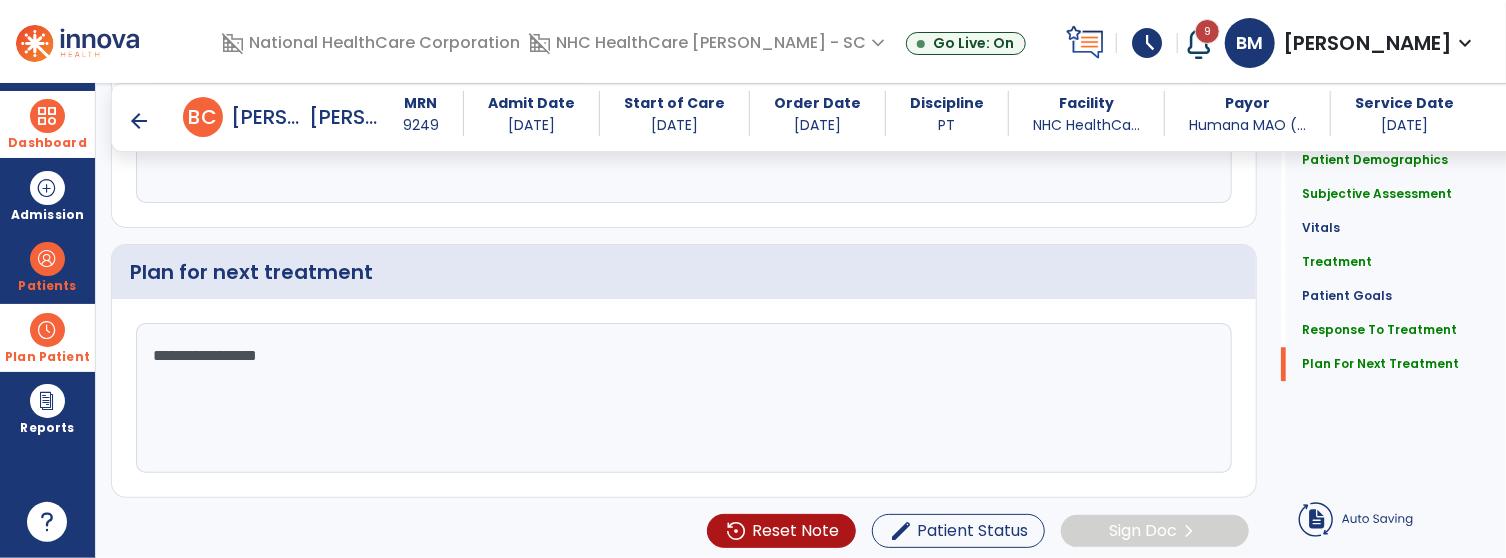 click on "arrow_back" at bounding box center [139, 121] 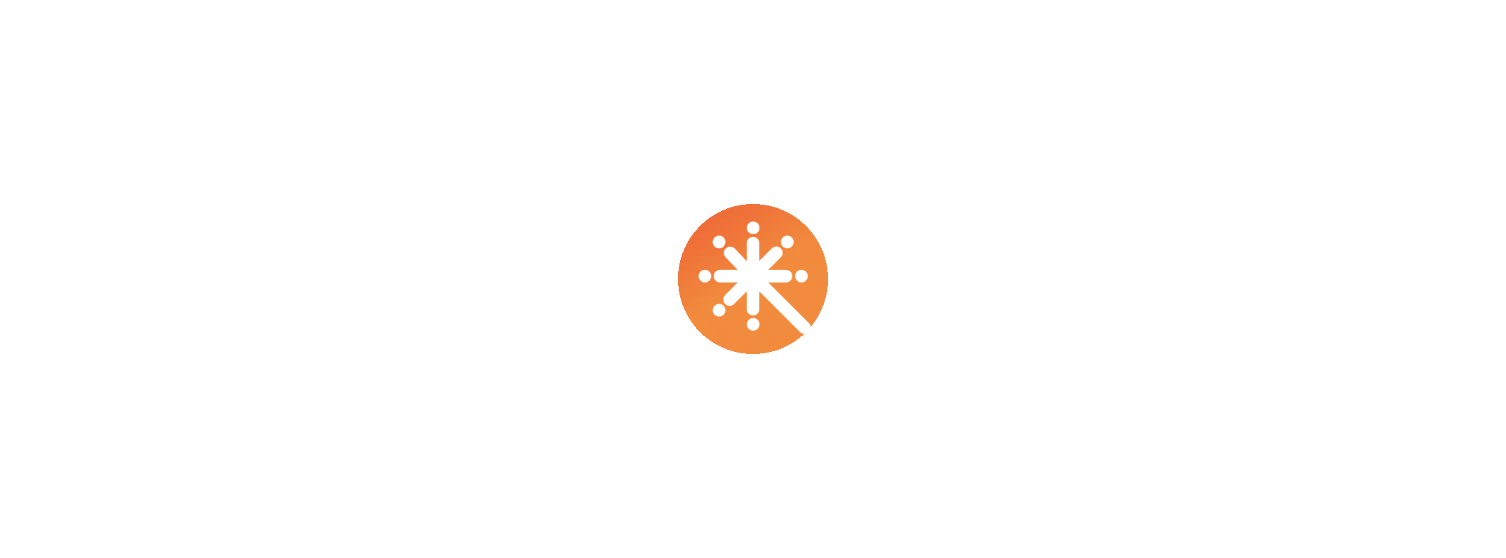 scroll, scrollTop: 0, scrollLeft: 0, axis: both 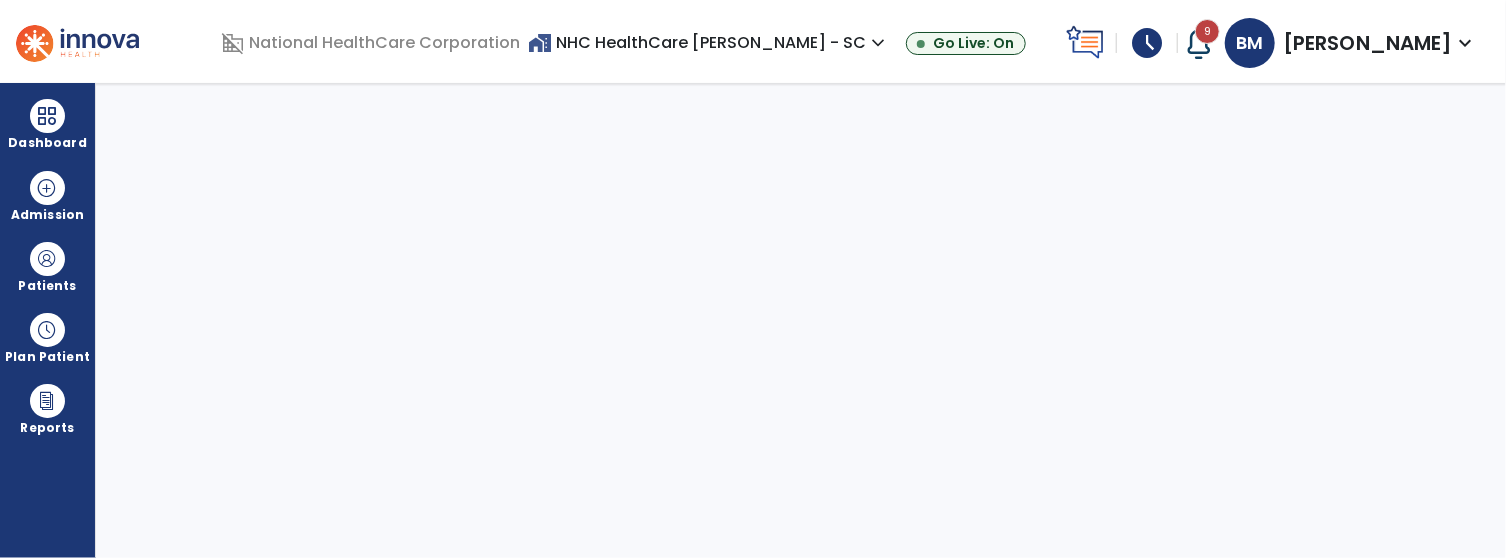 select on "****" 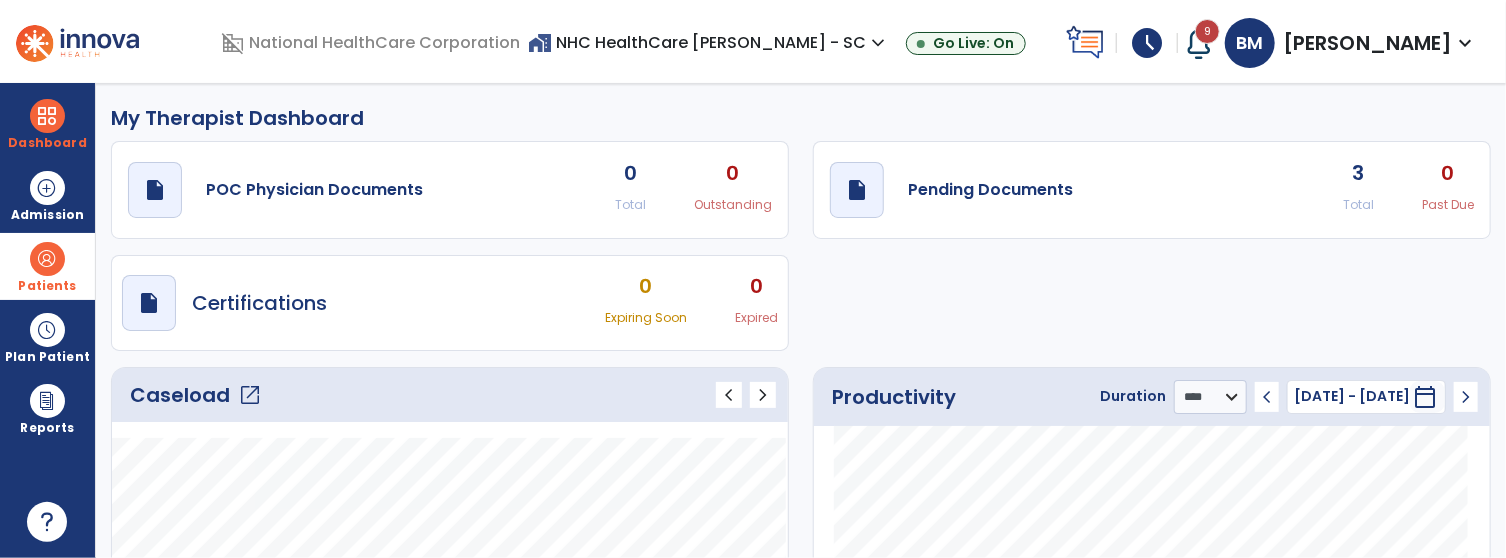 click at bounding box center (47, 259) 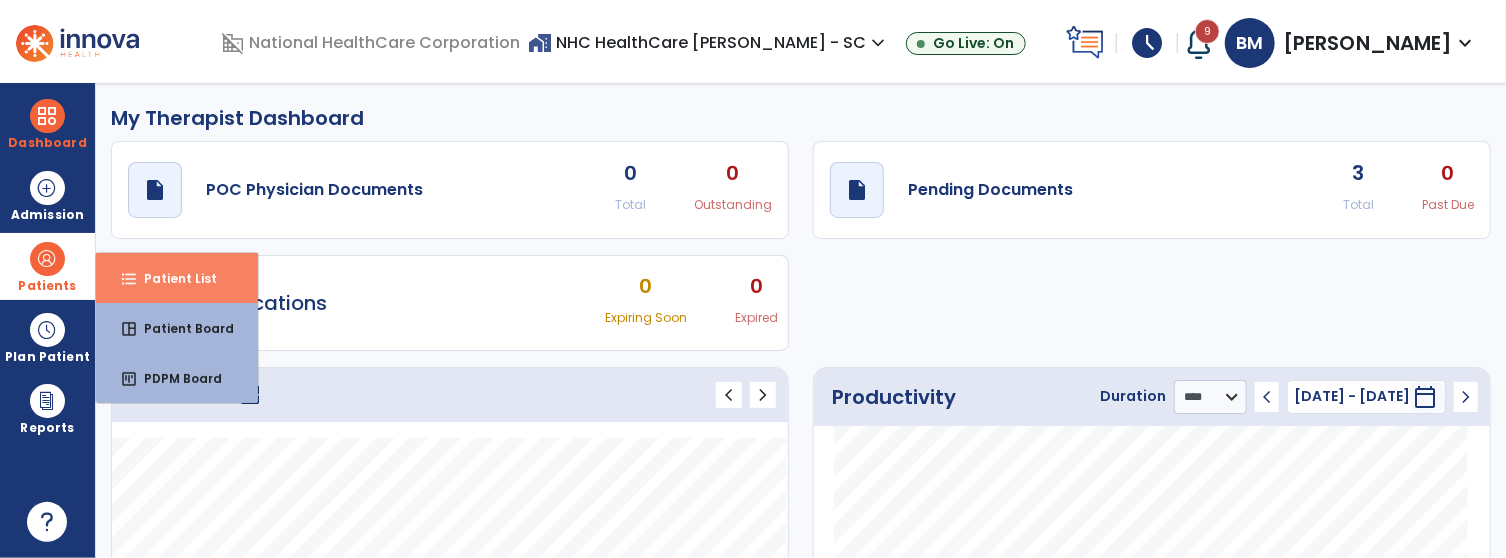 click on "format_list_bulleted  Patient List" at bounding box center (177, 278) 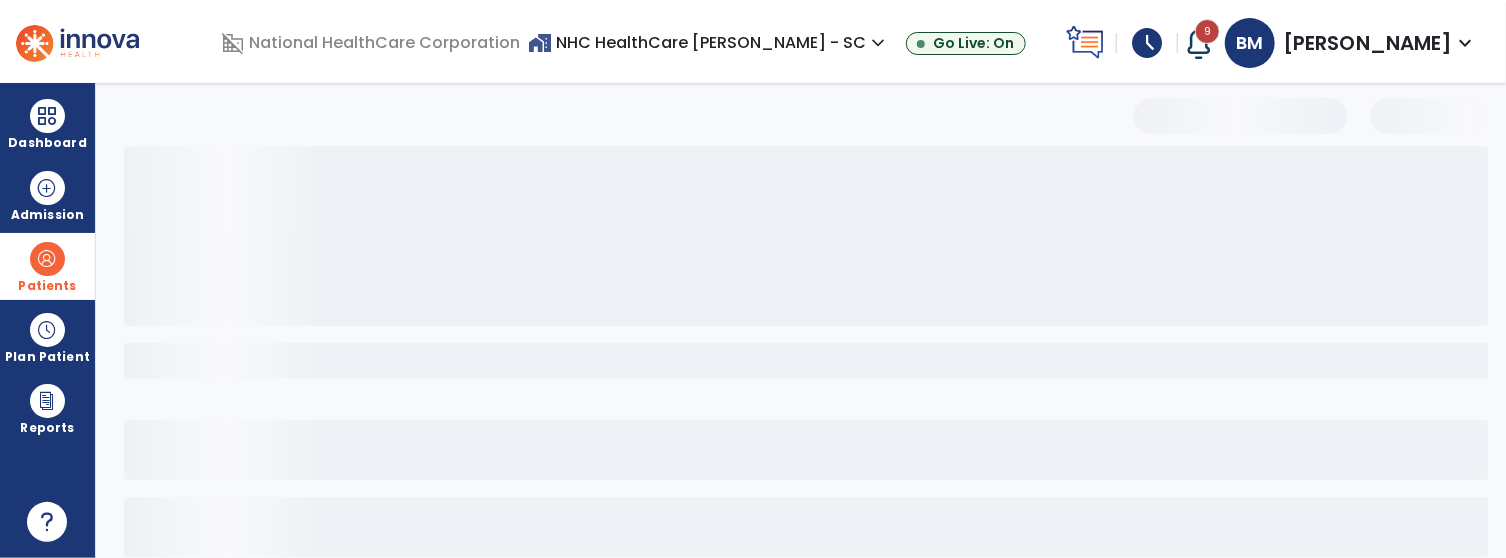 select on "***" 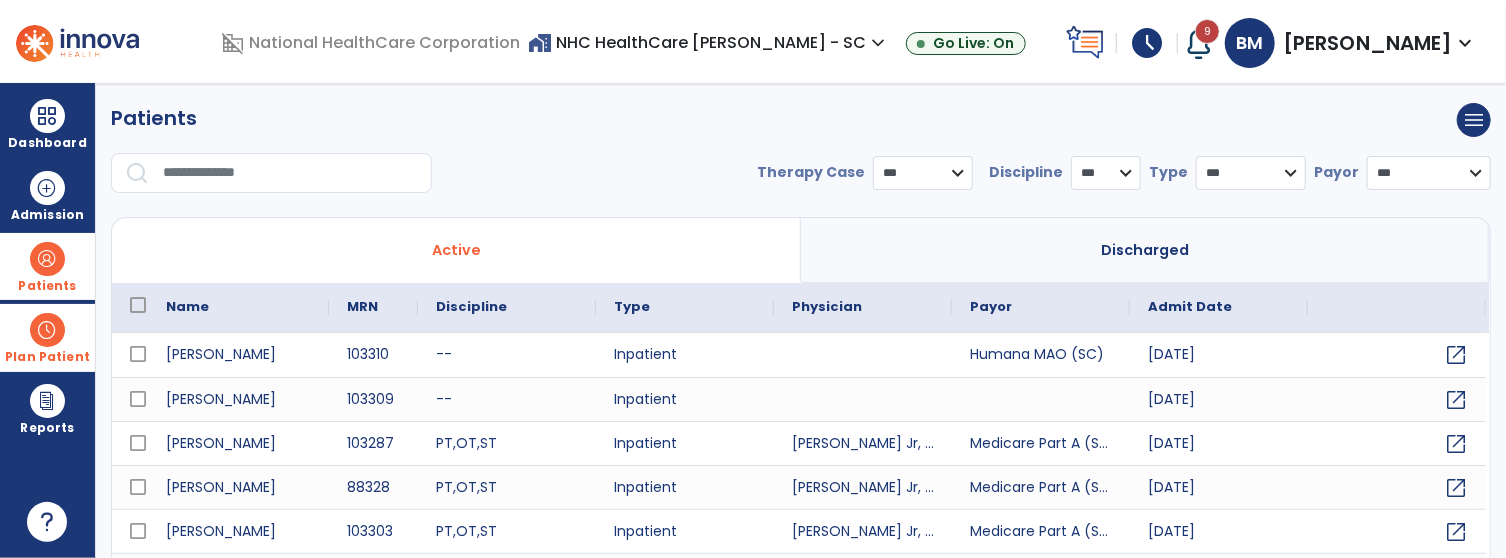 click at bounding box center (47, 330) 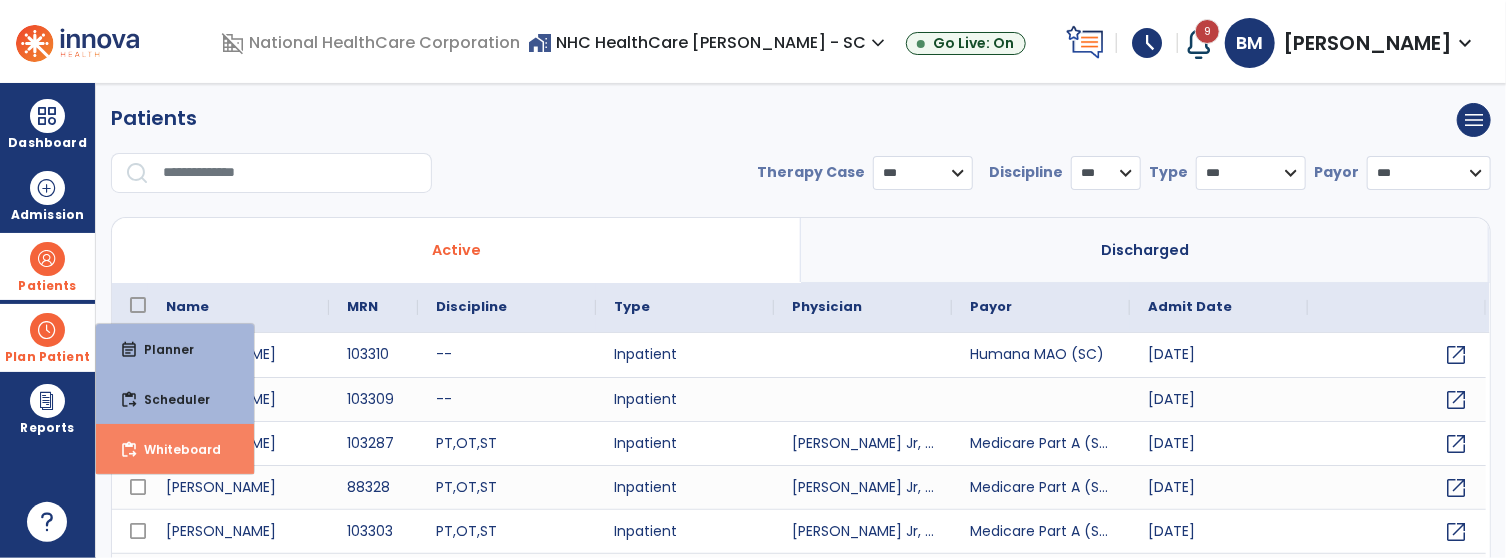 click on "content_paste_go  Whiteboard" at bounding box center (175, 449) 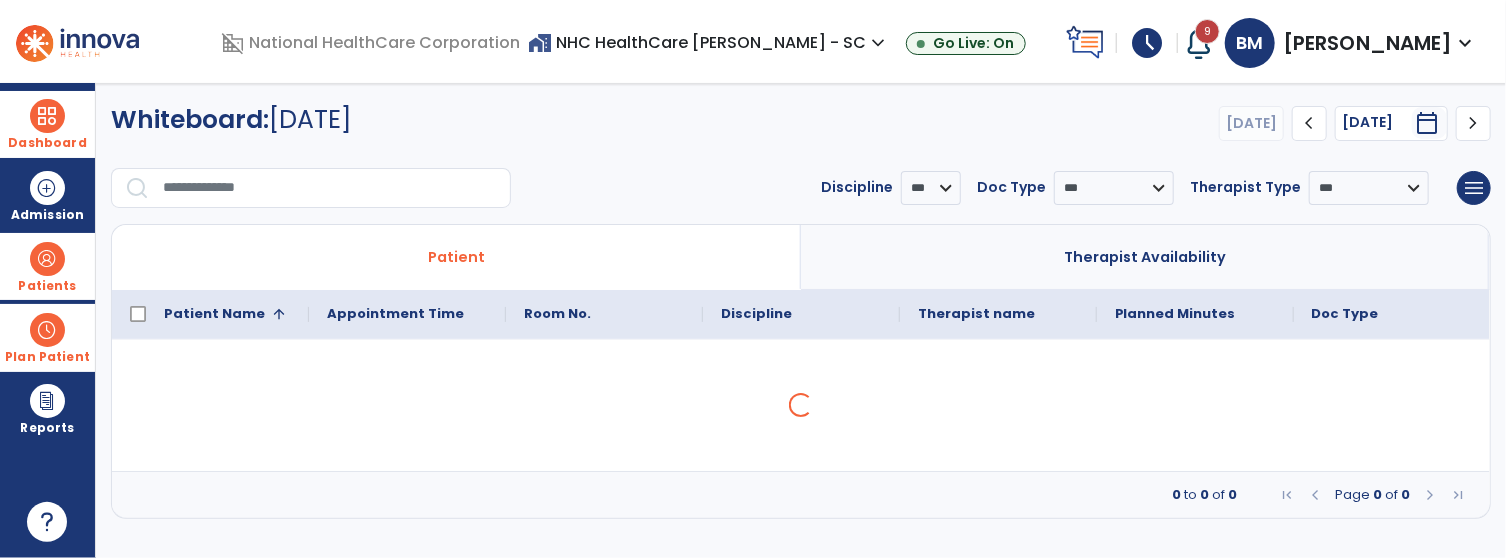 click on "Dashboard" at bounding box center (47, 124) 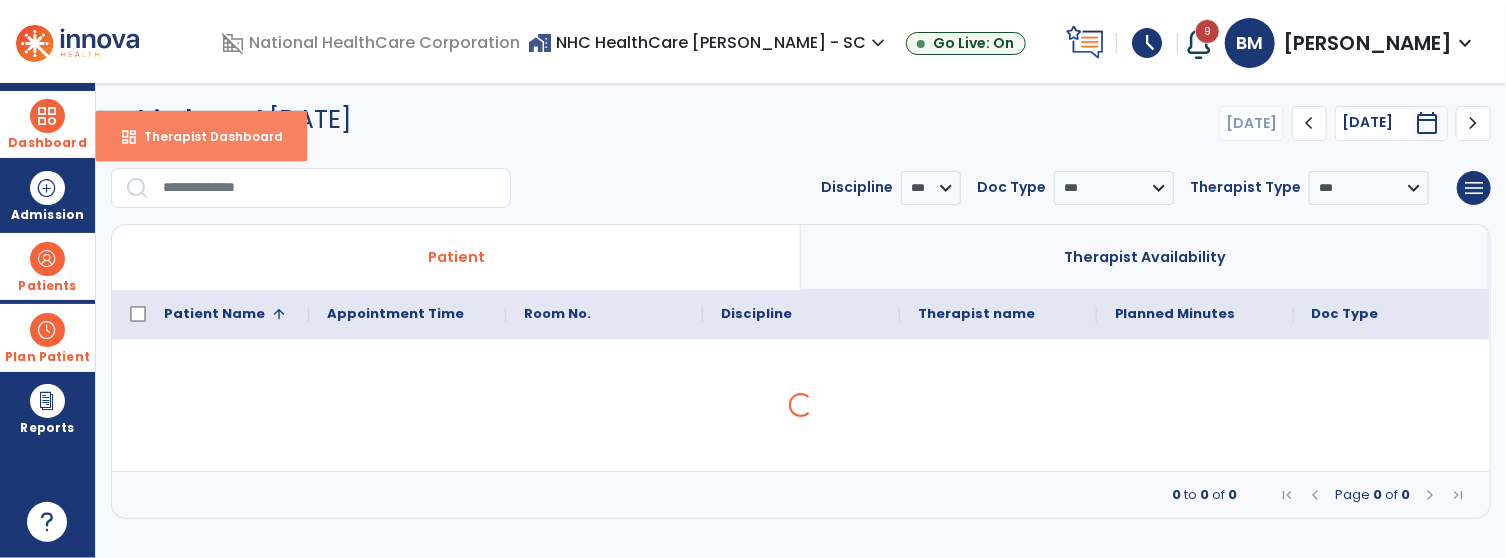 click on "Therapist Dashboard" at bounding box center (205, 136) 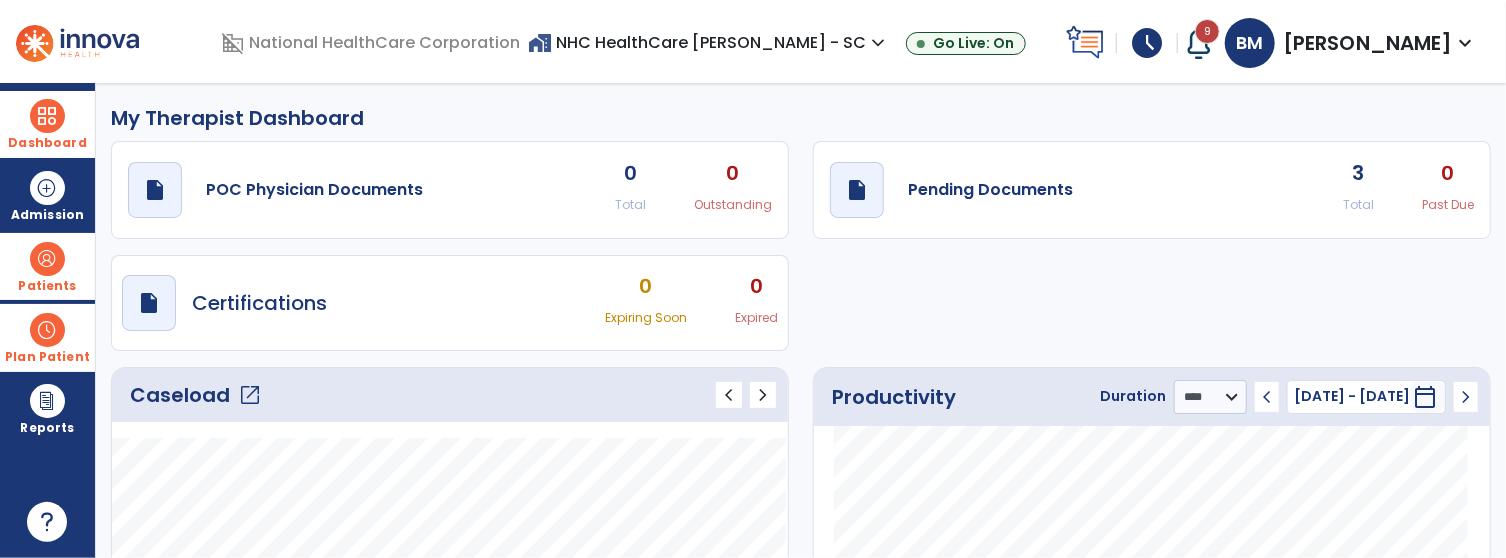 click on "open_in_new" 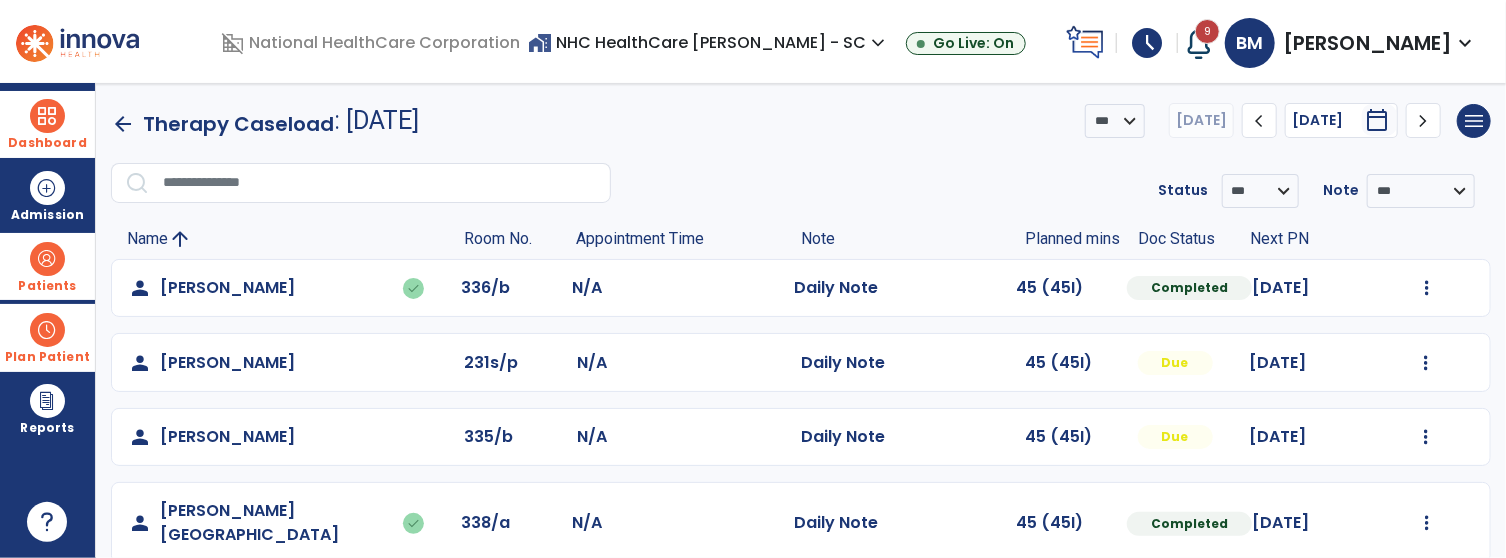 scroll, scrollTop: 81, scrollLeft: 0, axis: vertical 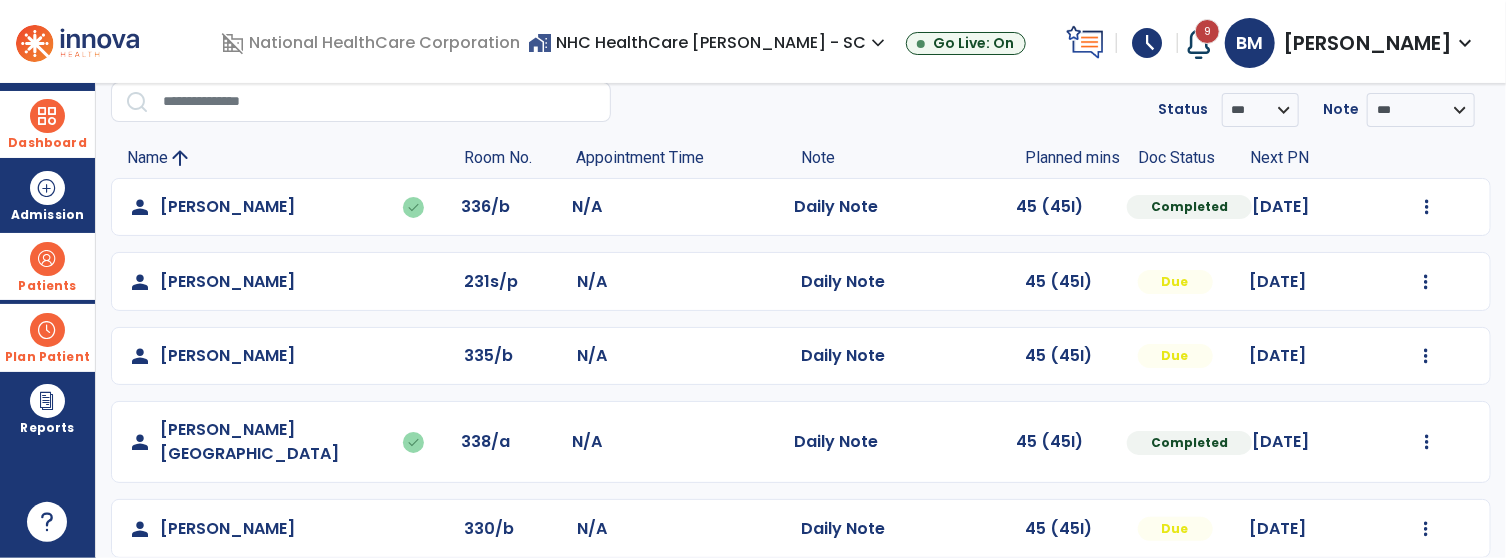click on "Mark Visit As Complete   Reset Note   Open Document   G + C Mins" 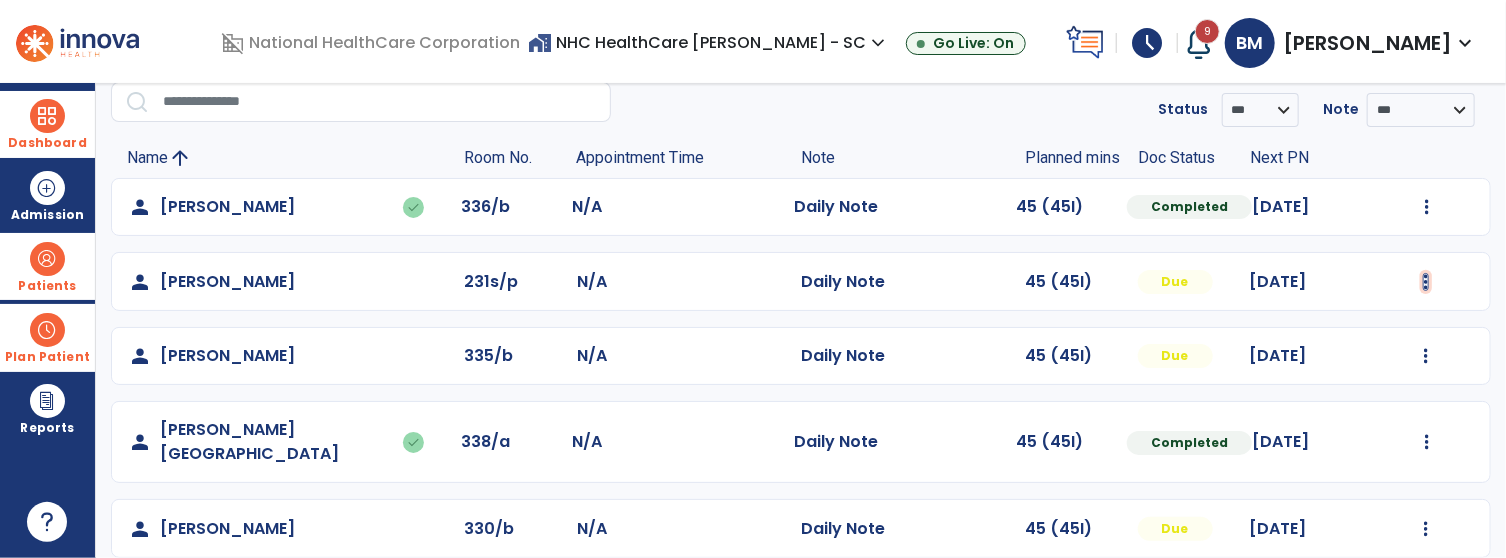 click at bounding box center [1427, 207] 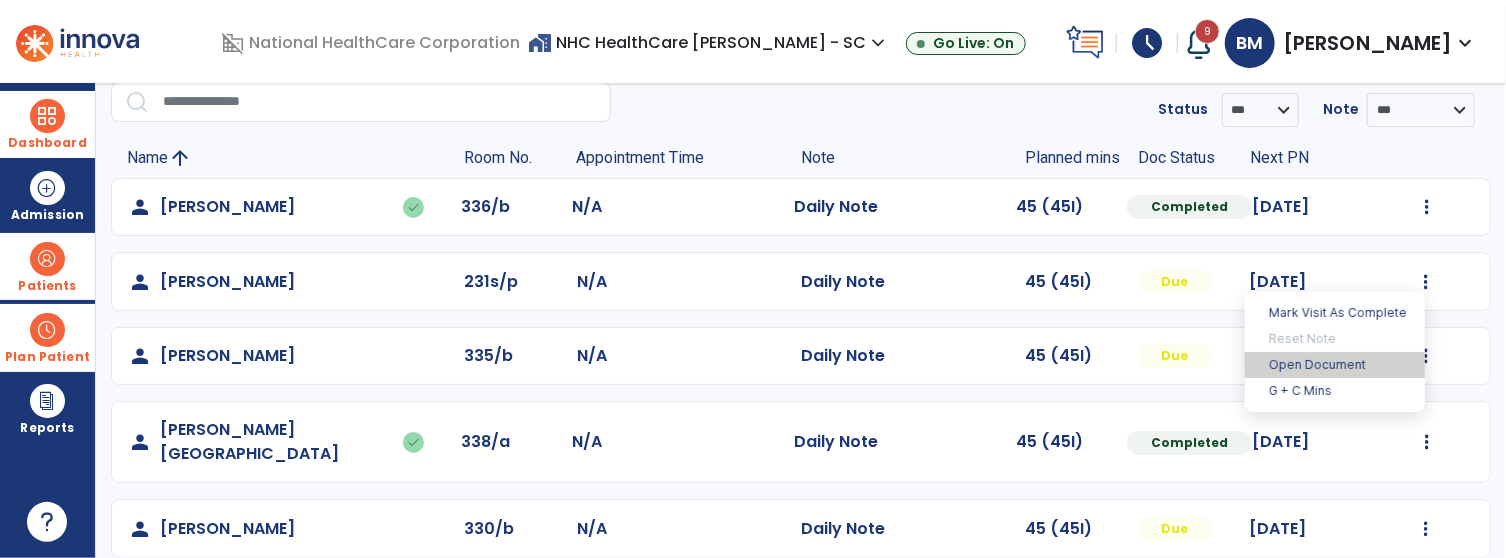 click on "Open Document" at bounding box center [1335, 365] 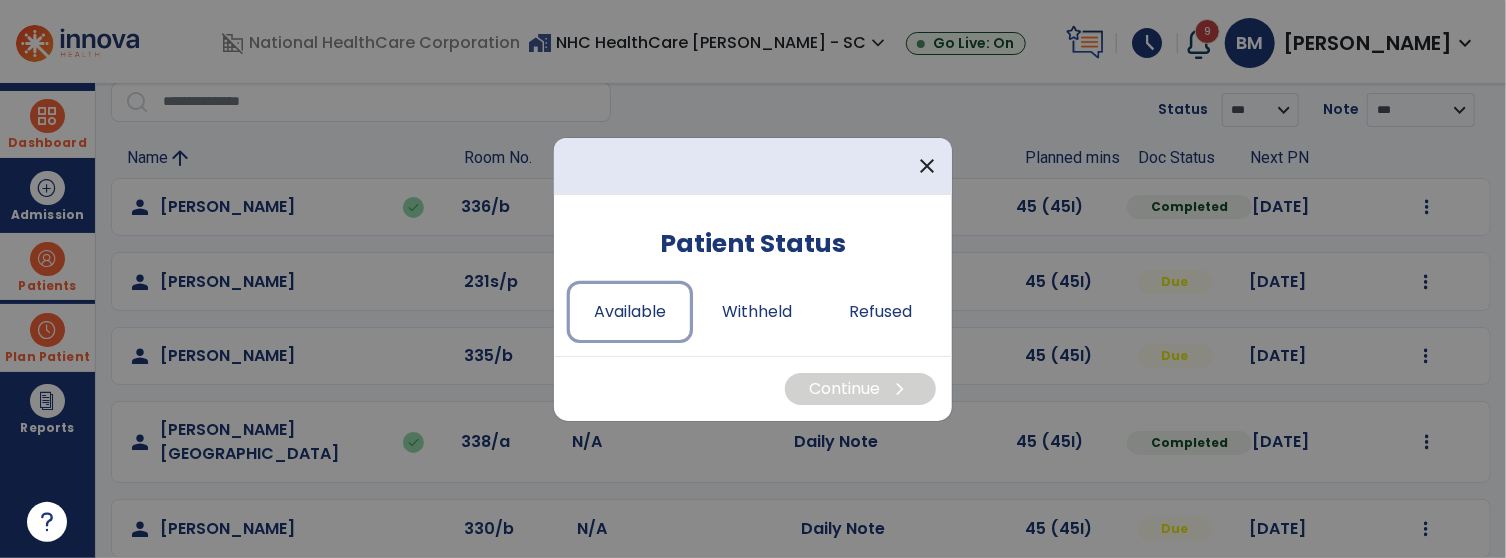 drag, startPoint x: 610, startPoint y: 299, endPoint x: 697, endPoint y: 326, distance: 91.09336 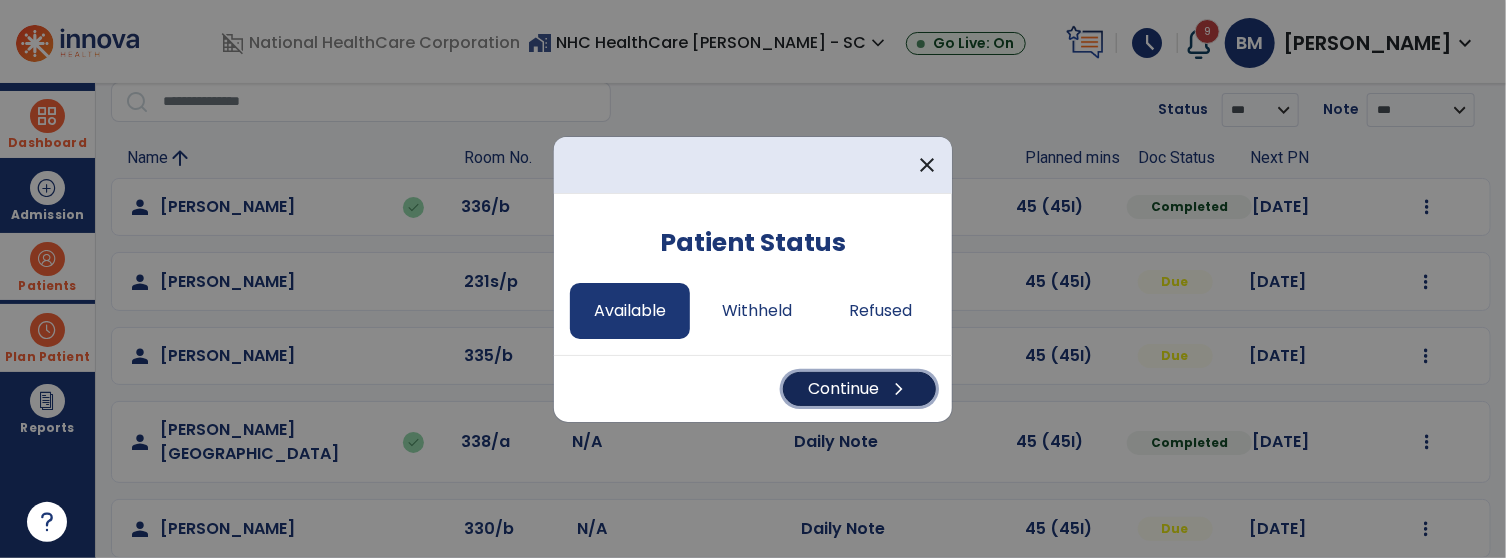 click on "Continue   chevron_right" at bounding box center (859, 389) 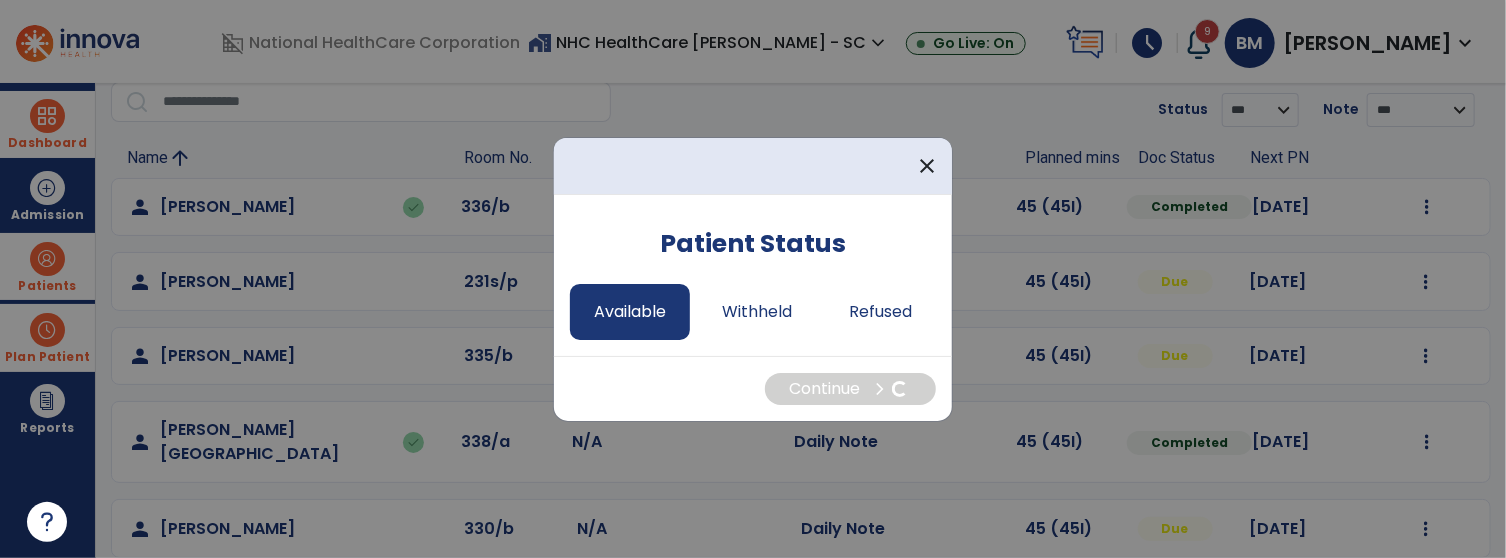 select on "*" 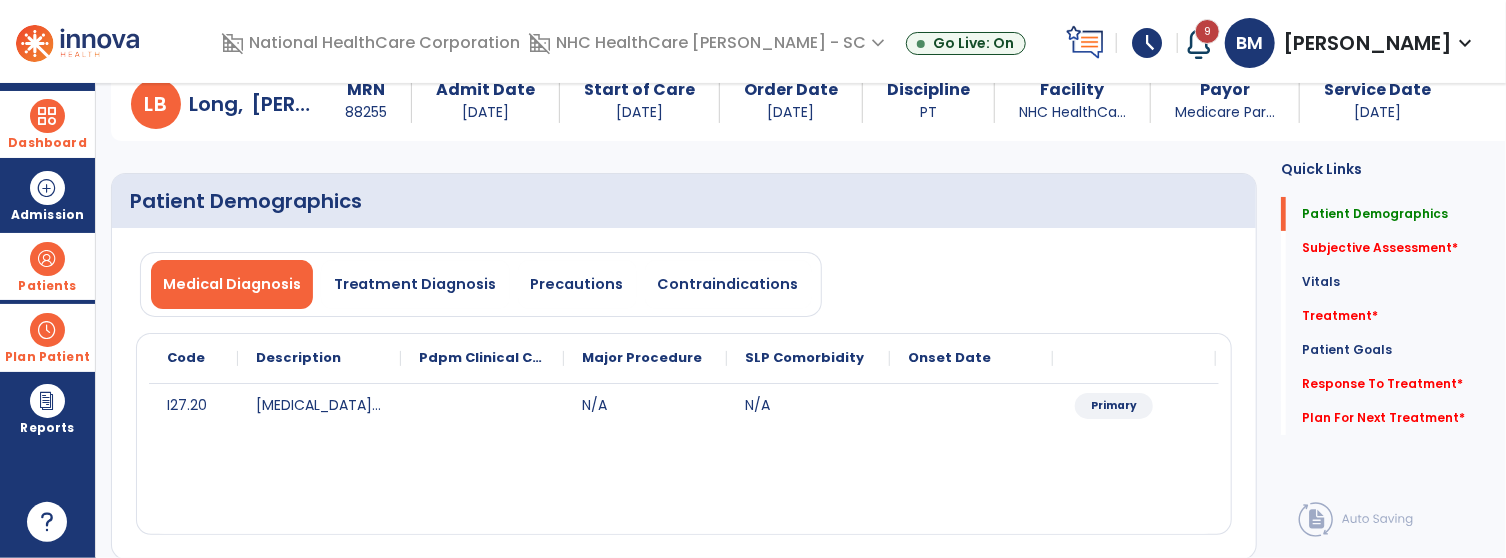 click on "Medical Diagnosis   Treatment Diagnosis   Precautions   Contraindications
Code
Description
Pdpm Clinical Category
N/A" 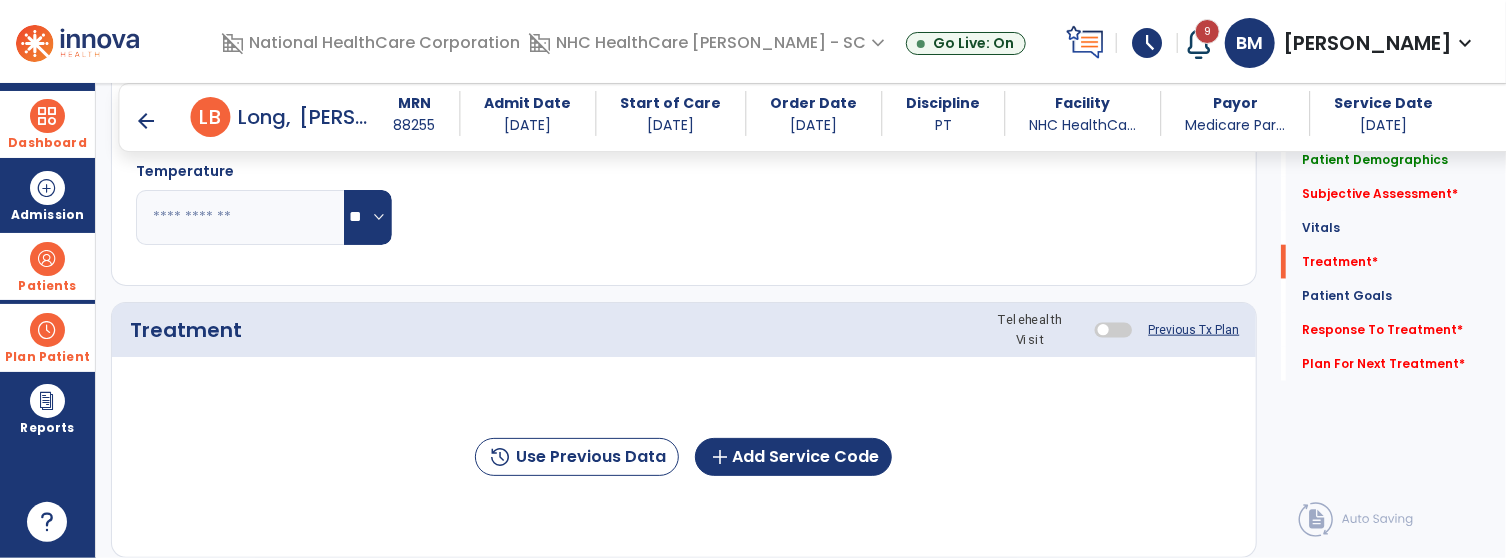 scroll, scrollTop: 1081, scrollLeft: 0, axis: vertical 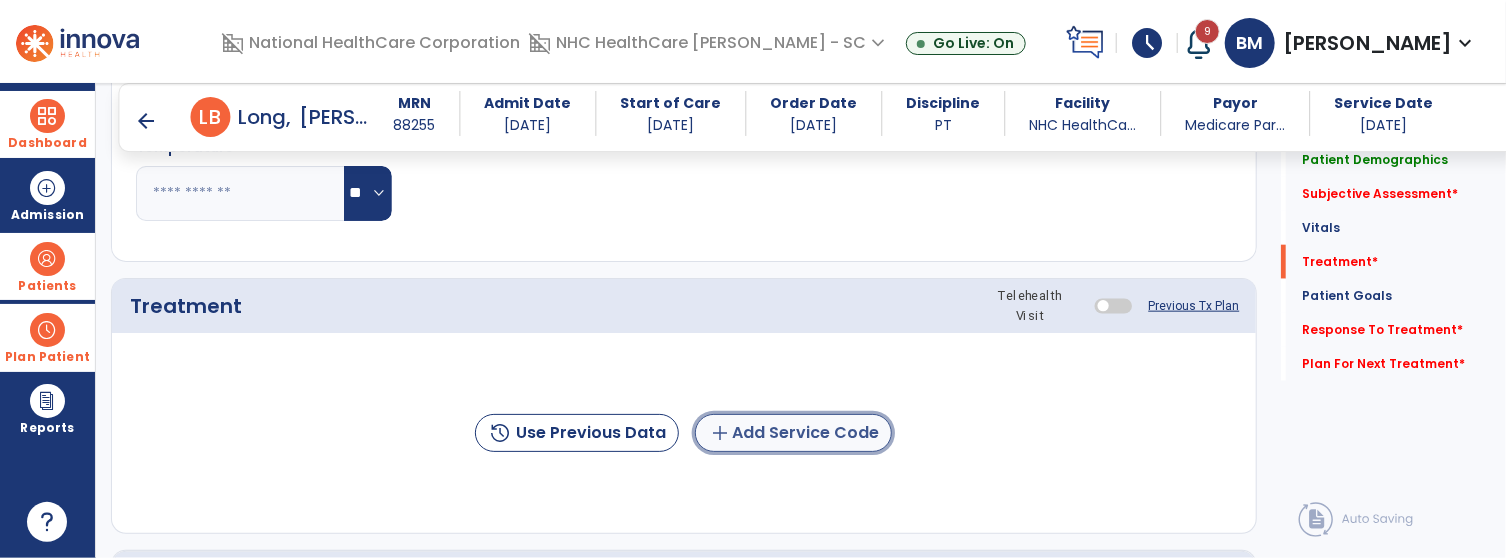 click on "add  Add Service Code" 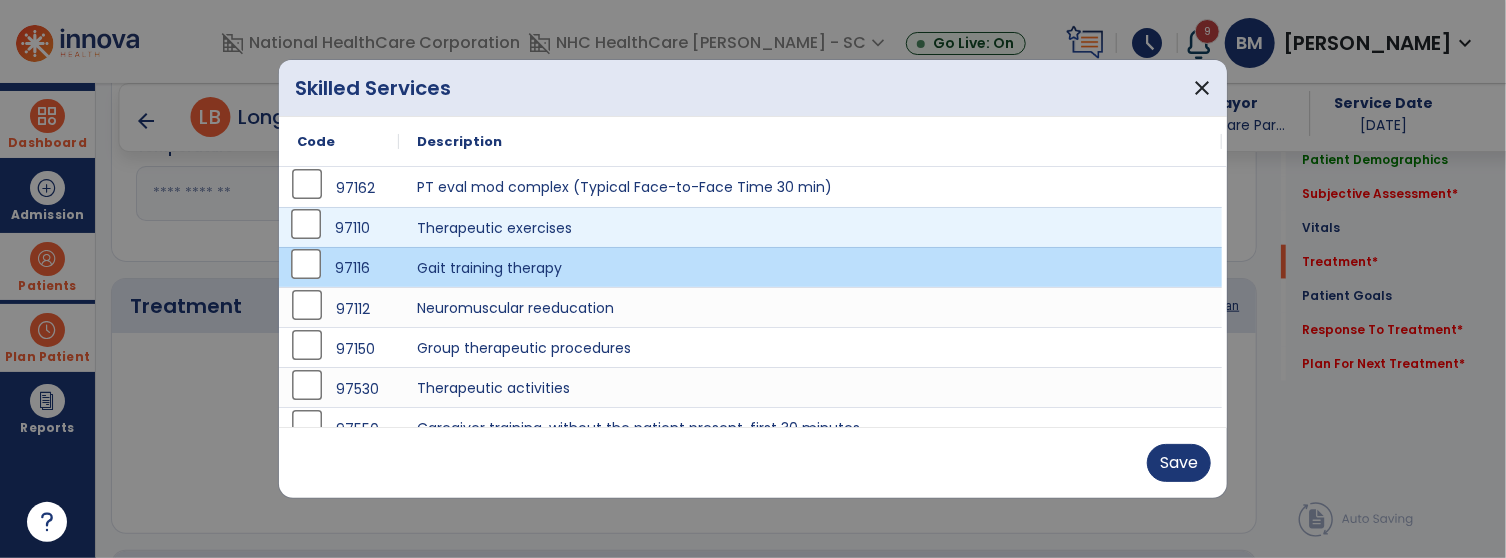click on "97110" at bounding box center [339, 227] 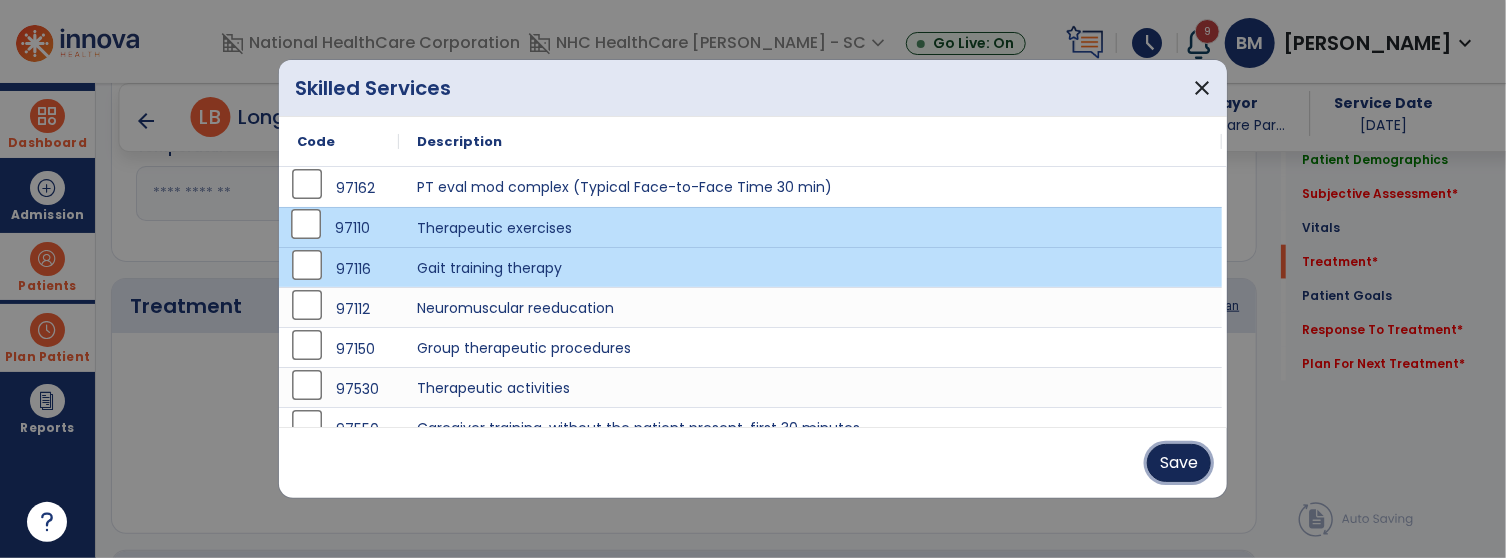 click on "Save" at bounding box center [1179, 463] 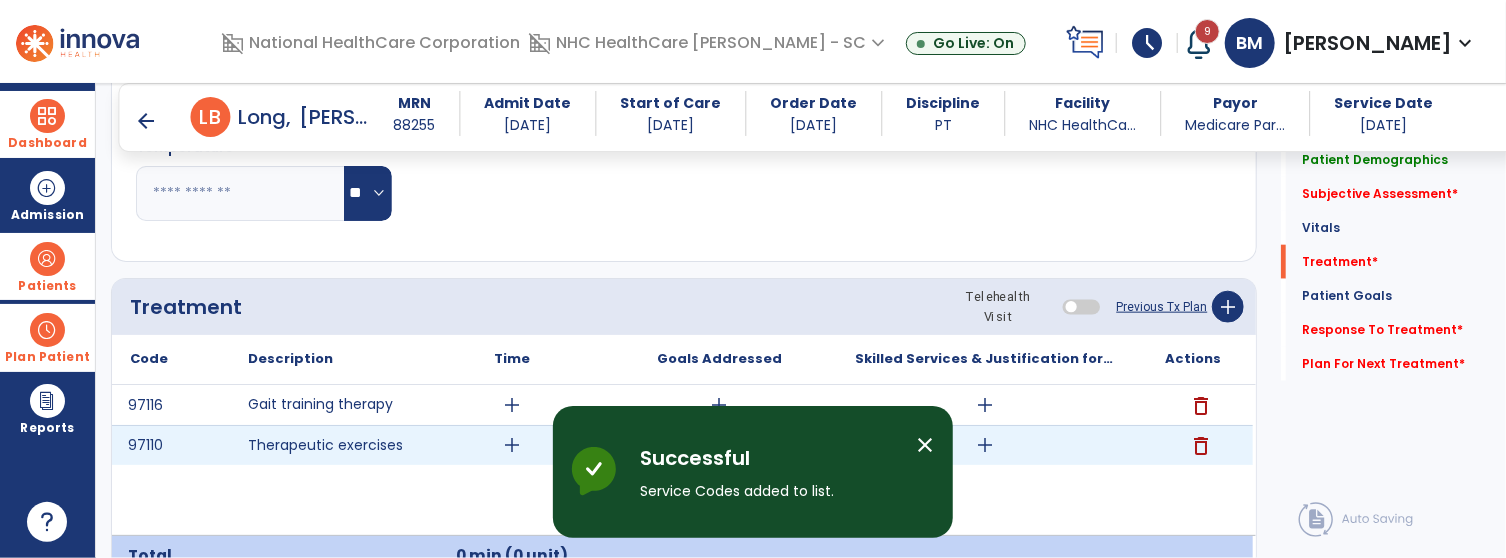 click on "add" at bounding box center (512, 445) 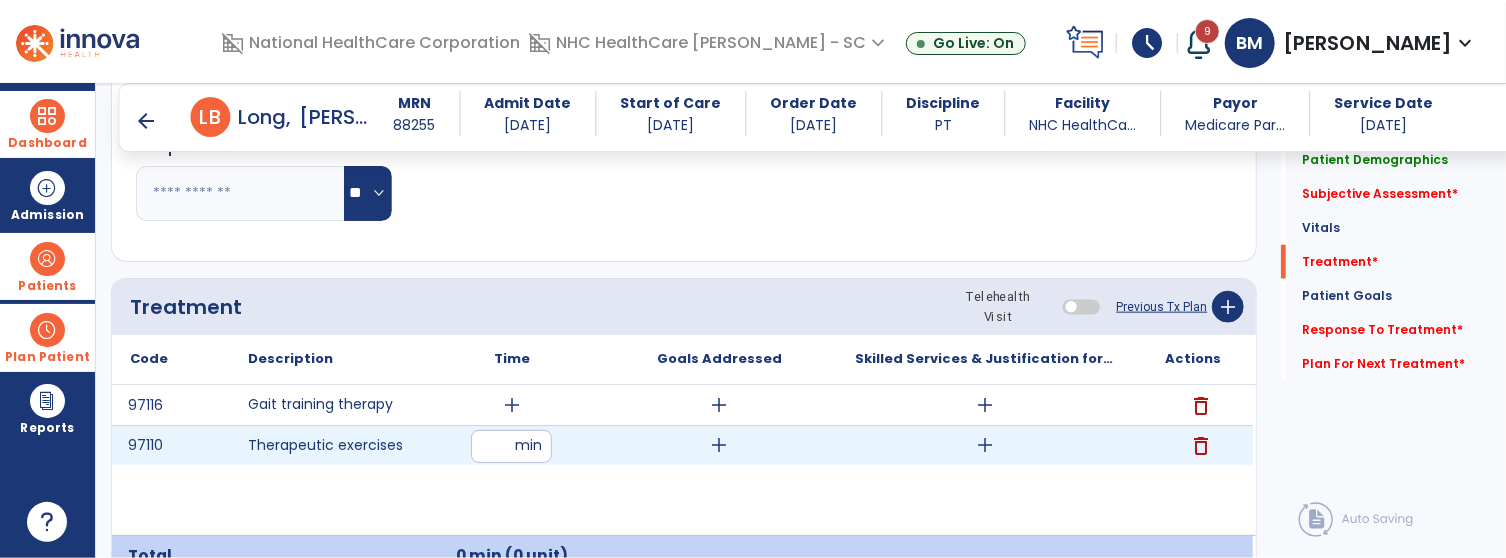 type on "*" 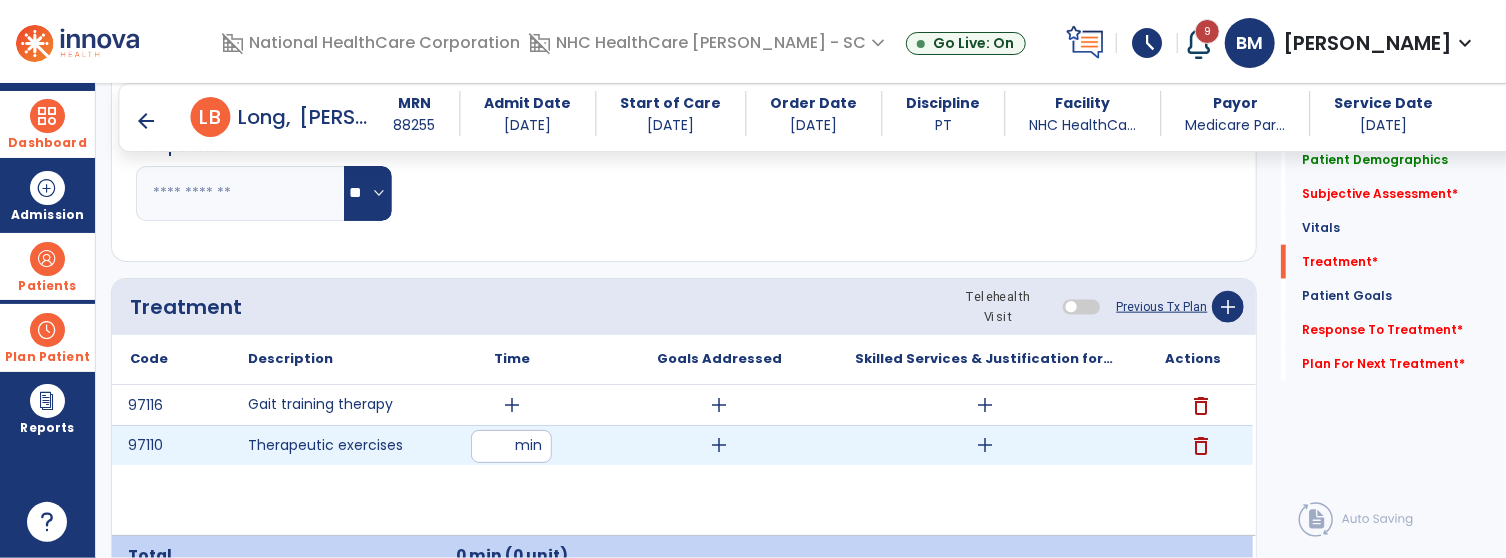 type on "**" 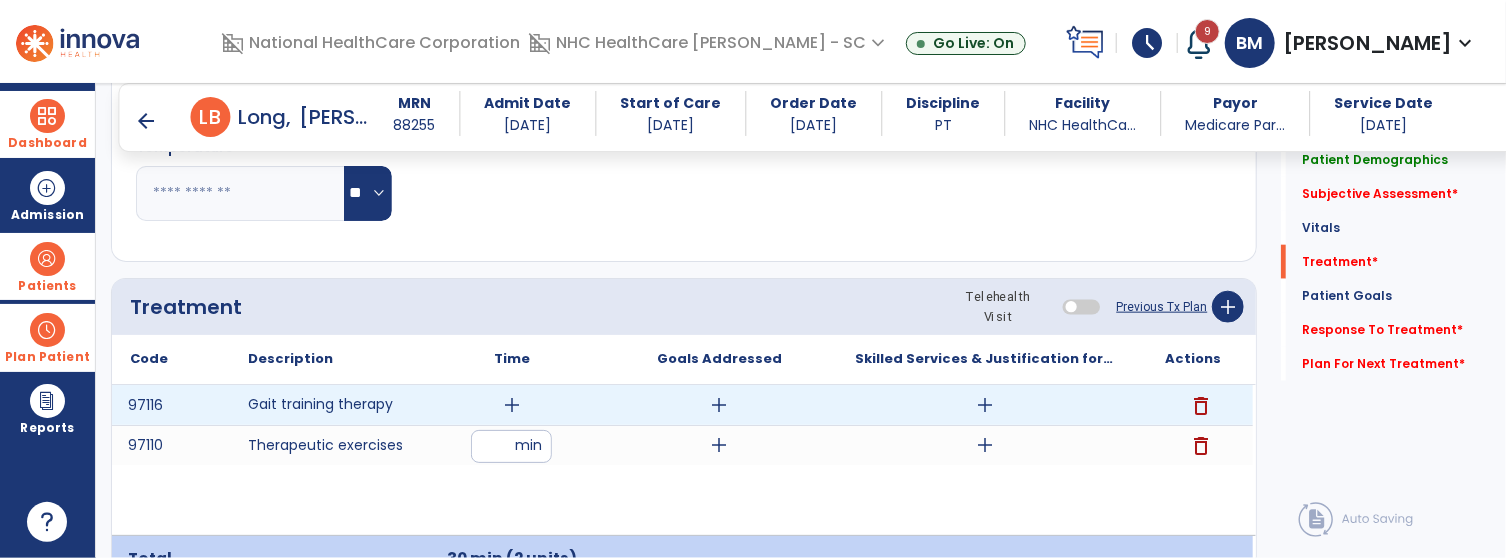 click on "add" at bounding box center (512, 405) 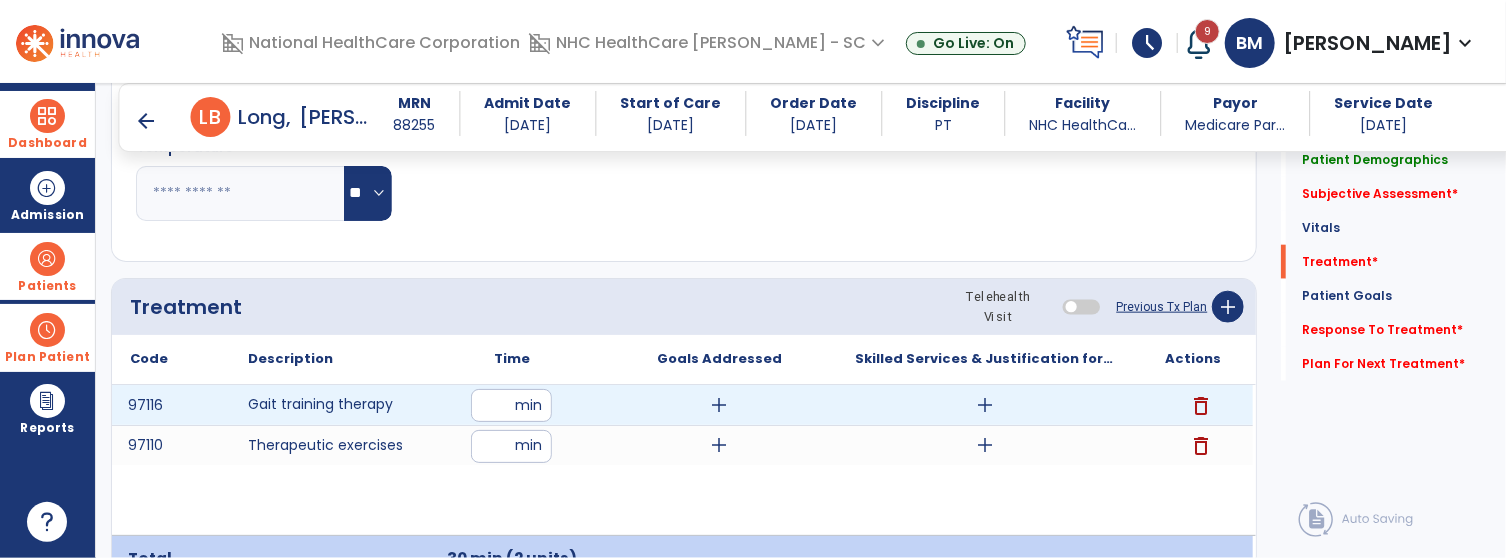 type on "**" 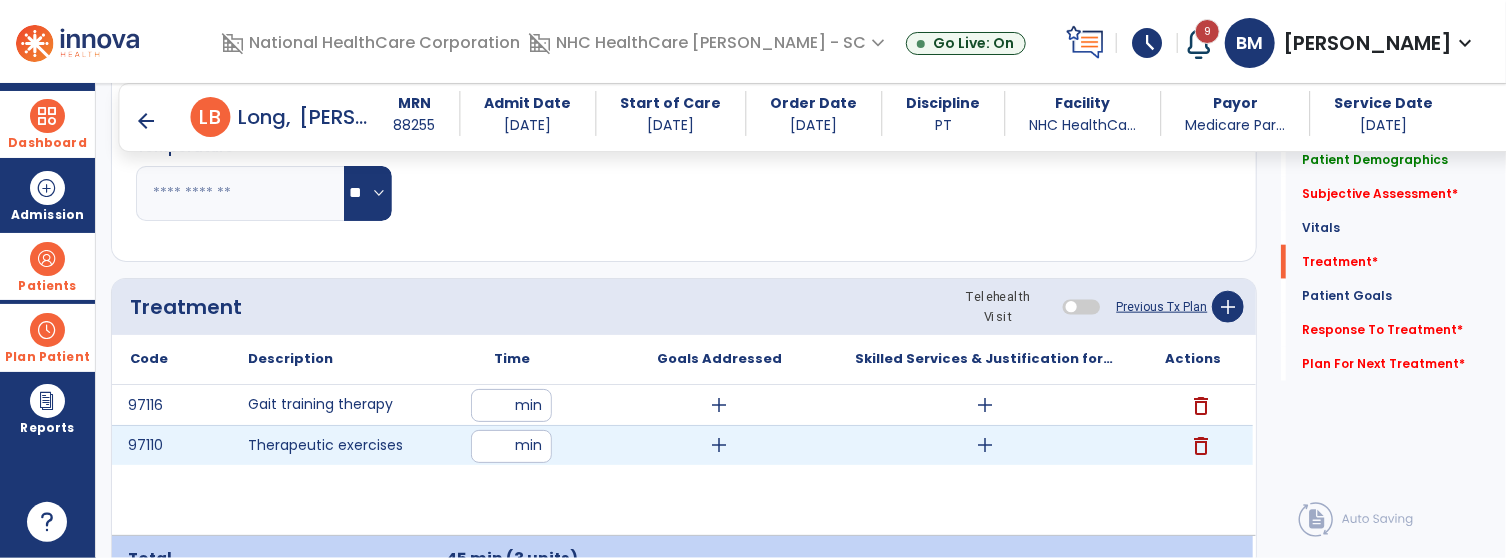 click on "add" at bounding box center (719, 445) 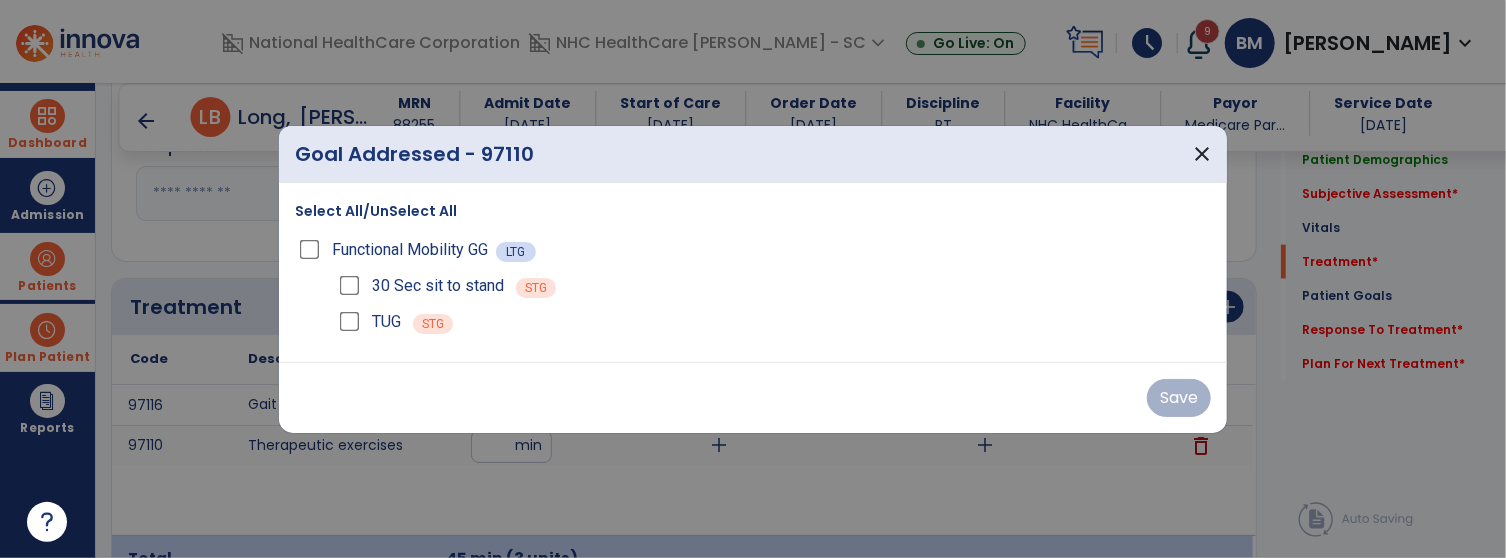 click at bounding box center [753, 279] 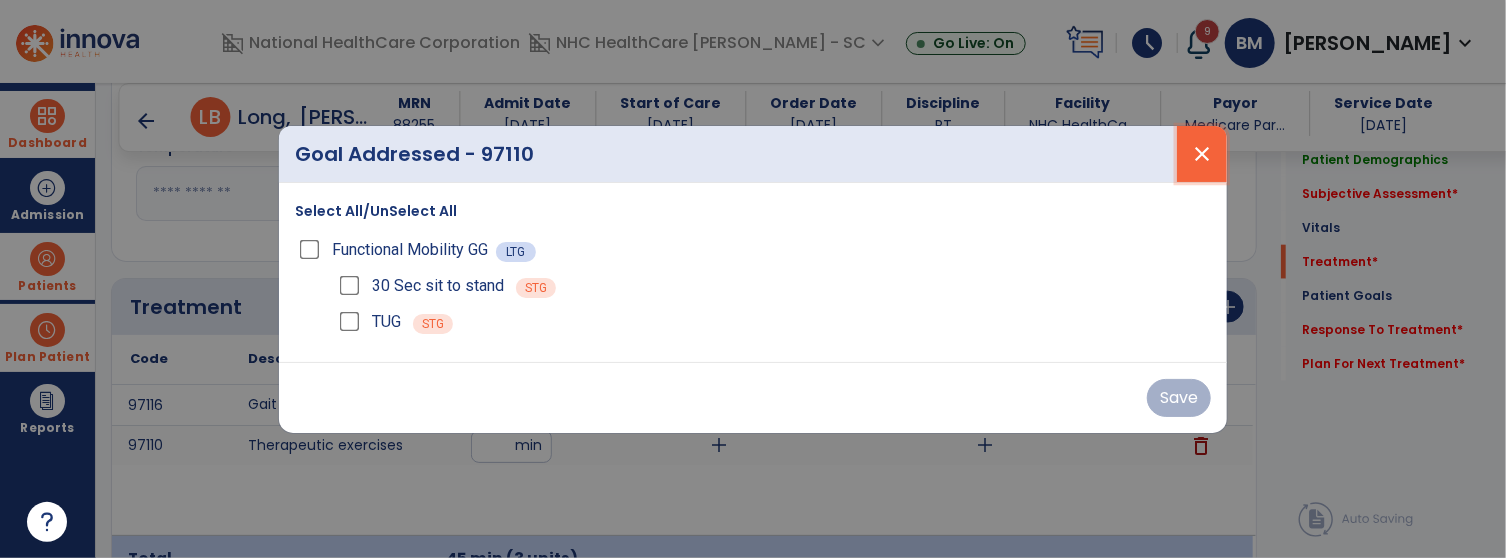 click on "close" at bounding box center (1202, 154) 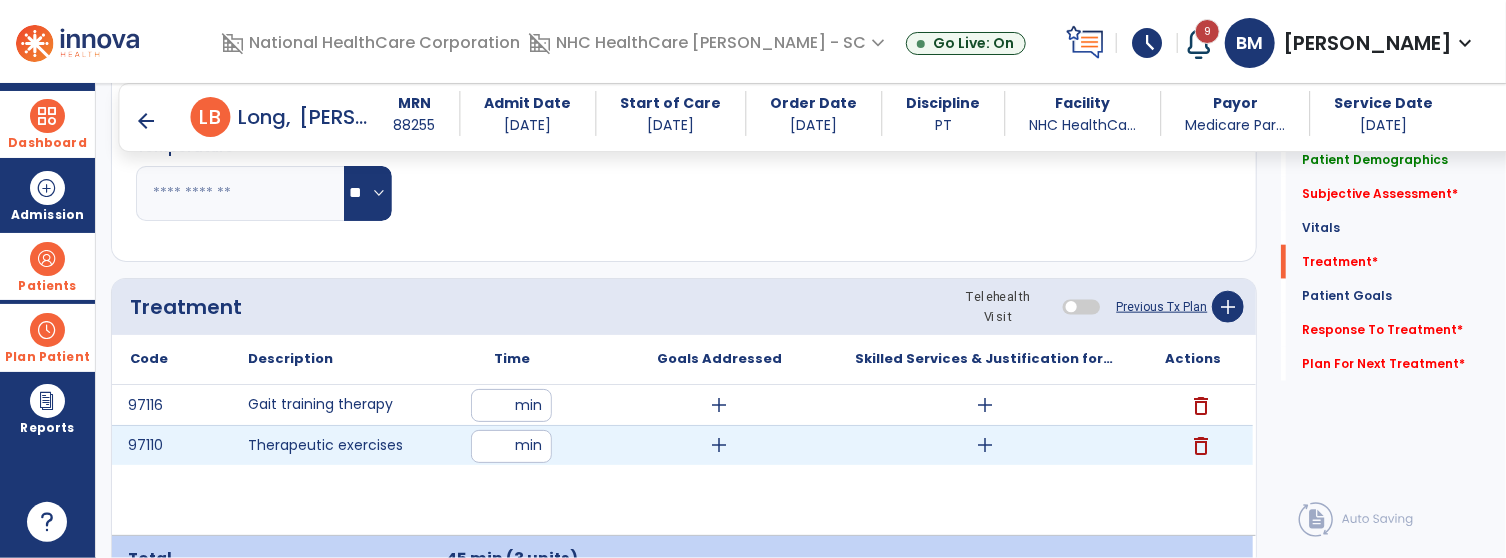 click on "add" at bounding box center [986, 445] 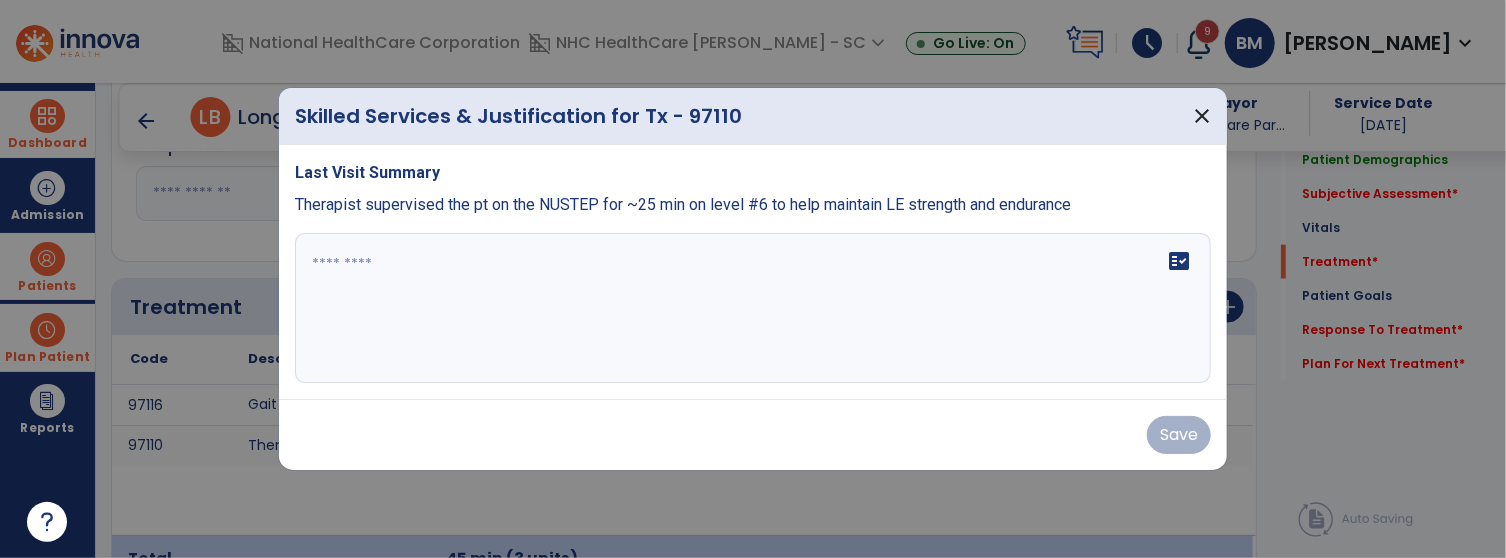 click on "fact_check" at bounding box center [753, 308] 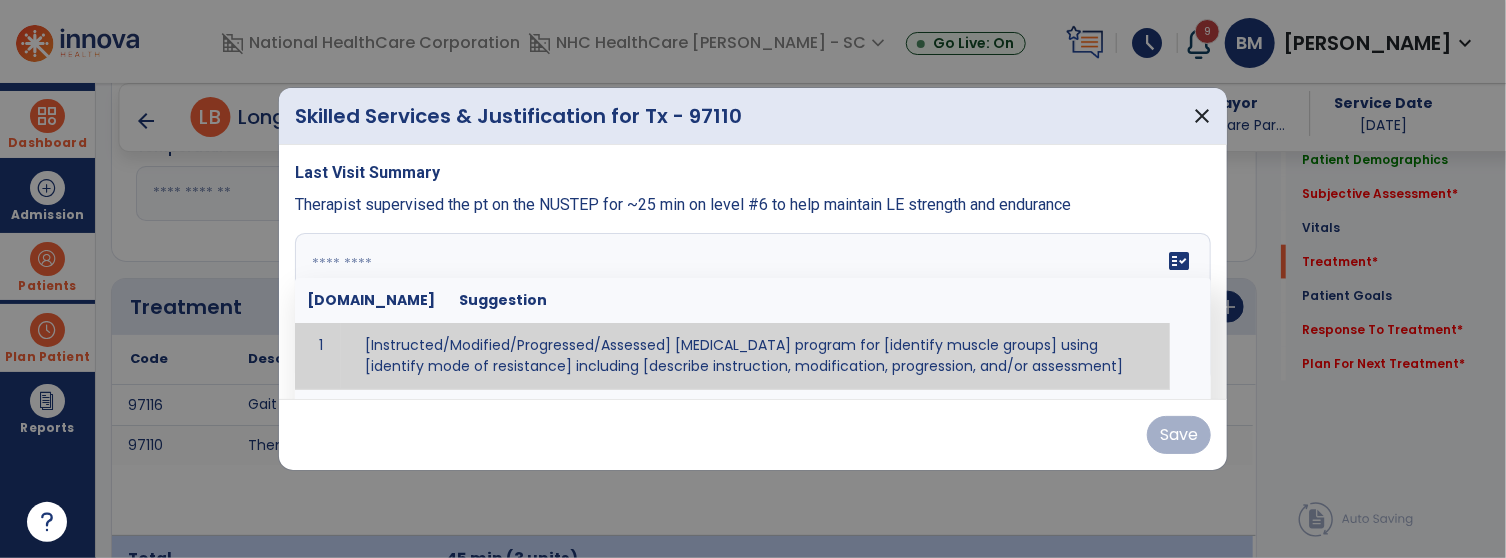 paste on "**********" 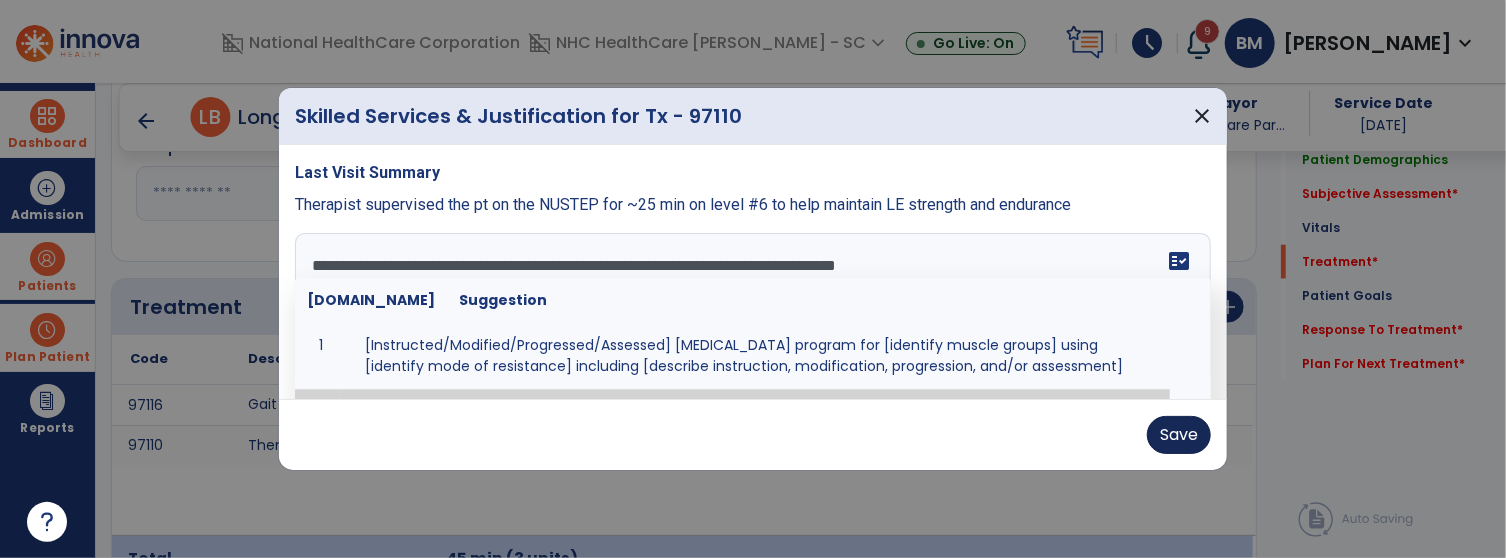 type on "**********" 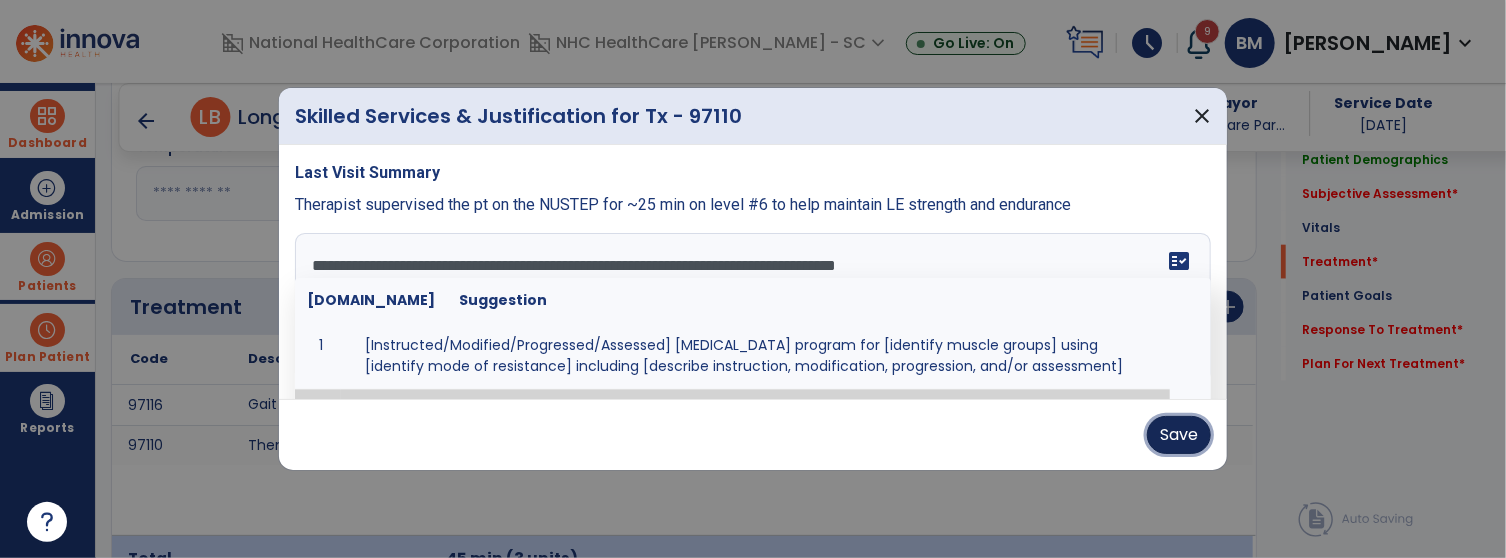 click on "Save" at bounding box center [1179, 435] 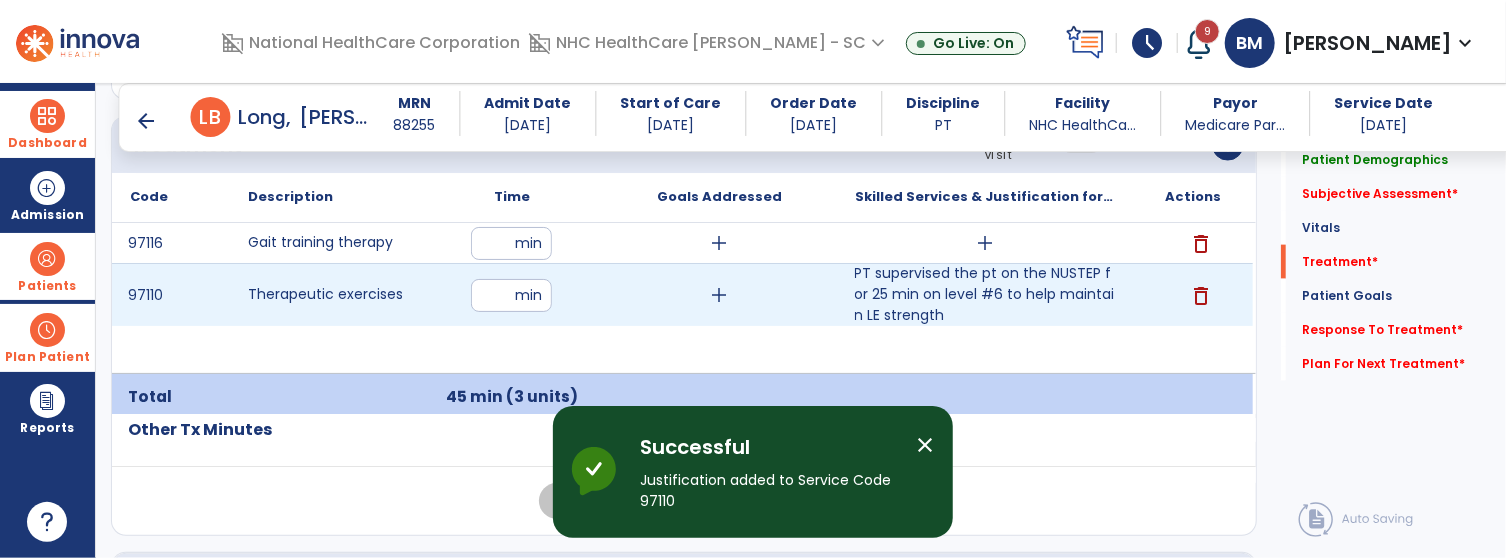 scroll, scrollTop: 1281, scrollLeft: 0, axis: vertical 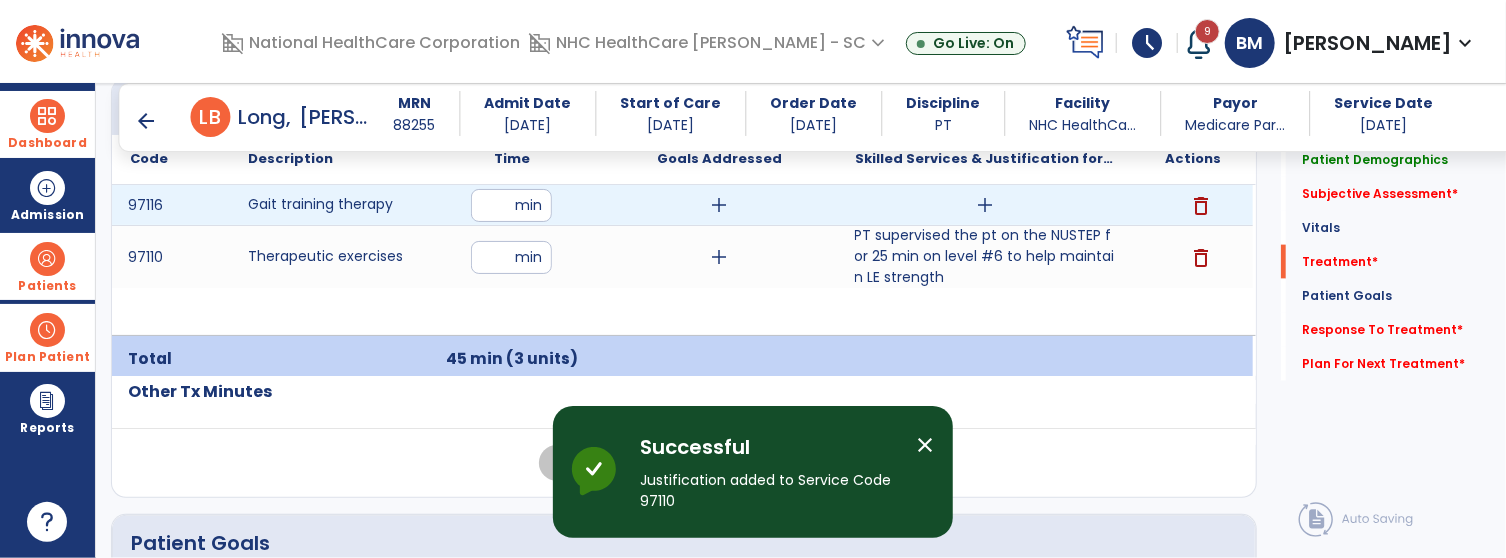 click on "add" at bounding box center (986, 205) 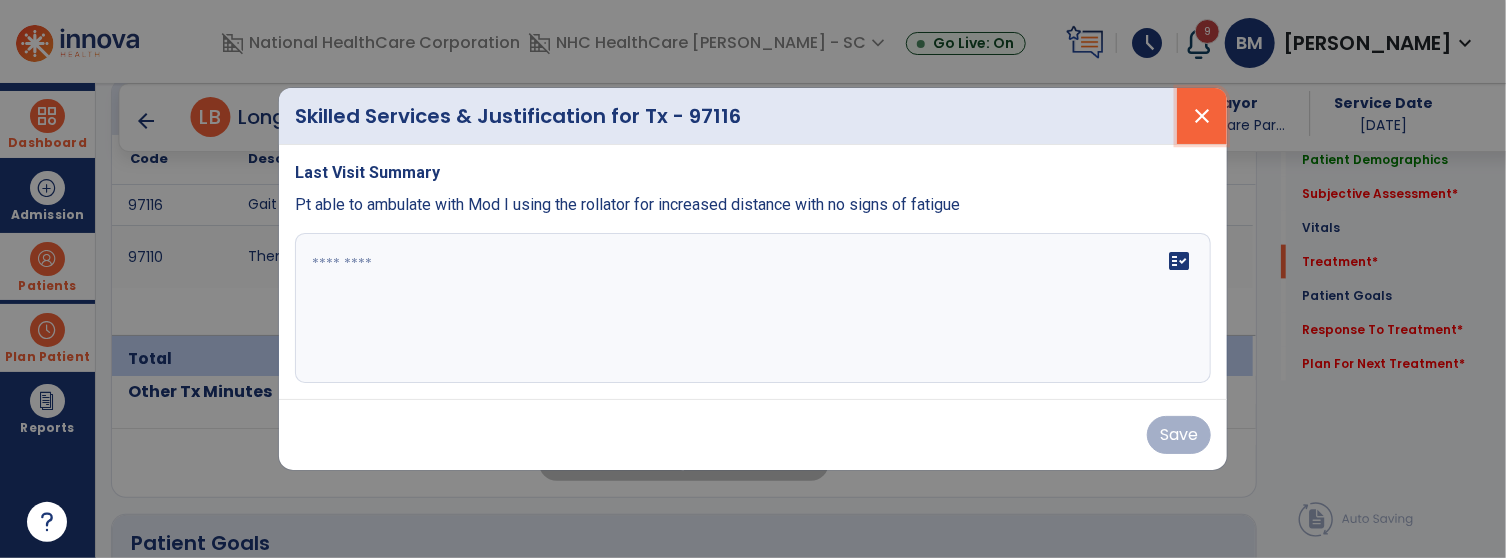 click on "close" at bounding box center (1202, 116) 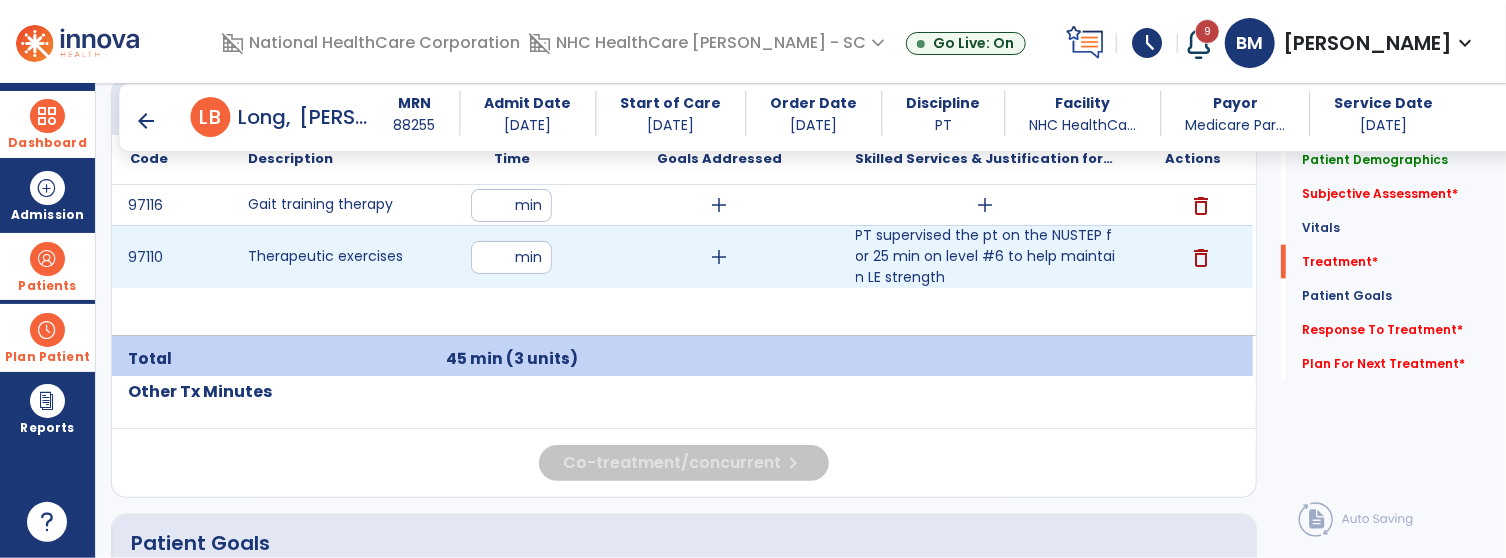 click on "97116  Gait training therapy  ** min add add delete 97110  Therapeutic exercises  ** min add  PT supervised the pt on the NUSTEP for 25 min on level #6 to help maintain LE strength
PT supervised the pt on the NUSTEP for 25 min on level #6 to help maintain LE strength
delete" at bounding box center [682, 260] 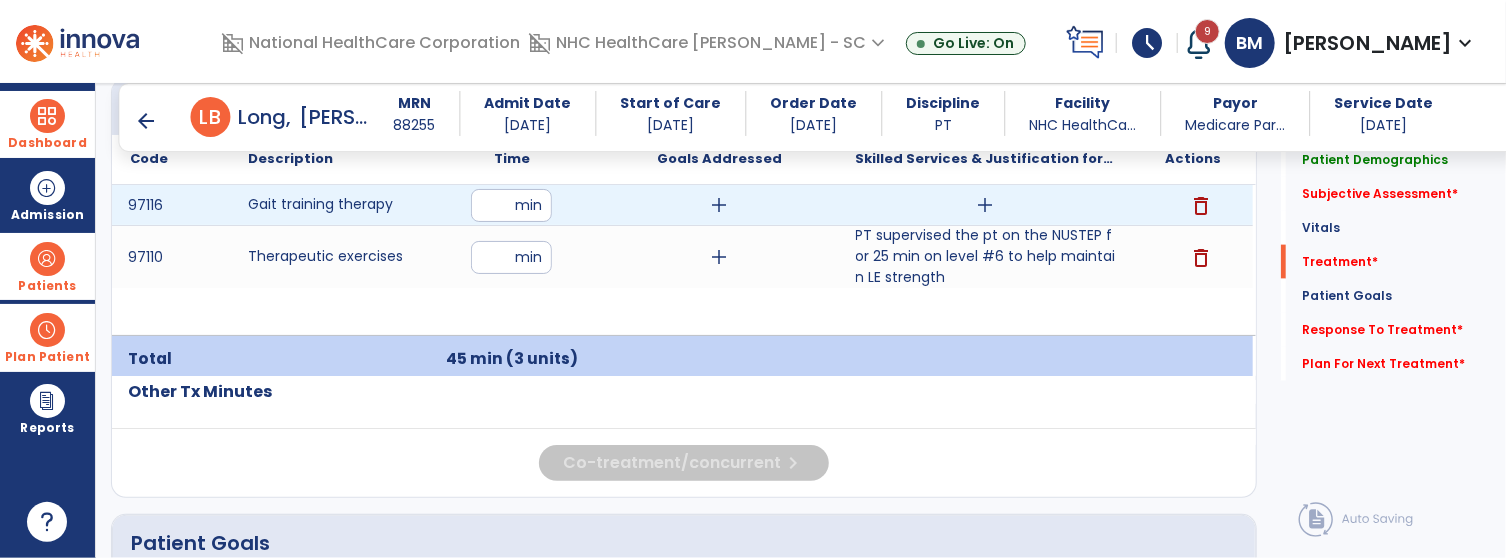 click on "add" at bounding box center (986, 205) 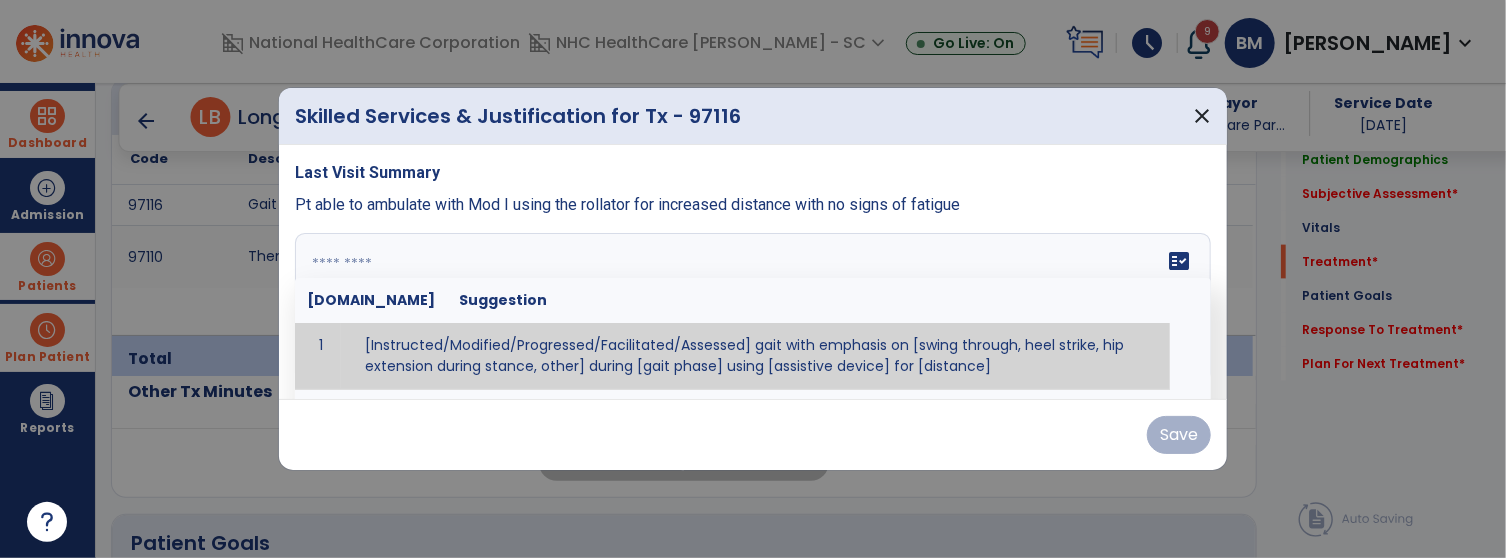 click on "fact_check  Sr.No Suggestion 1 [Instructed/Modified/Progressed/Facilitated/Assessed] gait with emphasis on [swing through, heel strike, hip extension during stance, other] during [gait phase] using [assistive device] for [distance] 2 [Instructed/Modified/Progressed/Facilitated/Assessed] use of [assistive device] and [NWB, PWB, step-to gait pattern, step through gait pattern] 3 [Instructed/Modified/Progressed/Facilitated/Assessed] patient's ability to [ascend/descend # of steps, perform directional changes, walk on even/uneven surfaces, pick-up objects off floor, velocity changes, other] using [assistive device]. 4 [Instructed/Modified/Progressed/Facilitated/Assessed] pre-gait activities including [identify exercise] in order to prepare for gait training. 5" at bounding box center (753, 308) 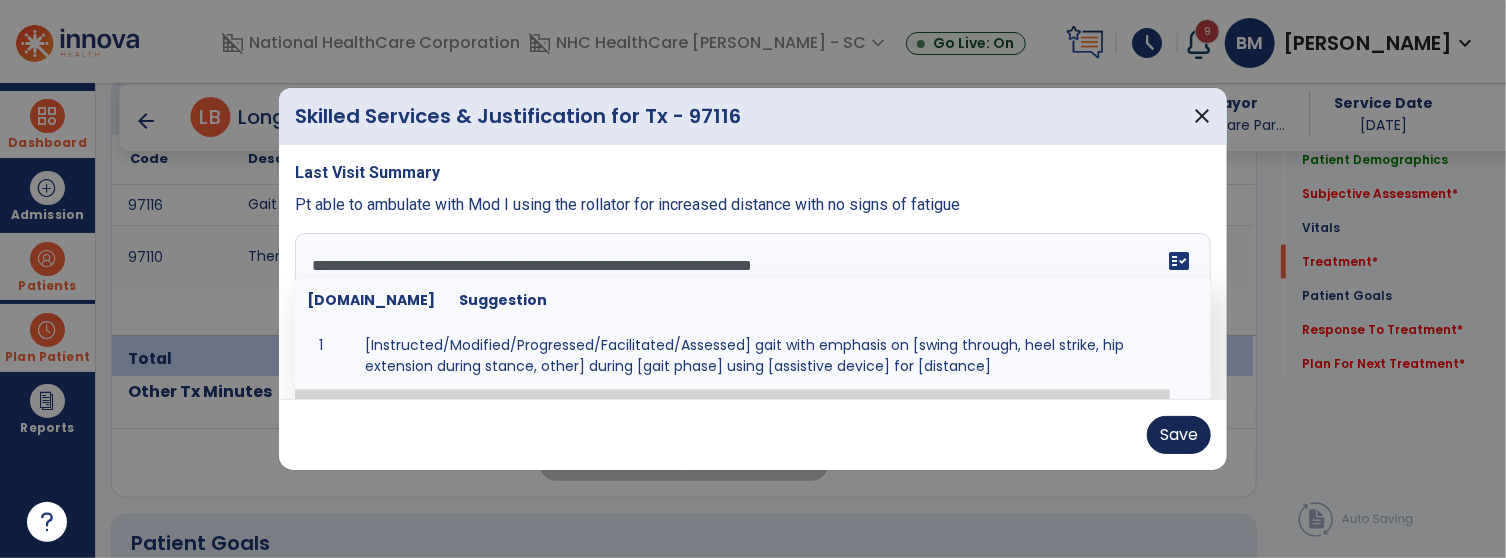 type on "**********" 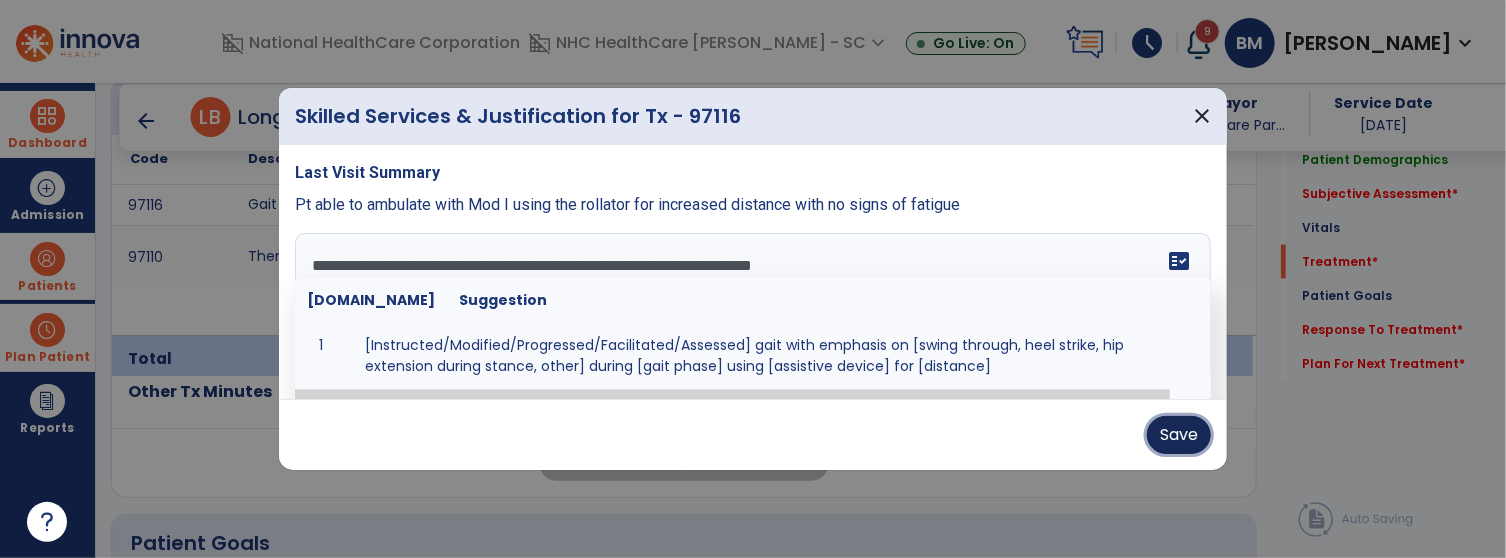 click on "Save" at bounding box center (1179, 435) 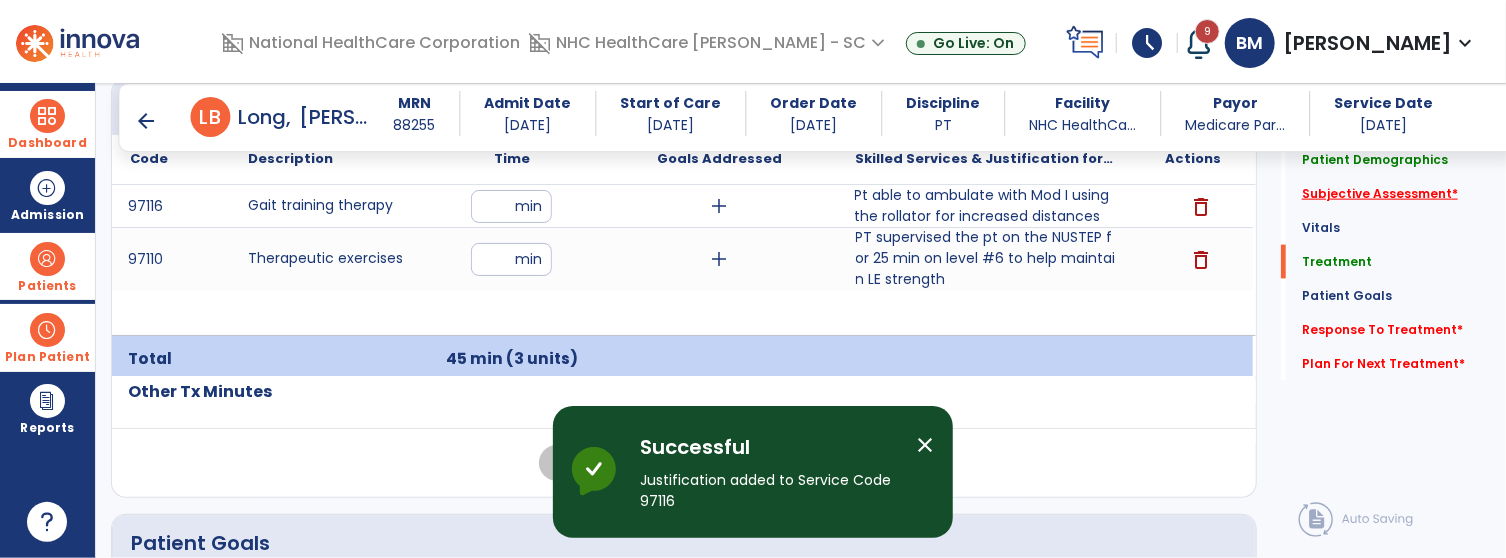 click on "Subjective Assessment   *" 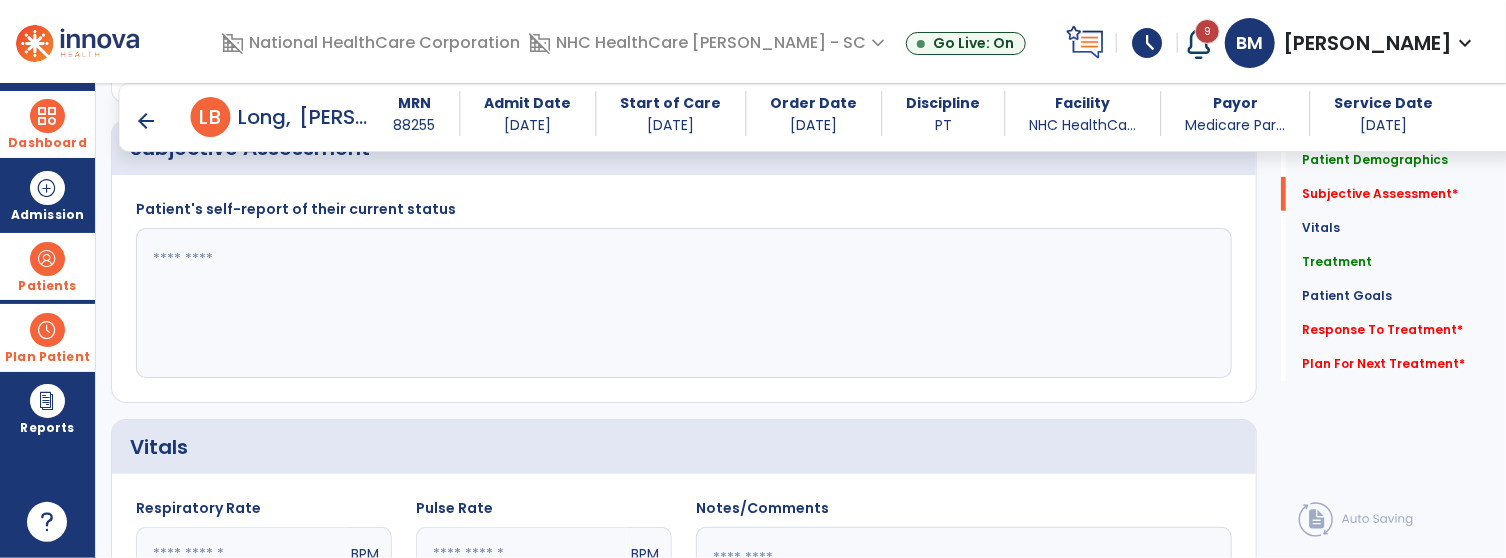 scroll, scrollTop: 457, scrollLeft: 0, axis: vertical 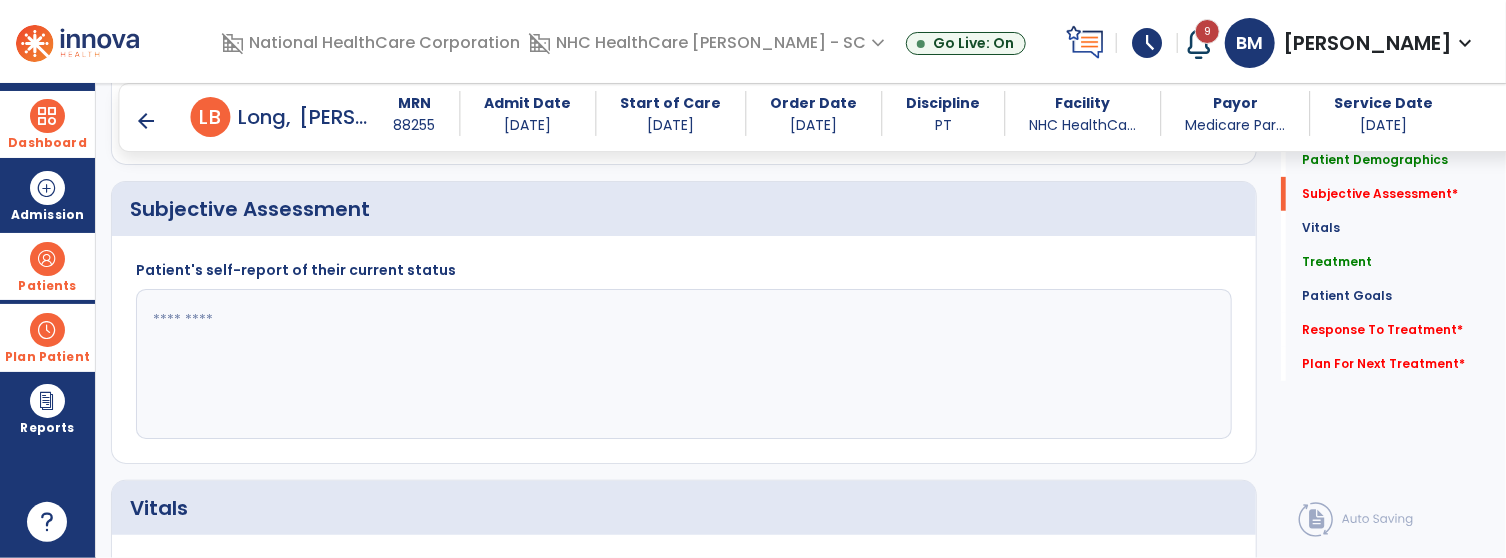 click 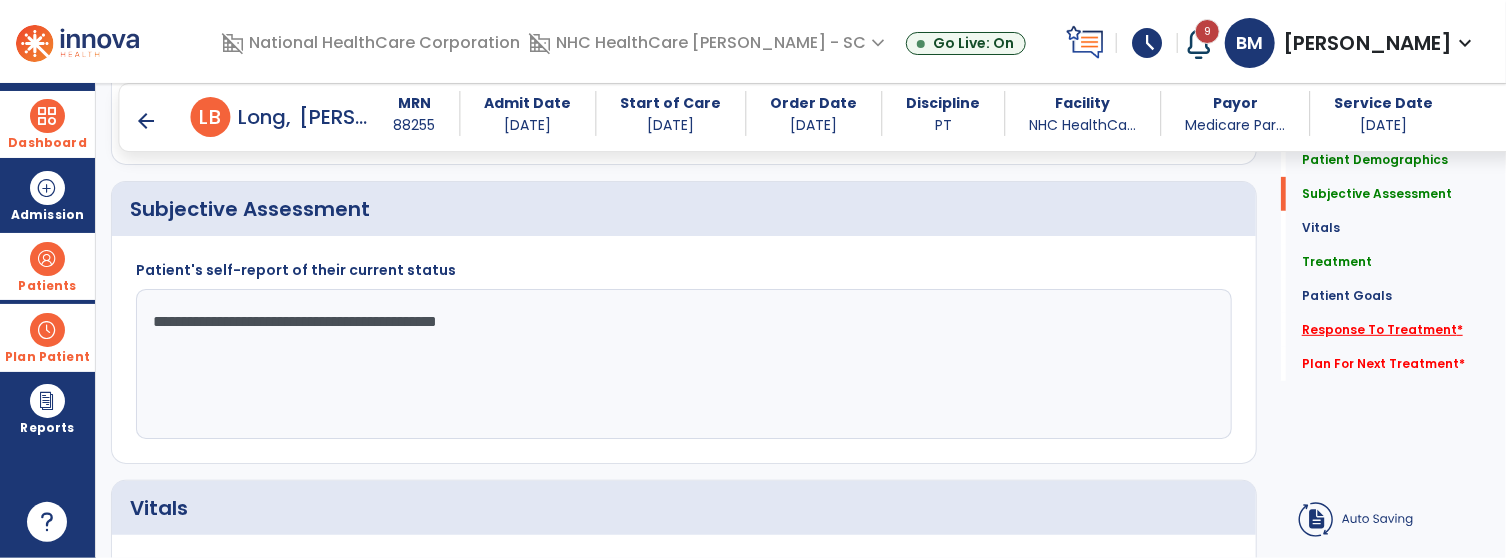type on "**********" 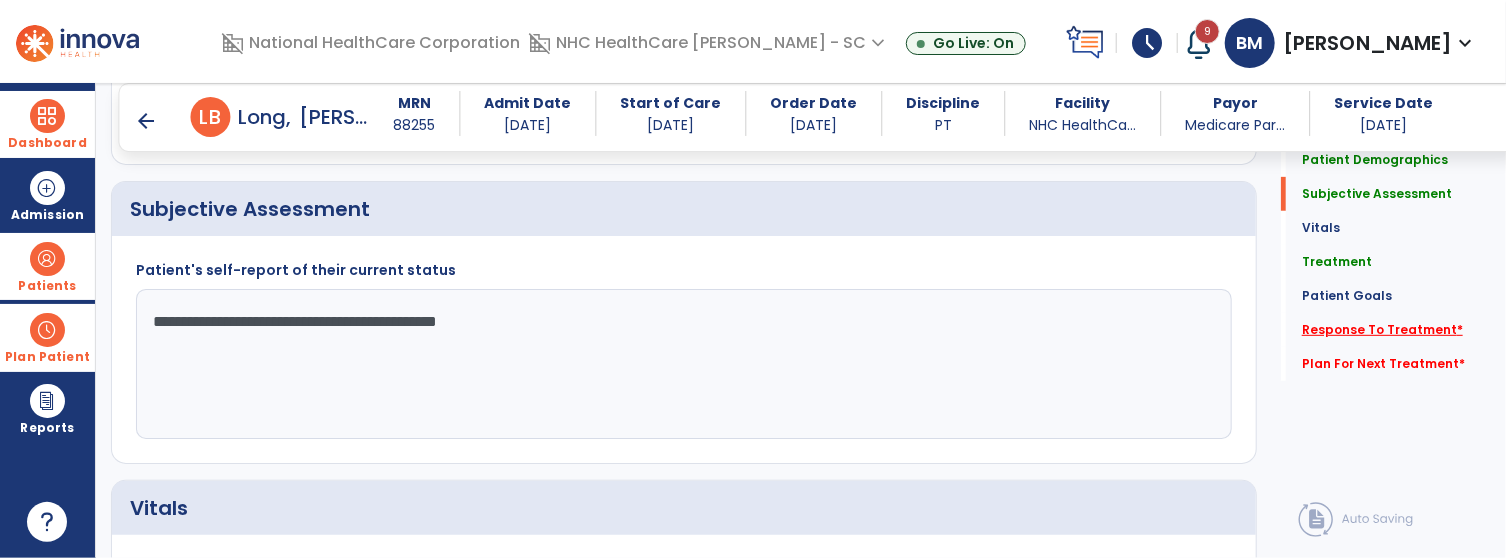 click on "Response To Treatment   *" 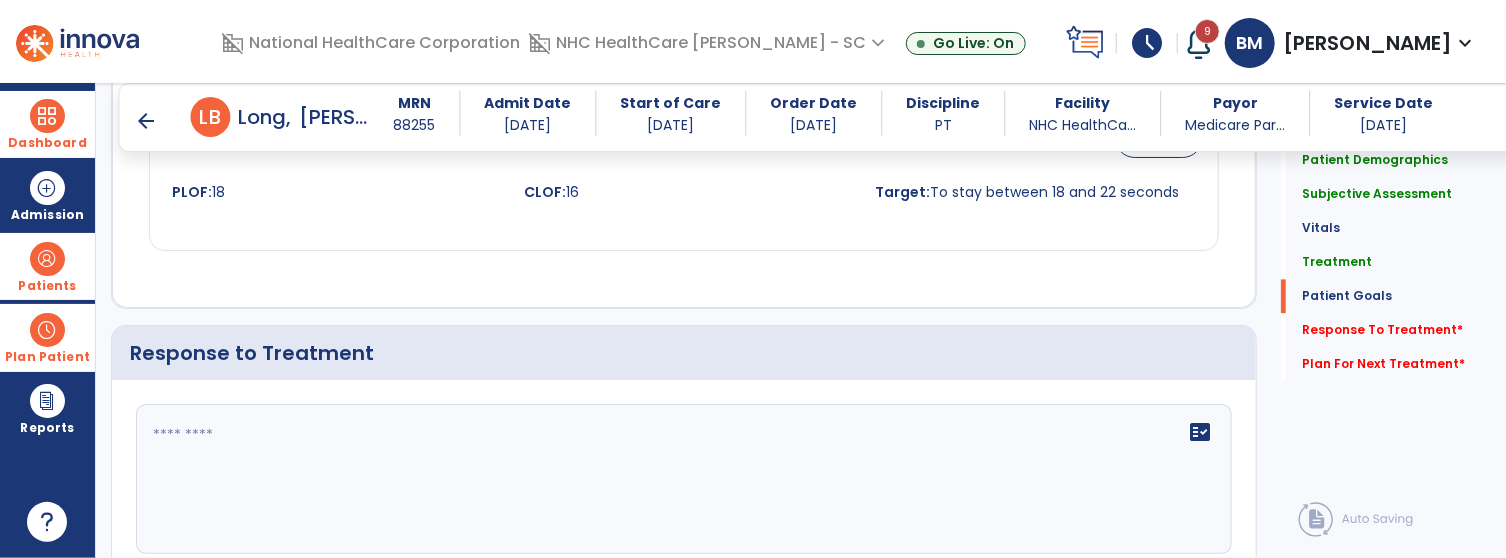 scroll, scrollTop: 2164, scrollLeft: 0, axis: vertical 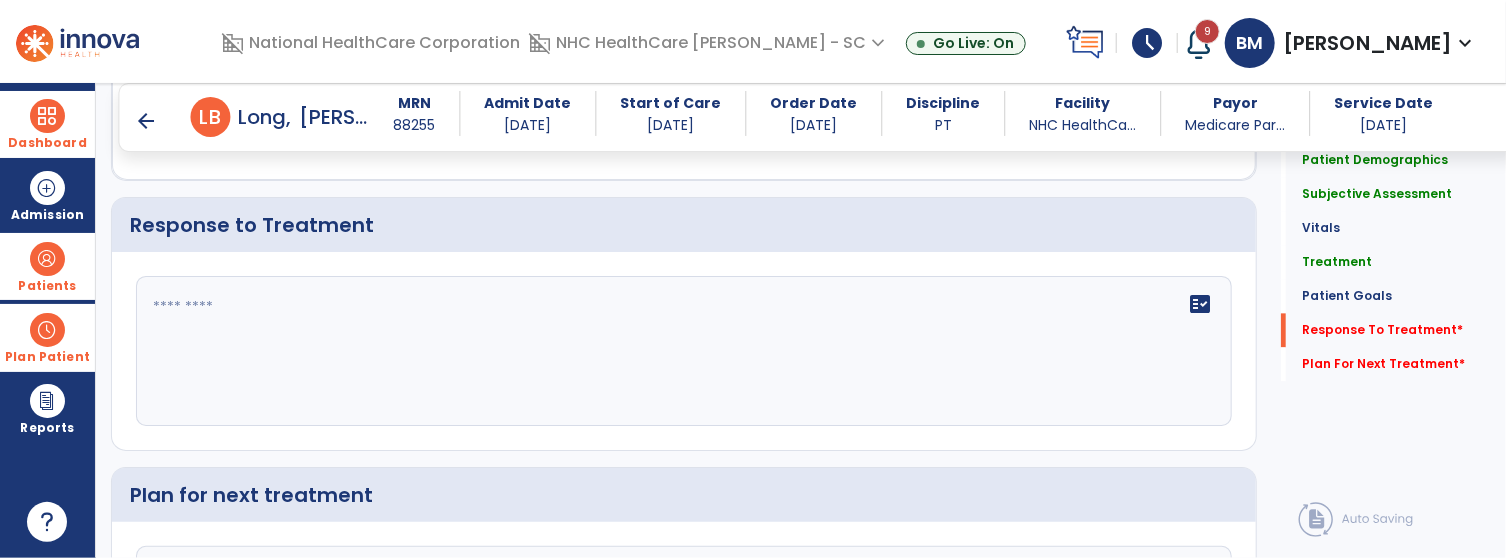 click on "fact_check" 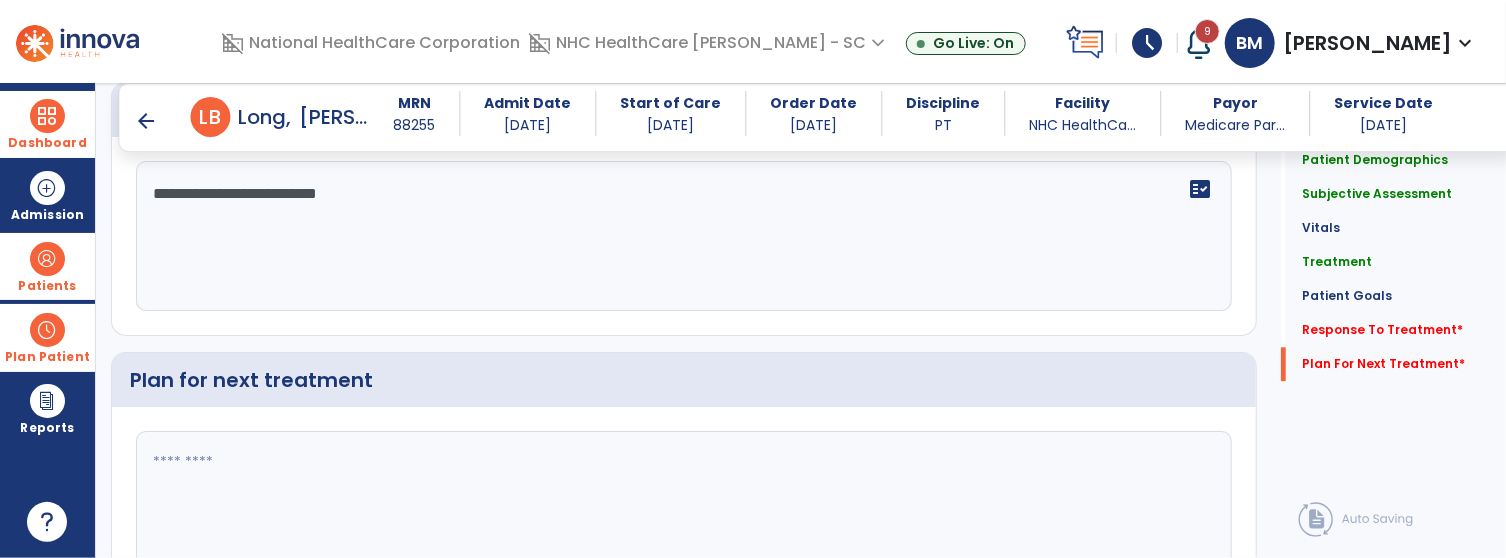 scroll, scrollTop: 2364, scrollLeft: 0, axis: vertical 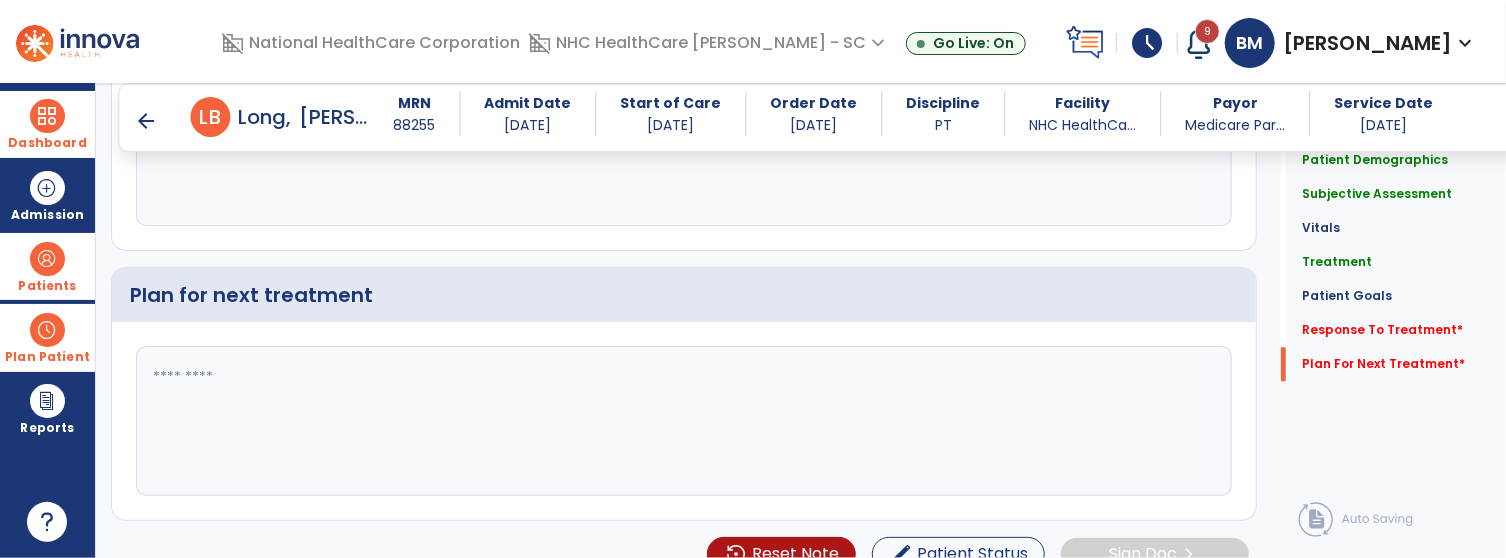 type on "**********" 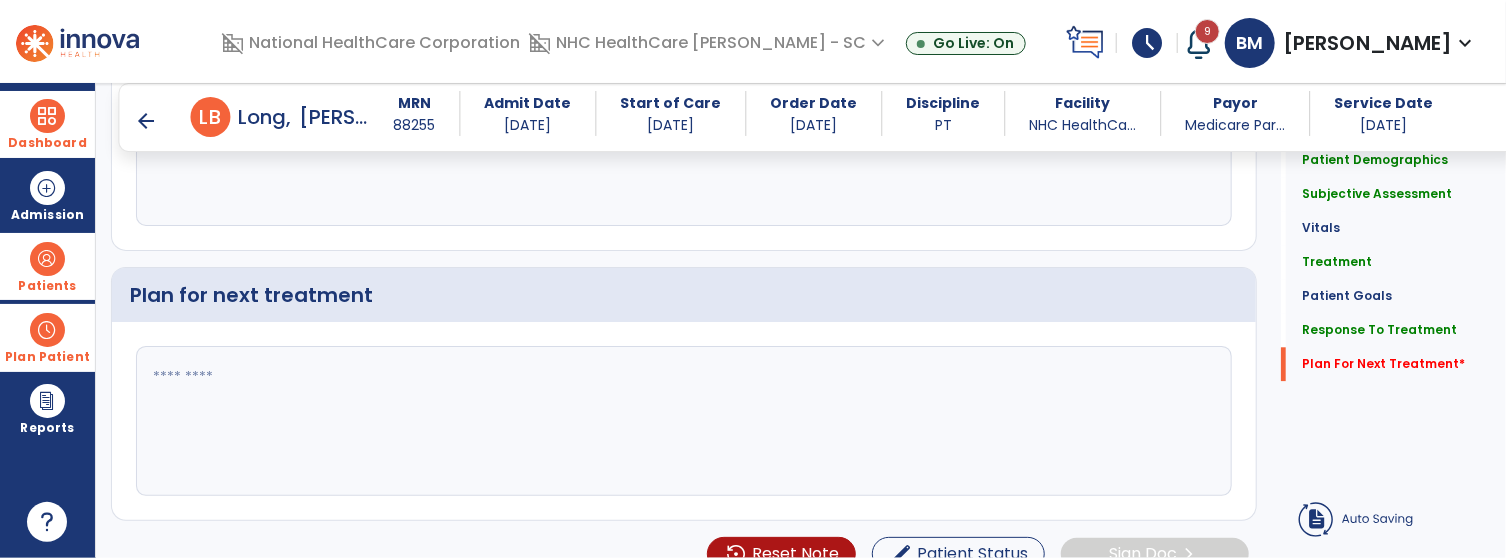 click 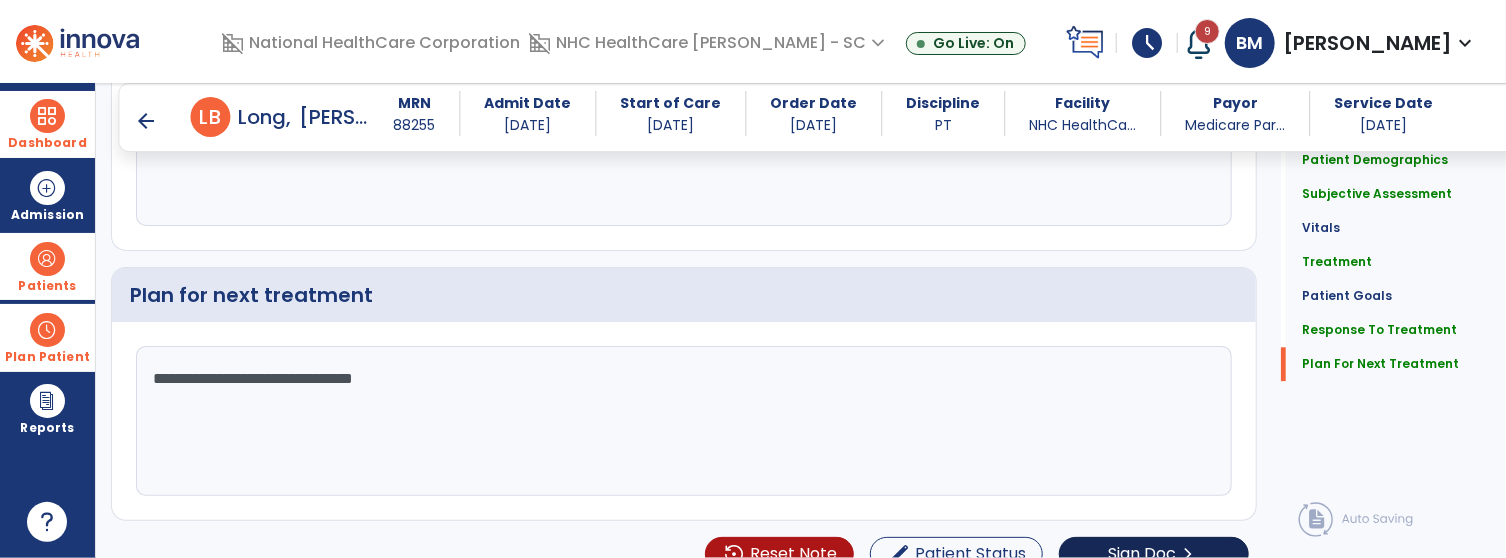 type on "**********" 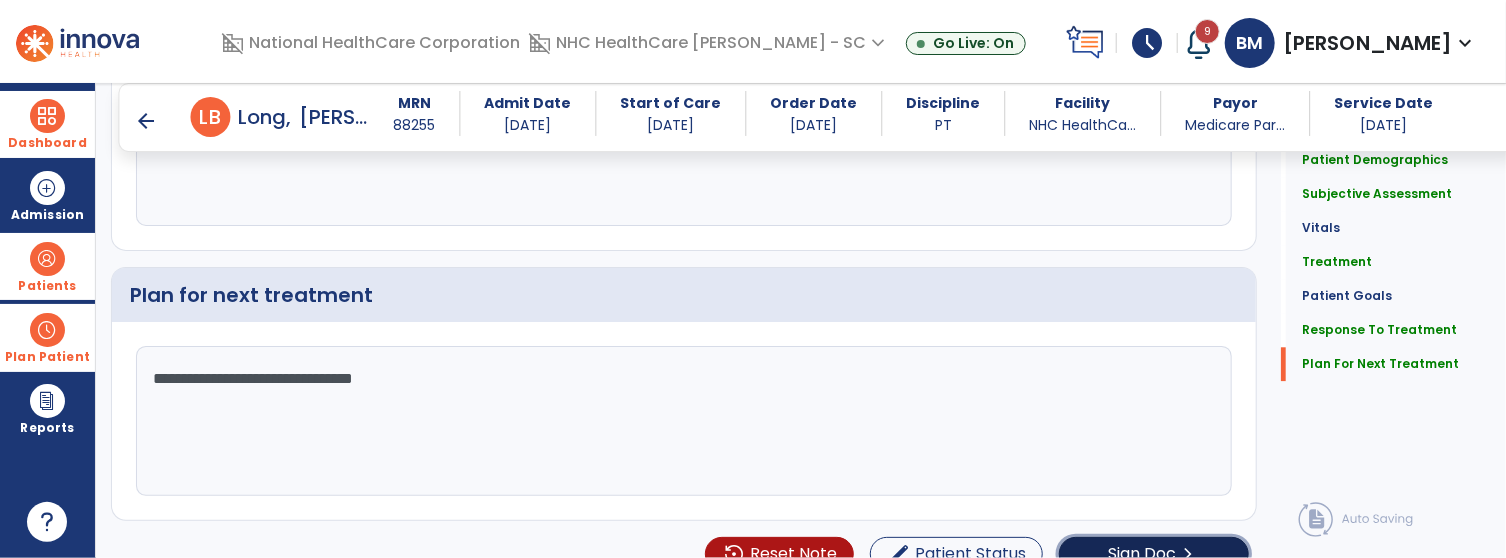 click on "Sign Doc" 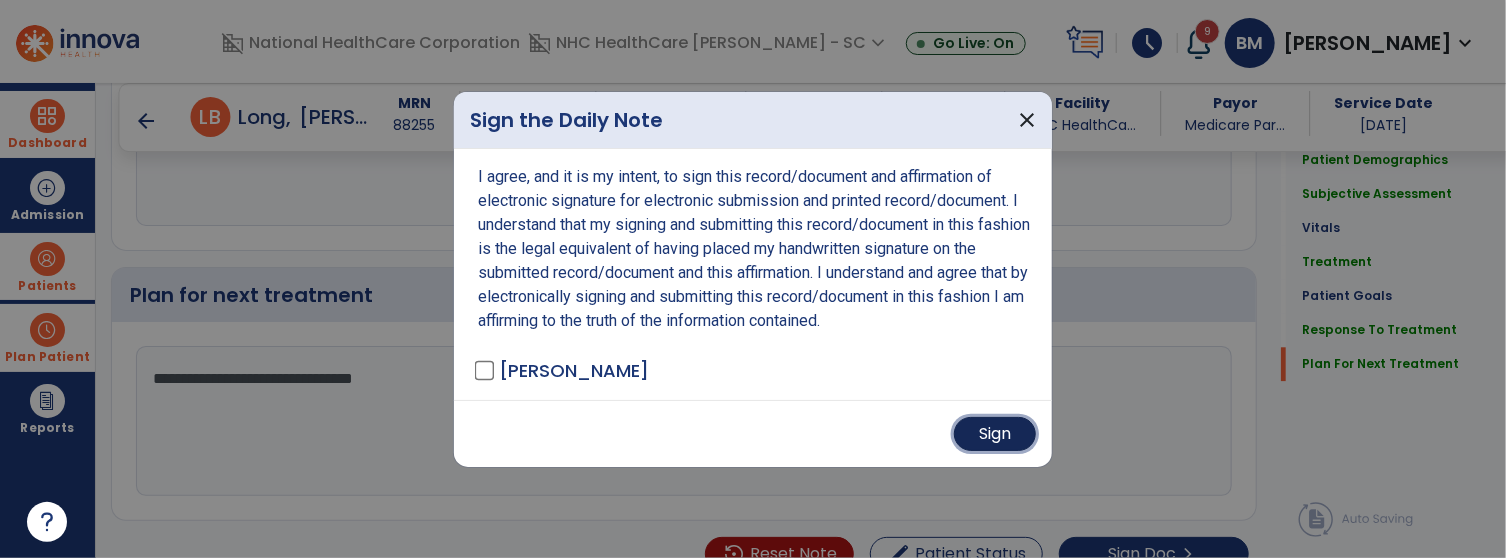 click on "Sign" at bounding box center [995, 434] 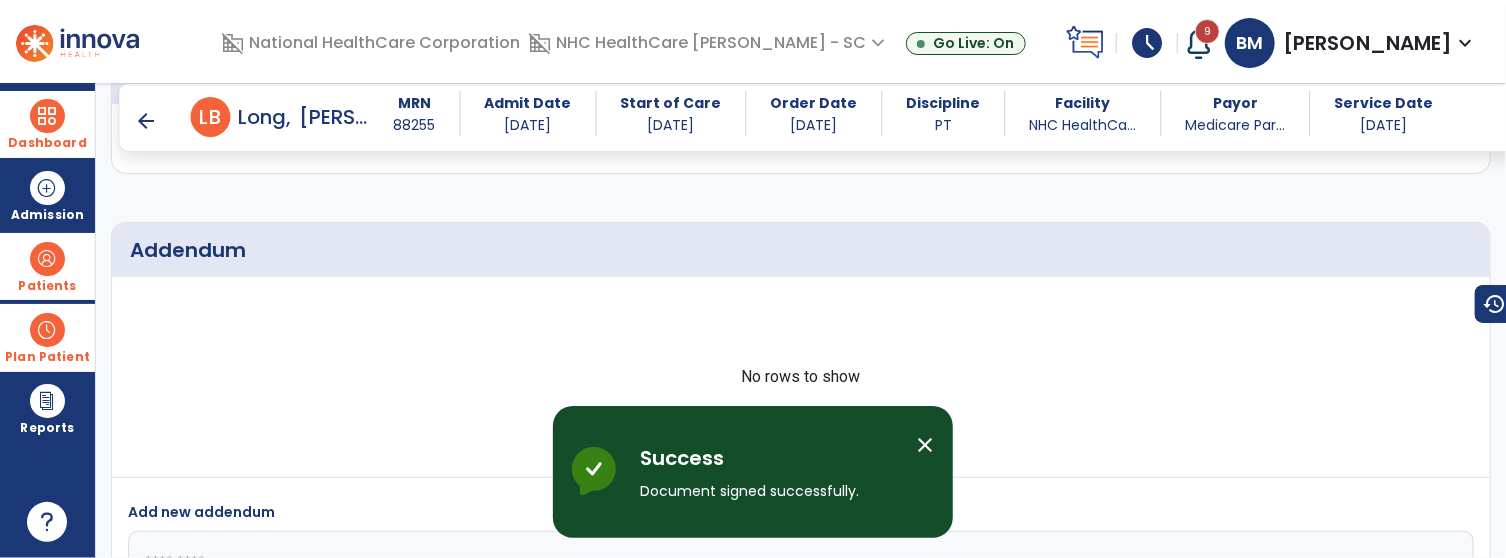 click on "arrow_back" at bounding box center [163, 117] 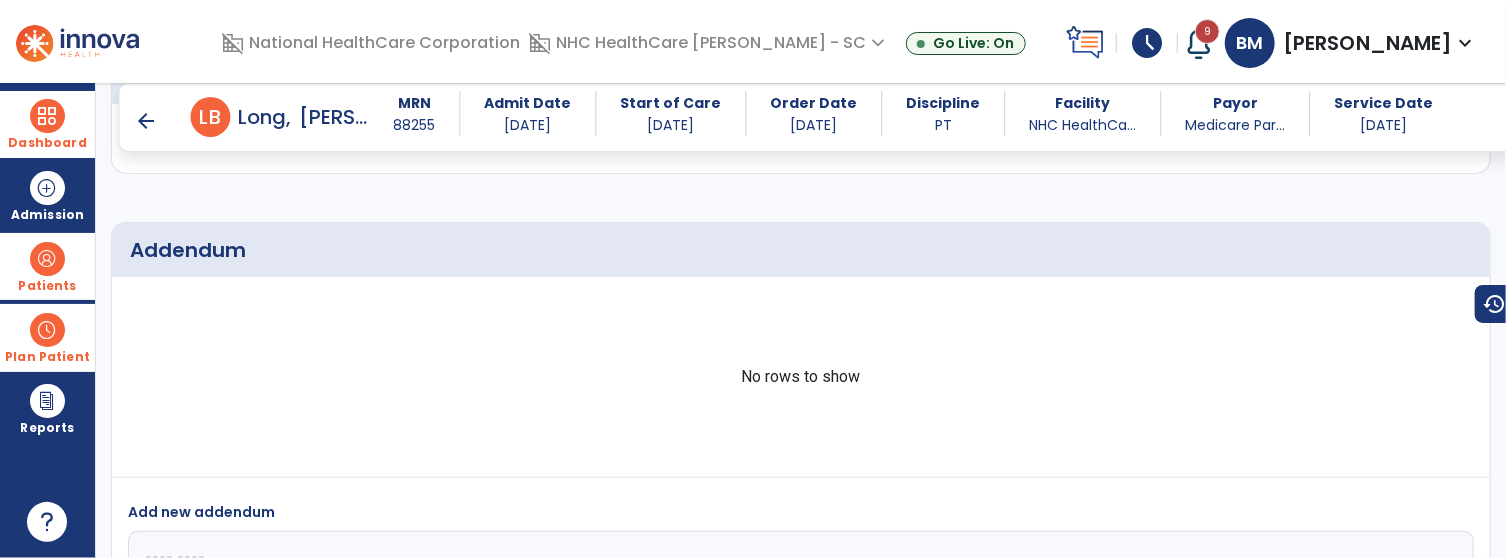 click on "arrow_back" at bounding box center (147, 121) 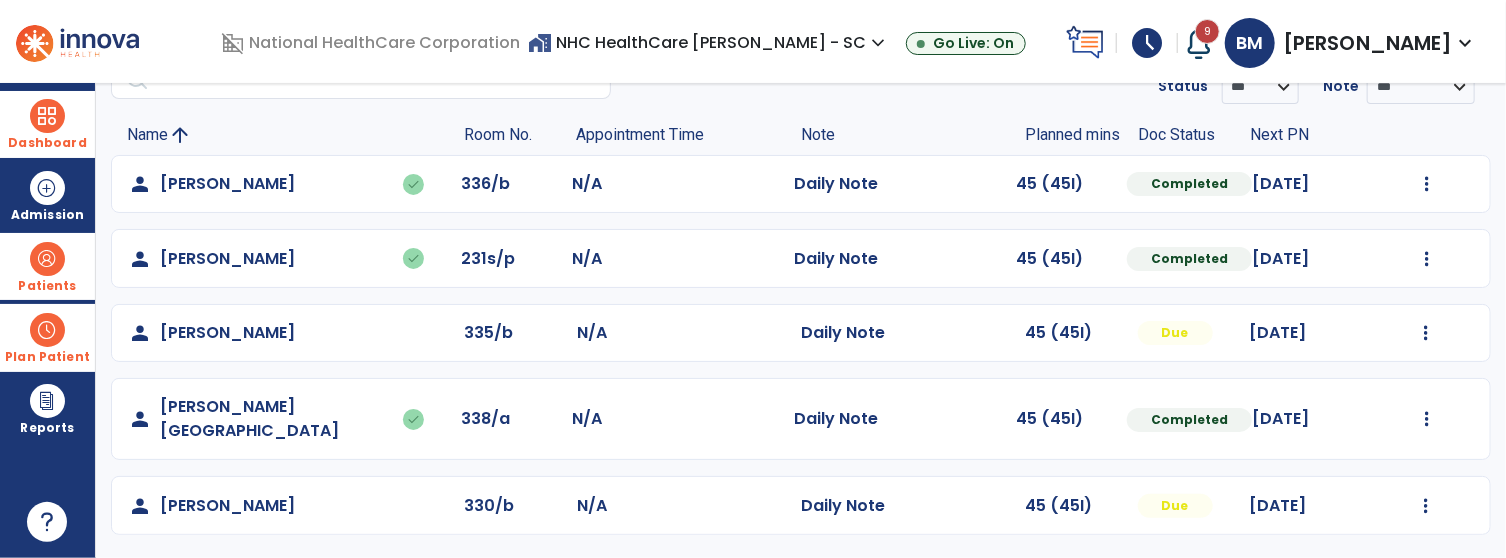 scroll, scrollTop: 81, scrollLeft: 0, axis: vertical 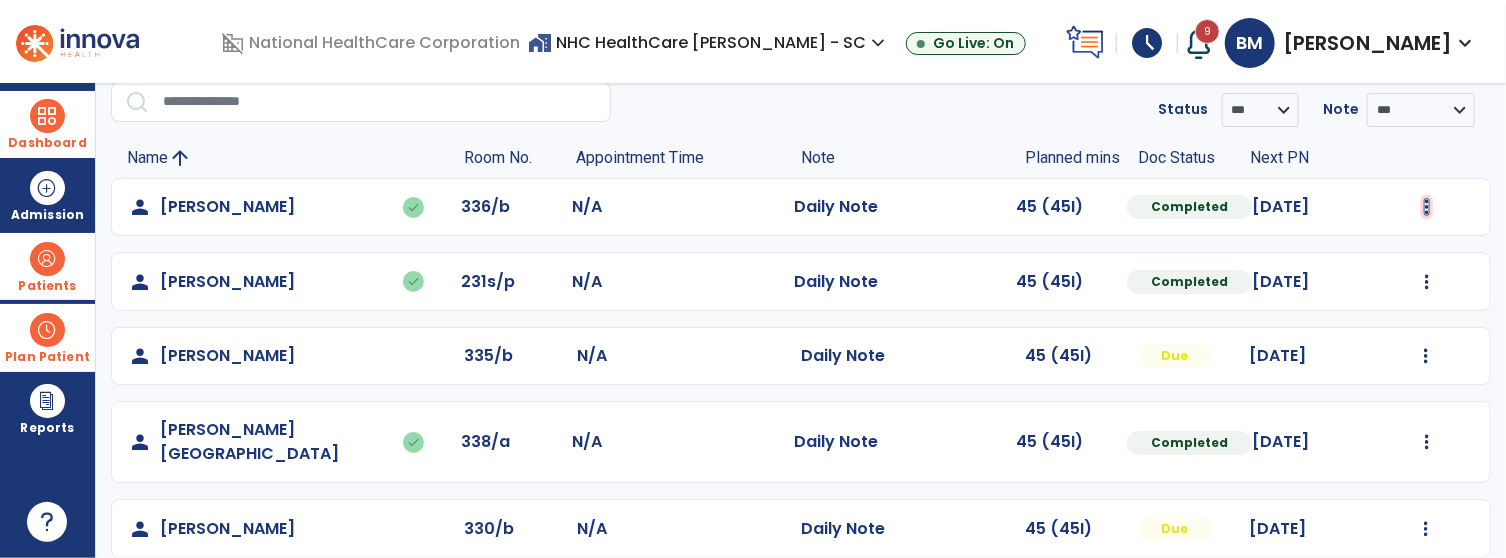click at bounding box center (1427, 207) 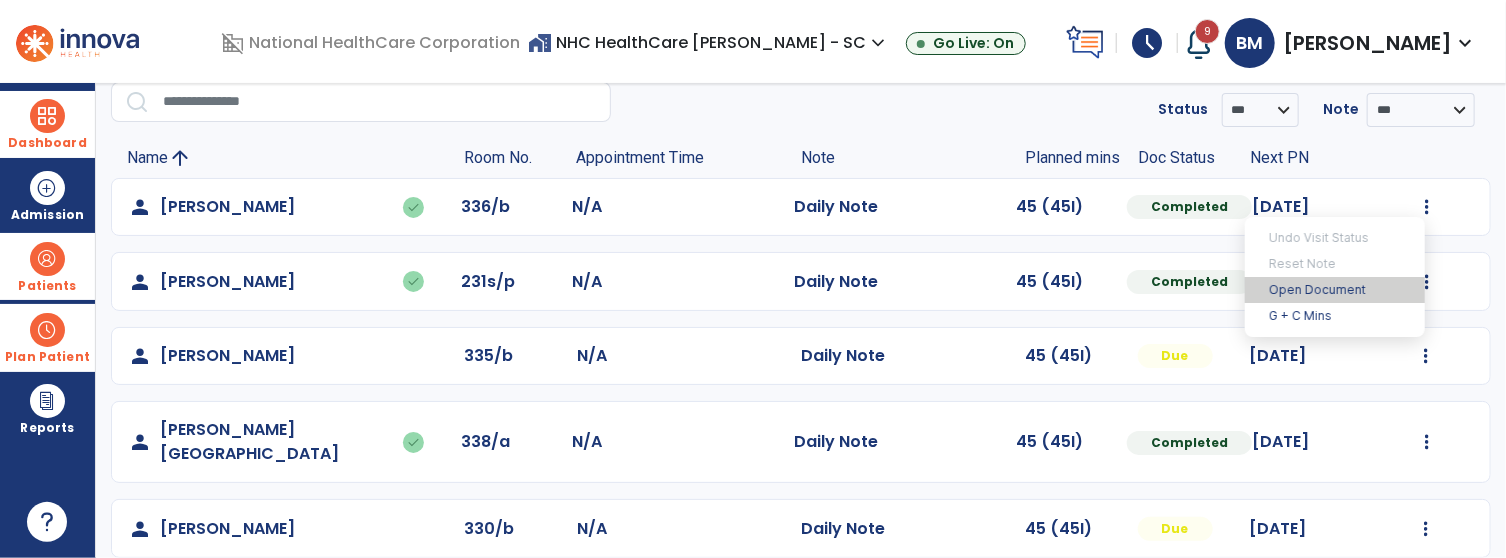 click on "Open Document" at bounding box center (1335, 290) 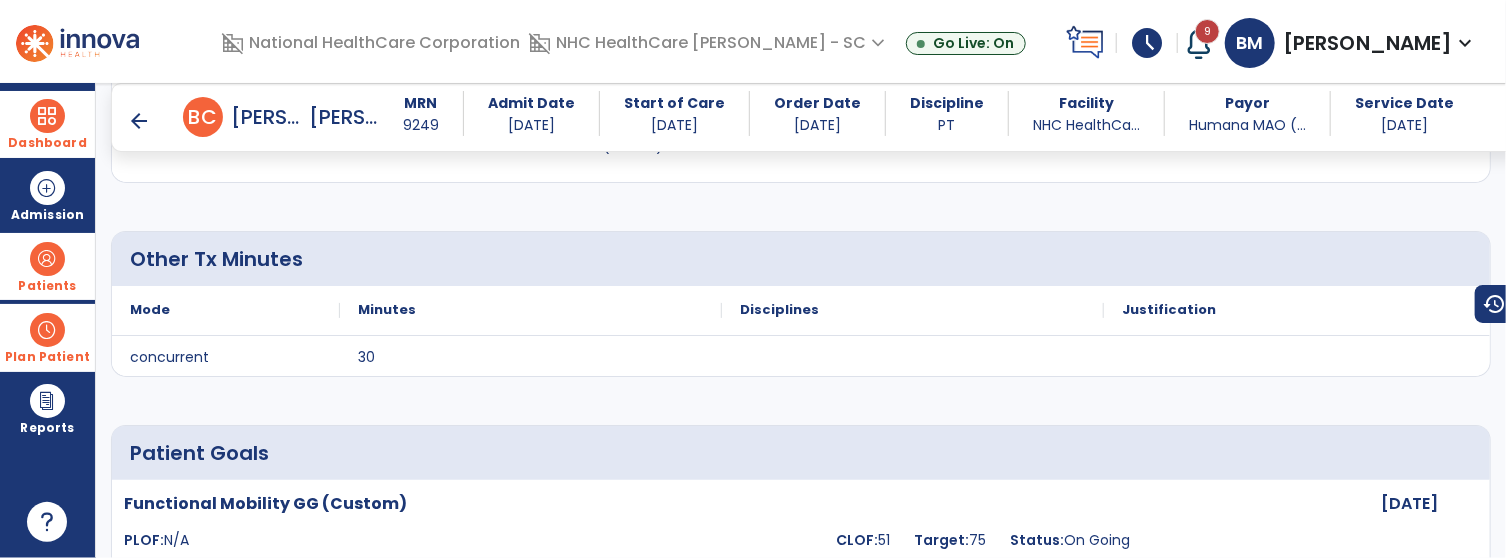 scroll, scrollTop: 1581, scrollLeft: 0, axis: vertical 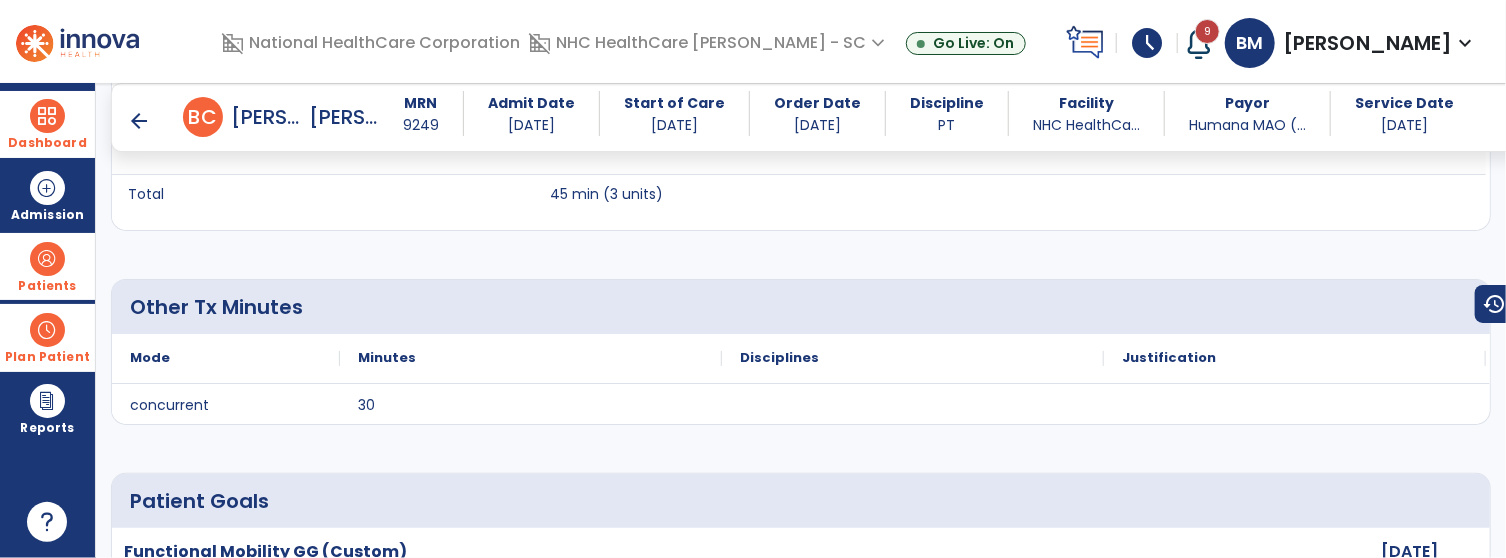 click on "arrow_back" at bounding box center [139, 121] 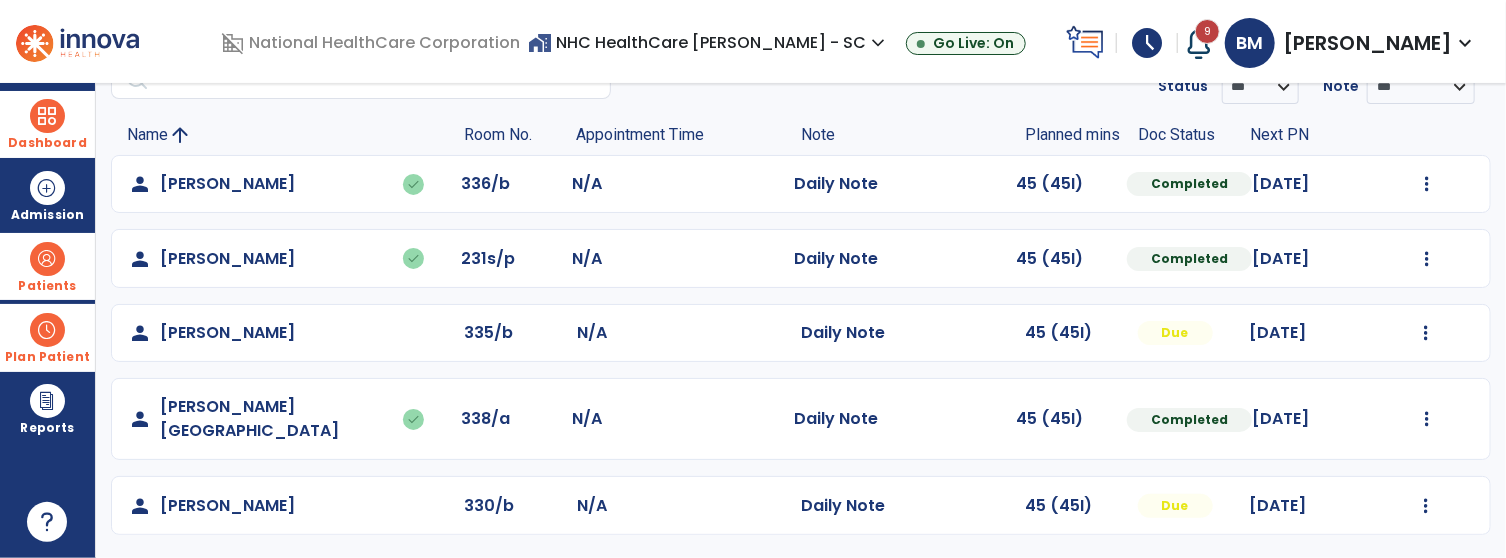 scroll, scrollTop: 81, scrollLeft: 0, axis: vertical 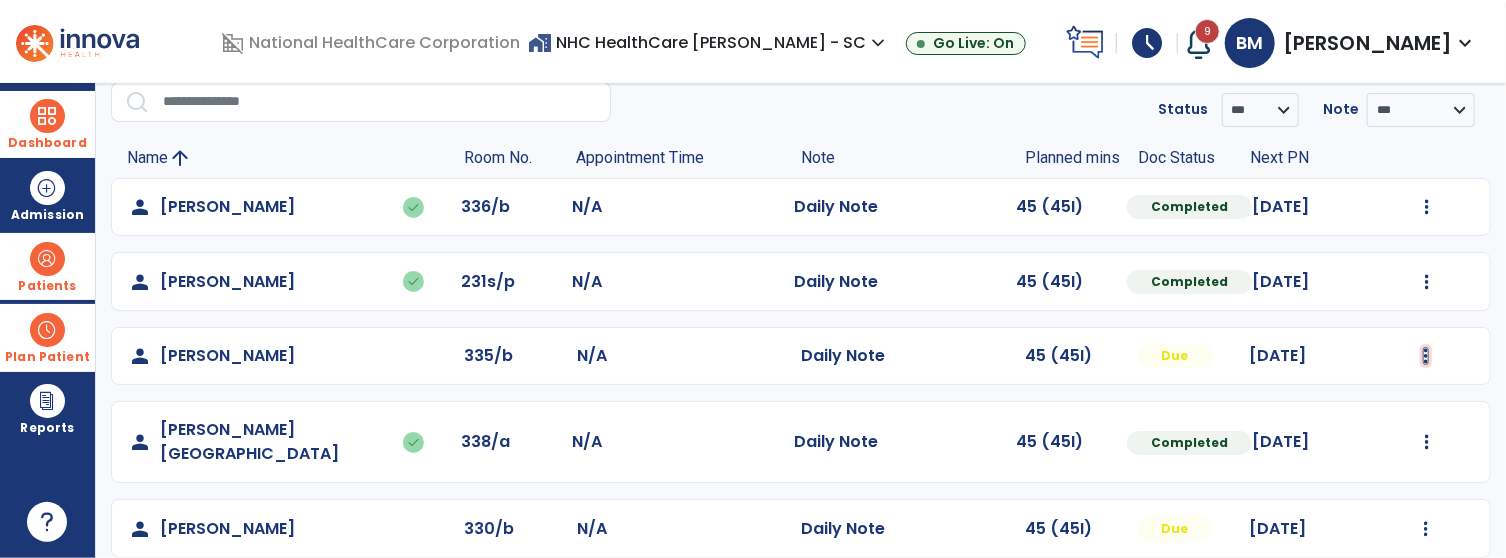 click at bounding box center (1427, 207) 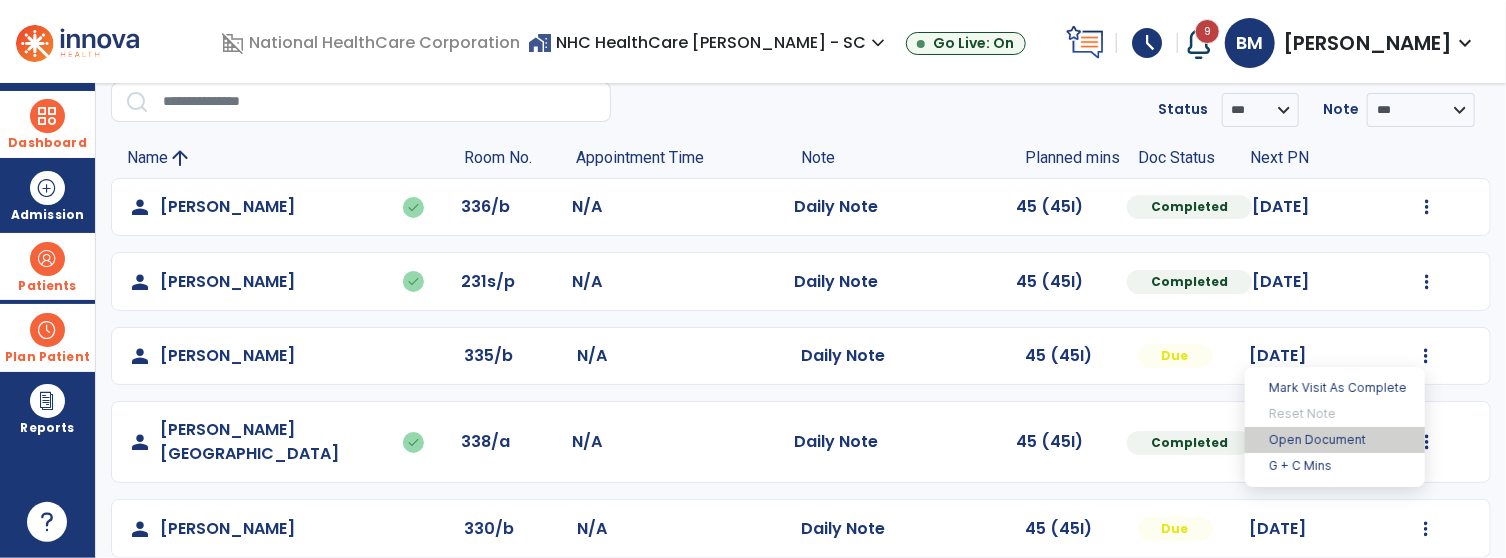click on "Open Document" at bounding box center (1335, 440) 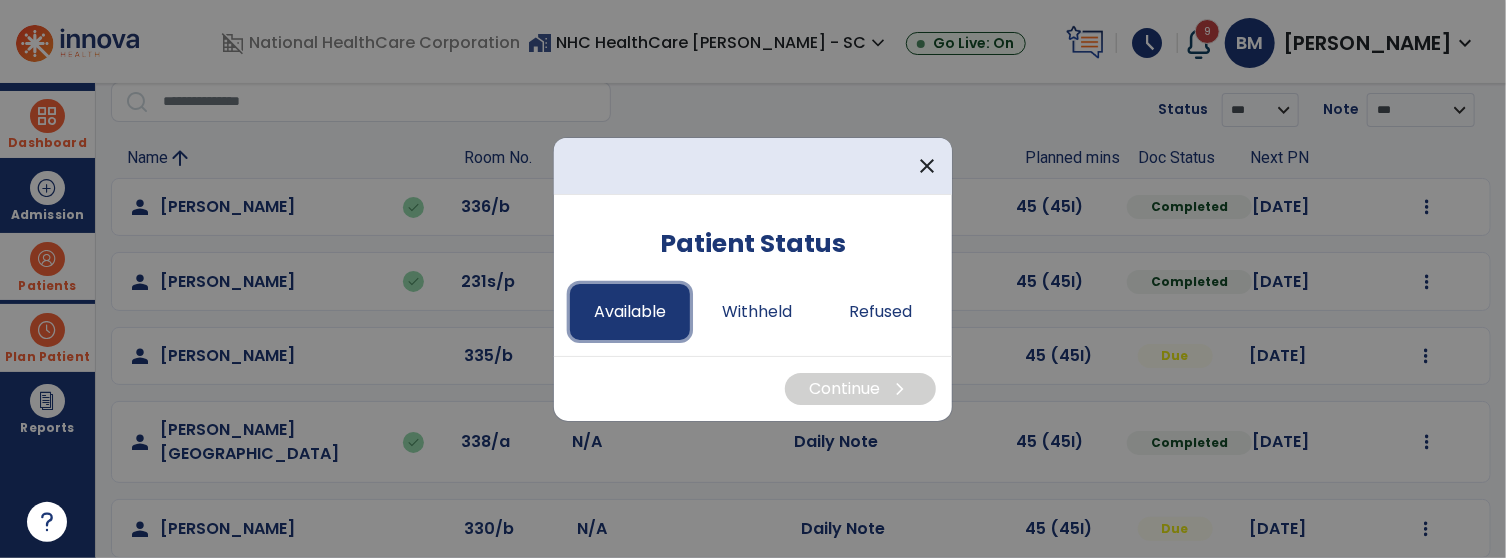 click on "Available" at bounding box center [630, 312] 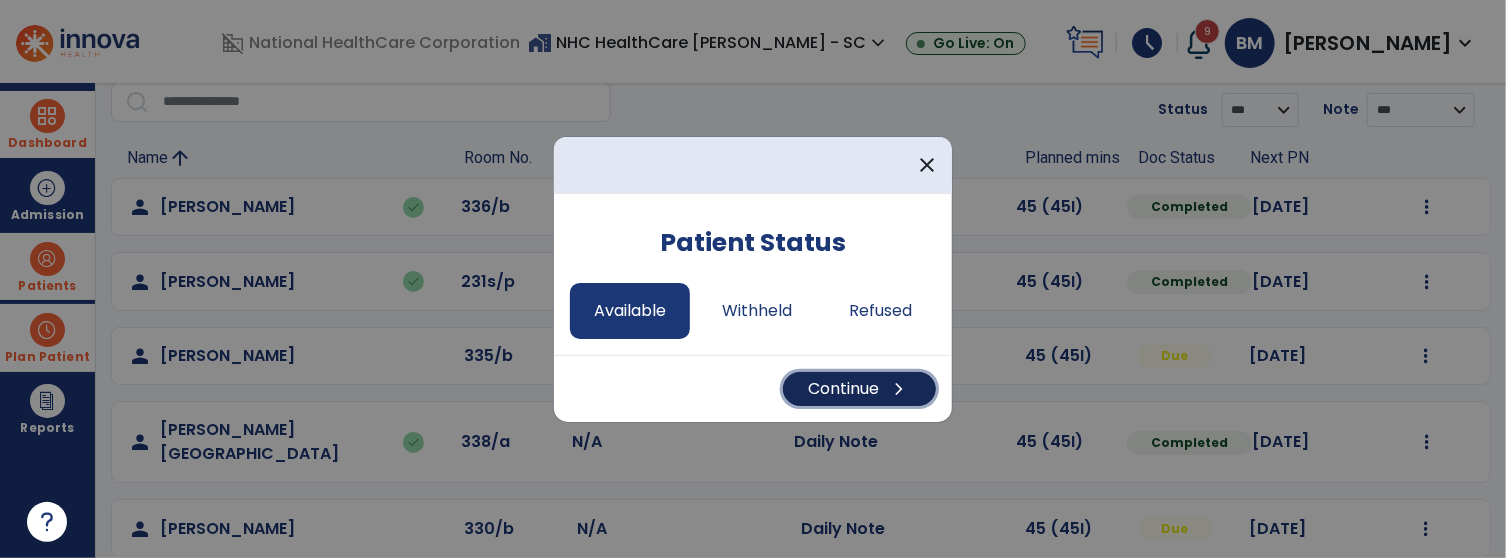 click on "Continue   chevron_right" at bounding box center [859, 389] 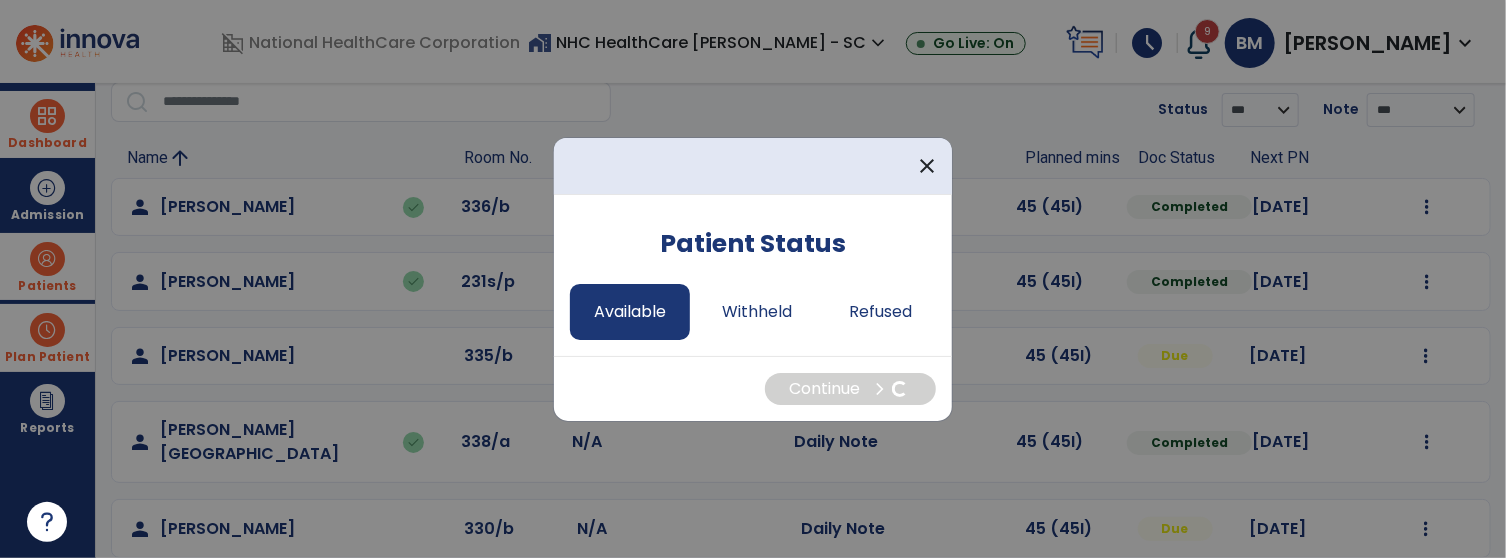 select on "*" 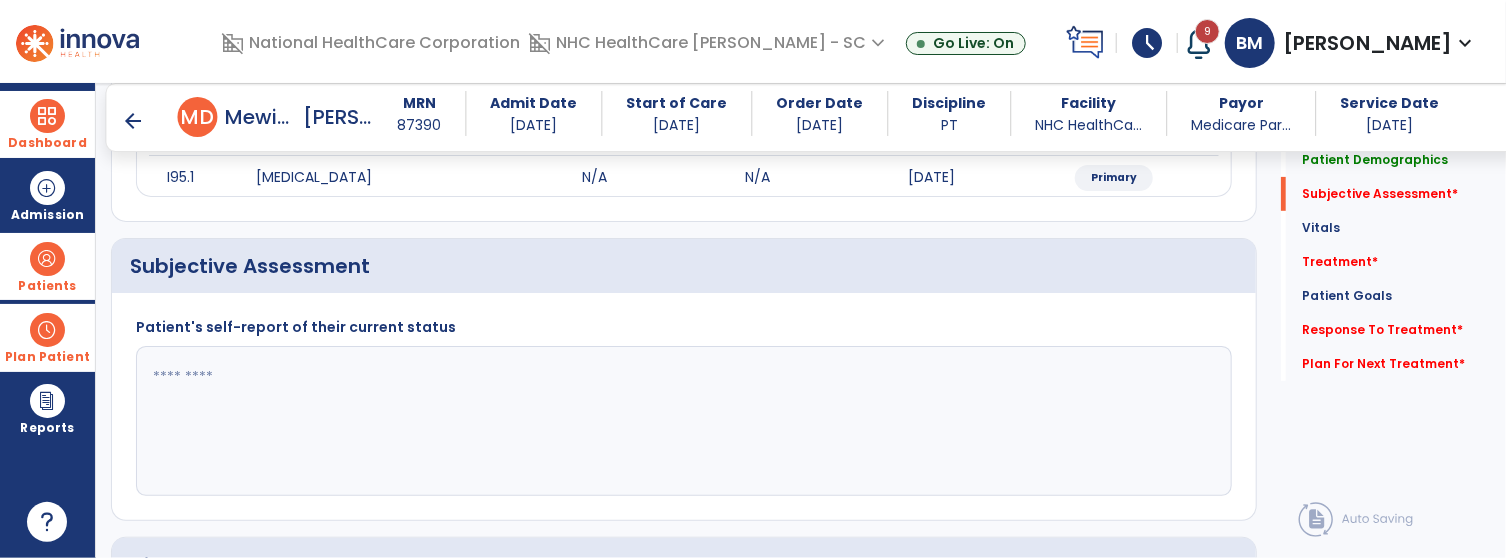 scroll, scrollTop: 381, scrollLeft: 0, axis: vertical 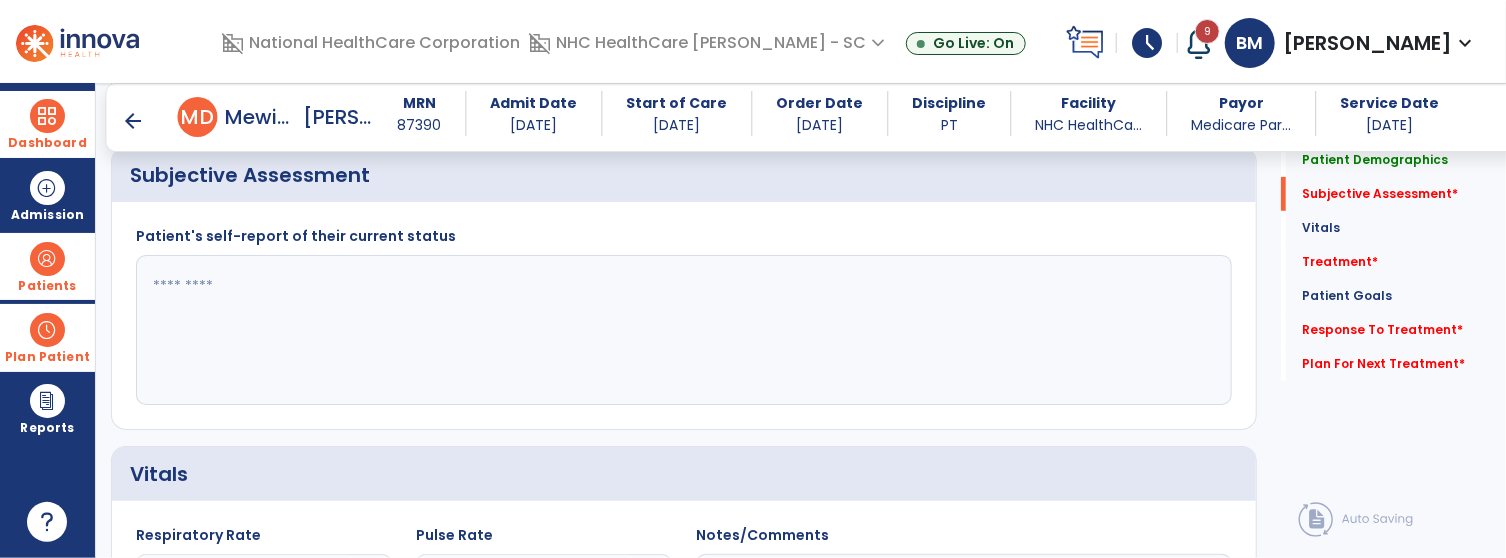 click 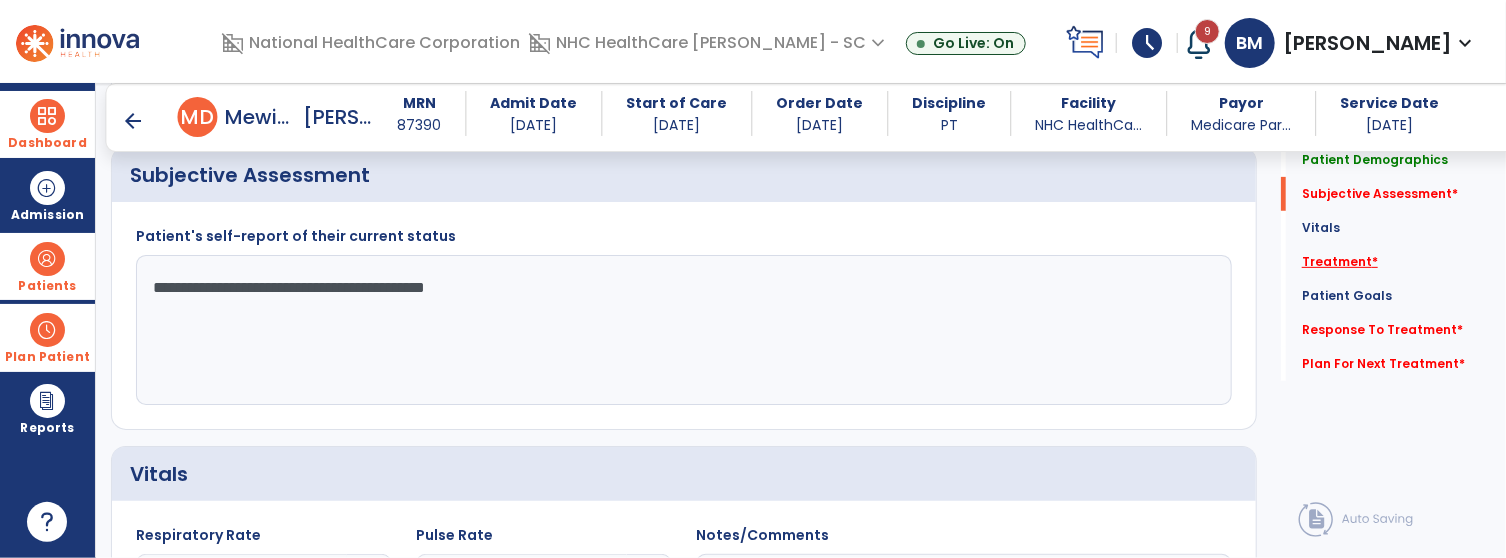 type on "**********" 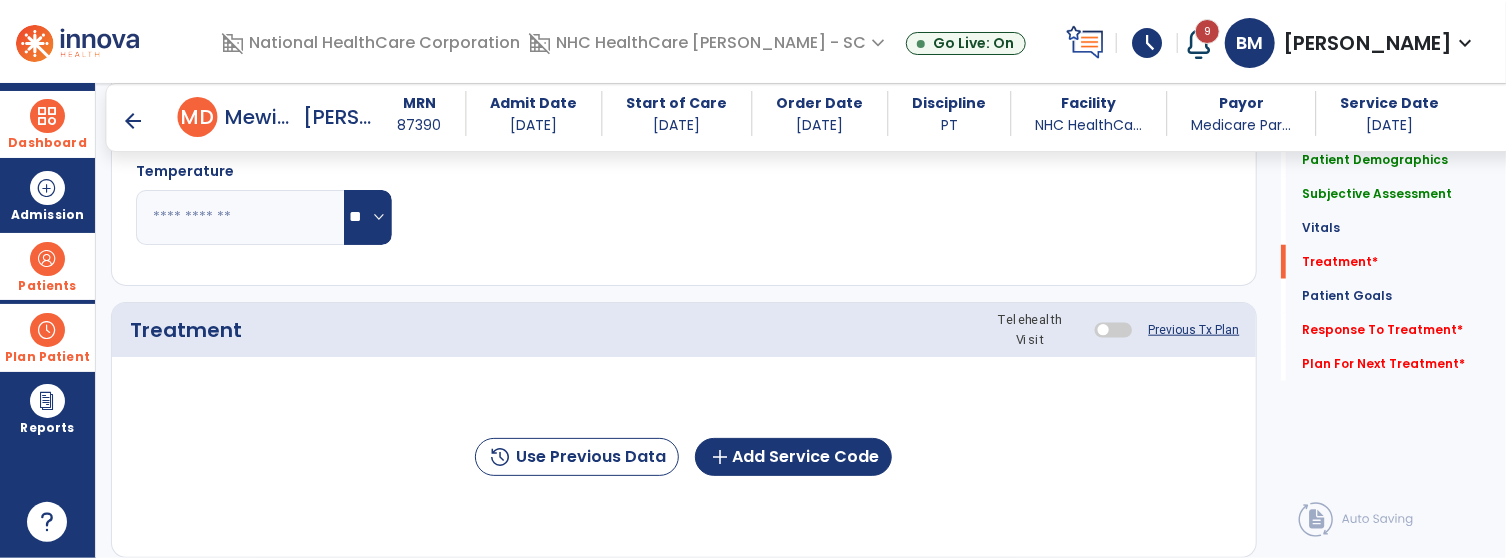 scroll, scrollTop: 1055, scrollLeft: 0, axis: vertical 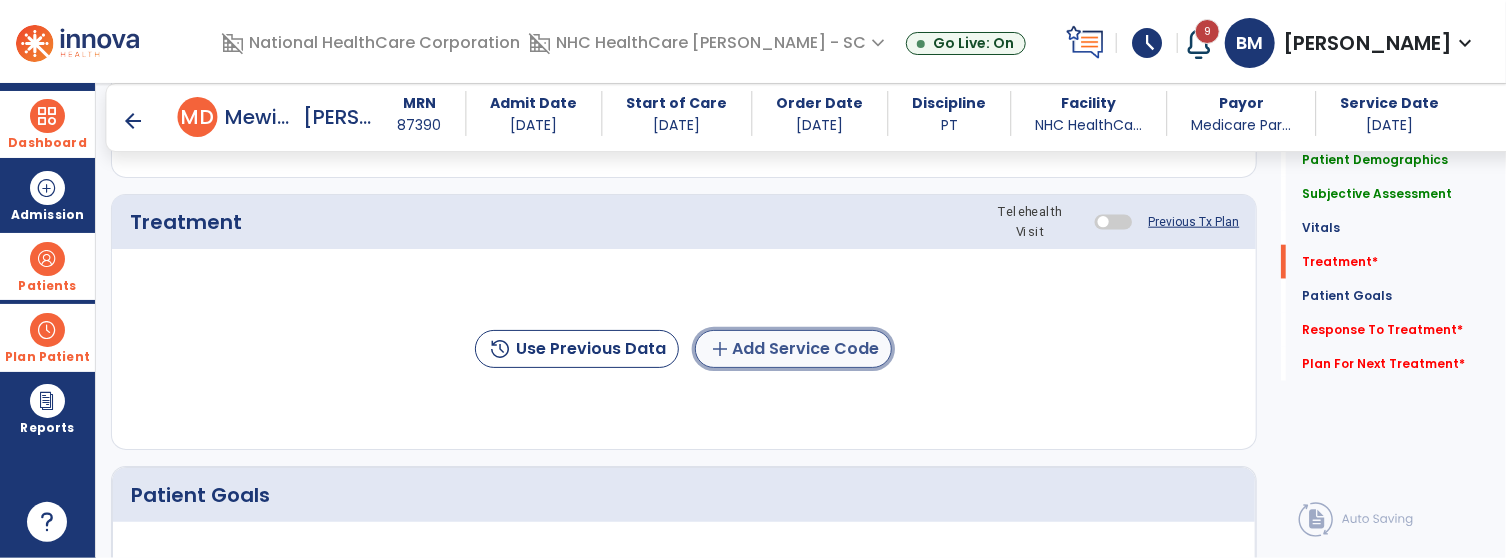 click on "add  Add Service Code" 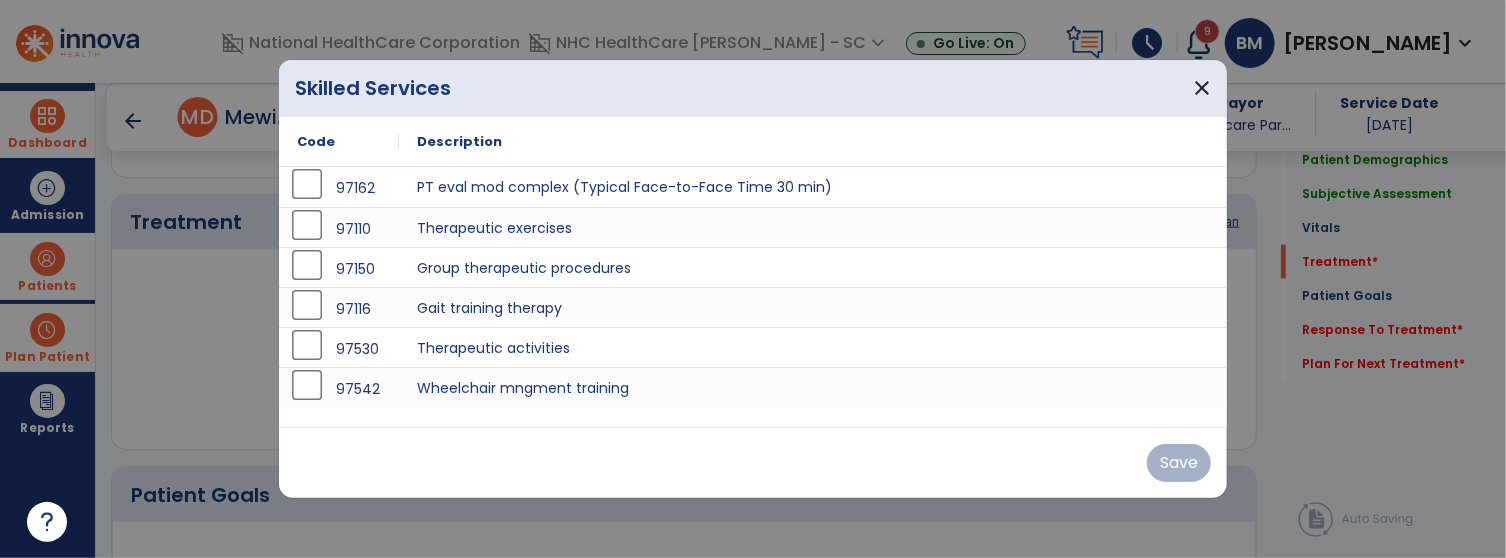 drag, startPoint x: 1006, startPoint y: 148, endPoint x: 957, endPoint y: 188, distance: 63.25346 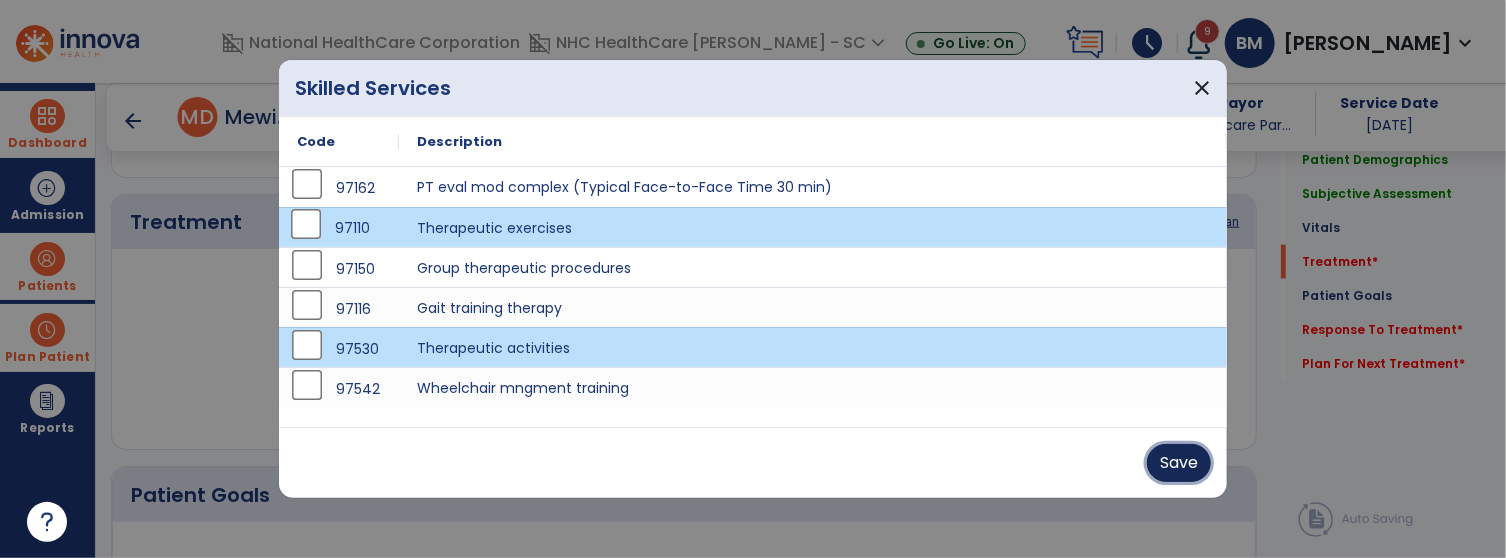 click on "Save" at bounding box center [1179, 463] 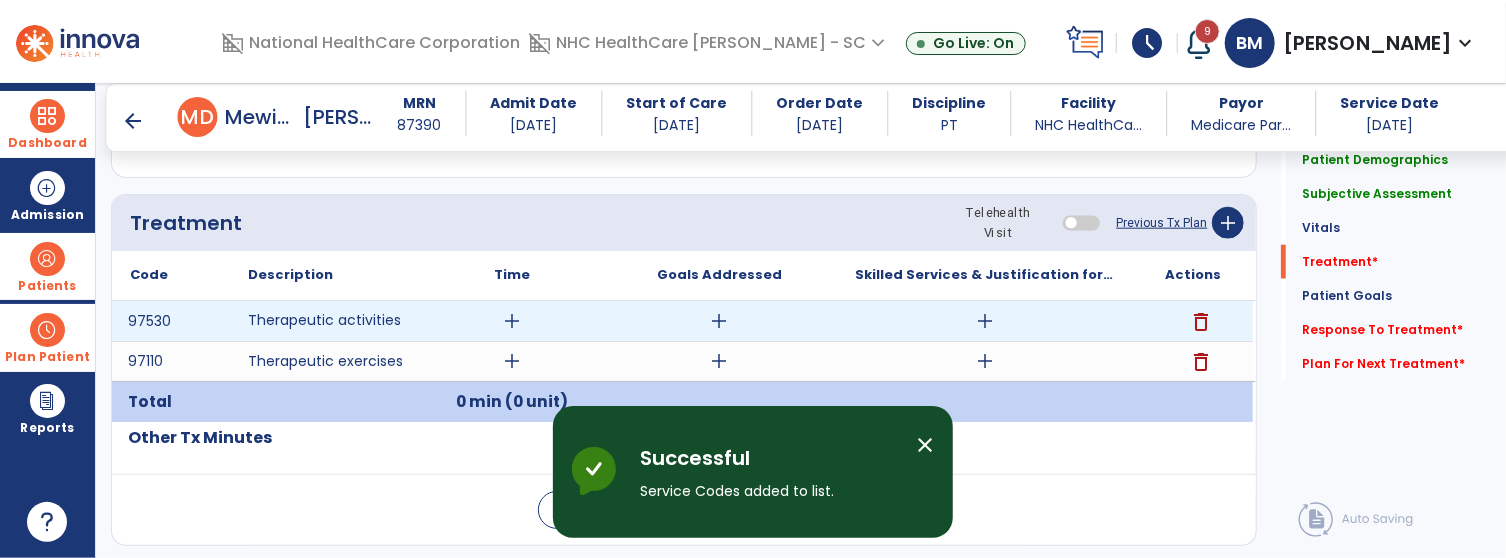 click on "add" at bounding box center [986, 321] 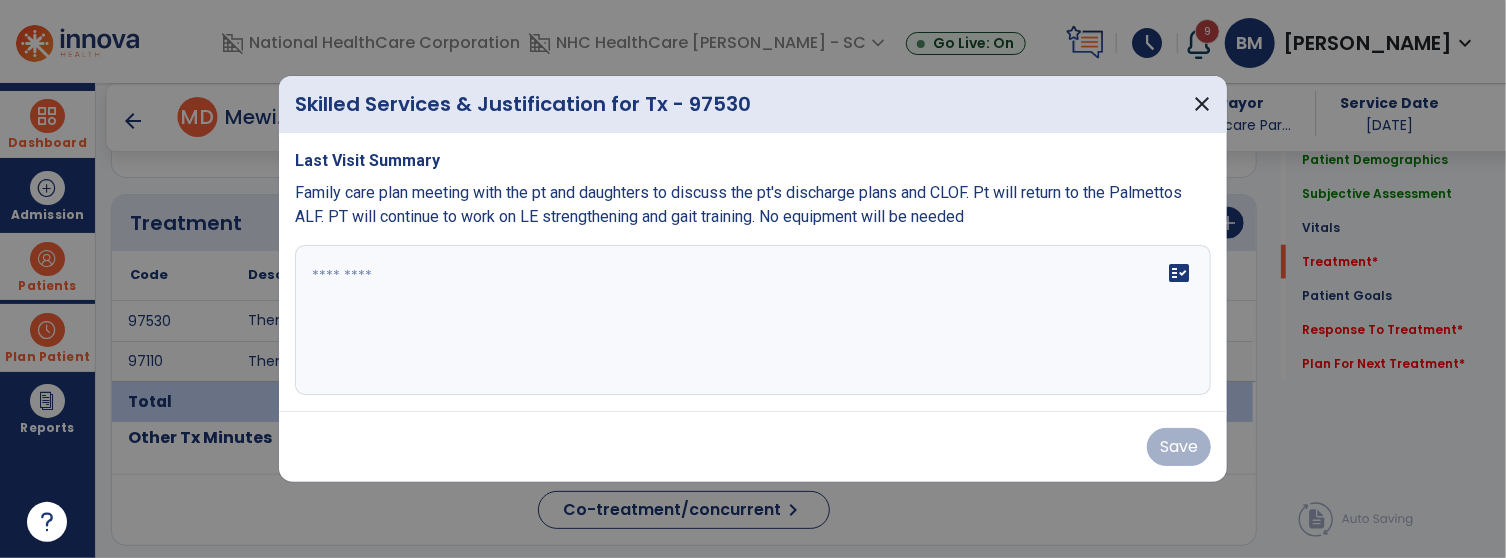 click at bounding box center [753, 320] 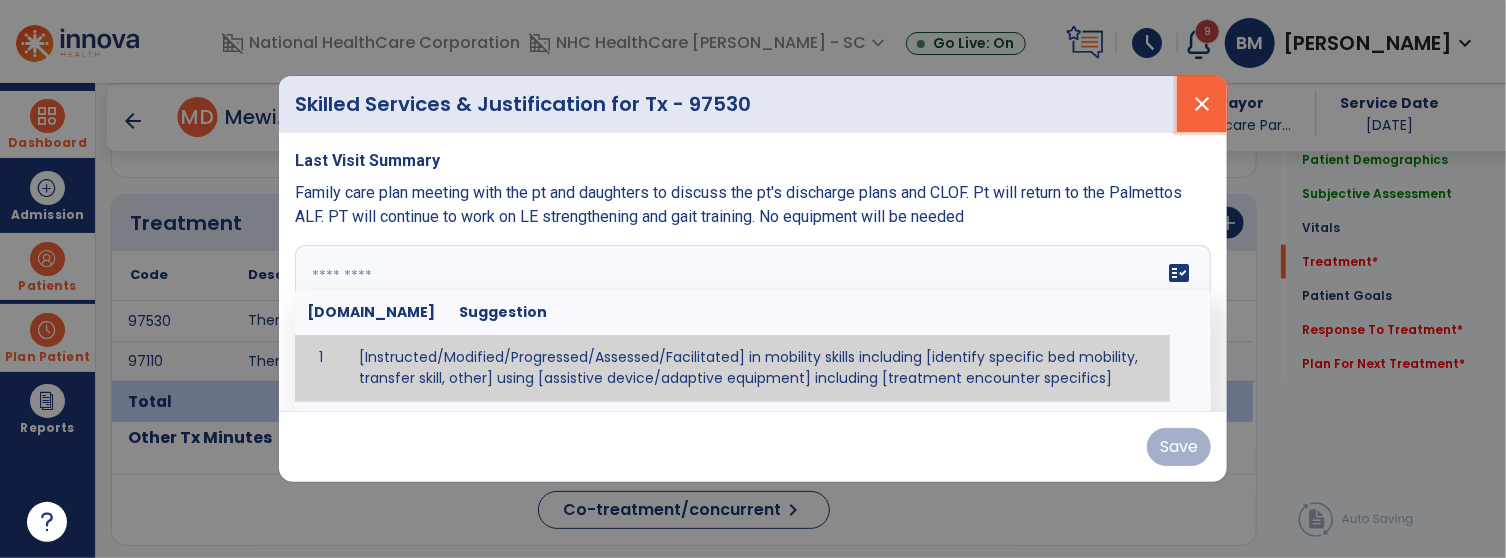 click on "close" at bounding box center [1202, 104] 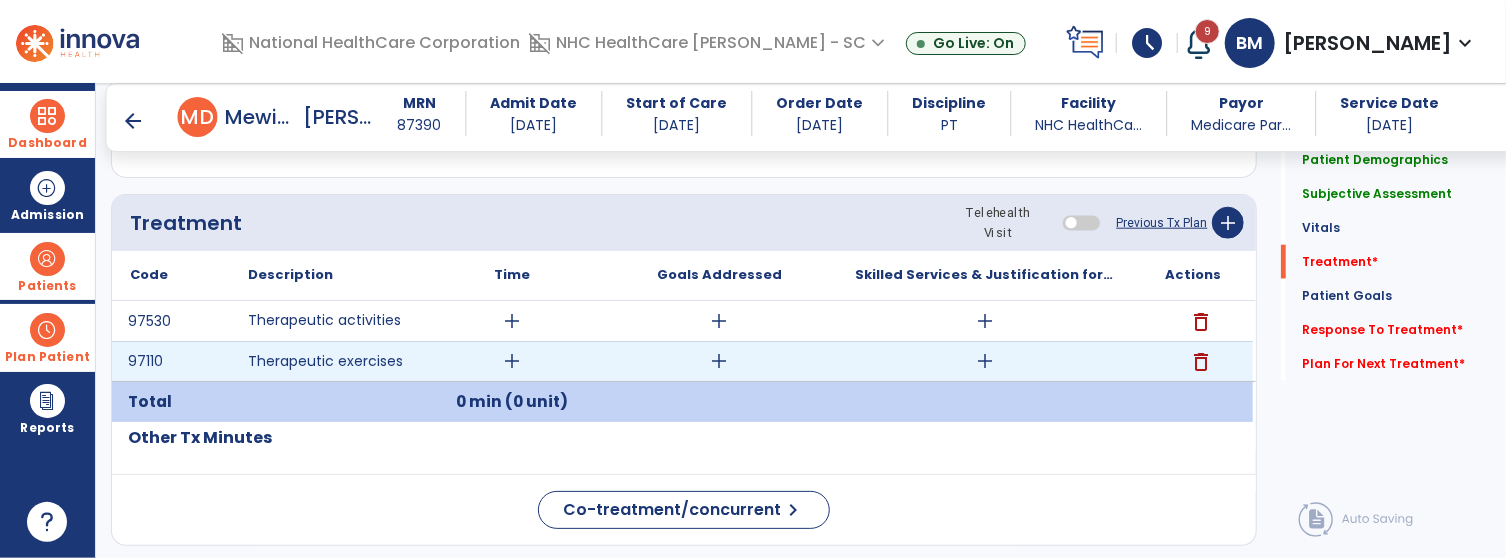 click on "add" at bounding box center (512, 361) 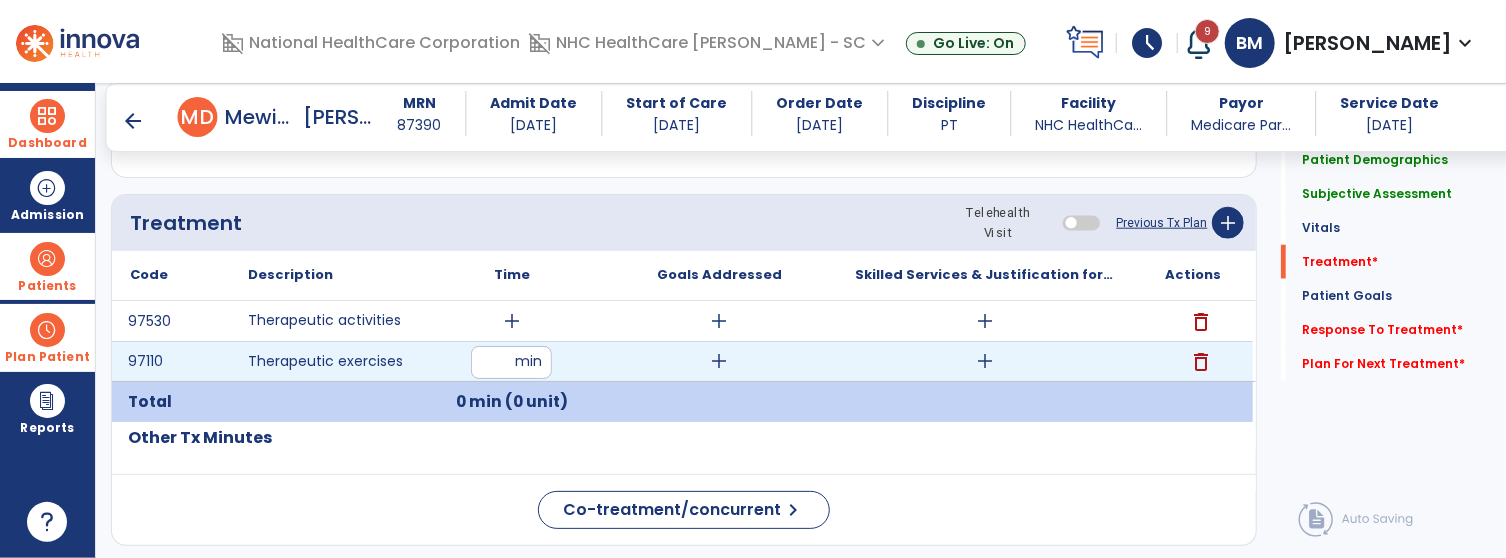 type on "**" 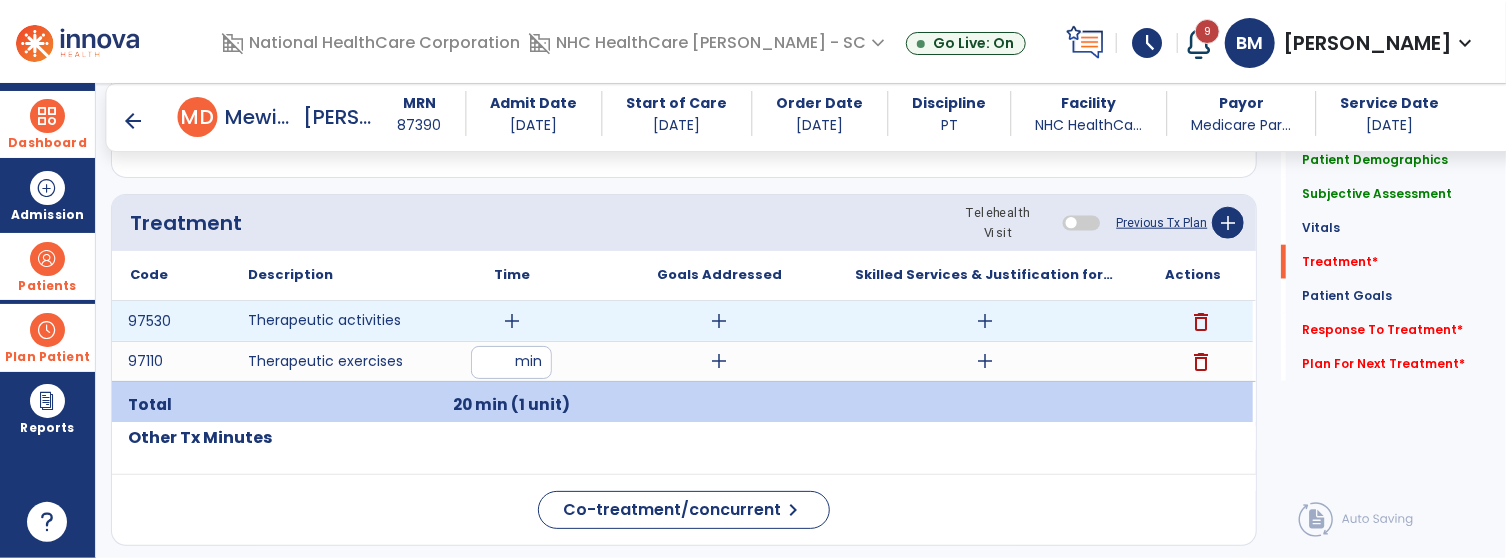 click on "add" at bounding box center [512, 321] 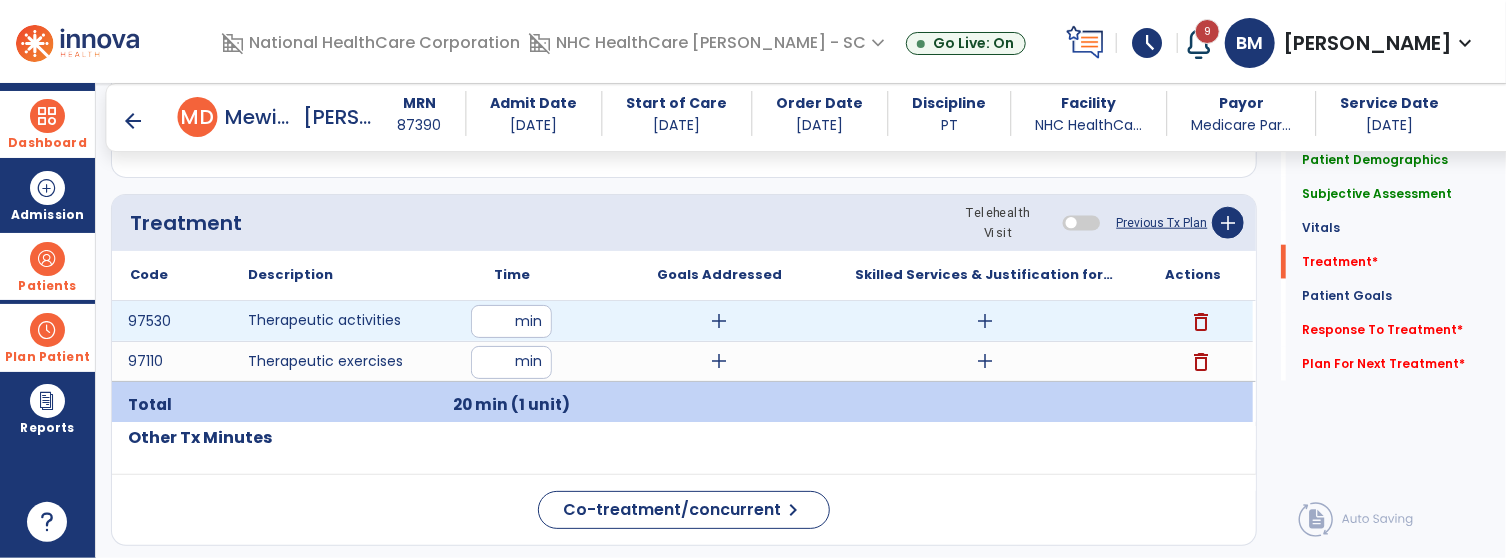 type on "**" 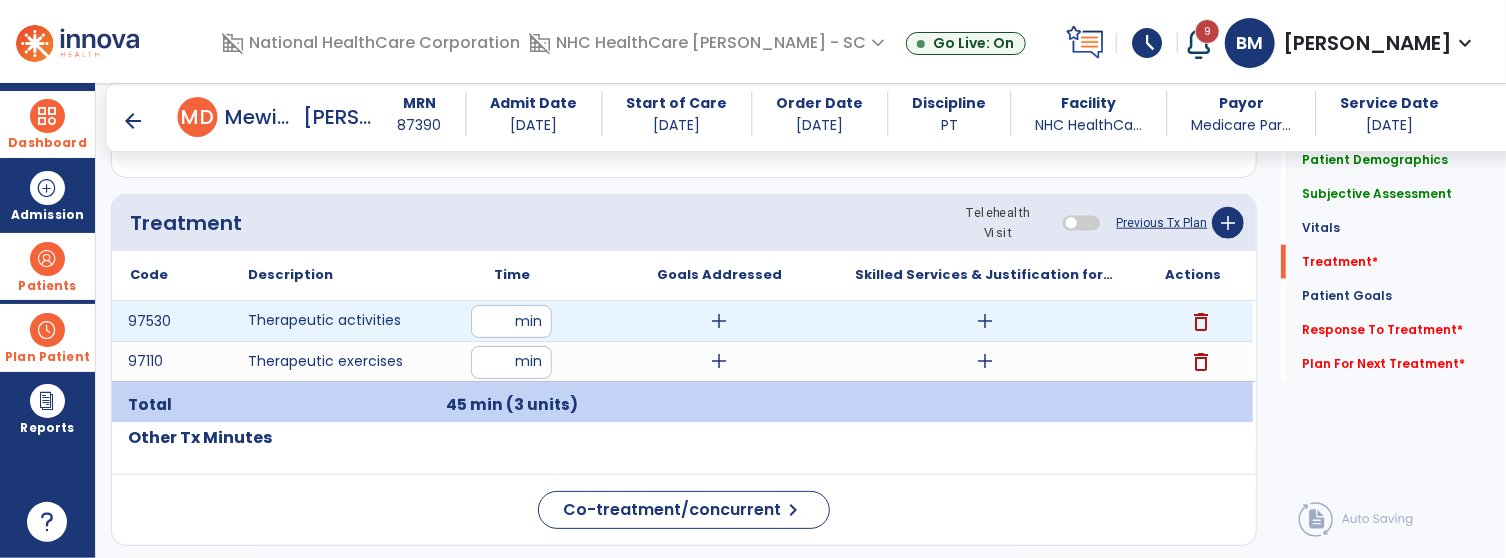 click on "add" at bounding box center (719, 321) 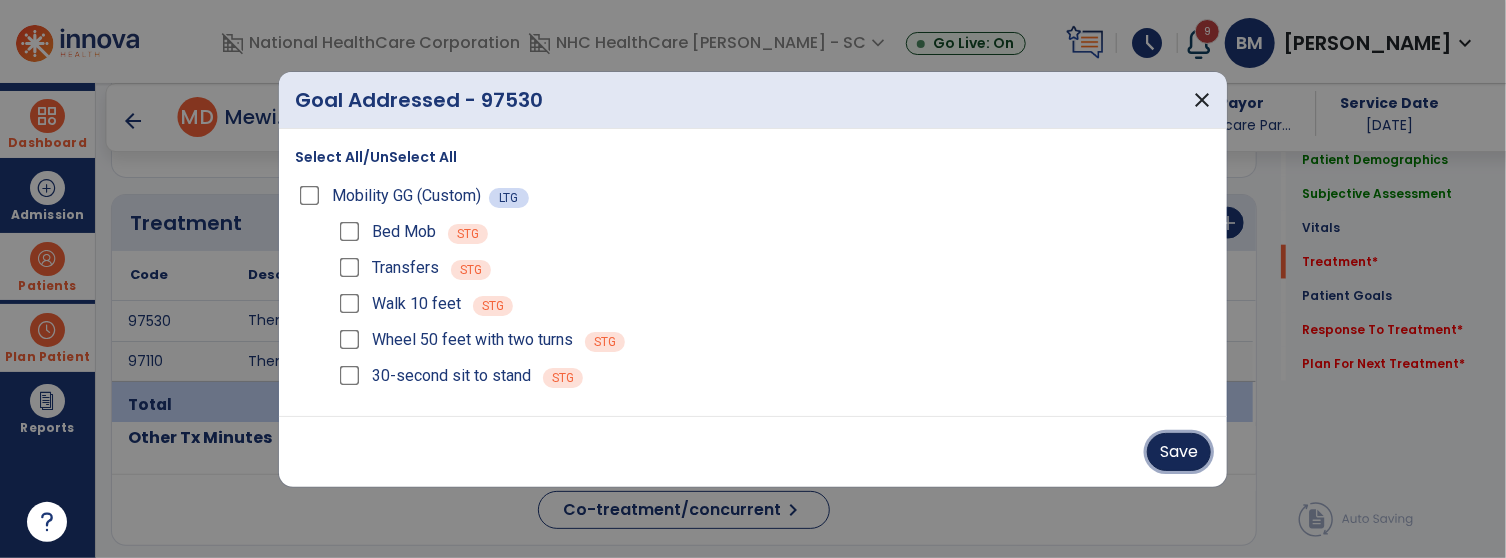 click on "Save" at bounding box center [1179, 452] 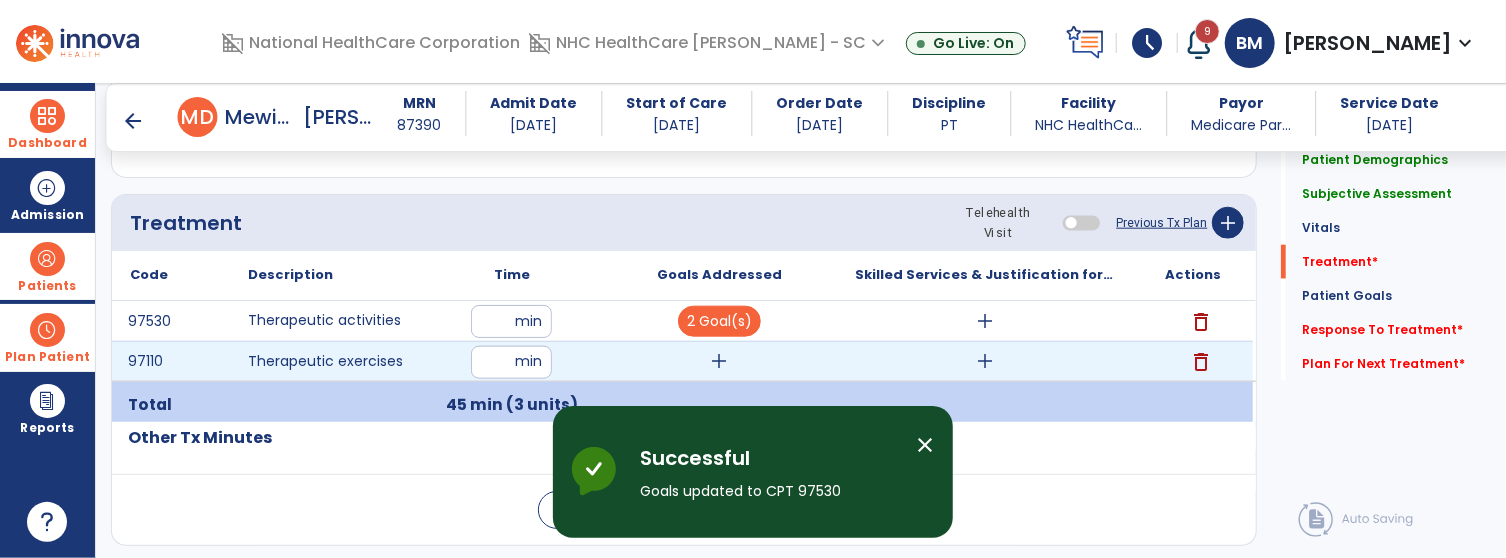 click on "add" at bounding box center [719, 361] 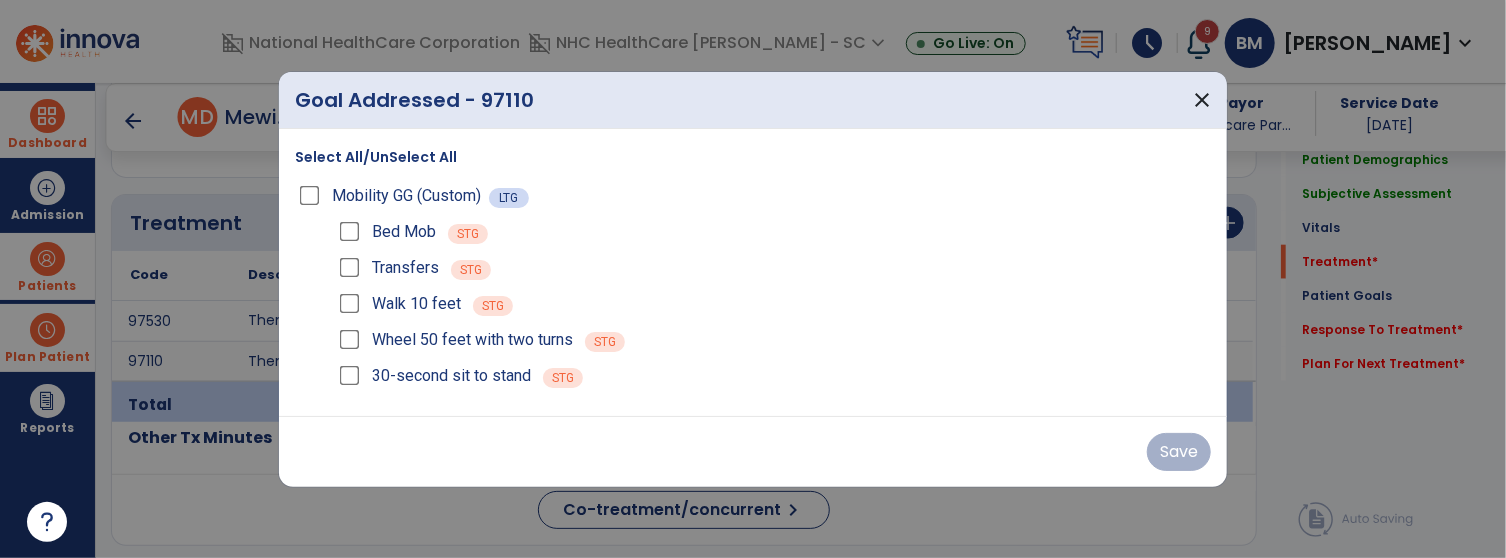 click on "Mobility GG (Custom)  LTG" at bounding box center (753, 196) 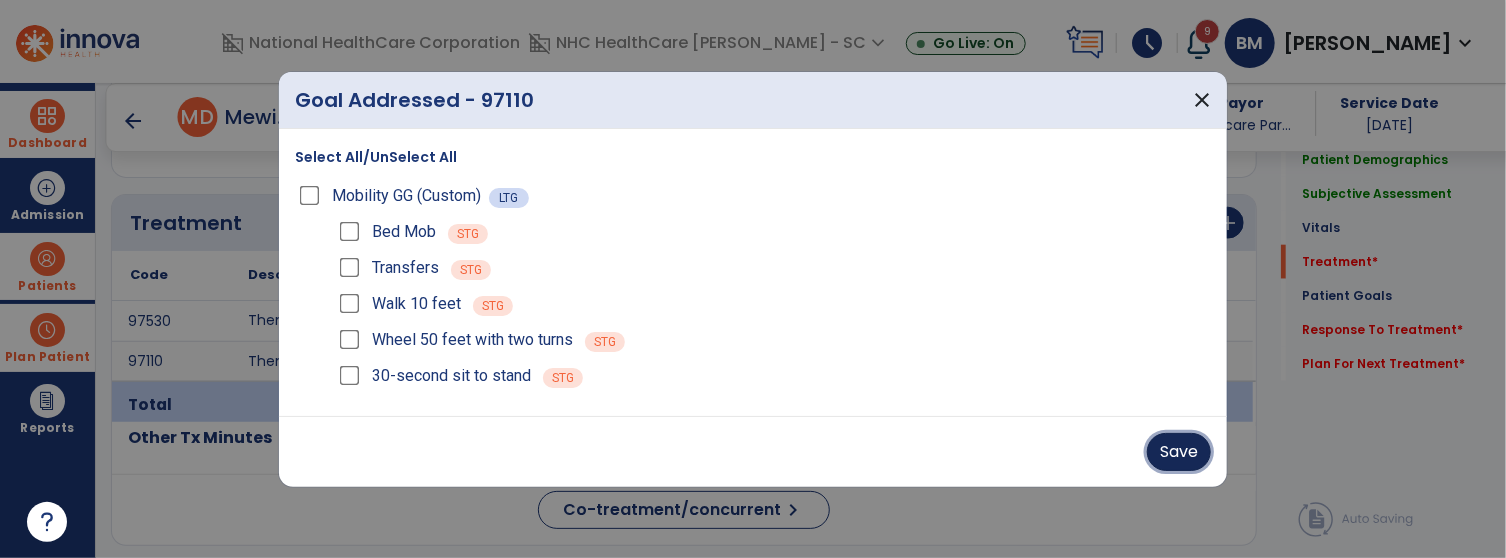 click on "Save" at bounding box center [1179, 452] 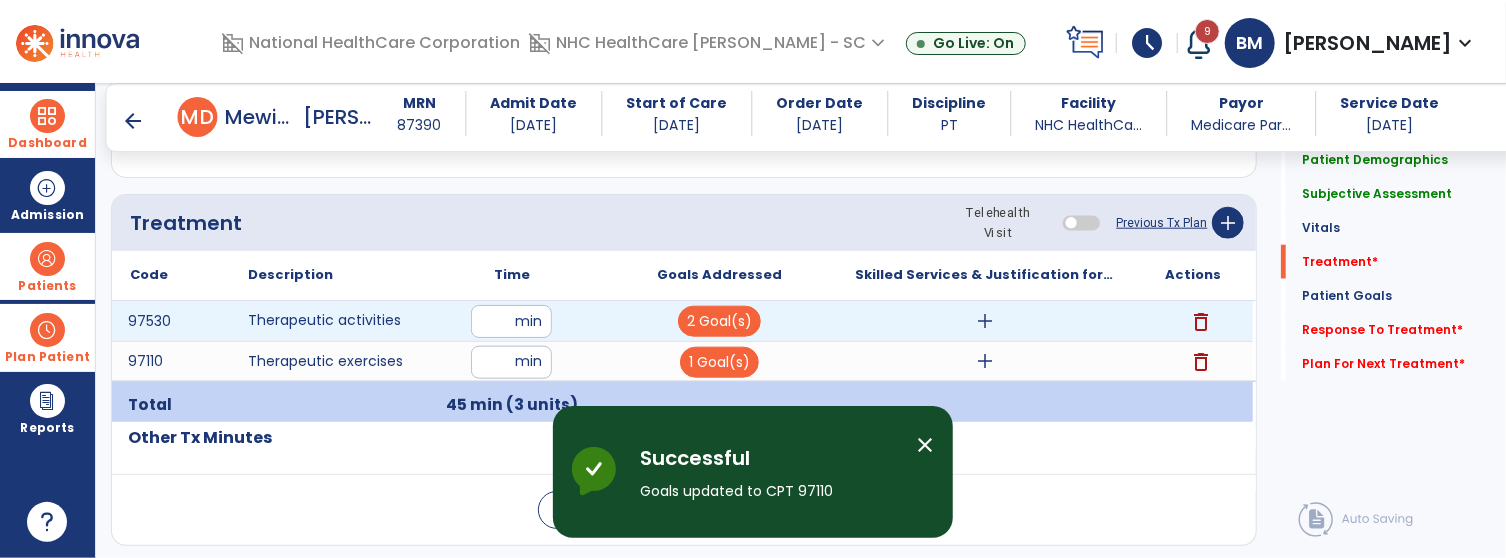 click on "add" at bounding box center [986, 321] 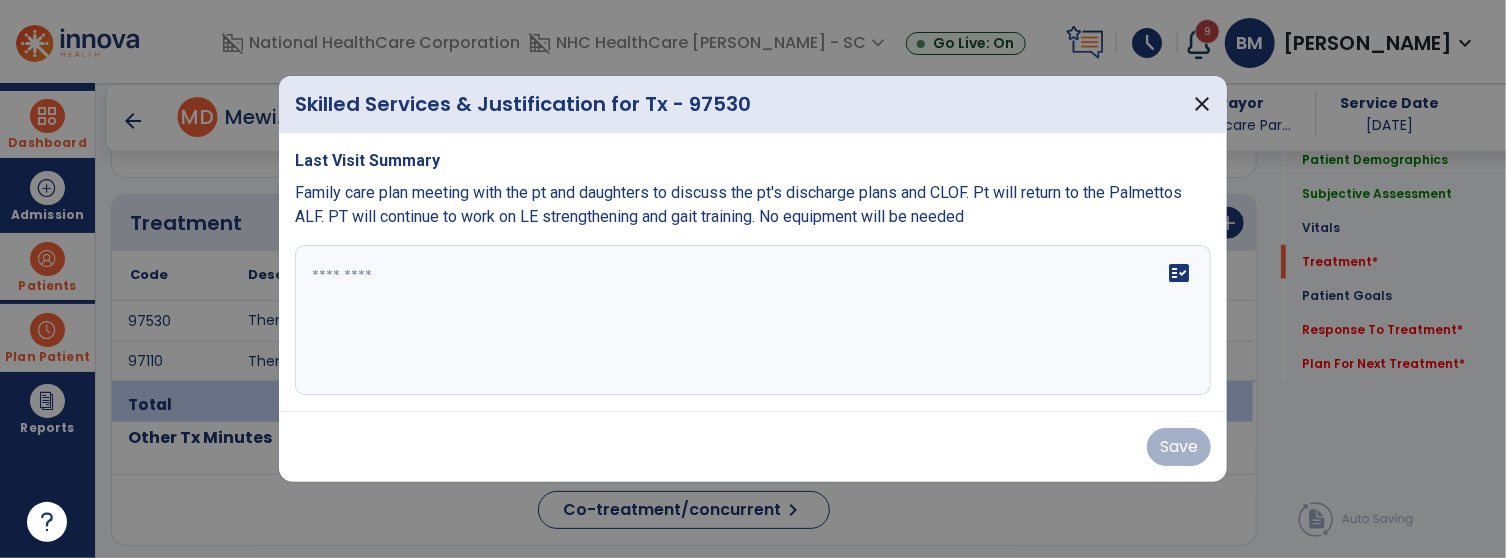 click on "fact_check" at bounding box center (753, 320) 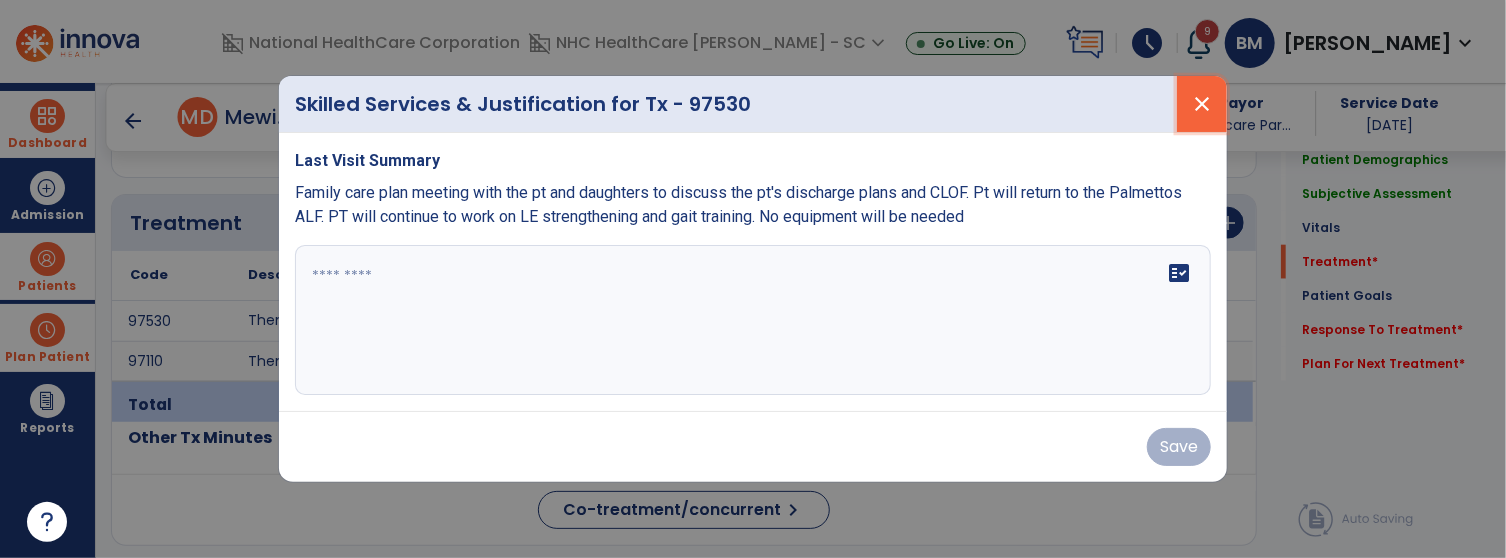 click on "close" at bounding box center (1202, 104) 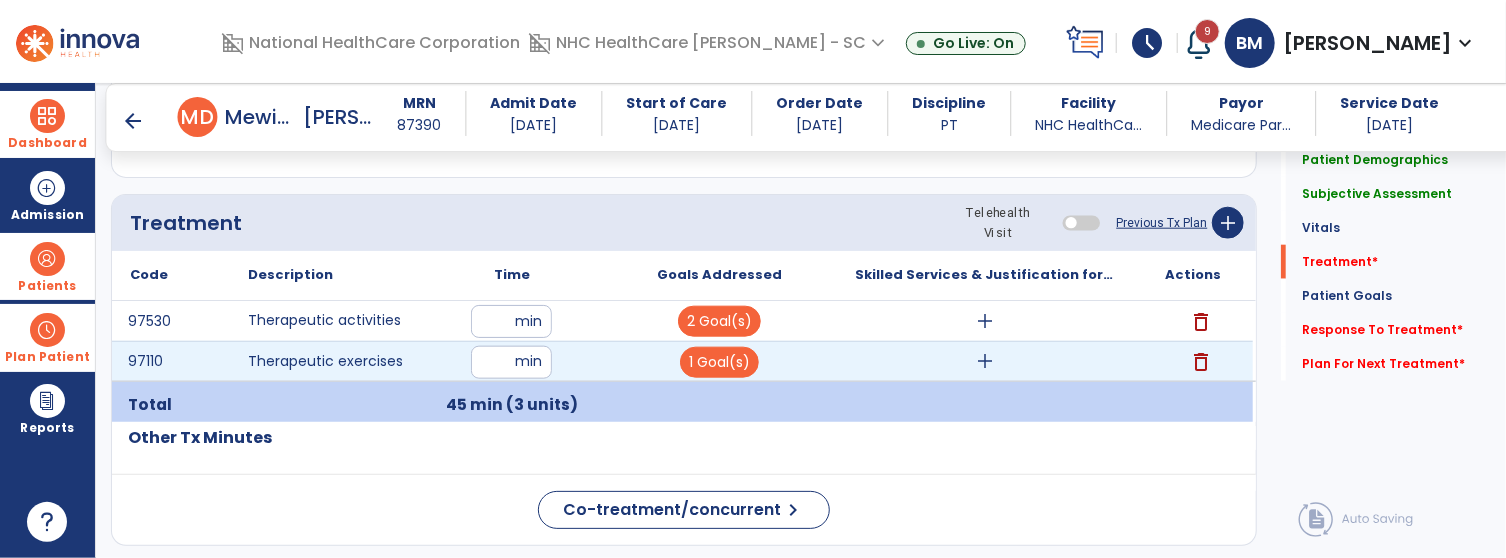 click on "add" at bounding box center [986, 361] 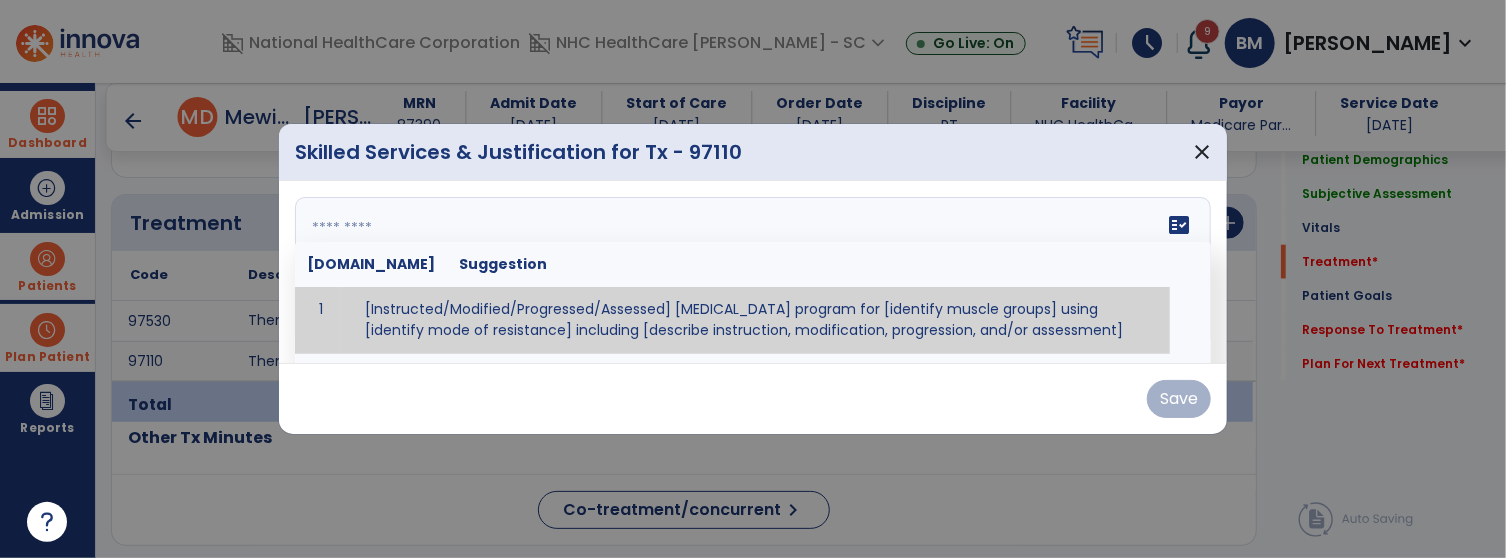 click on "fact_check  Sr.No Suggestion 1 [Instructed/Modified/Progressed/Assessed] resistive exercise program for [identify muscle groups] using [identify mode of resistance] including [describe instruction, modification, progression, and/or assessment] 2 [Instructed/Modified/Progressed/Assessed] aerobic exercise program using [identify equipment/mode] including [describe instruction, modification,progression, and/or assessment] 3 [Instructed/Modified/Progressed/Assessed] [PROM/A/AROM/AROM] program for [identify joint movements] using [contract-relax, over-pressure, inhibitory techniques, other] 4 [Assessed/Tested] aerobic capacity with administration of [aerobic capacity test]" at bounding box center (753, 272) 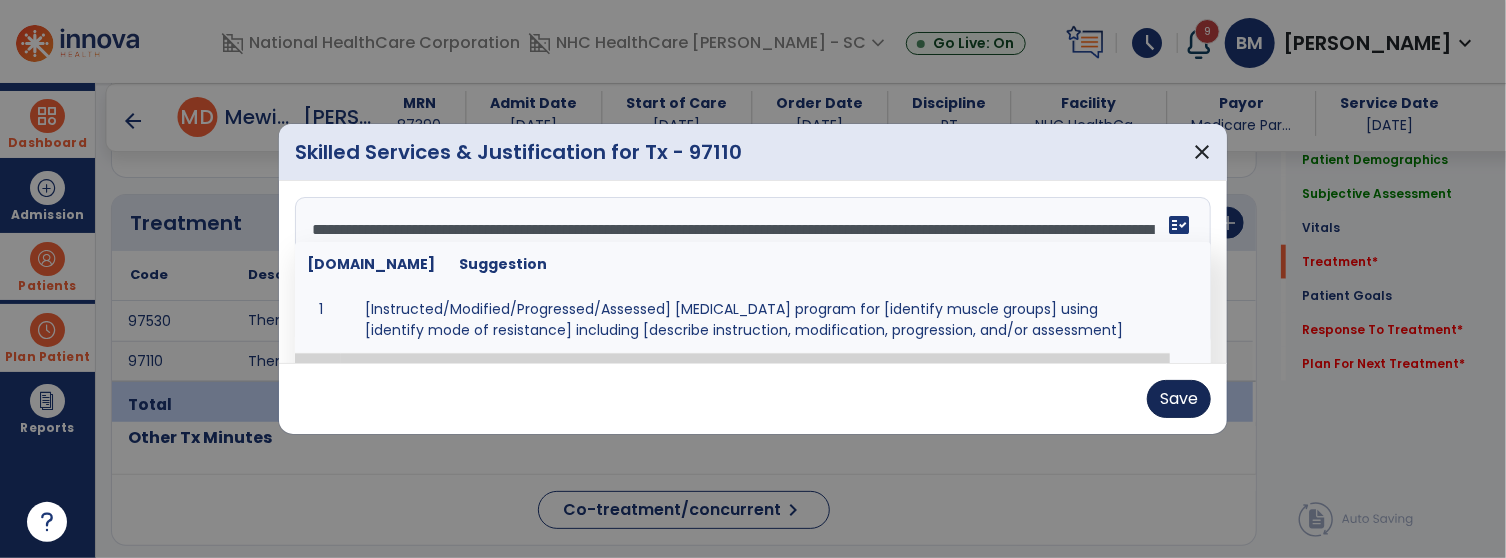 type on "**********" 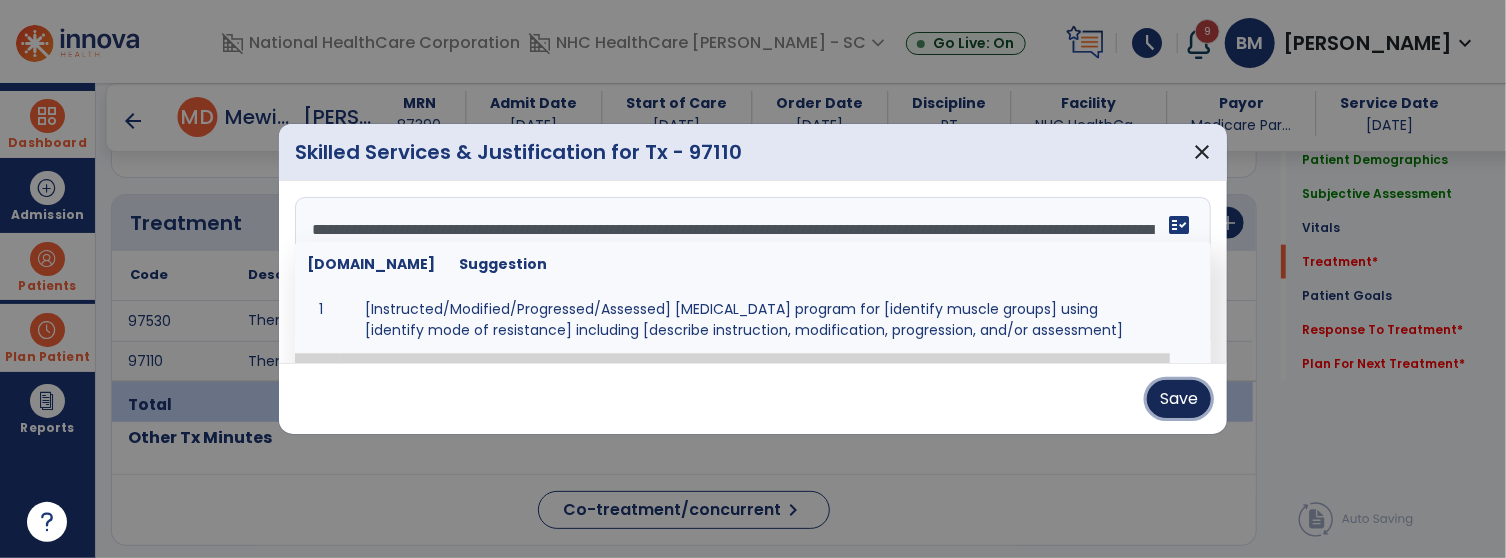 click on "Save" at bounding box center [1179, 399] 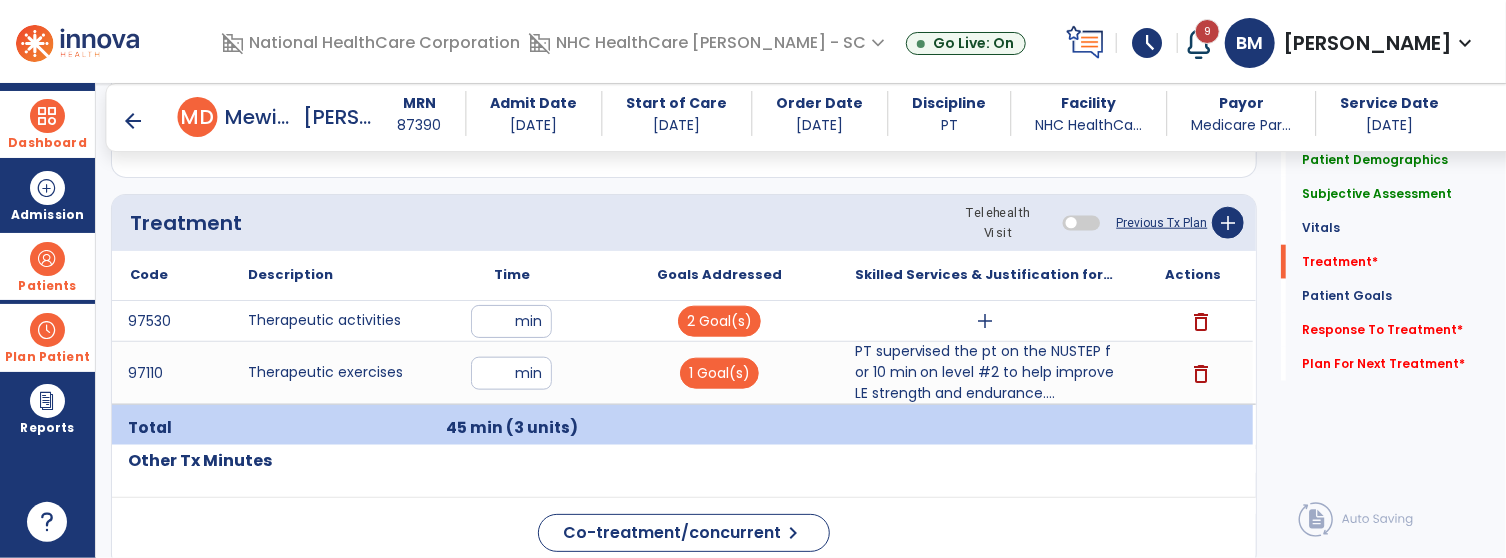 drag, startPoint x: 822, startPoint y: 288, endPoint x: 864, endPoint y: 304, distance: 44.94441 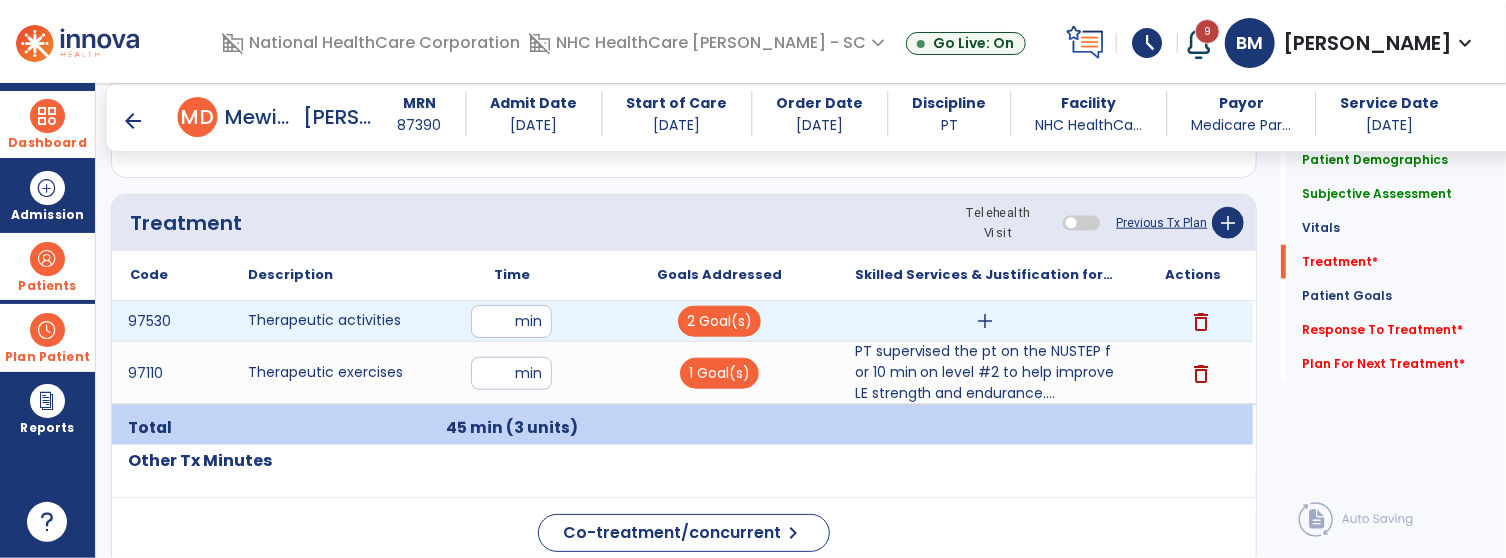 click on "add" at bounding box center (986, 321) 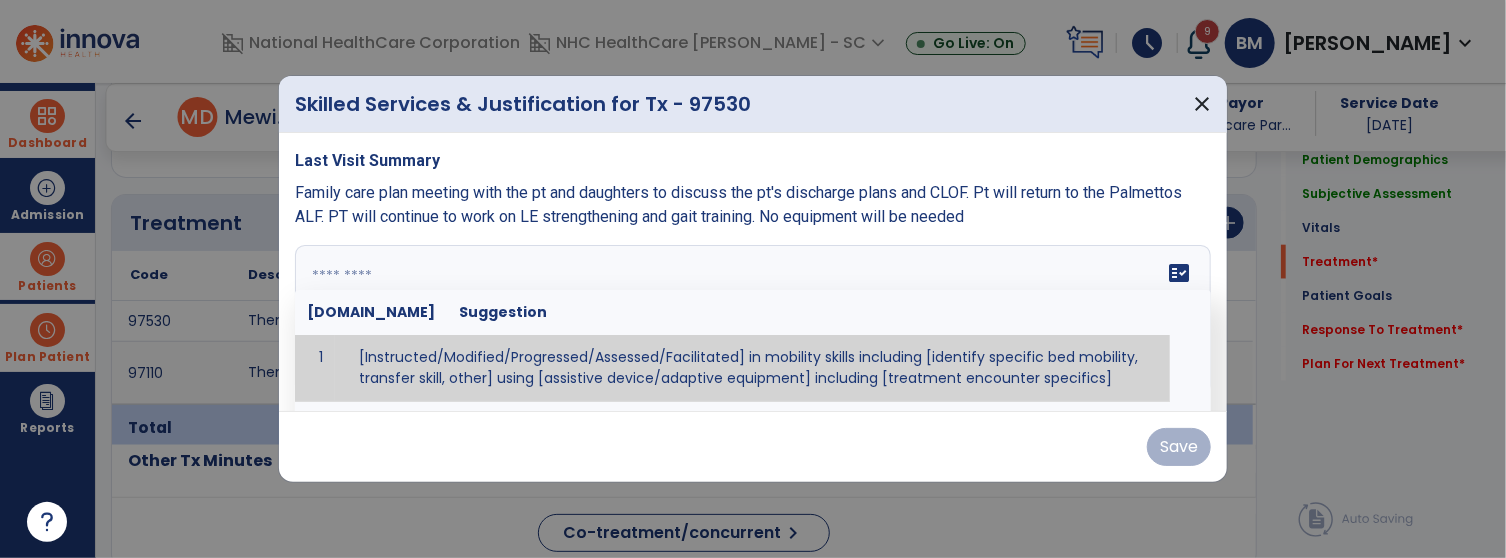 click at bounding box center (751, 320) 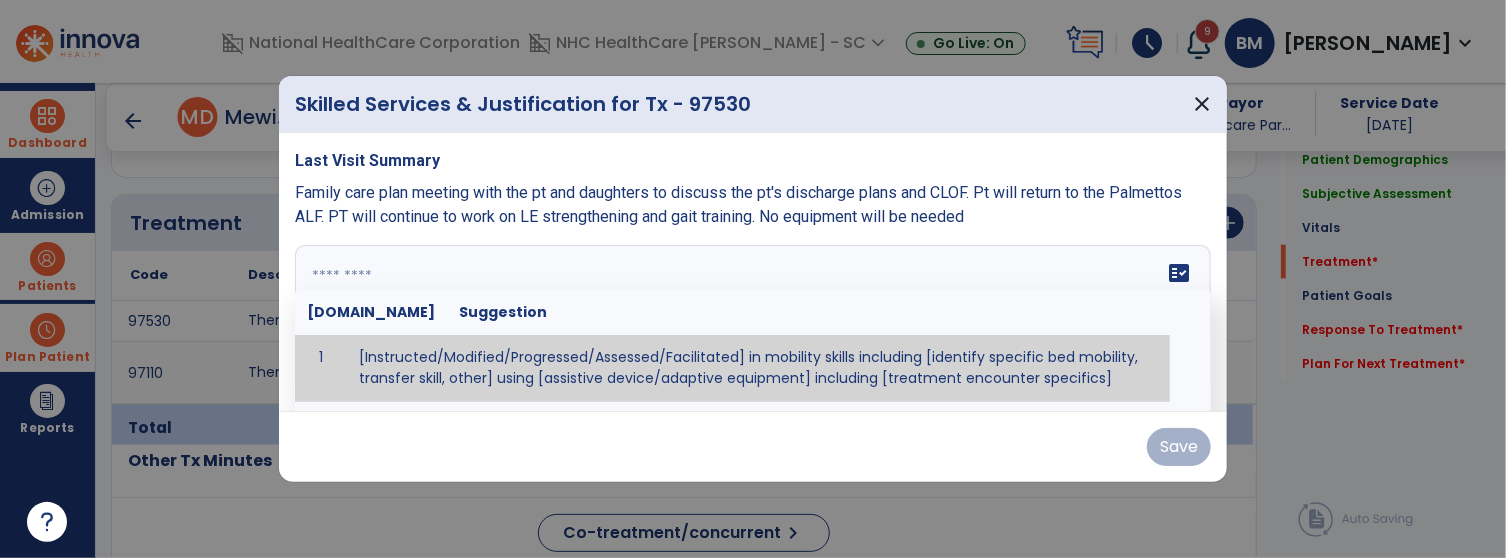 paste on "**********" 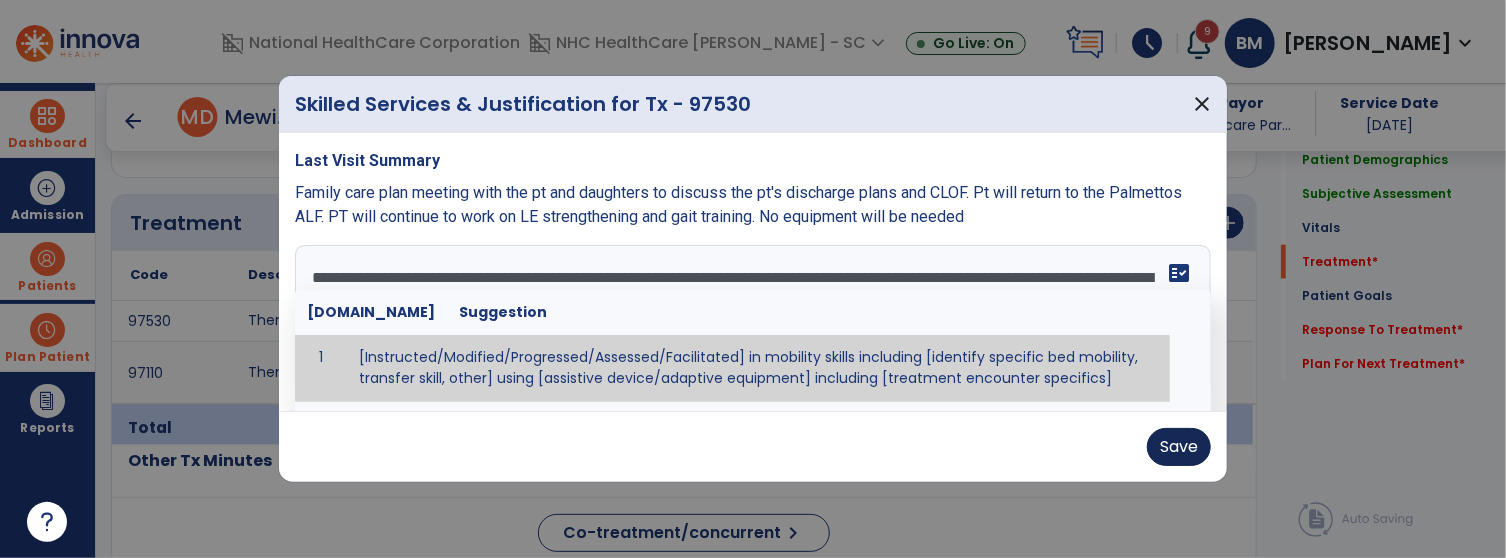 type on "**********" 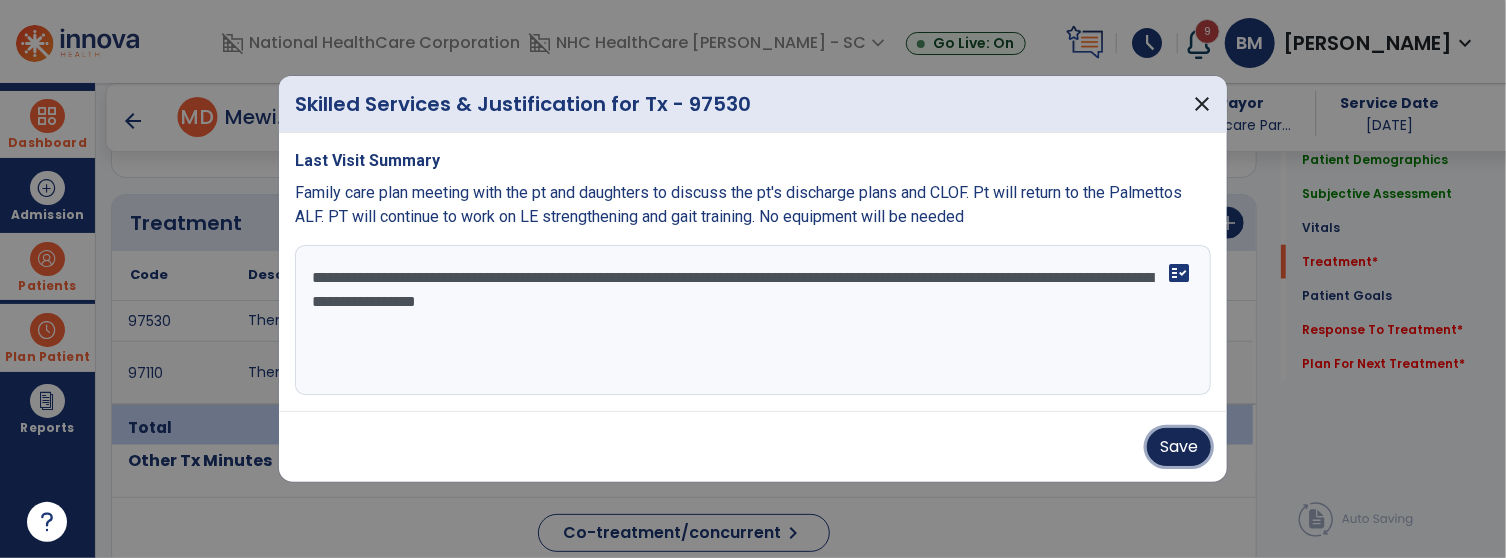 click on "Save" at bounding box center (1179, 447) 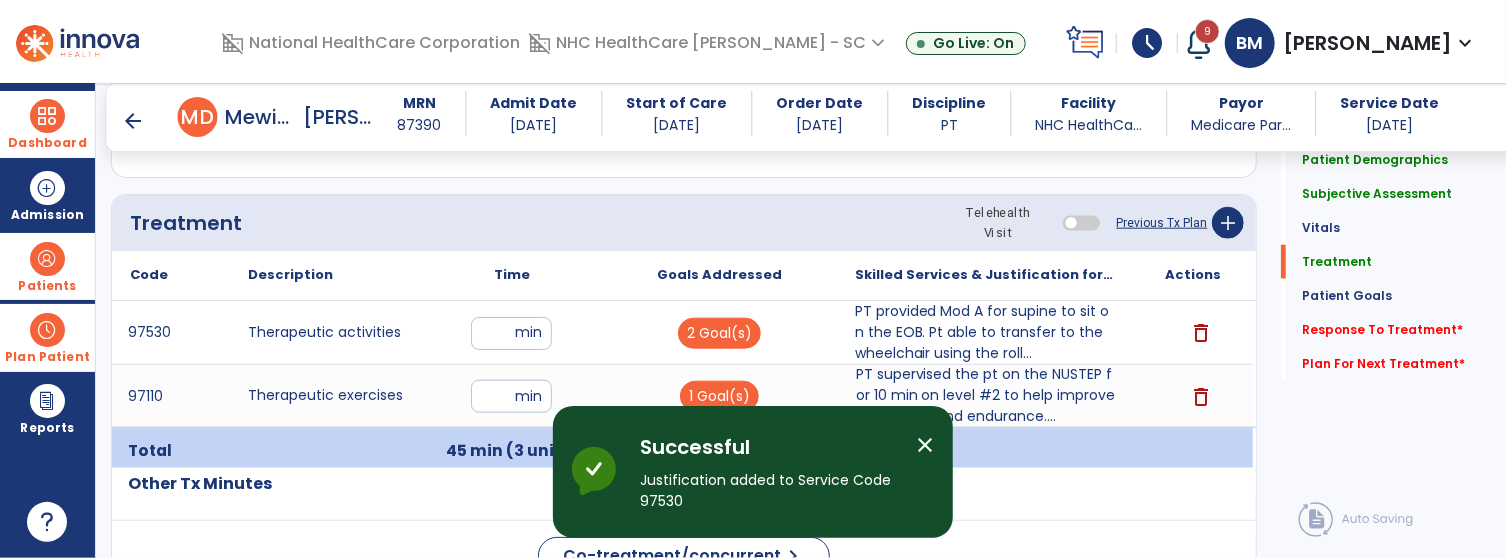 click on "Response To Treatment   *  Response To Treatment   *" 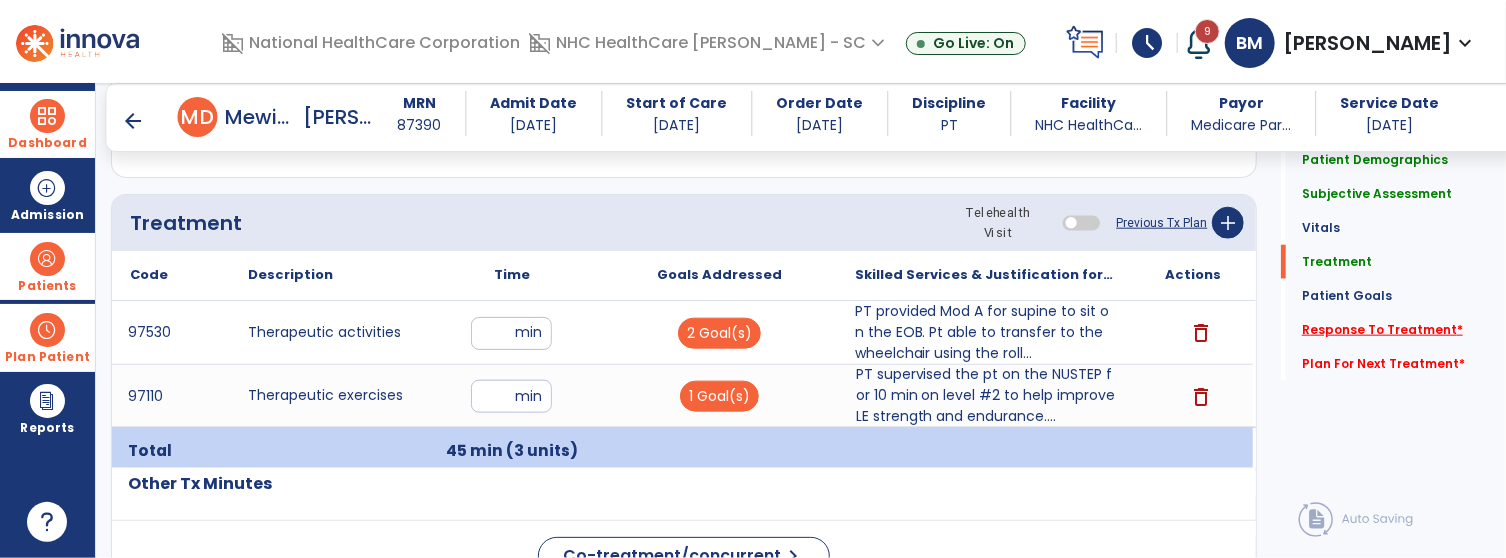 click on "Response To Treatment   *" 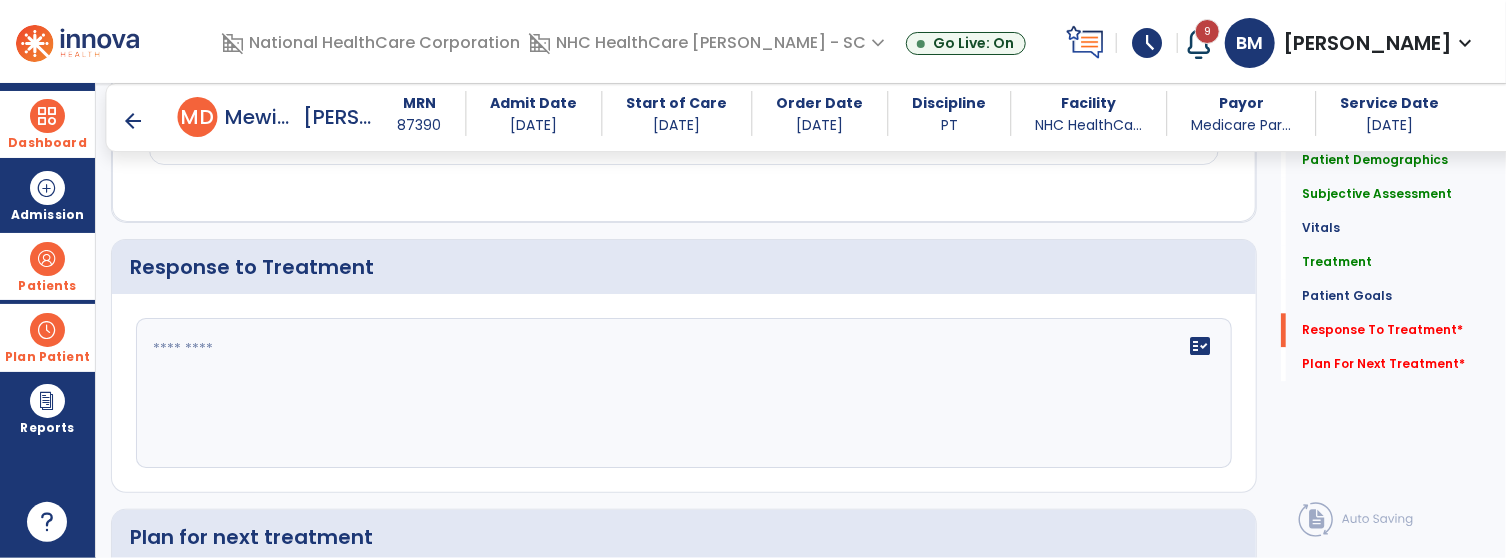 scroll, scrollTop: 2403, scrollLeft: 0, axis: vertical 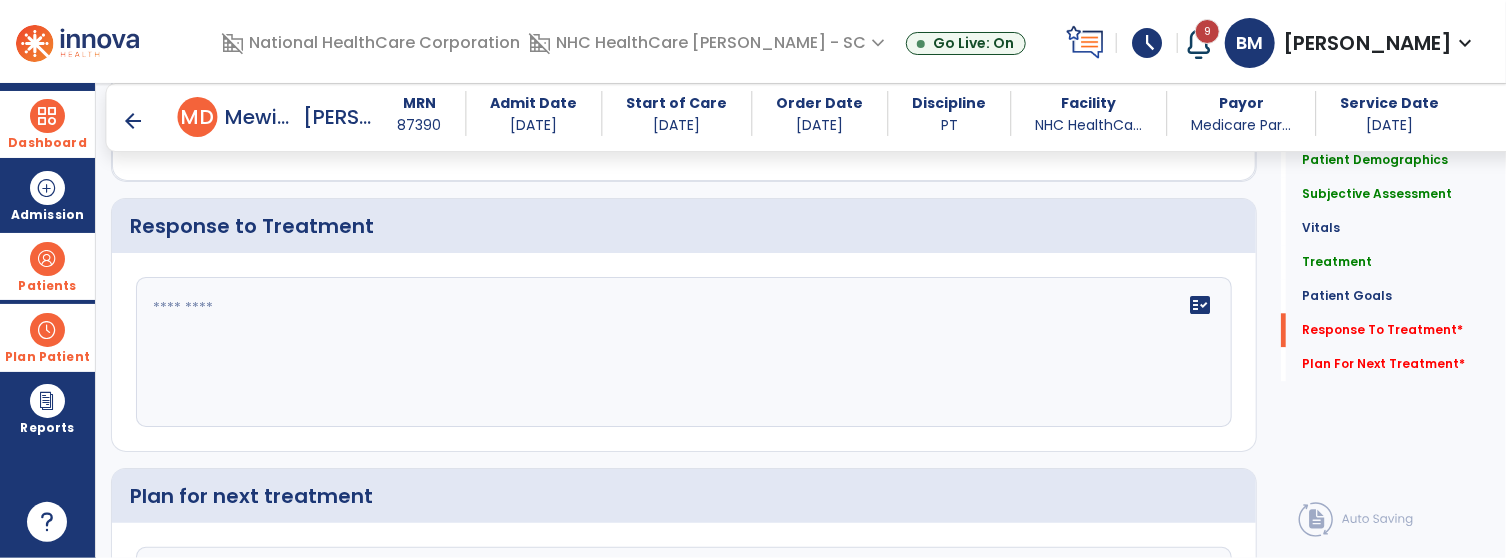 click 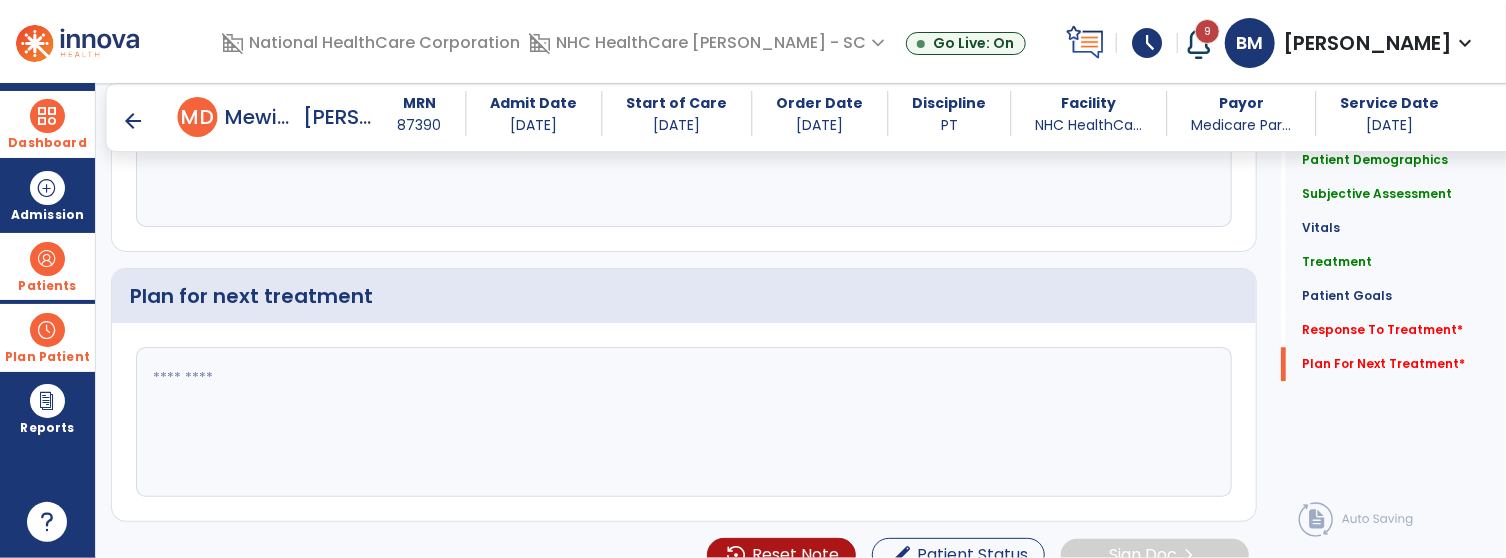 type on "**********" 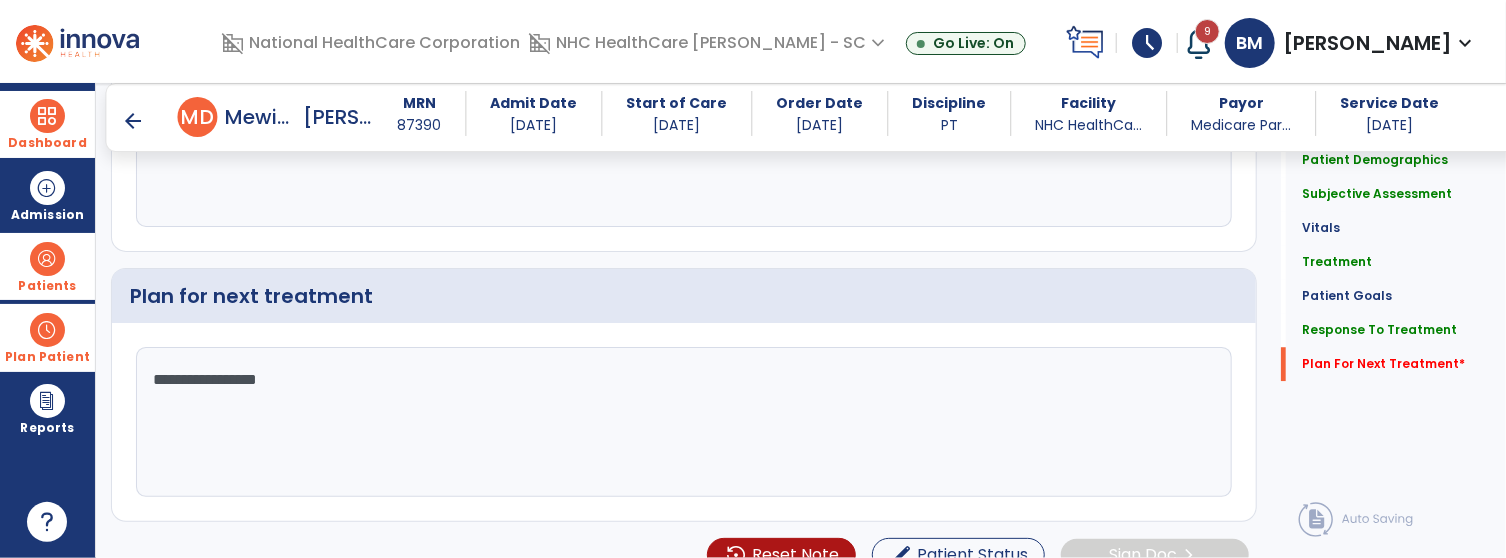 scroll, scrollTop: 2303, scrollLeft: 0, axis: vertical 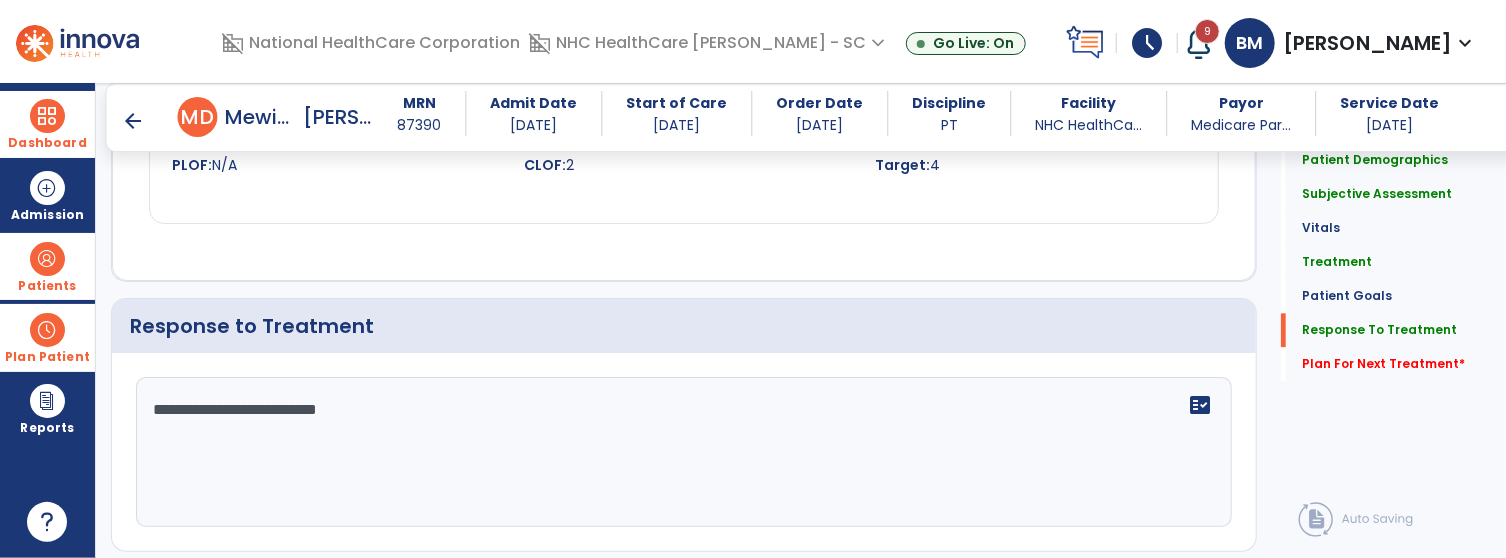 type on "**********" 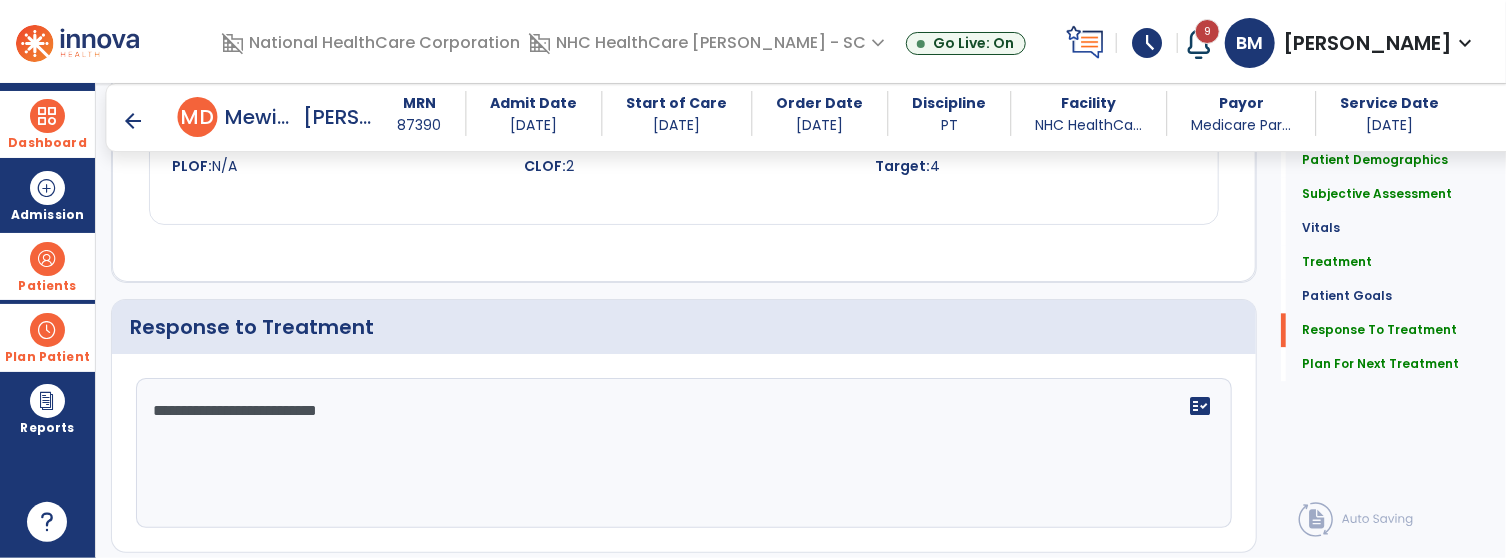 drag, startPoint x: 488, startPoint y: 444, endPoint x: 118, endPoint y: 395, distance: 373.2305 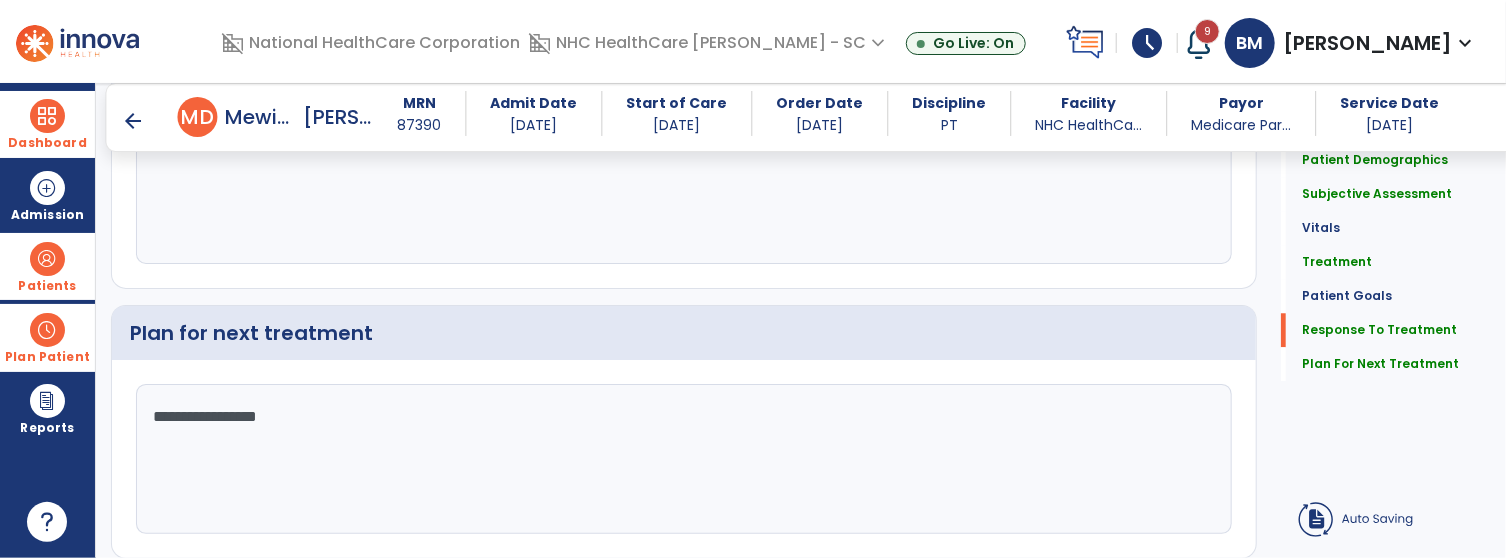 scroll, scrollTop: 2626, scrollLeft: 0, axis: vertical 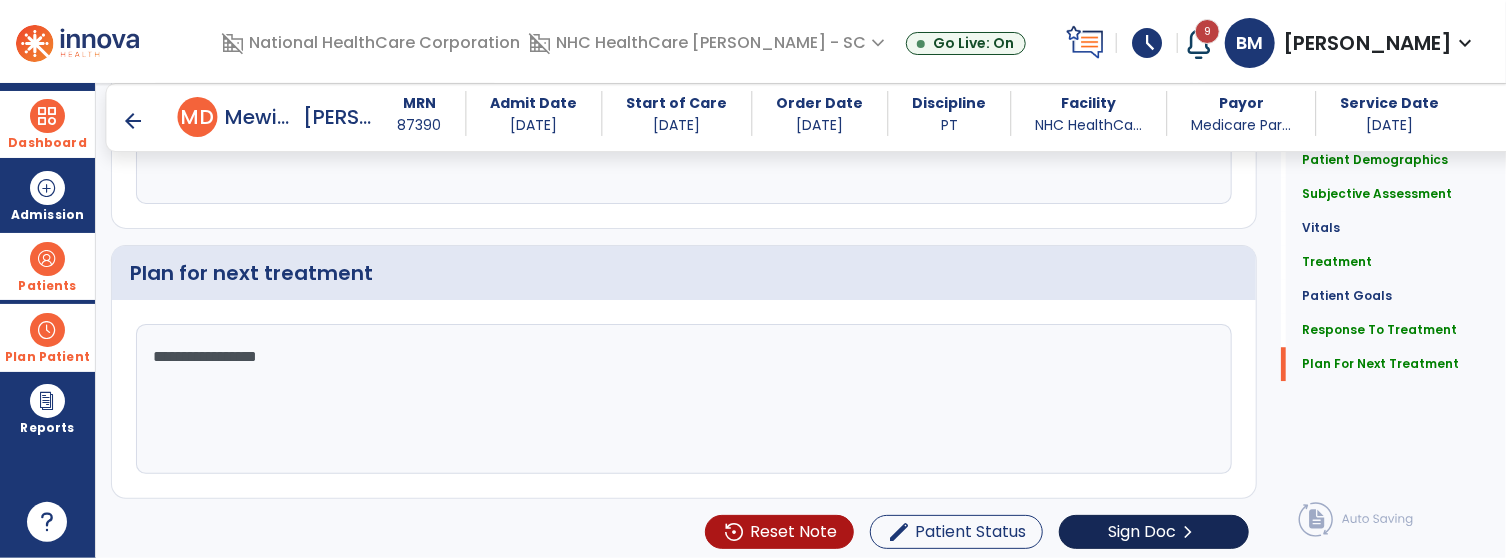 type on "**********" 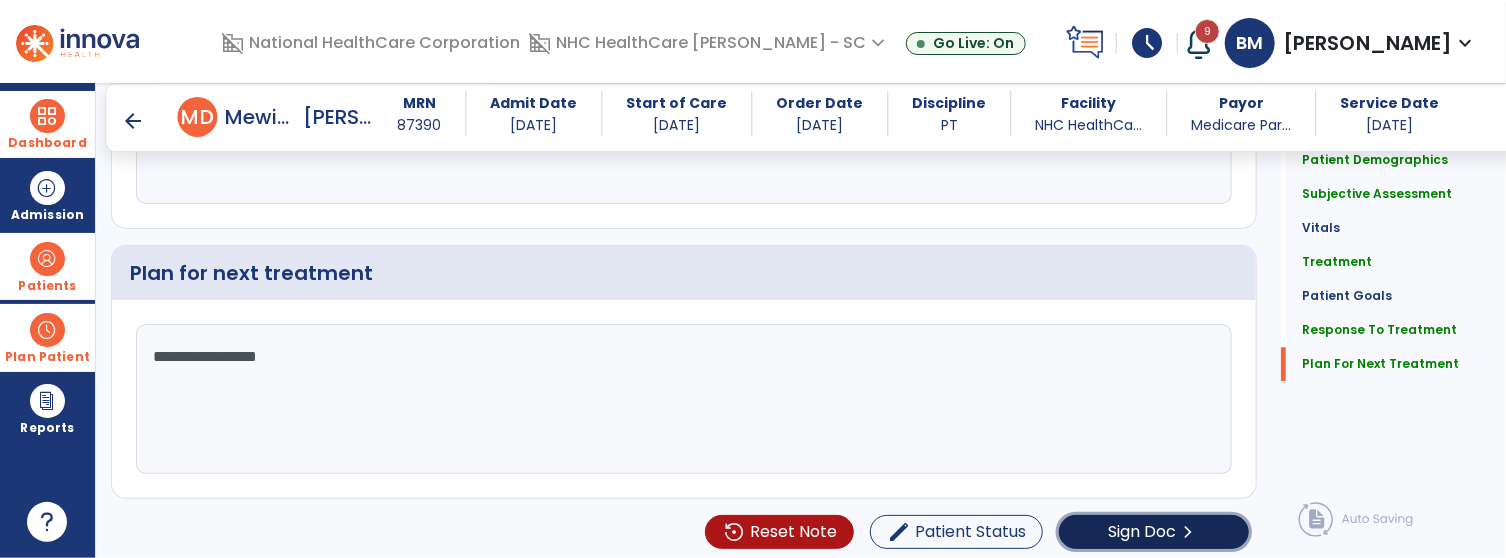 click on "Sign Doc  chevron_right" 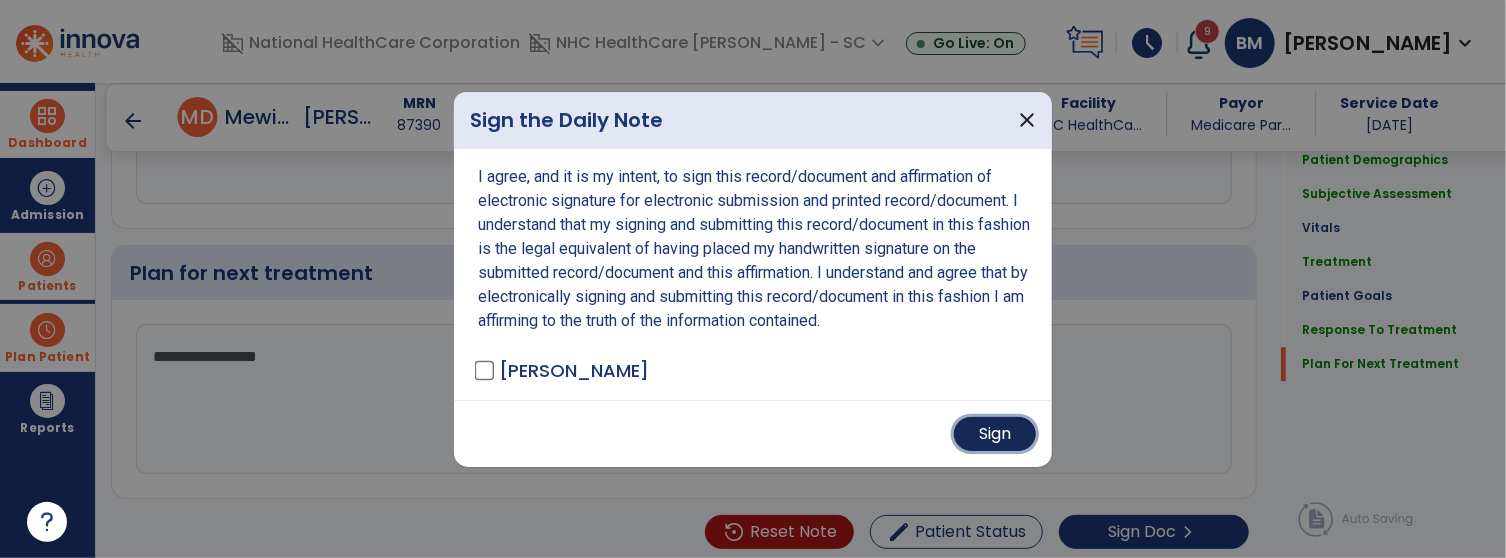 click on "Sign" at bounding box center (995, 434) 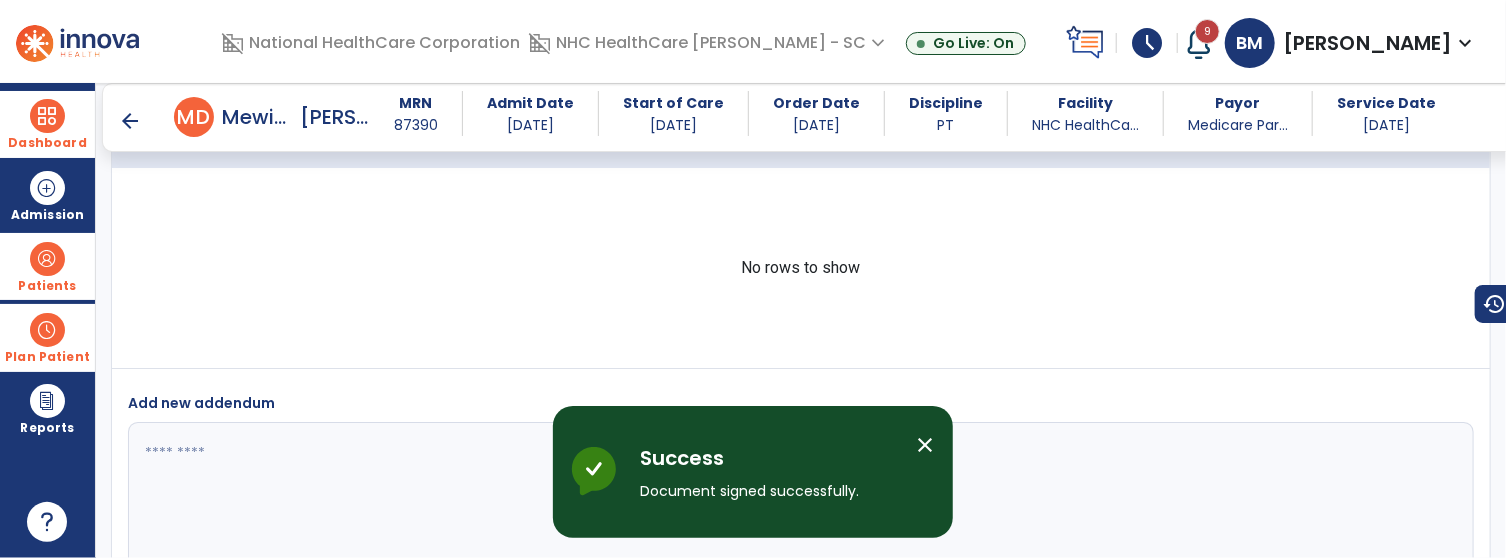 scroll, scrollTop: 3706, scrollLeft: 0, axis: vertical 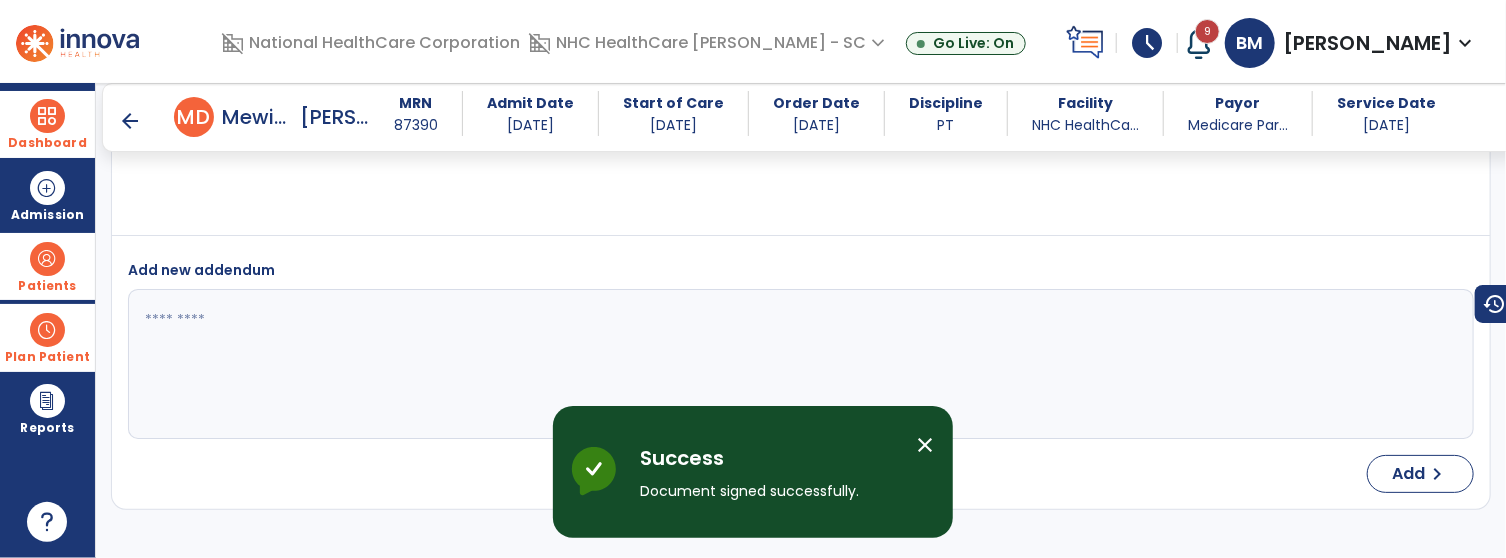 click on "arrow_back" at bounding box center [130, 121] 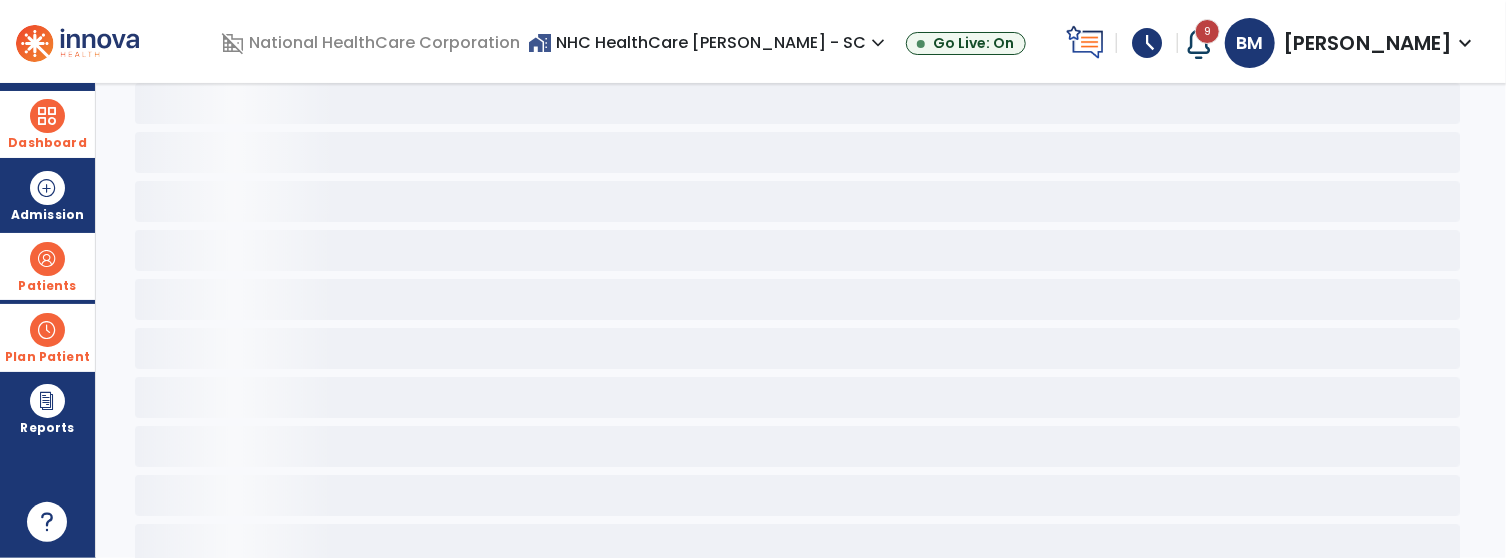 scroll, scrollTop: 81, scrollLeft: 0, axis: vertical 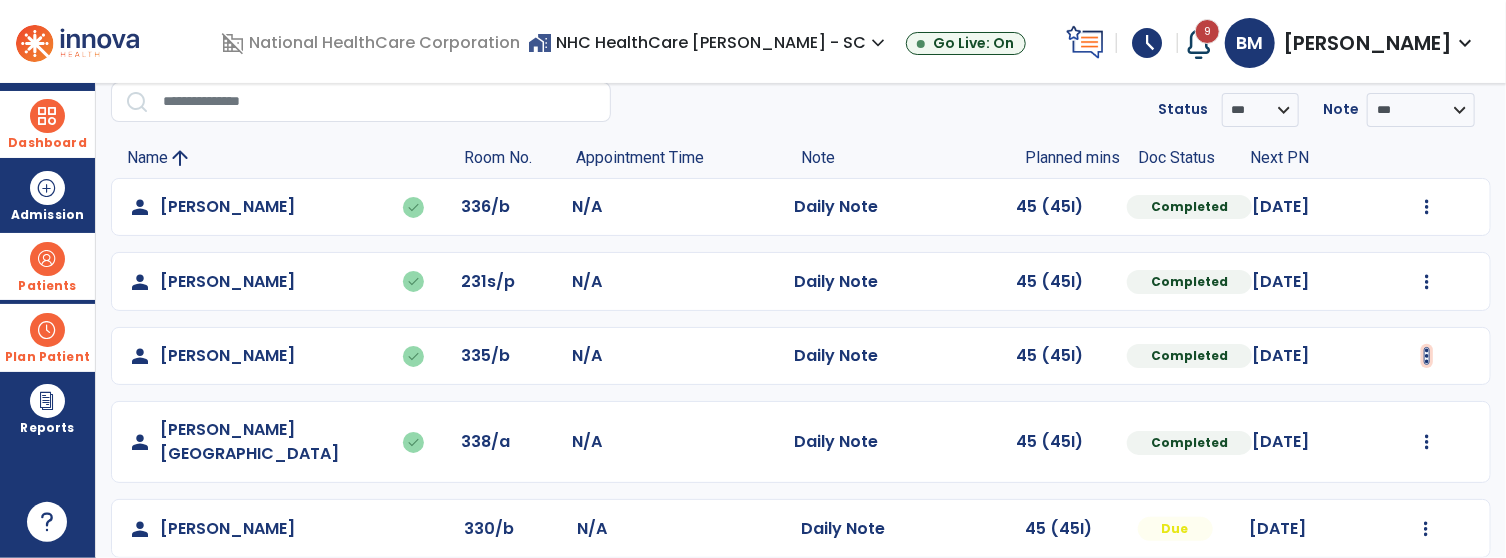 click at bounding box center (1427, 207) 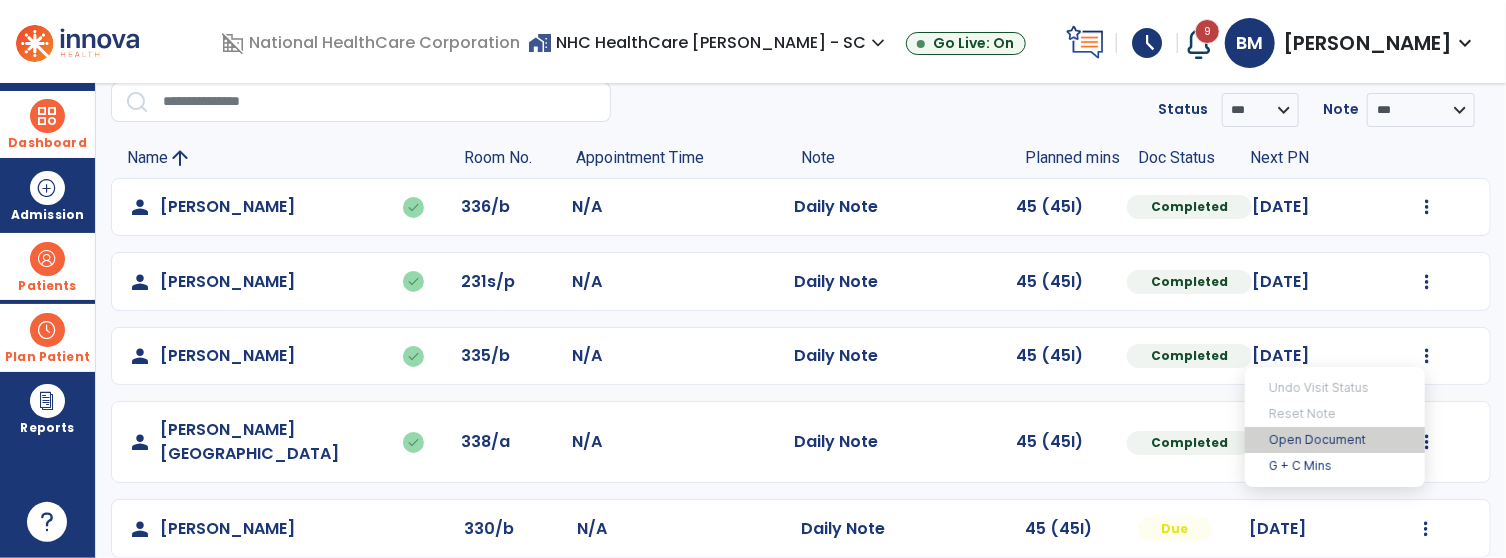 click on "Open Document" at bounding box center [1335, 440] 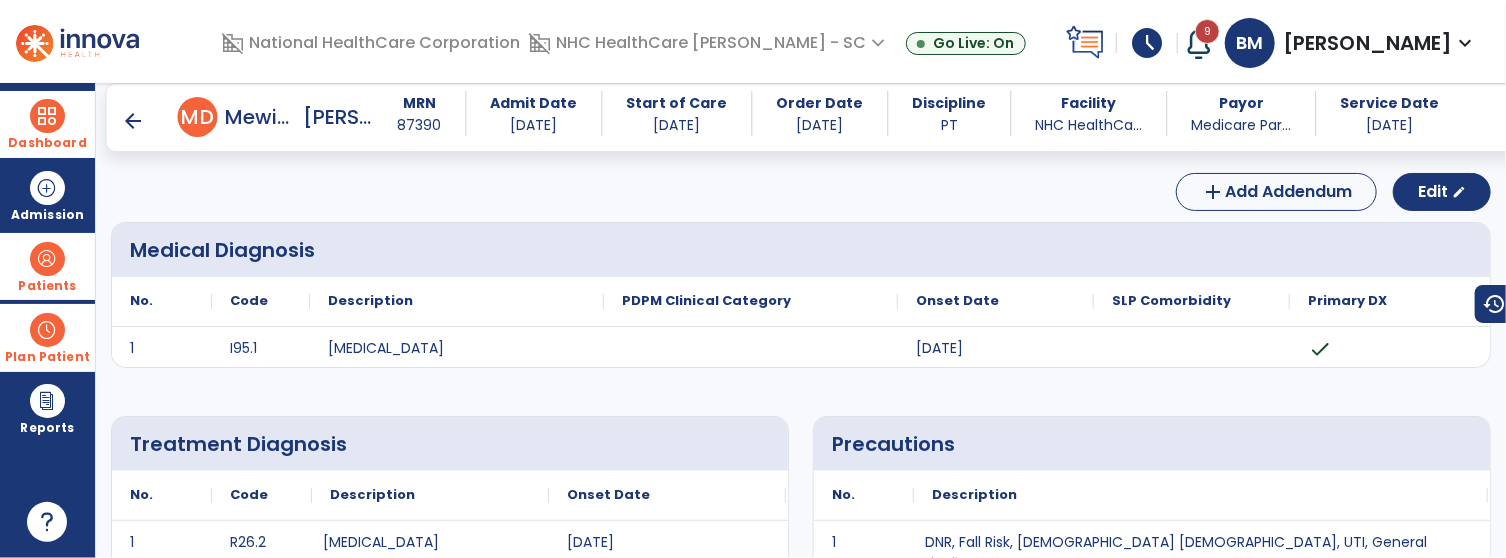 scroll, scrollTop: 0, scrollLeft: 0, axis: both 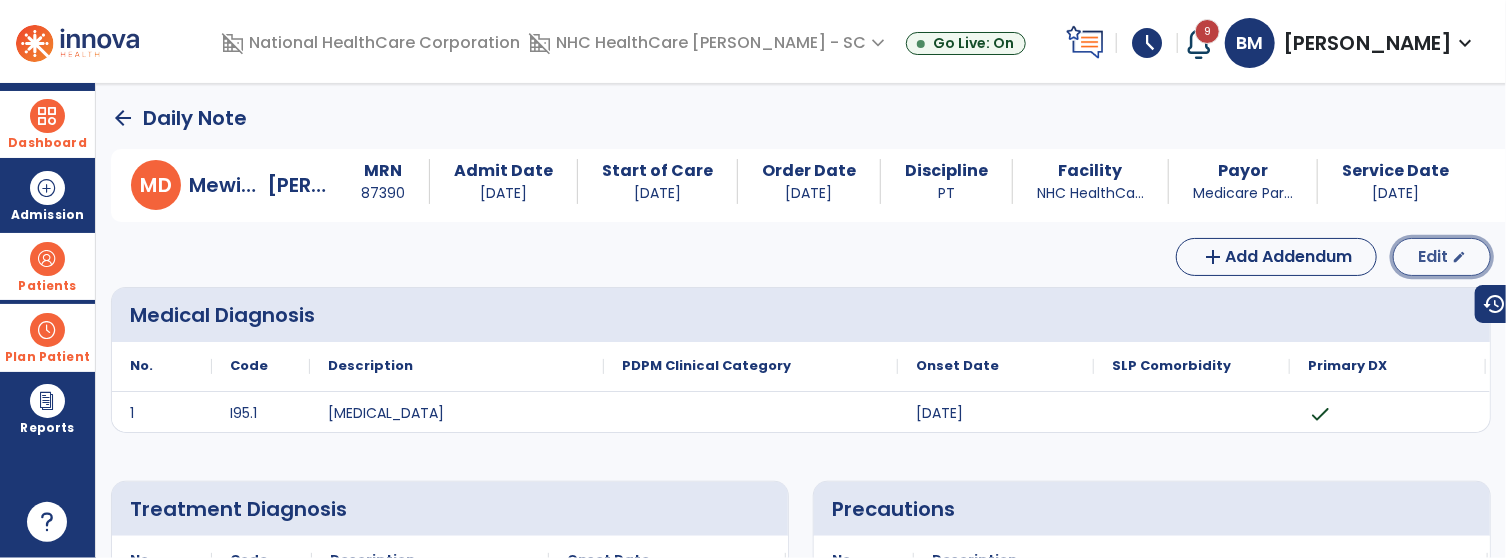 click on "Edit" 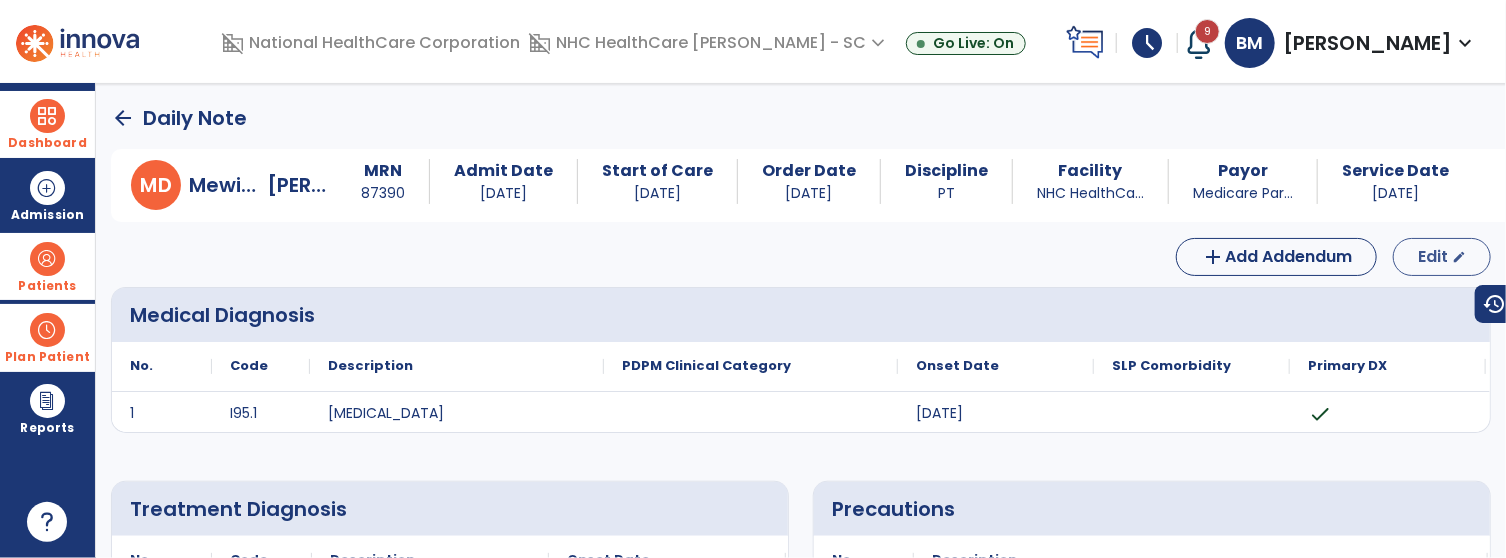 select on "*" 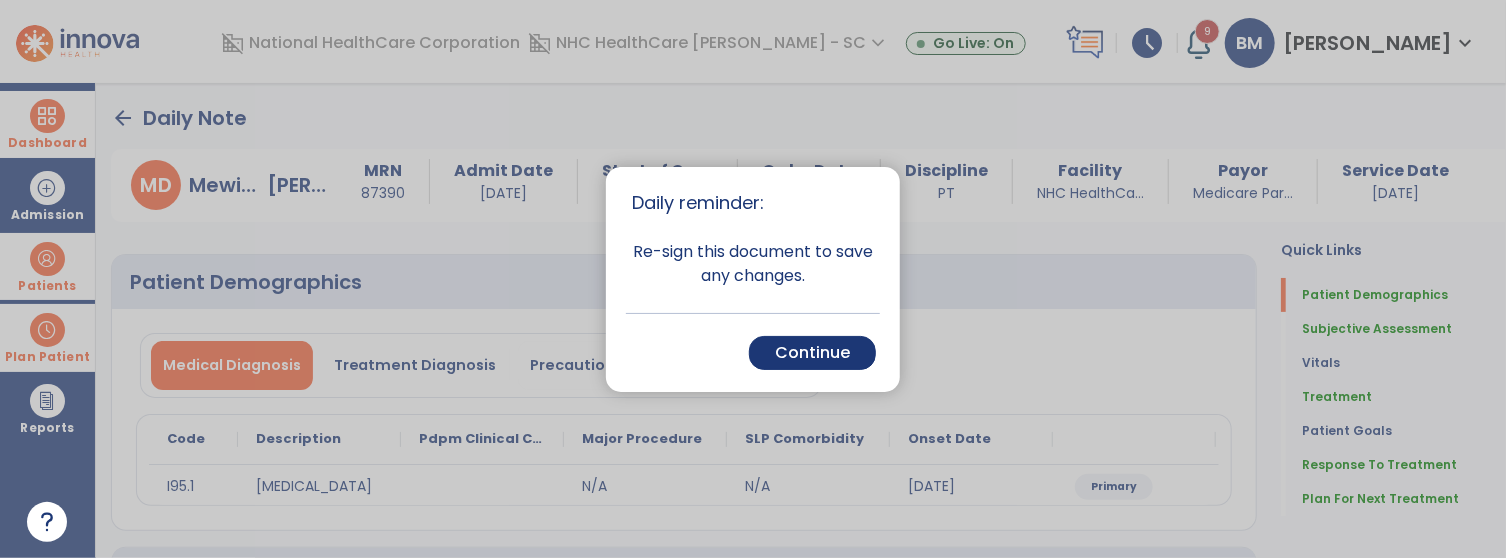 click on "Continue" at bounding box center (812, 353) 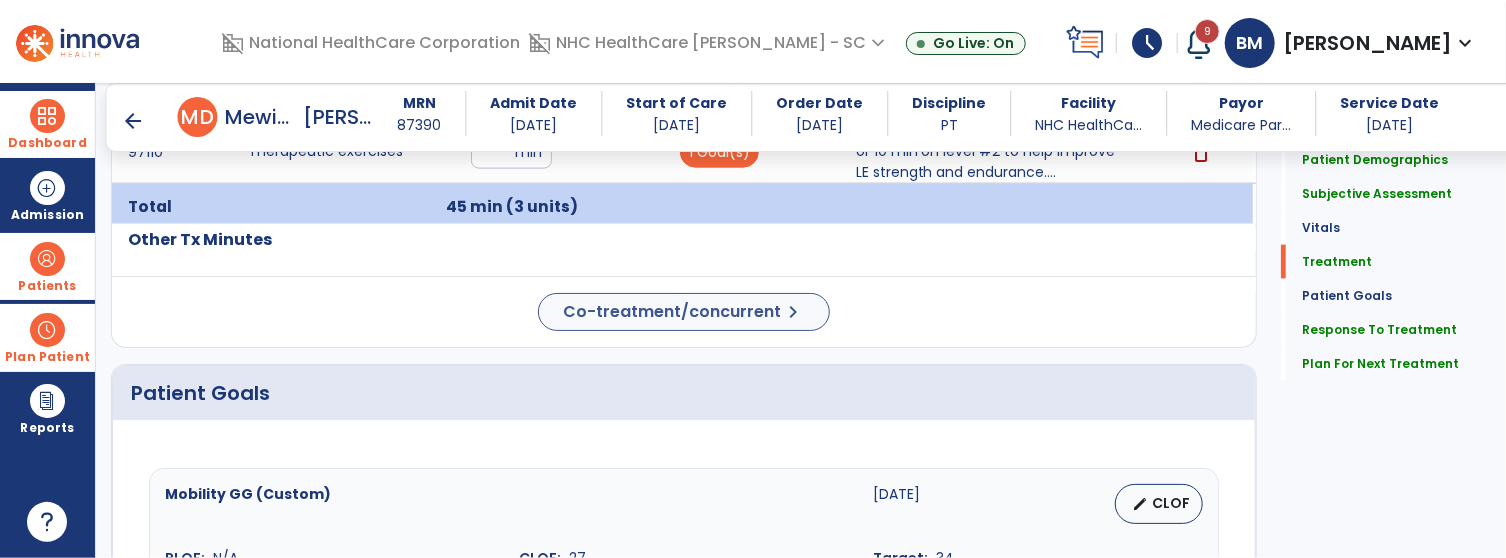 scroll, scrollTop: 1300, scrollLeft: 0, axis: vertical 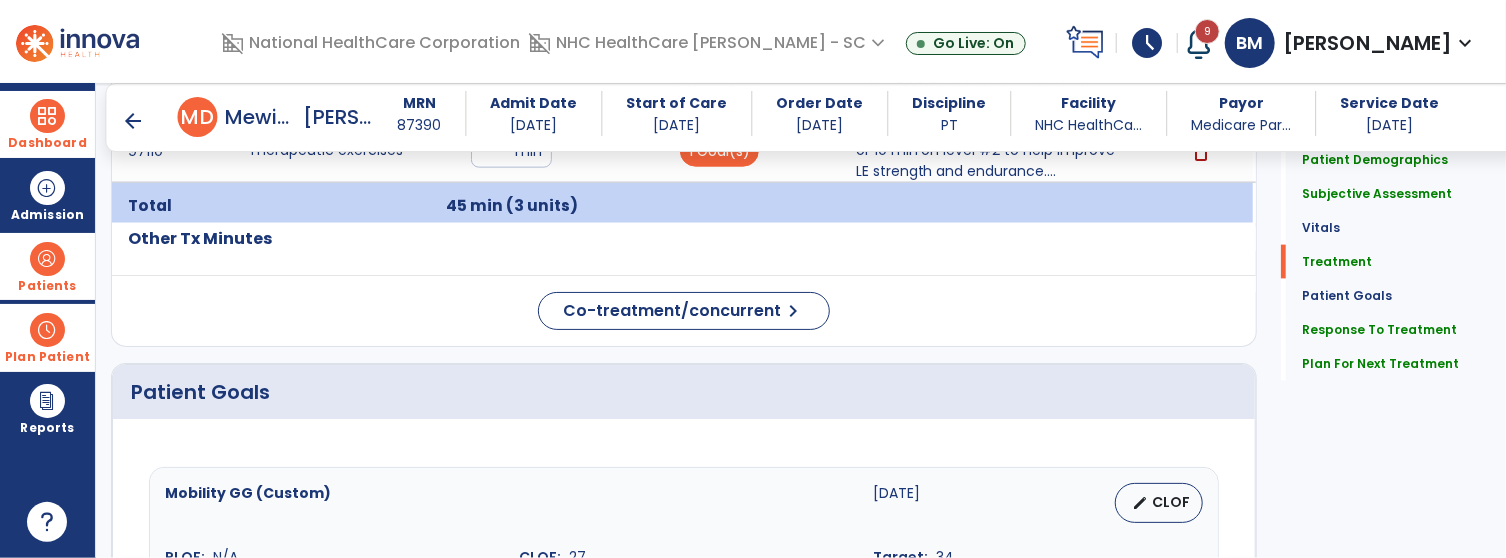 click on "Treatment Telehealth Visit  Previous Tx Plan   add
Code
Description
Time" 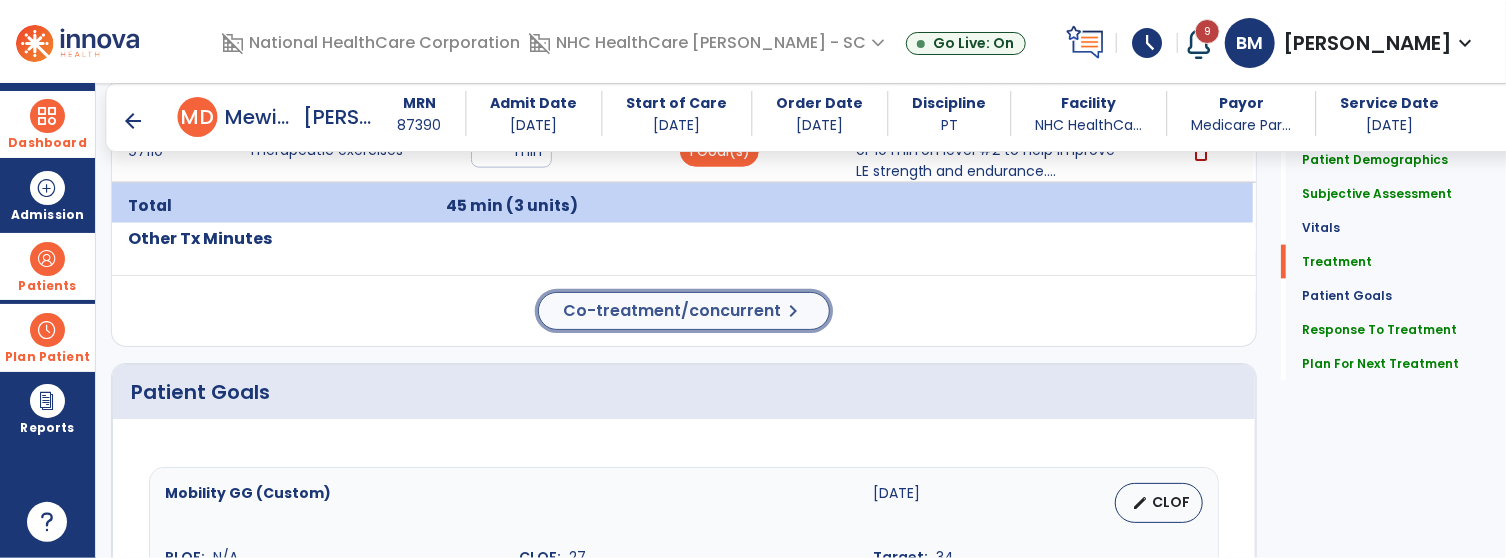 click on "Co-treatment/concurrent" 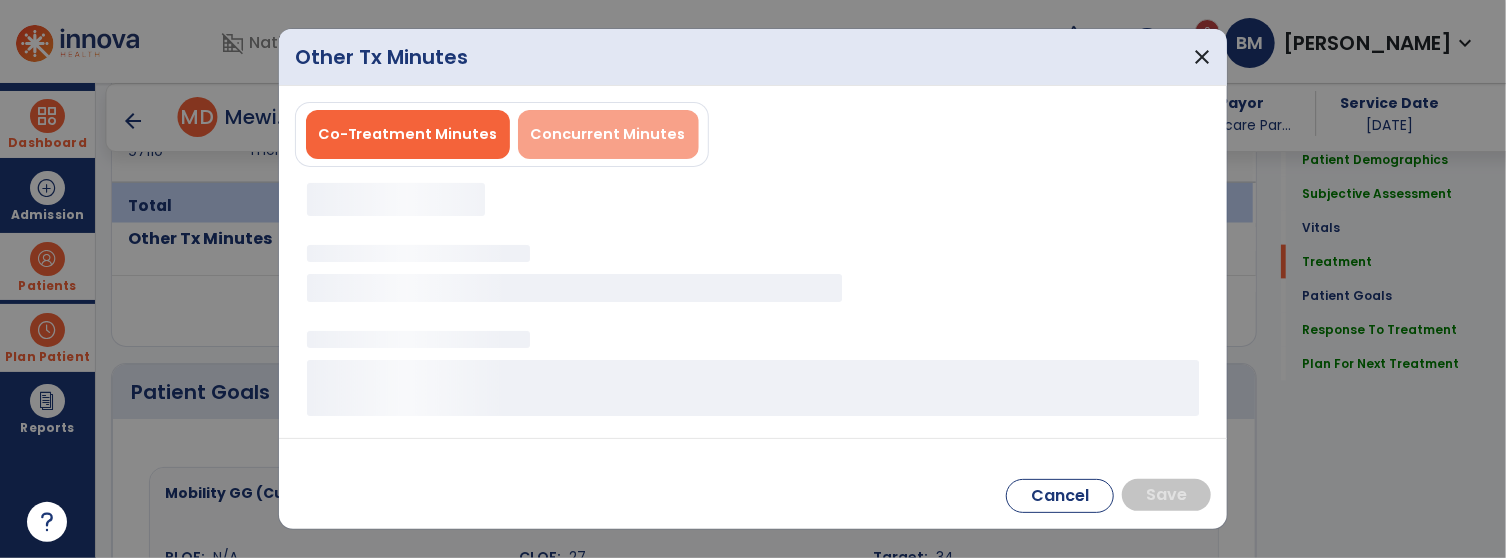 click on "Concurrent Minutes" at bounding box center [608, 134] 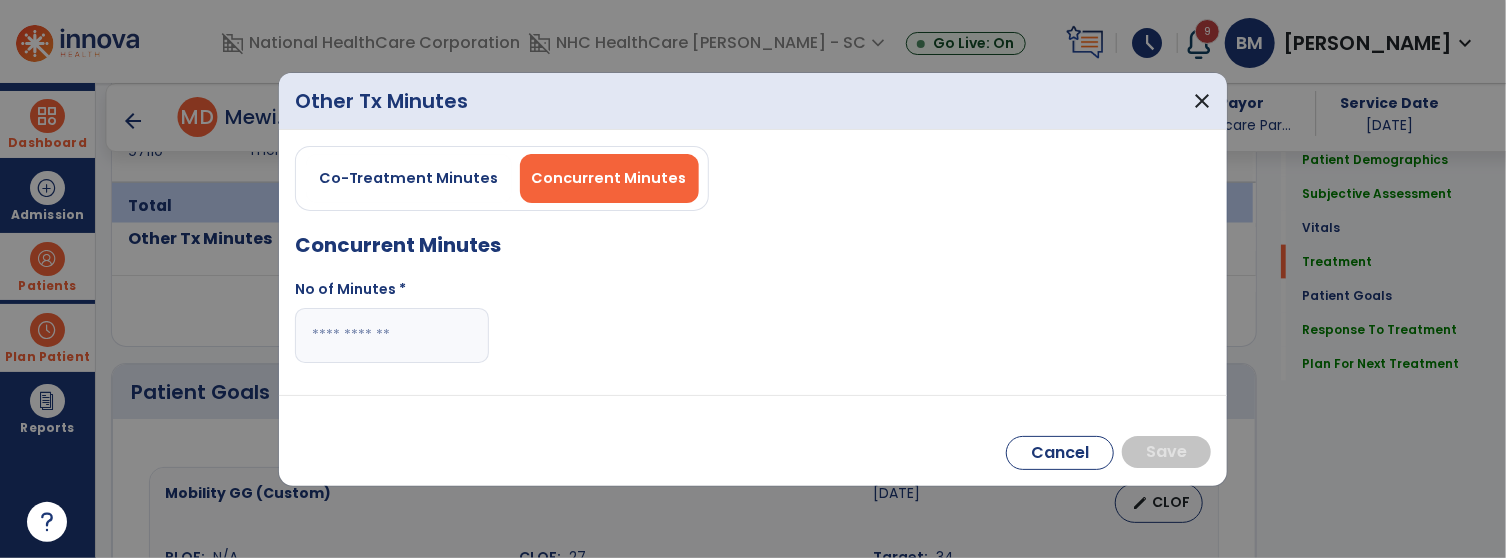 click at bounding box center [392, 335] 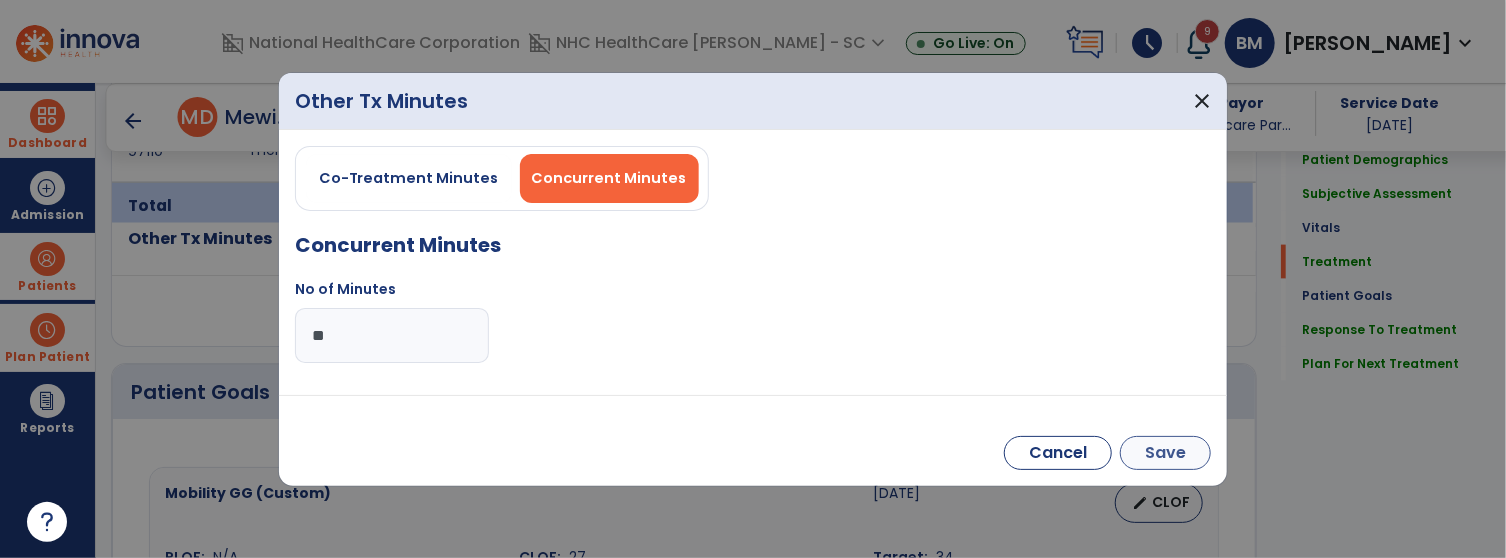 type on "**" 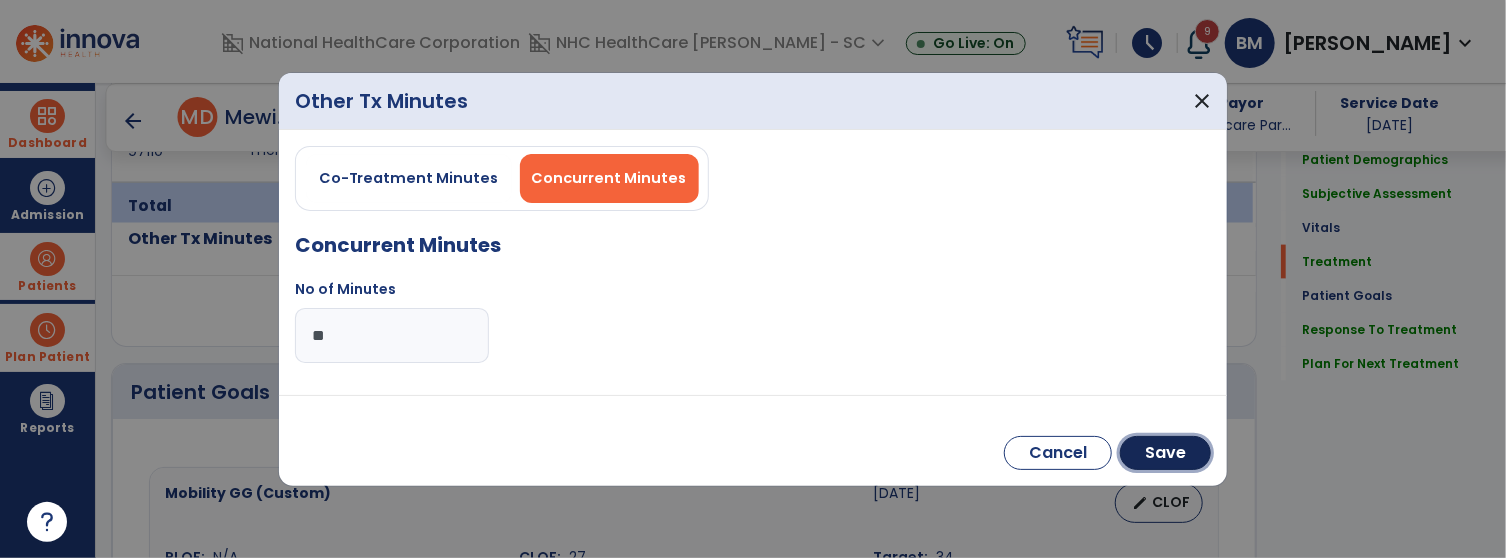 click on "Save" at bounding box center [1165, 453] 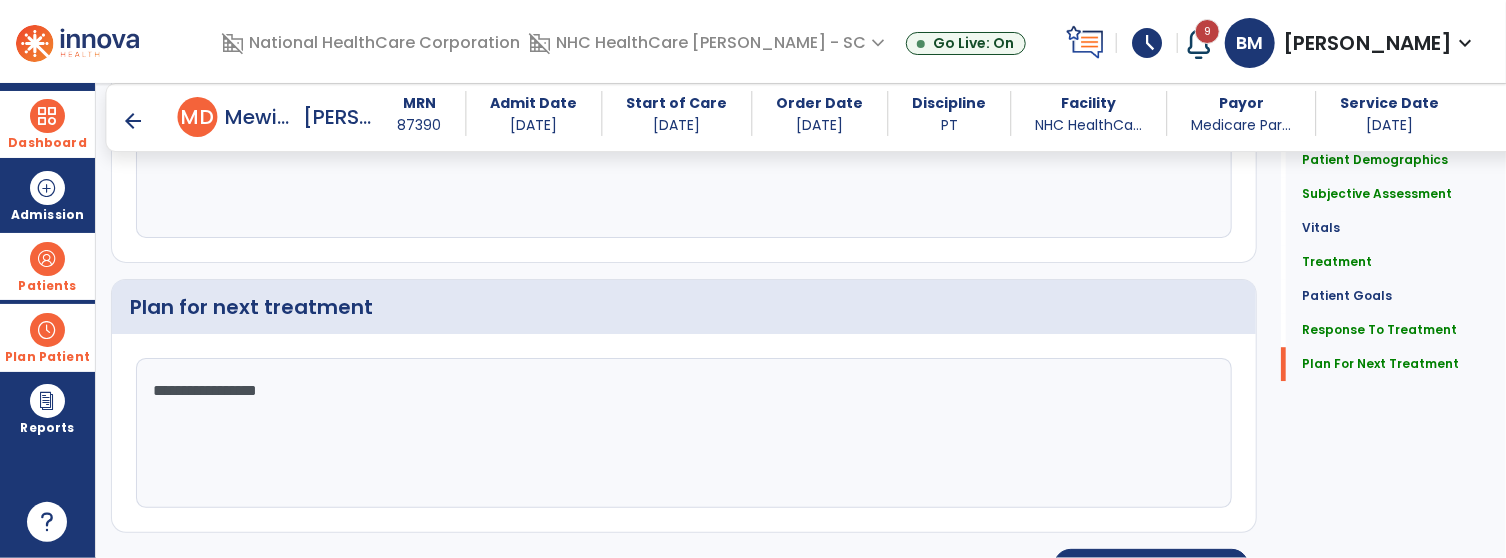 scroll, scrollTop: 2742, scrollLeft: 0, axis: vertical 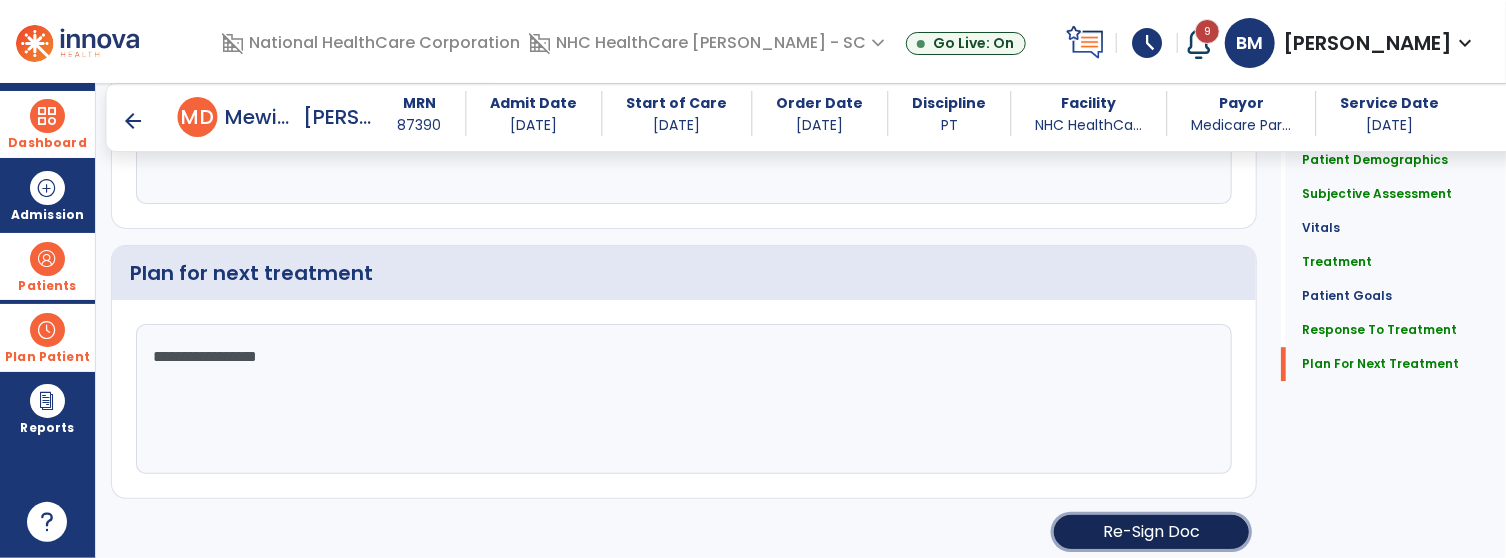 click on "Re-Sign Doc" 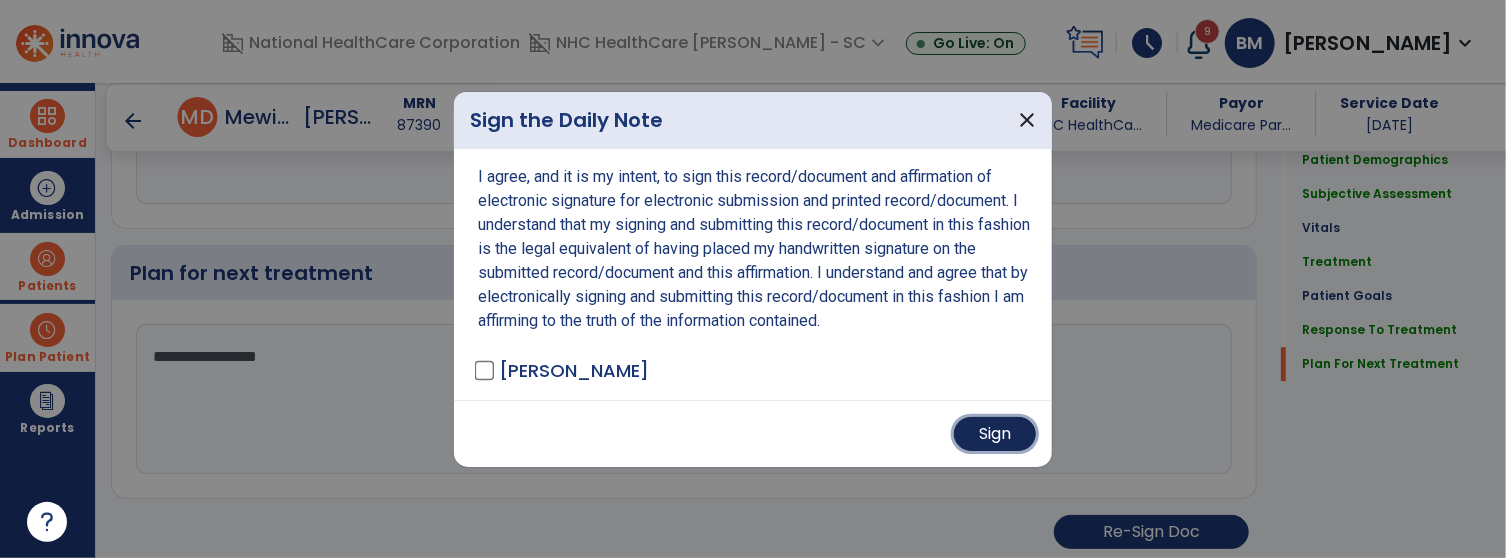 click on "Sign" at bounding box center [995, 434] 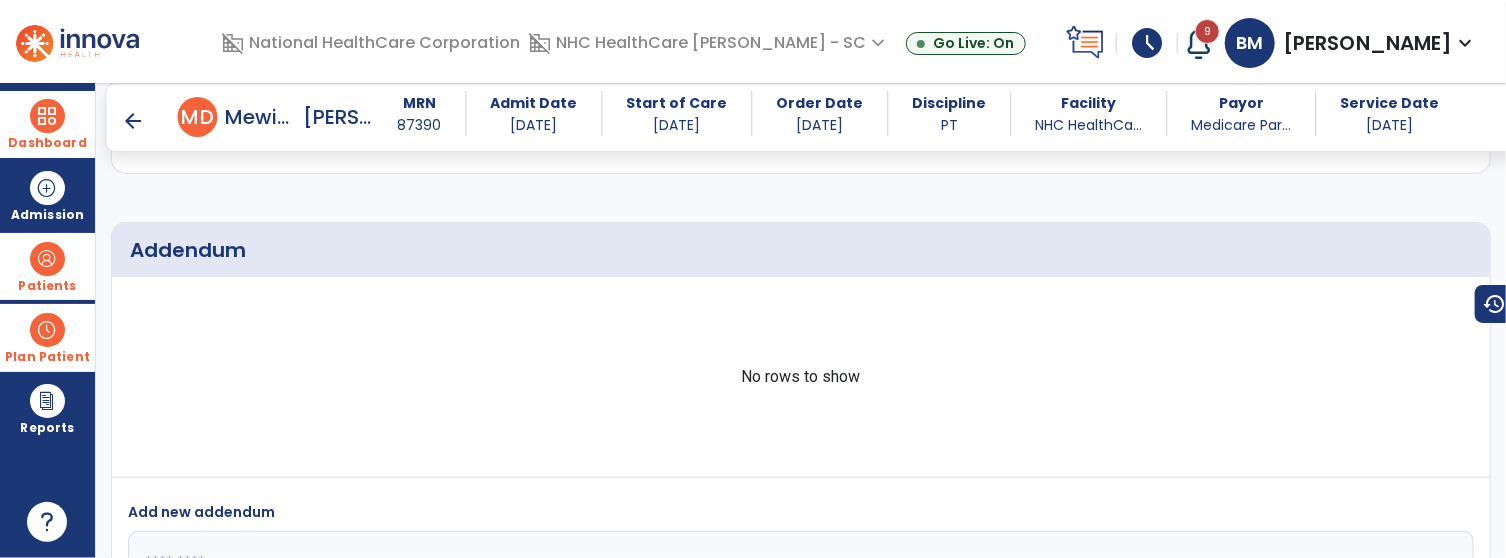 scroll, scrollTop: 3596, scrollLeft: 0, axis: vertical 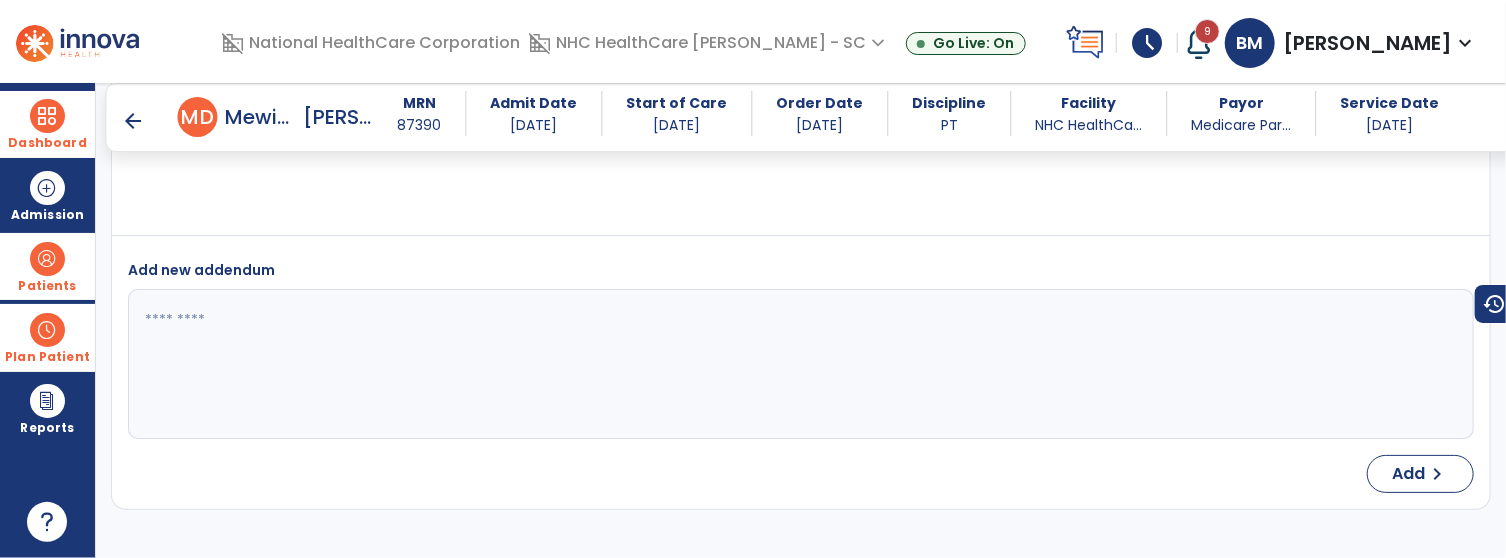 click on "arrow_back" at bounding box center [134, 121] 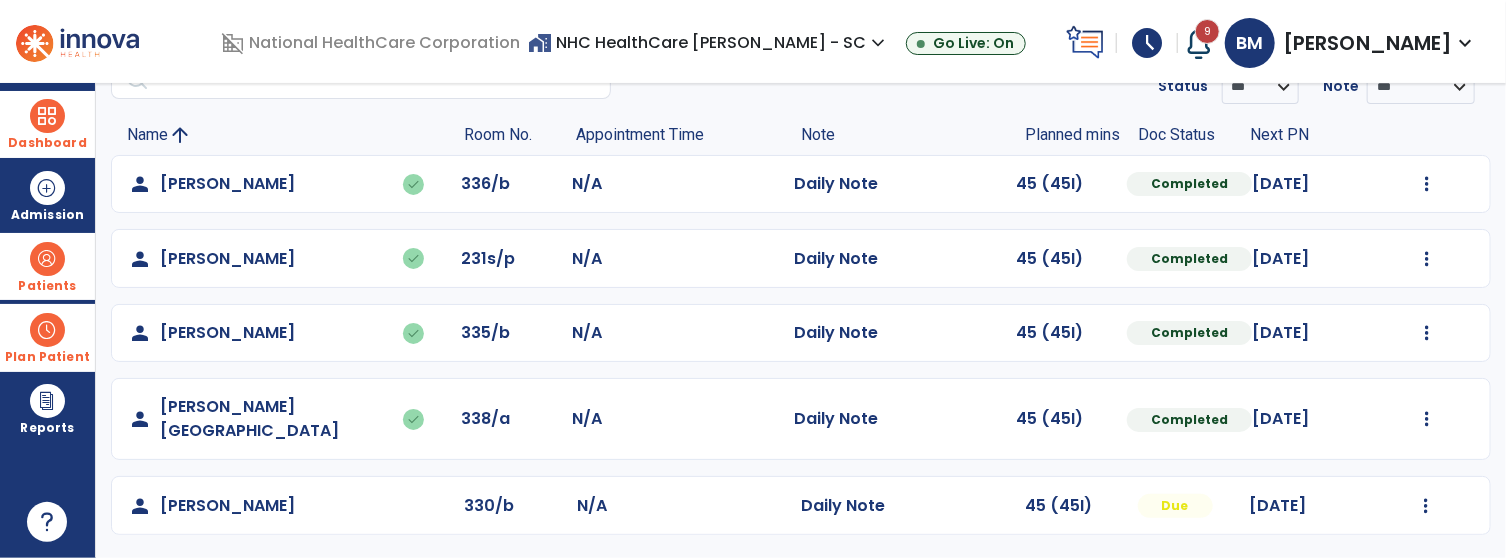 scroll, scrollTop: 81, scrollLeft: 0, axis: vertical 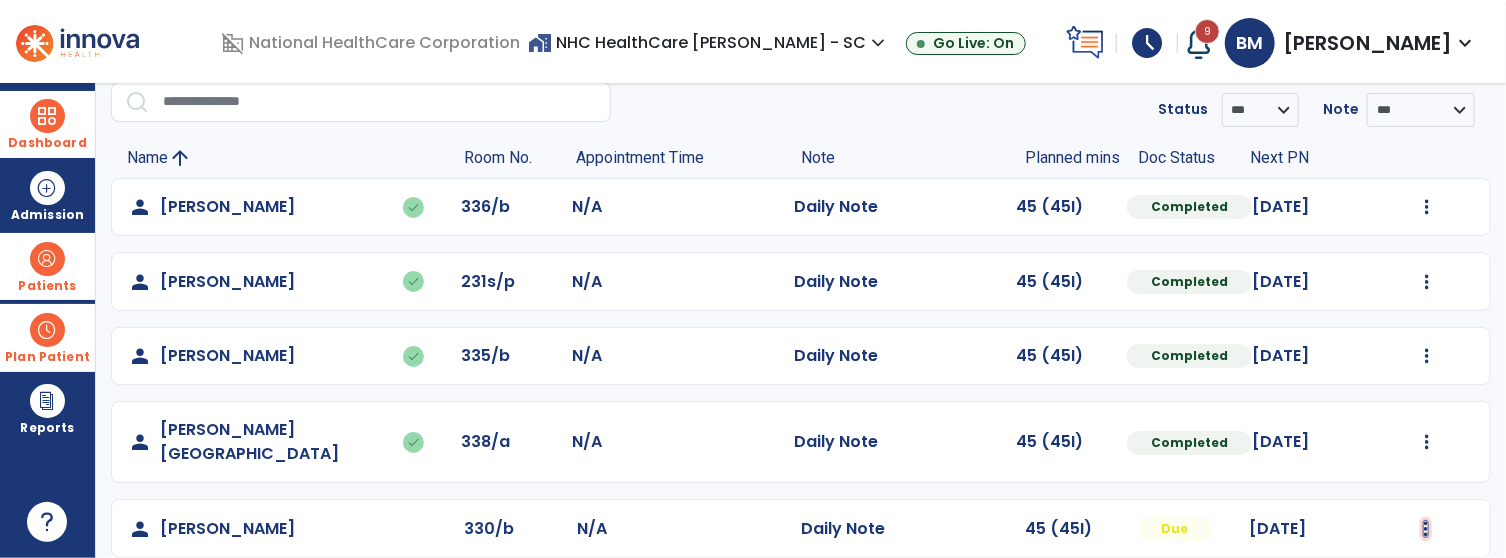 click at bounding box center [1427, 207] 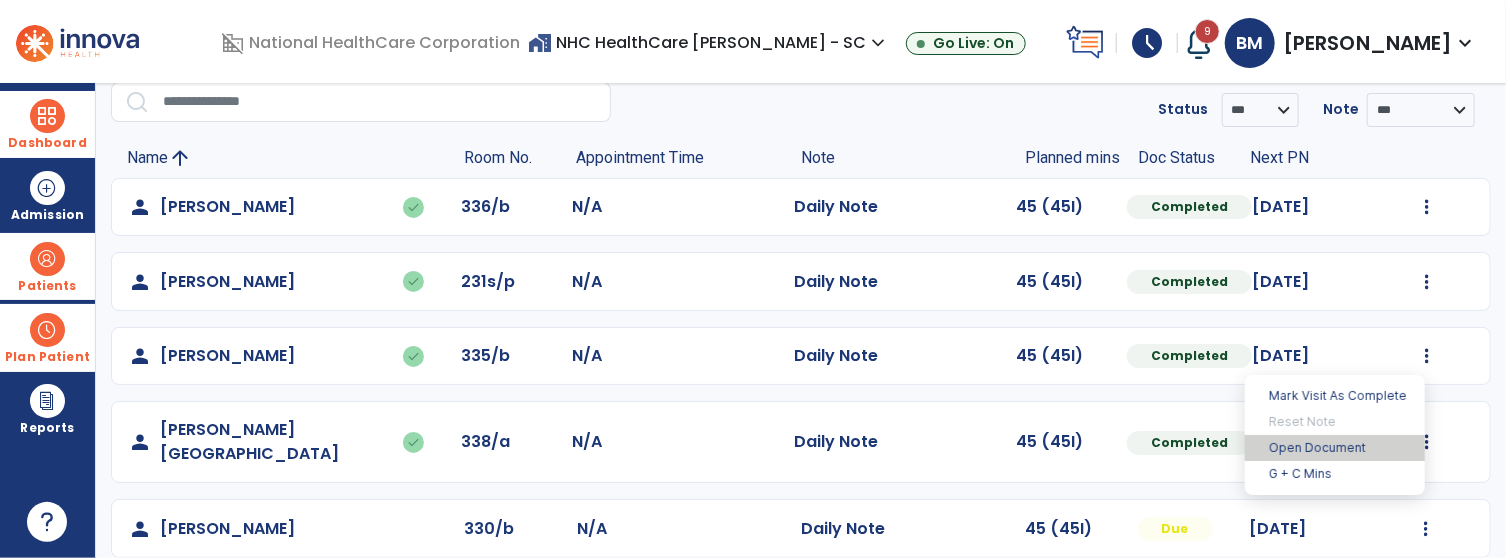 click on "Open Document" at bounding box center [1335, 448] 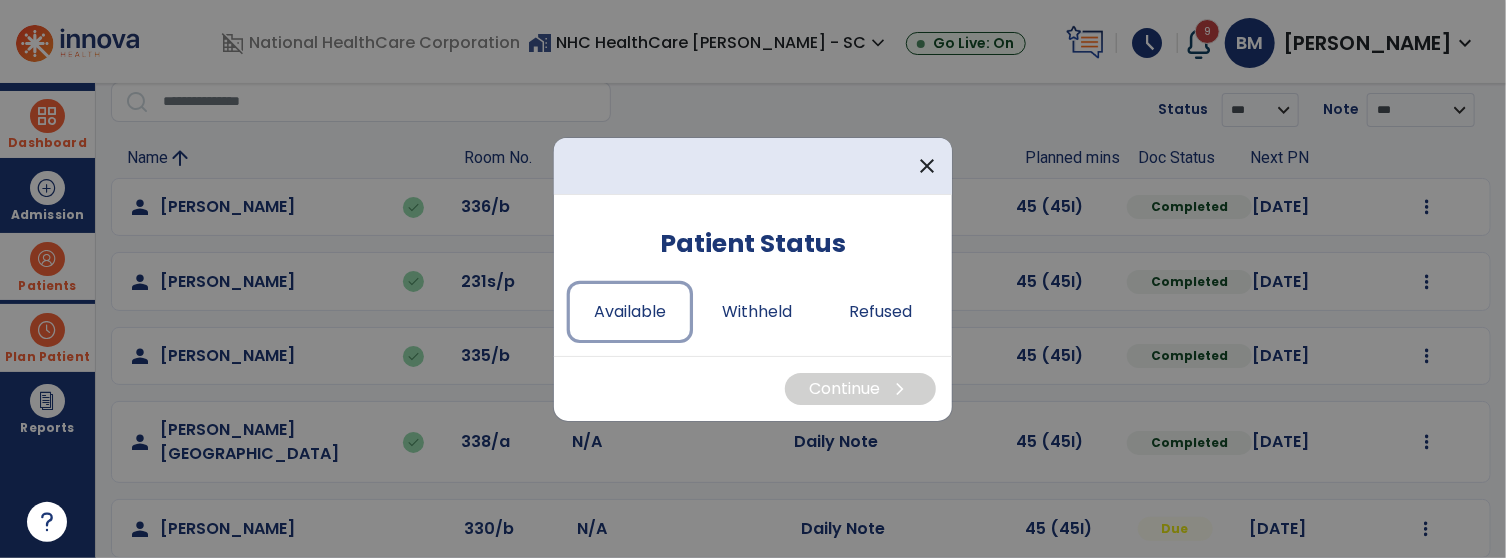 drag, startPoint x: 644, startPoint y: 319, endPoint x: 789, endPoint y: 383, distance: 158.49606 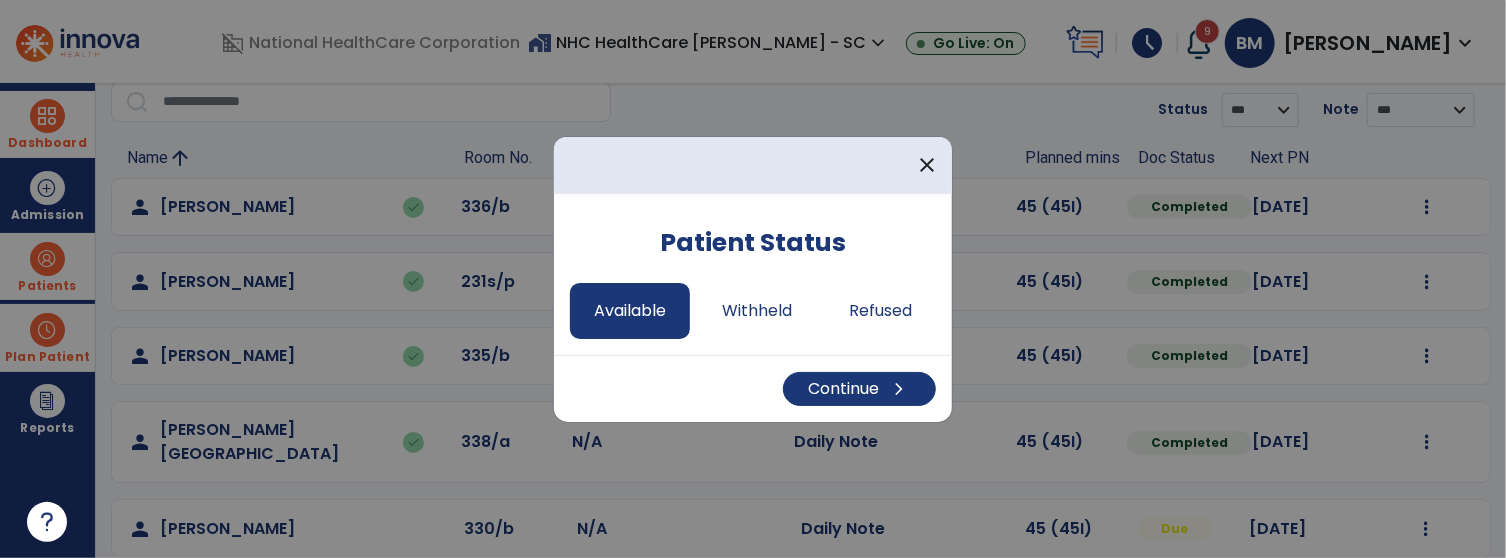 click on "Continue   chevron_right" at bounding box center [753, 388] 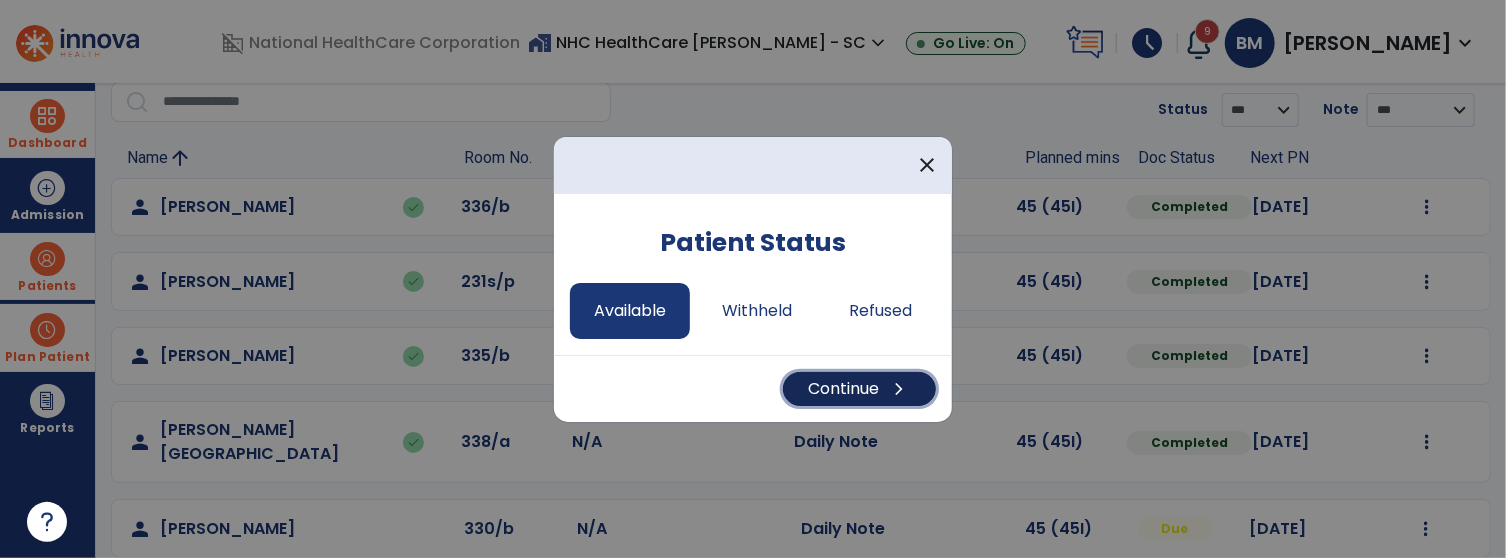 click on "Continue   chevron_right" at bounding box center [859, 389] 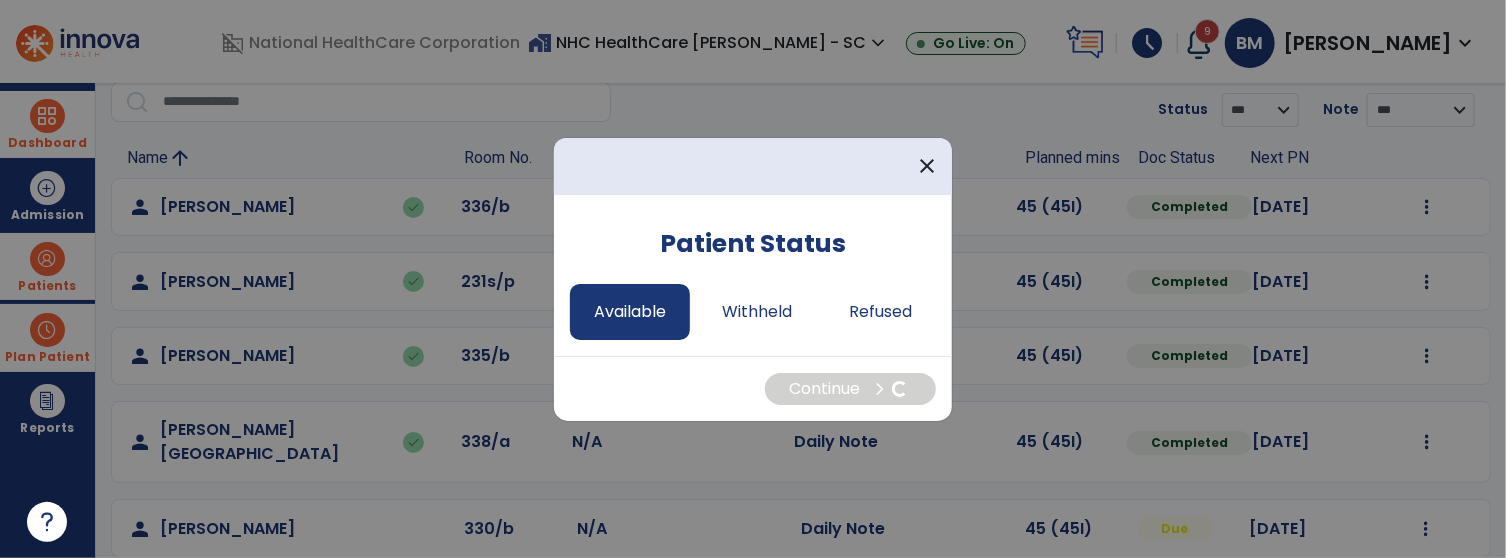 select on "*" 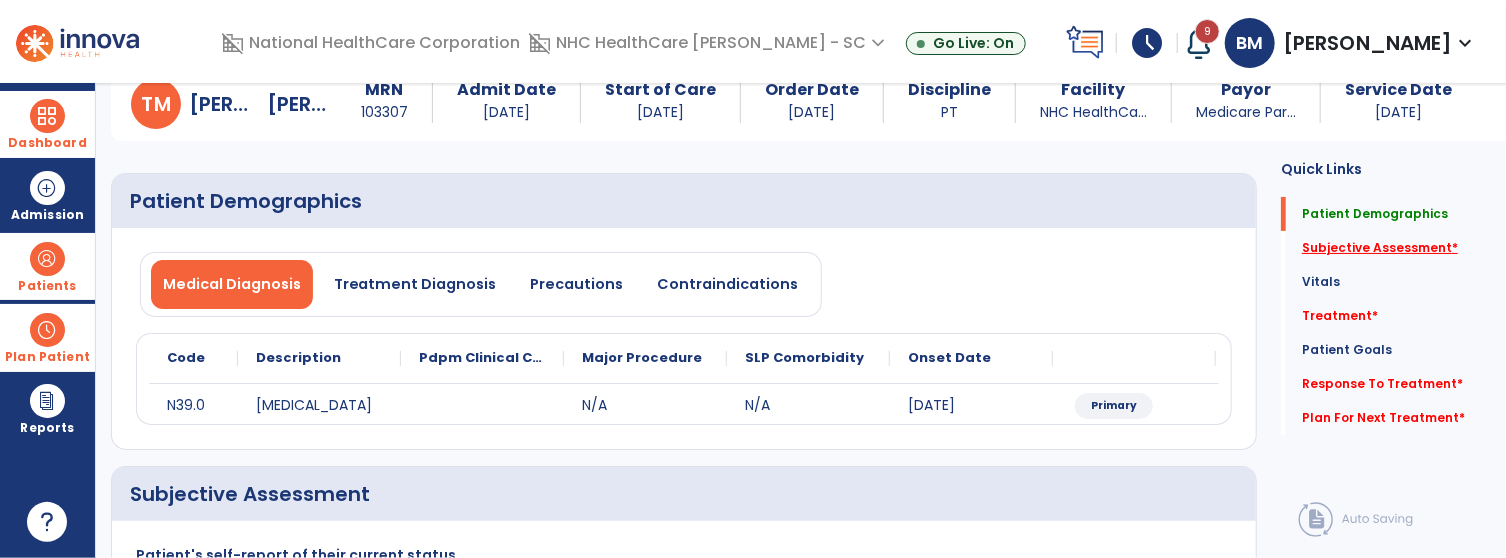 click on "Subjective Assessment   *" 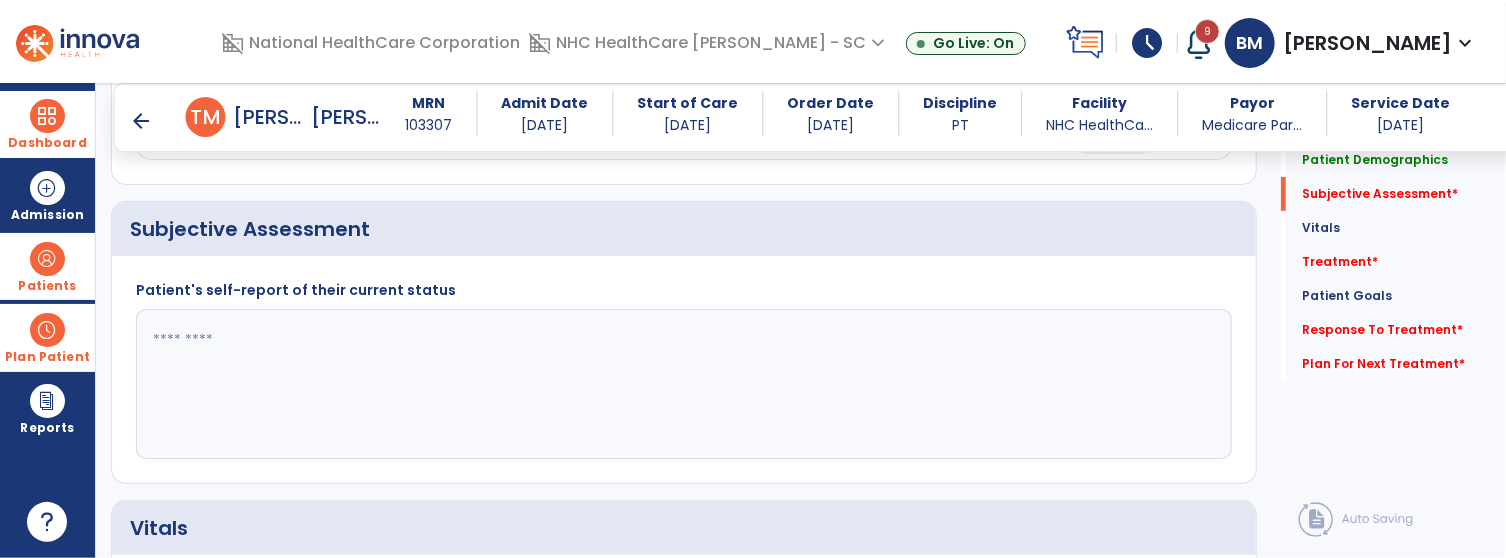 scroll, scrollTop: 366, scrollLeft: 0, axis: vertical 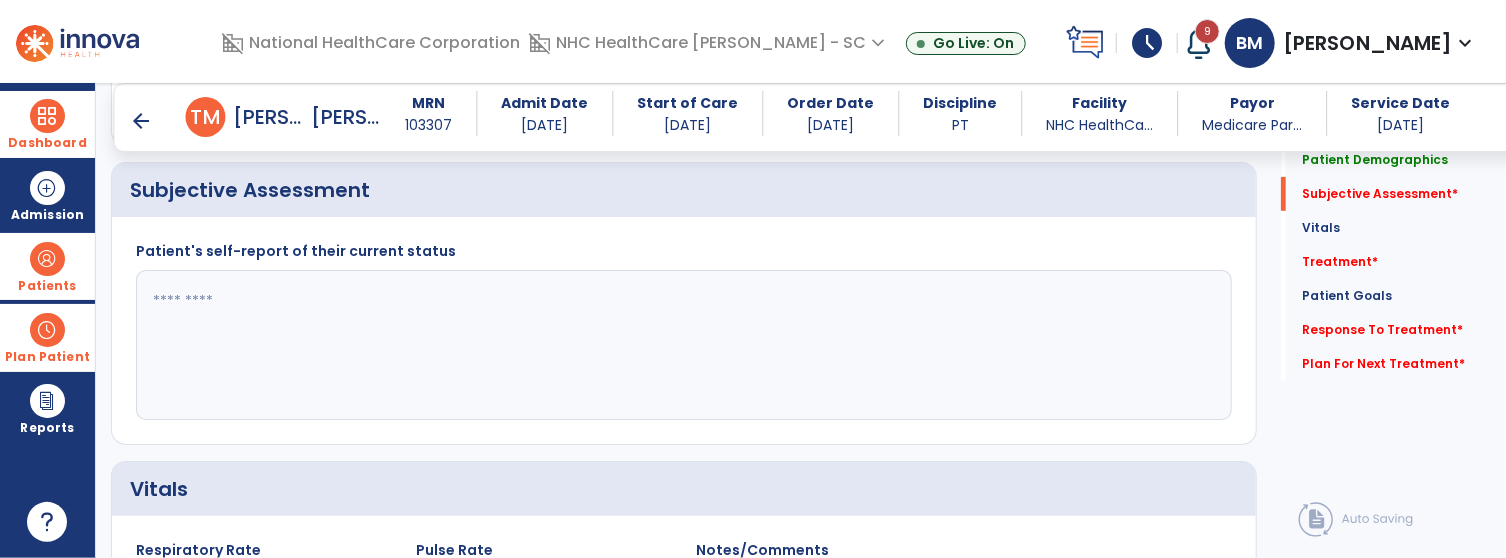 click 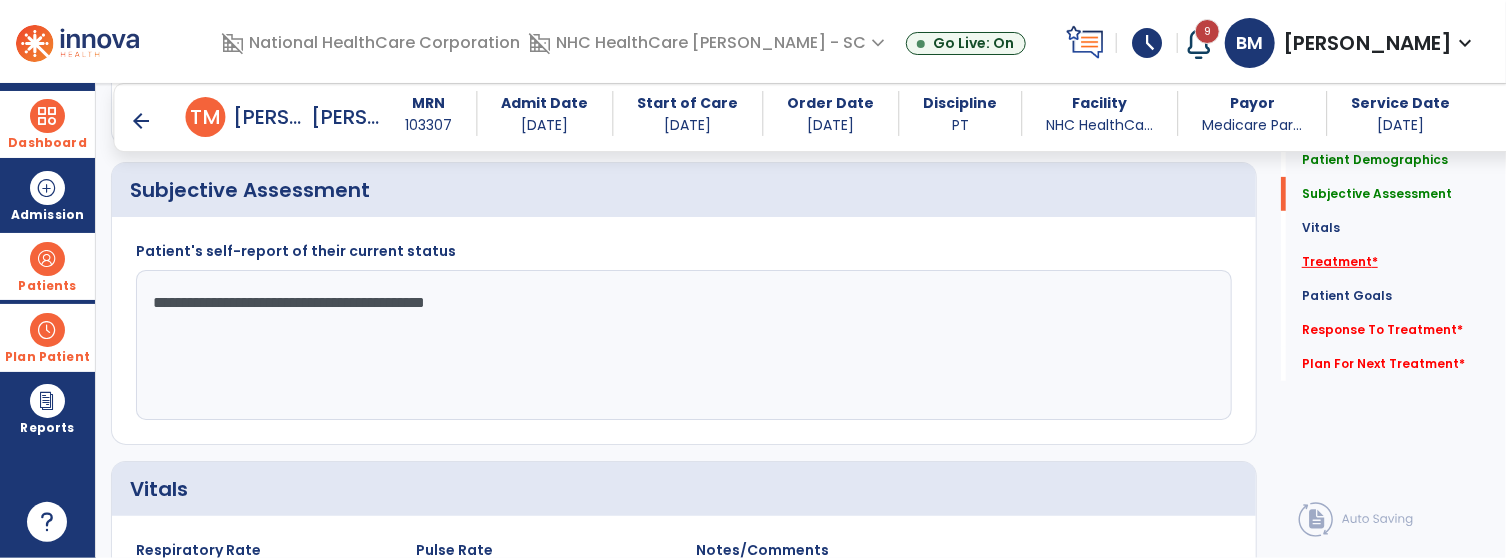 type on "**********" 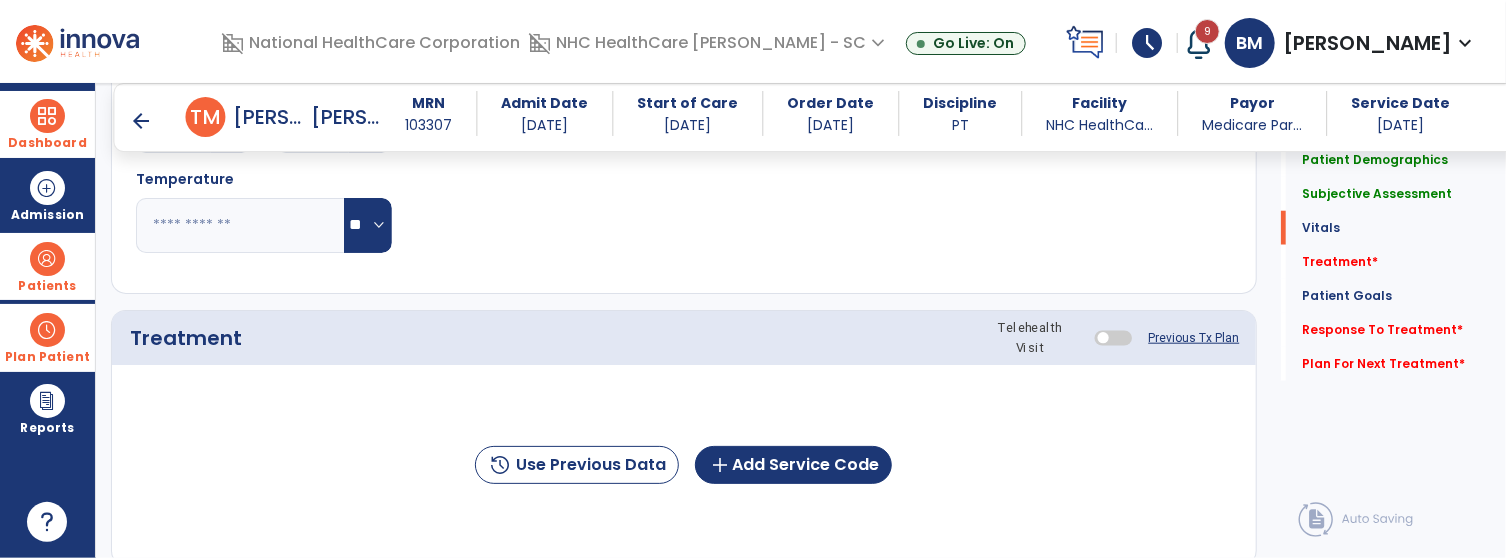 scroll, scrollTop: 1055, scrollLeft: 0, axis: vertical 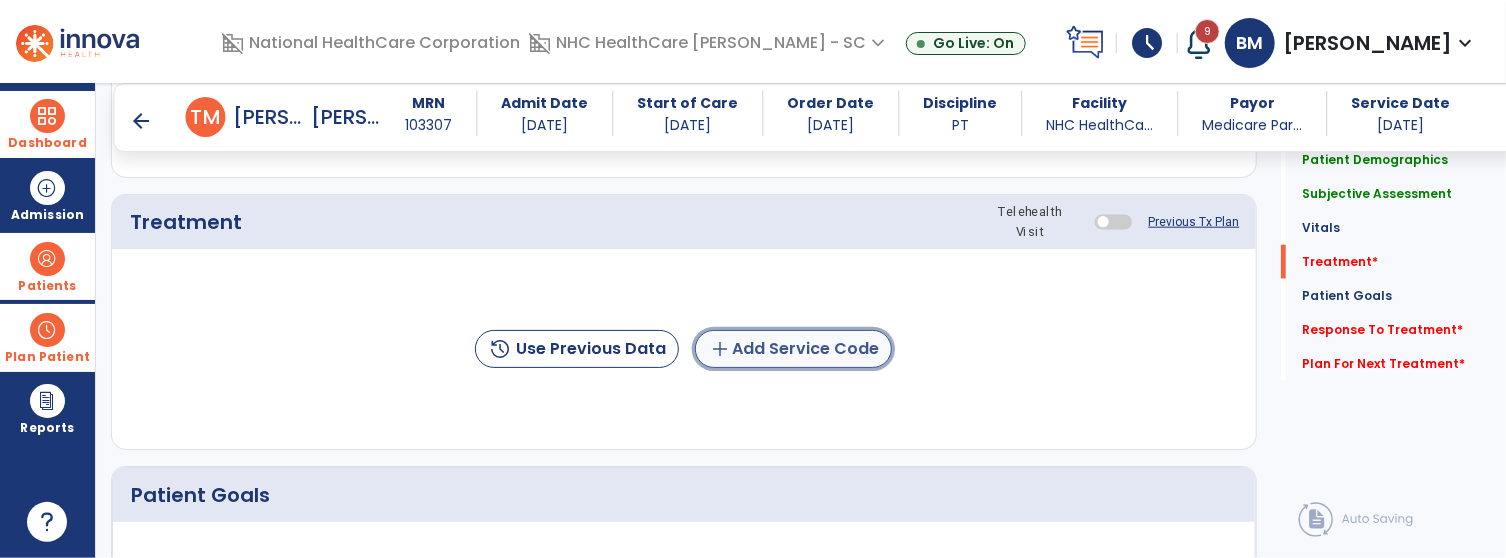 click on "add  Add Service Code" 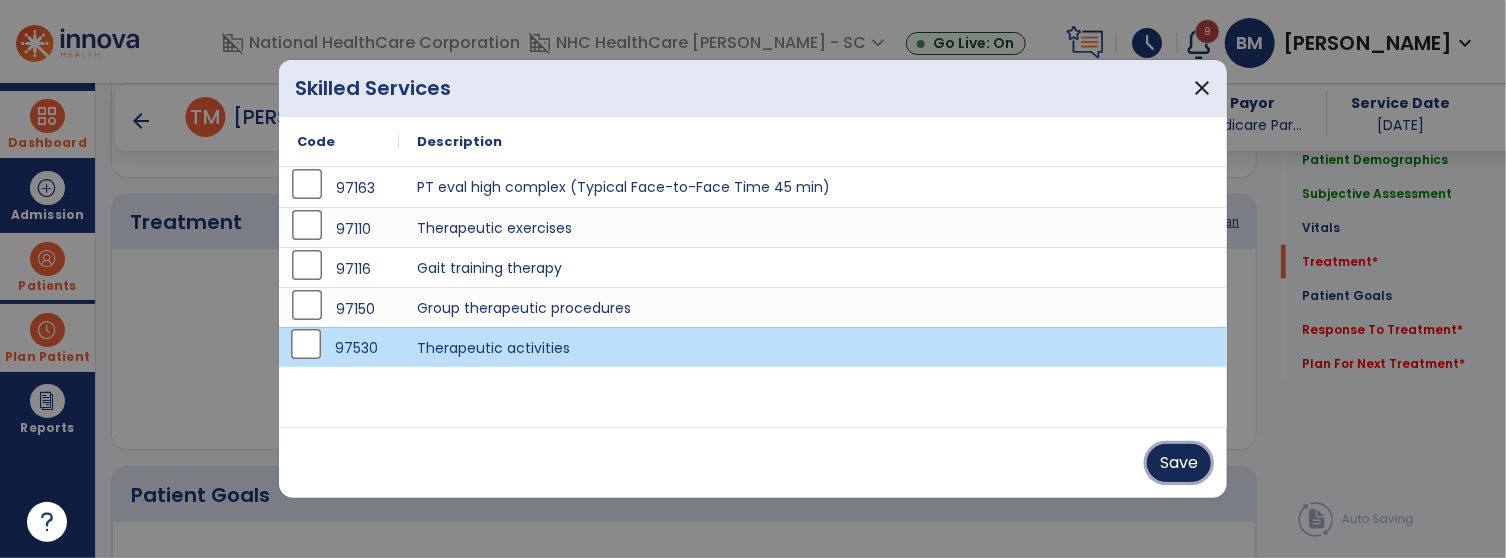 click on "Save" at bounding box center [1179, 463] 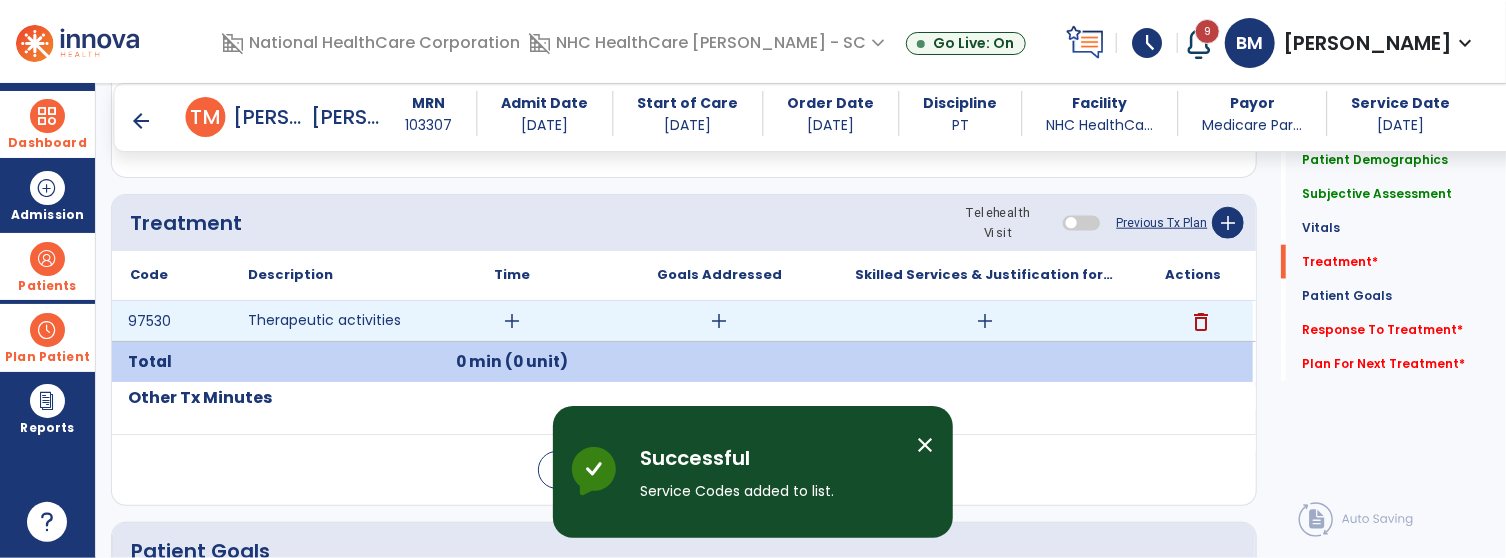 click on "add" at bounding box center [512, 321] 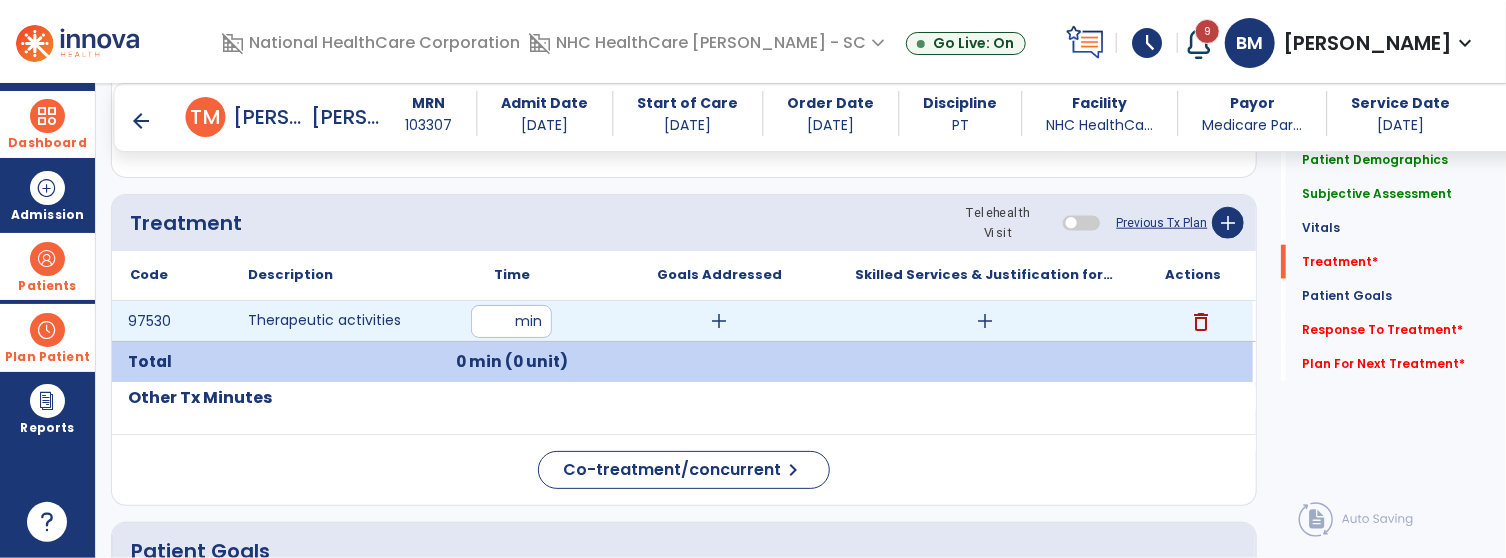 type on "**" 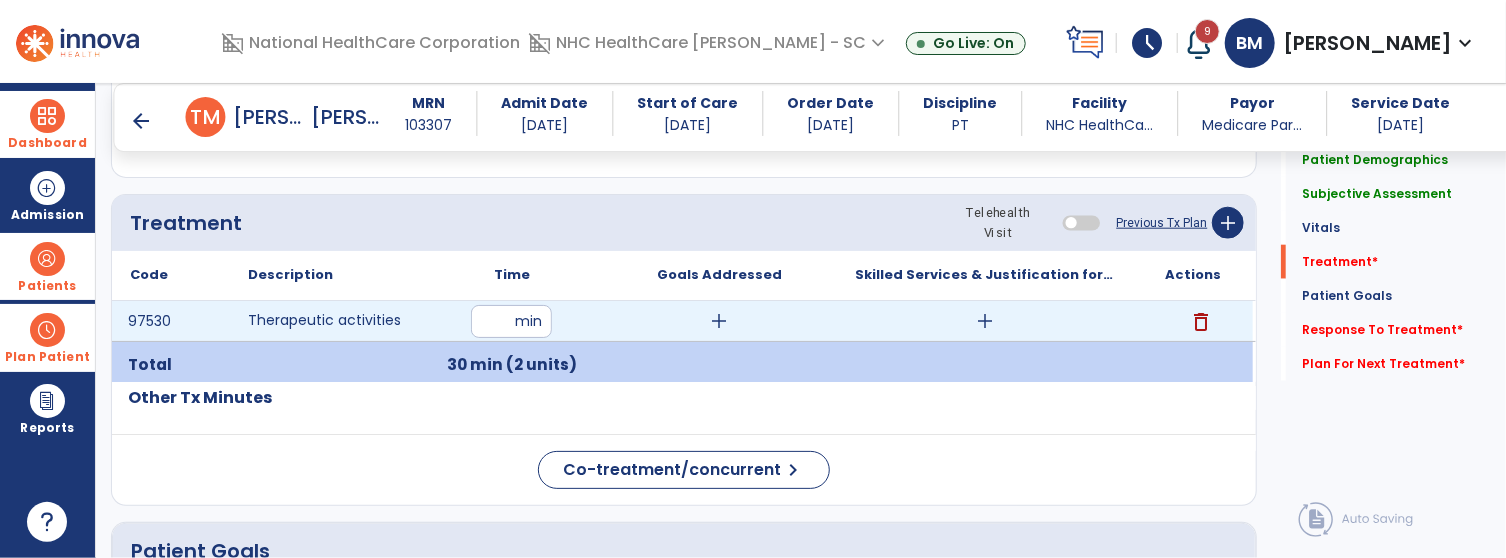 click on "add" at bounding box center (719, 321) 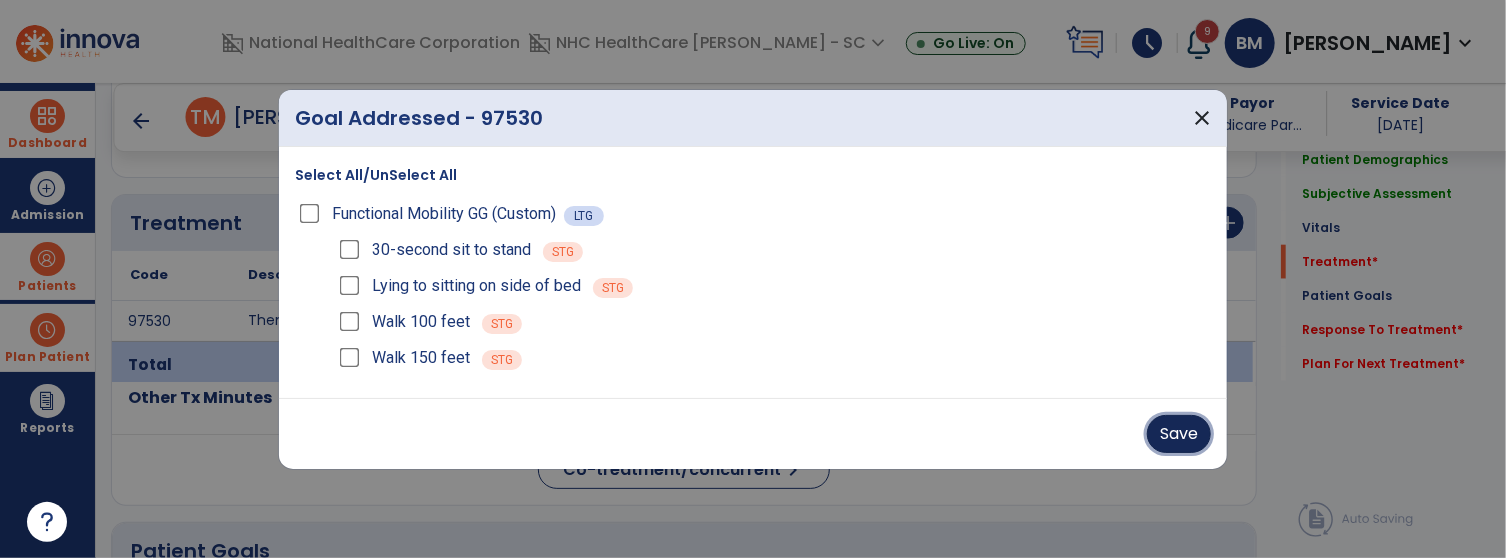 click on "Save" at bounding box center (1179, 434) 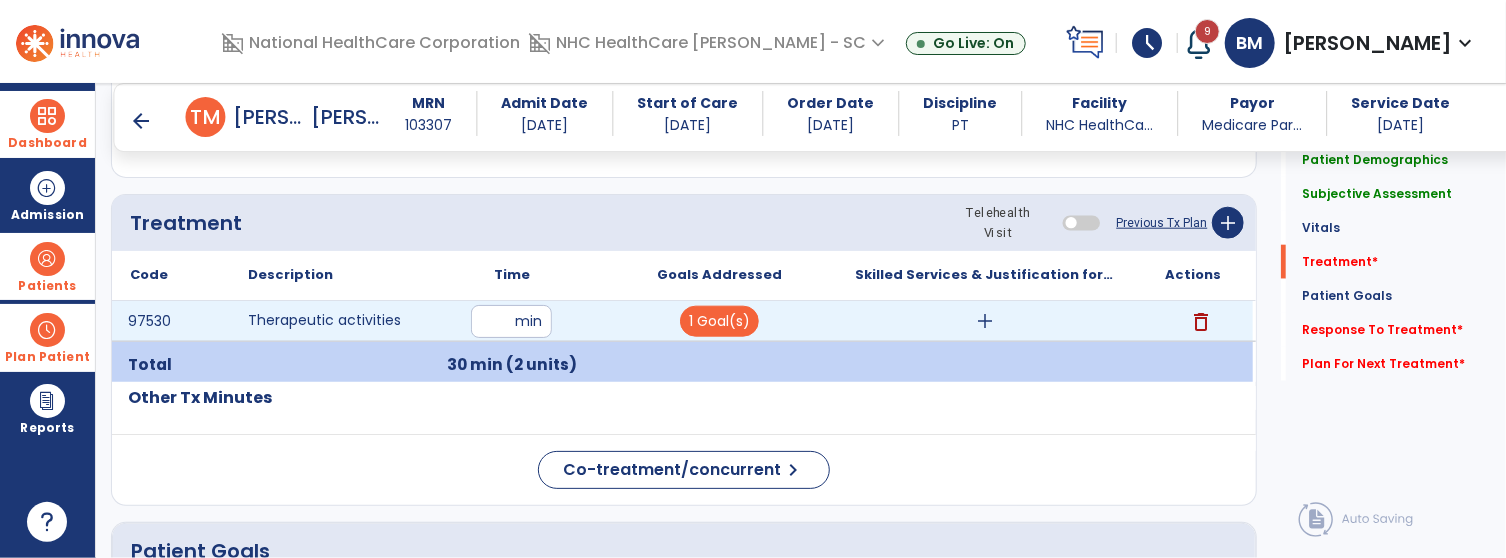 click on "add" at bounding box center [986, 321] 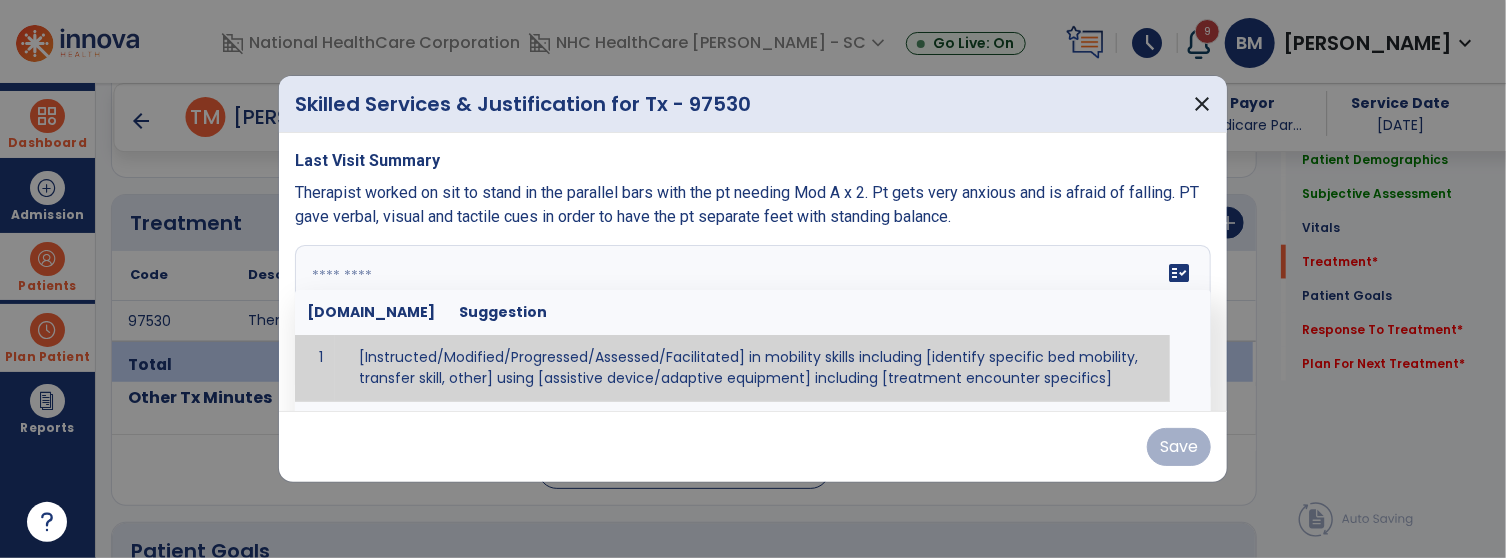 click on "fact_check  Sr.No Suggestion 1 [Instructed/Modified/Progressed/Assessed/Facilitated] in mobility skills including [identify specific bed mobility, transfer skill, other] using [assistive device/adaptive equipment] including [treatment encounter specifics]" at bounding box center [753, 320] 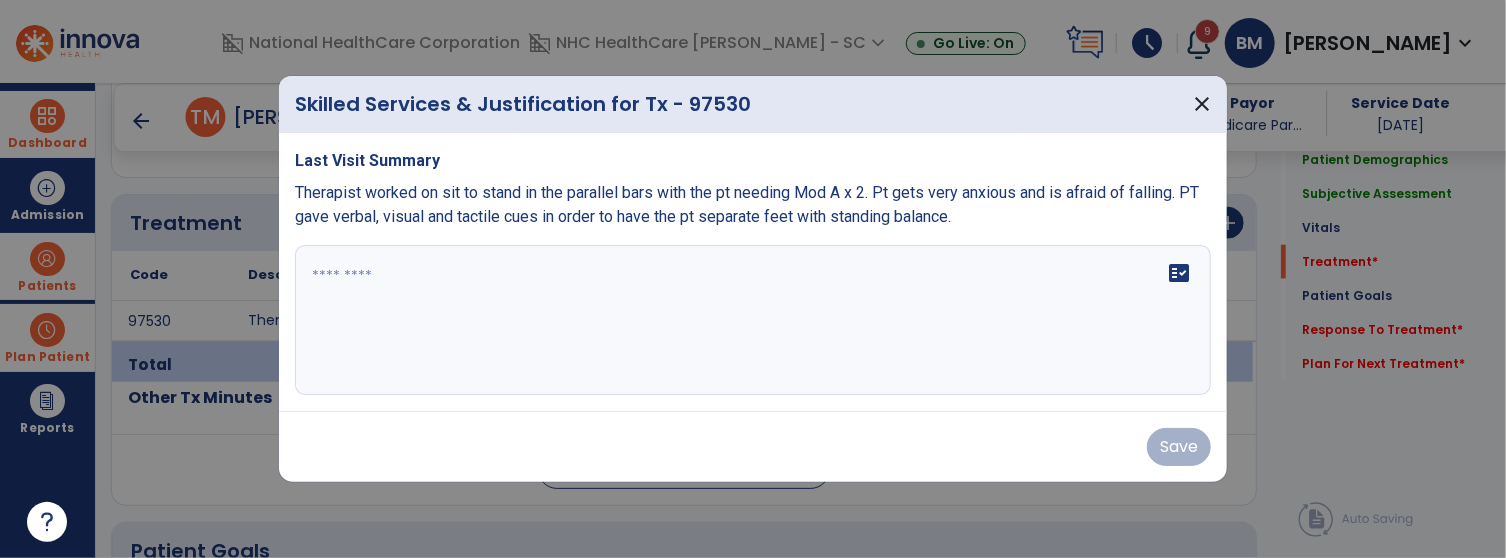 drag, startPoint x: 892, startPoint y: 296, endPoint x: 811, endPoint y: 251, distance: 92.660675 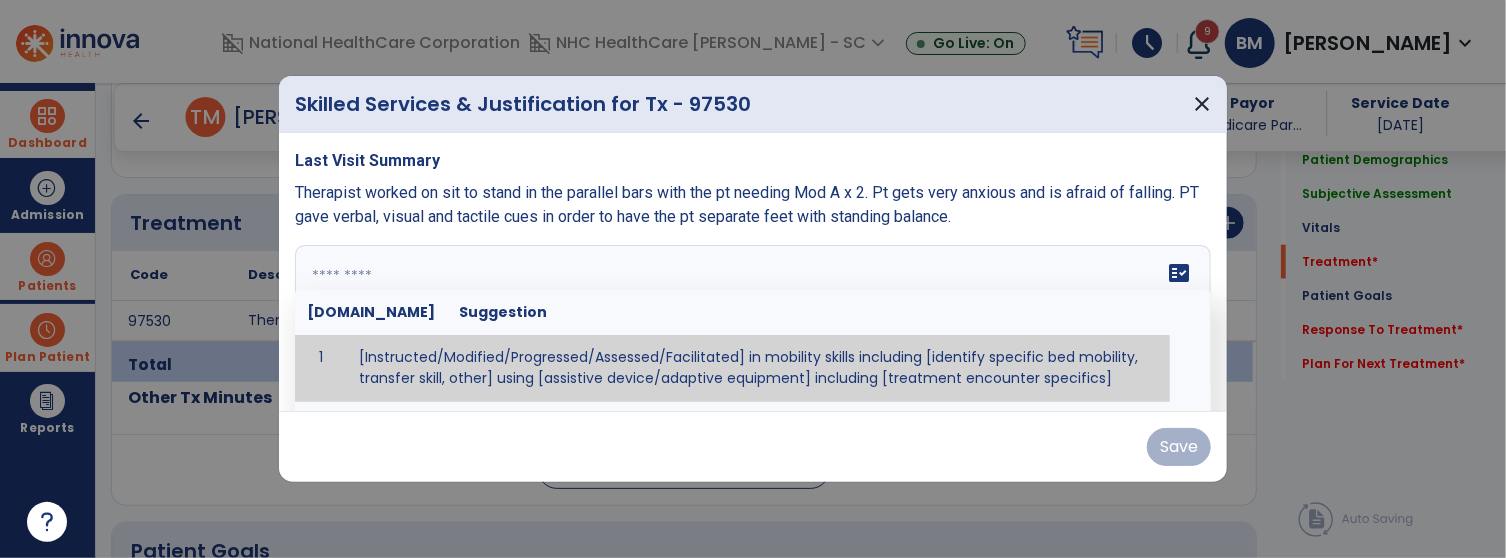 paste on "**********" 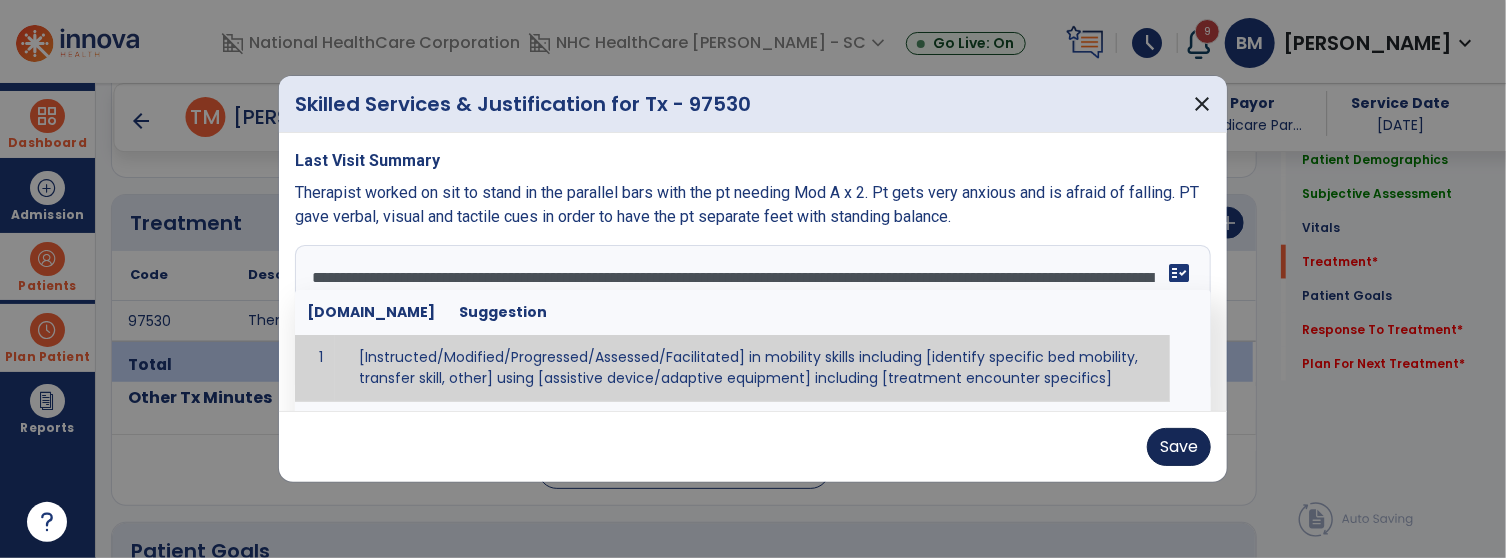 type on "**********" 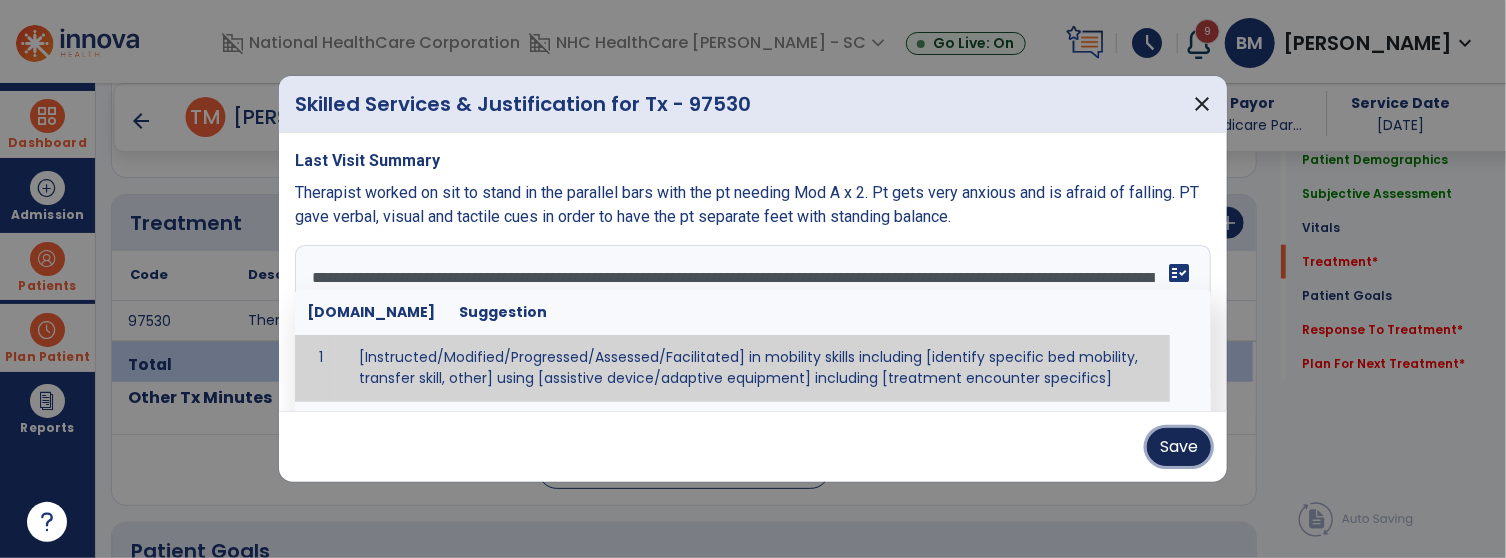 click on "Save" at bounding box center [1179, 447] 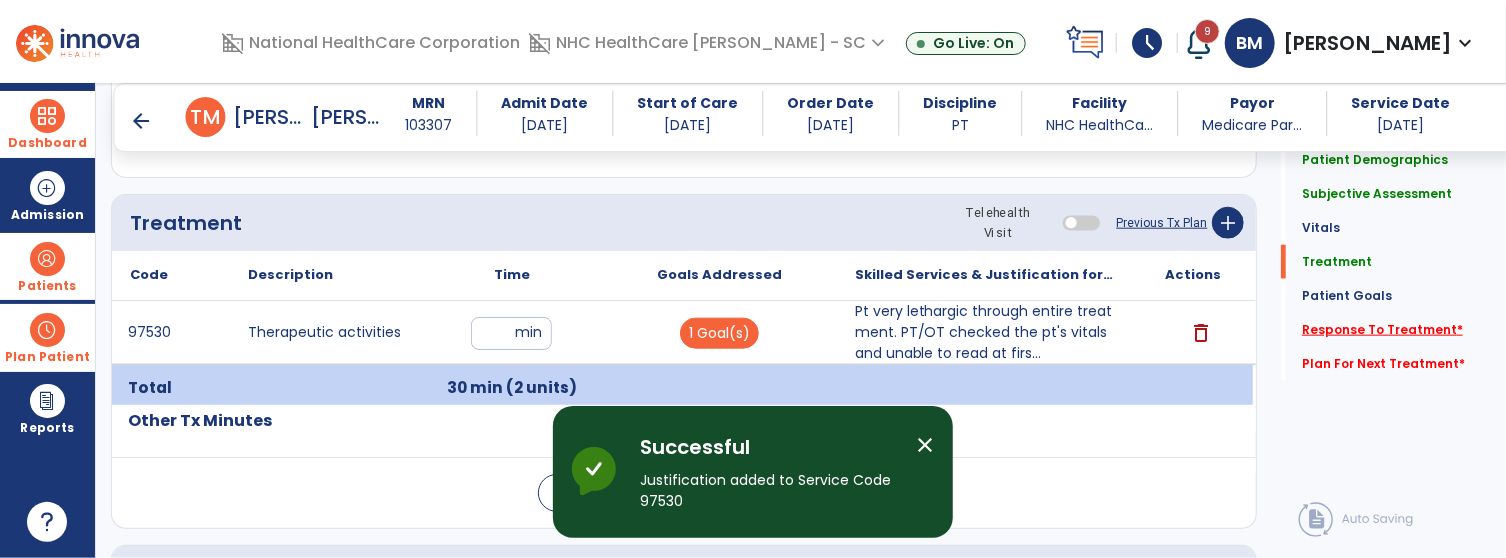 click on "Response To Treatment   *" 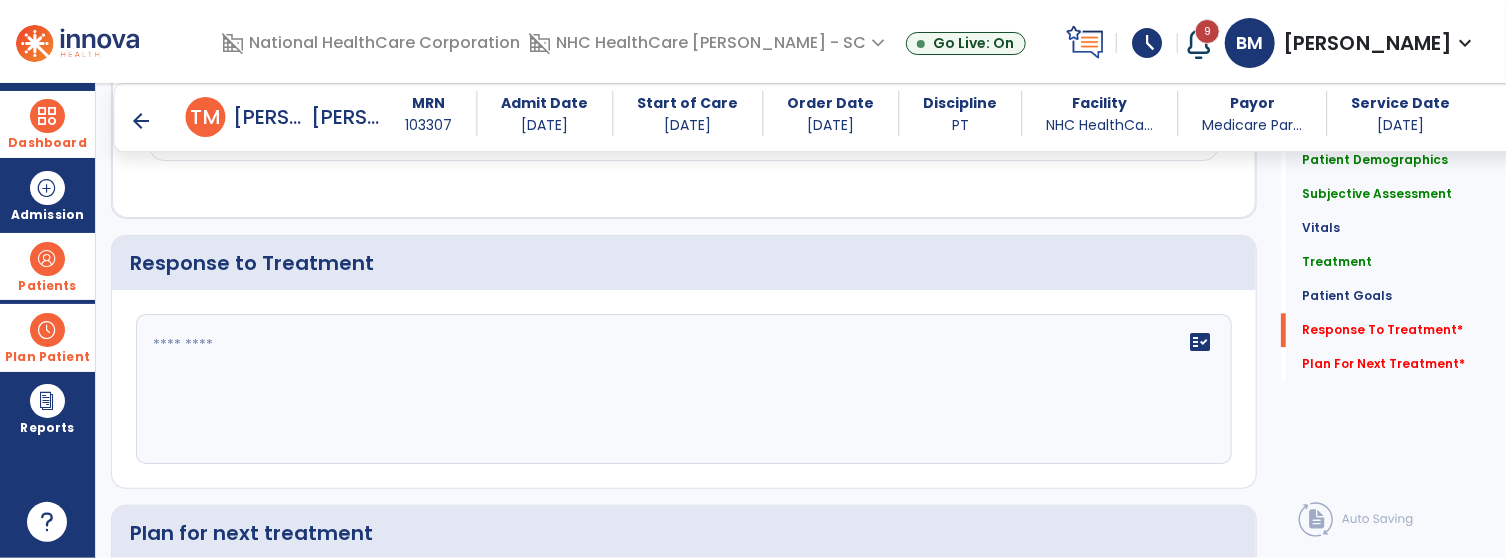 scroll, scrollTop: 2258, scrollLeft: 0, axis: vertical 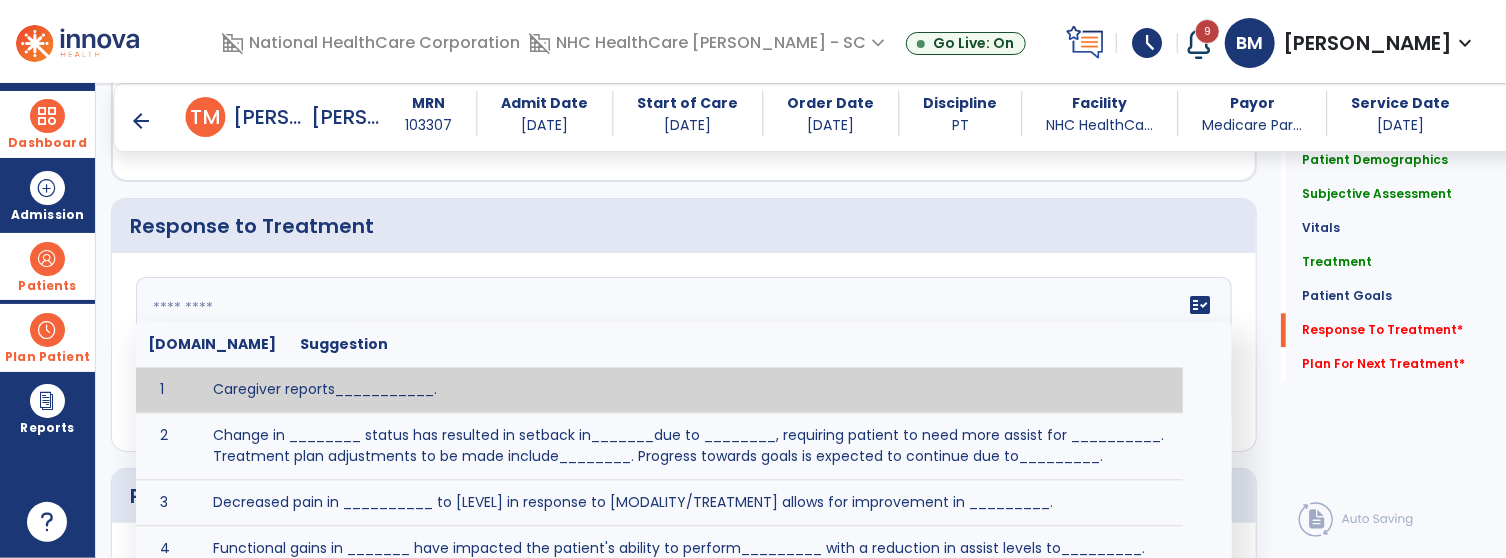 click on "fact_check  Sr.No Suggestion 1 Caregiver reports___________. 2 Change in ________ status has resulted in setback in_______due to ________, requiring patient to need more assist for __________.   Treatment plan adjustments to be made include________.  Progress towards goals is expected to continue due to_________. 3 Decreased pain in __________ to [LEVEL] in response to [MODALITY/TREATMENT] allows for improvement in _________. 4 Functional gains in _______ have impacted the patient's ability to perform_________ with a reduction in assist levels to_________. 5 Functional progress this week has been significant due to__________. 6 Gains in ________ have improved the patient's ability to perform ______with decreased levels of assist to___________. 7 Improvement in ________allows patient to tolerate higher levels of challenges in_________. 8 Pain in [AREA] has decreased to [LEVEL] in response to [TREATMENT/MODALITY], allowing fore ease in completing__________. 9 10 11 12 13 14 15 16 17 18 19 20 21" 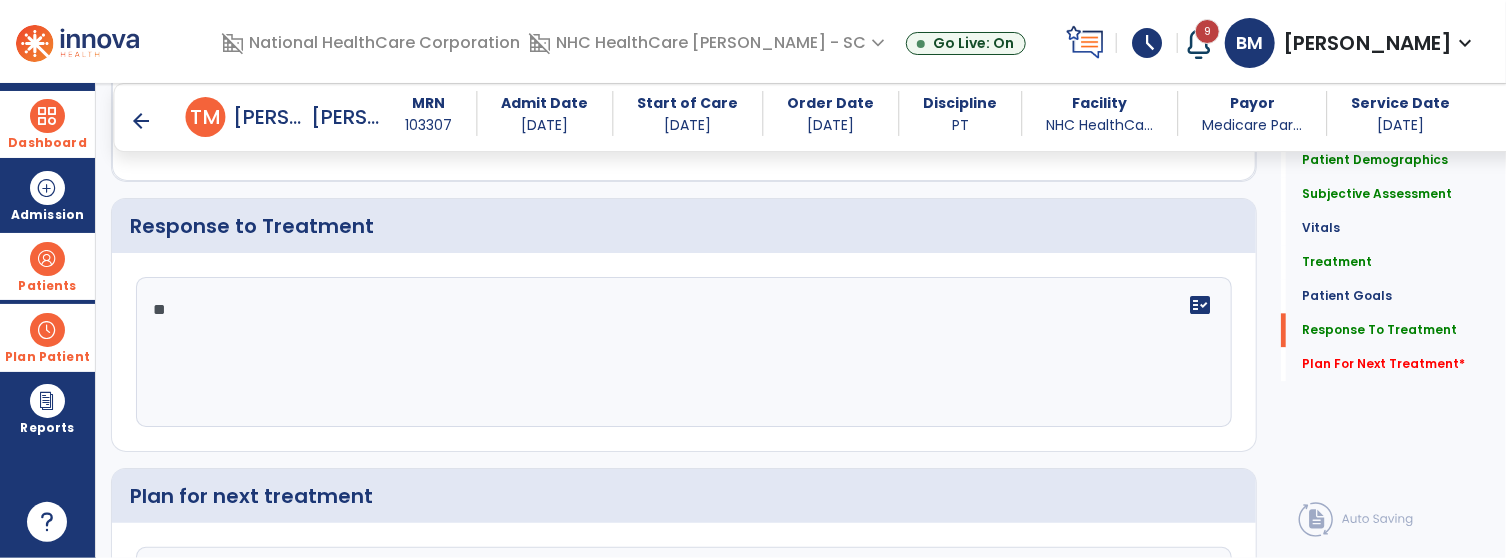 scroll, scrollTop: 2258, scrollLeft: 0, axis: vertical 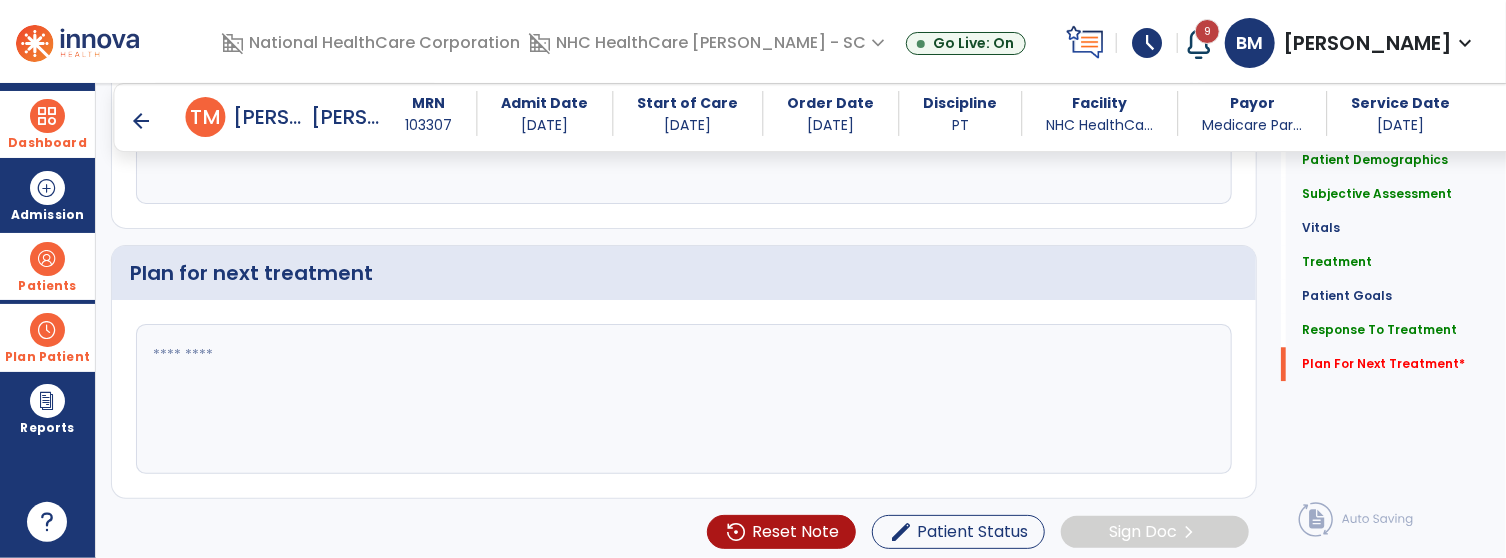 type on "**********" 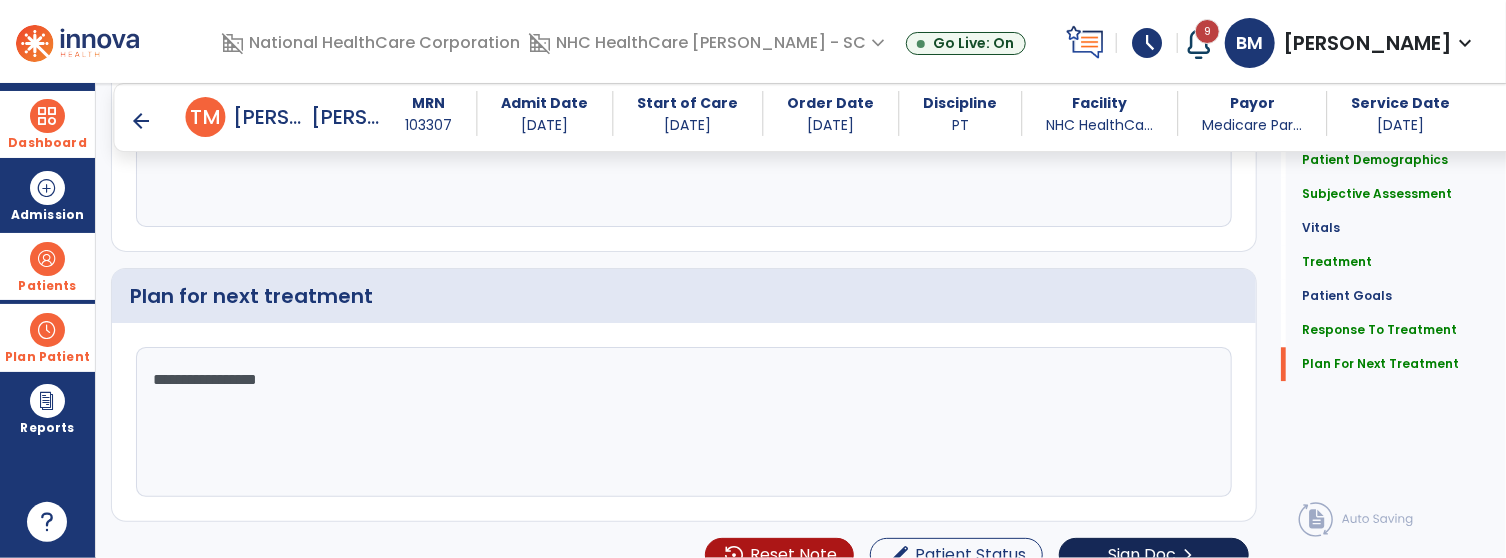 scroll, scrollTop: 2481, scrollLeft: 0, axis: vertical 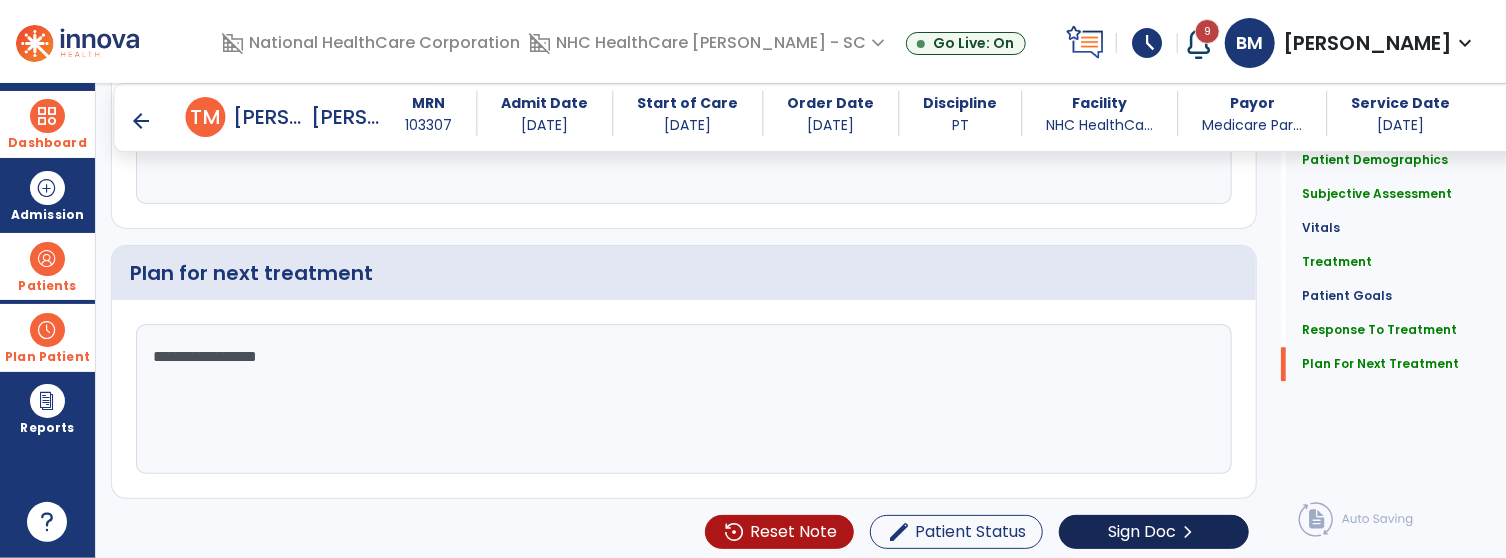 type on "**********" 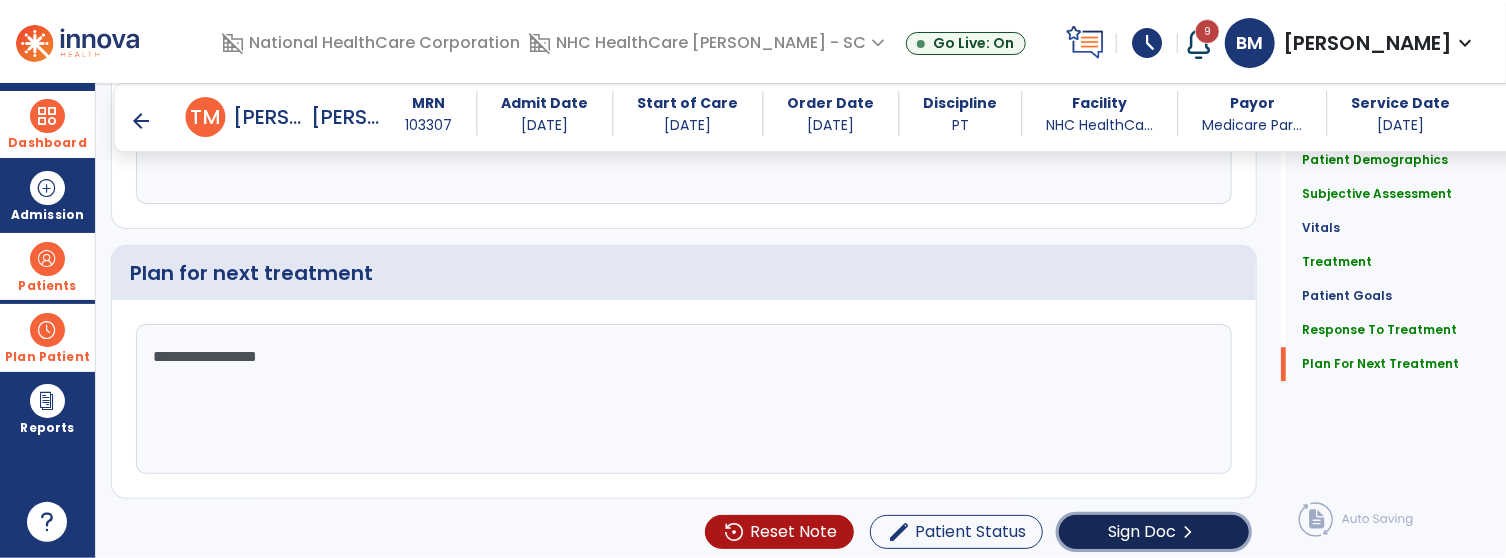 click on "Sign Doc" 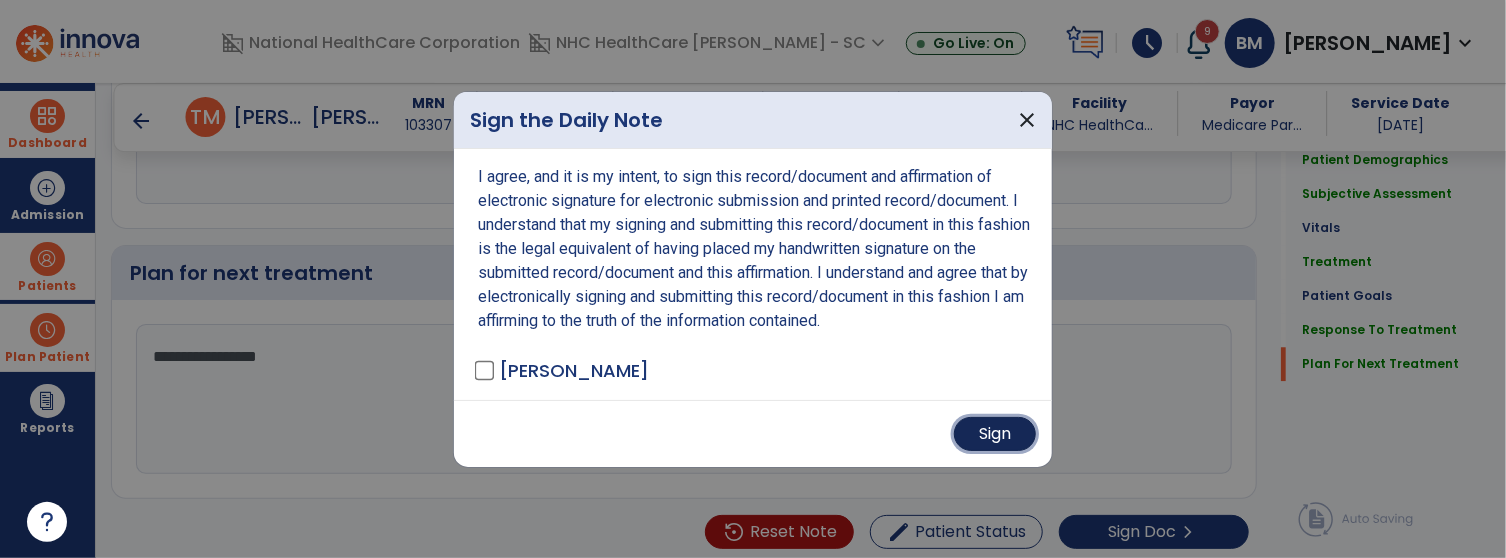click on "Sign" at bounding box center [995, 434] 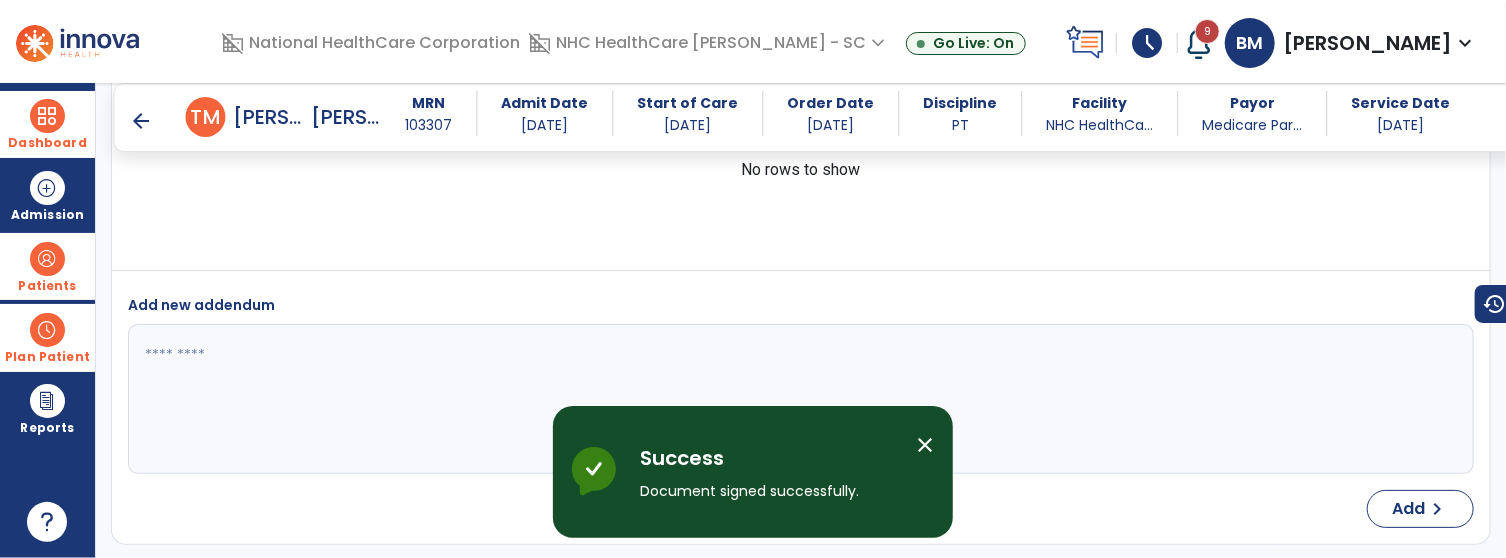 scroll, scrollTop: 3434, scrollLeft: 0, axis: vertical 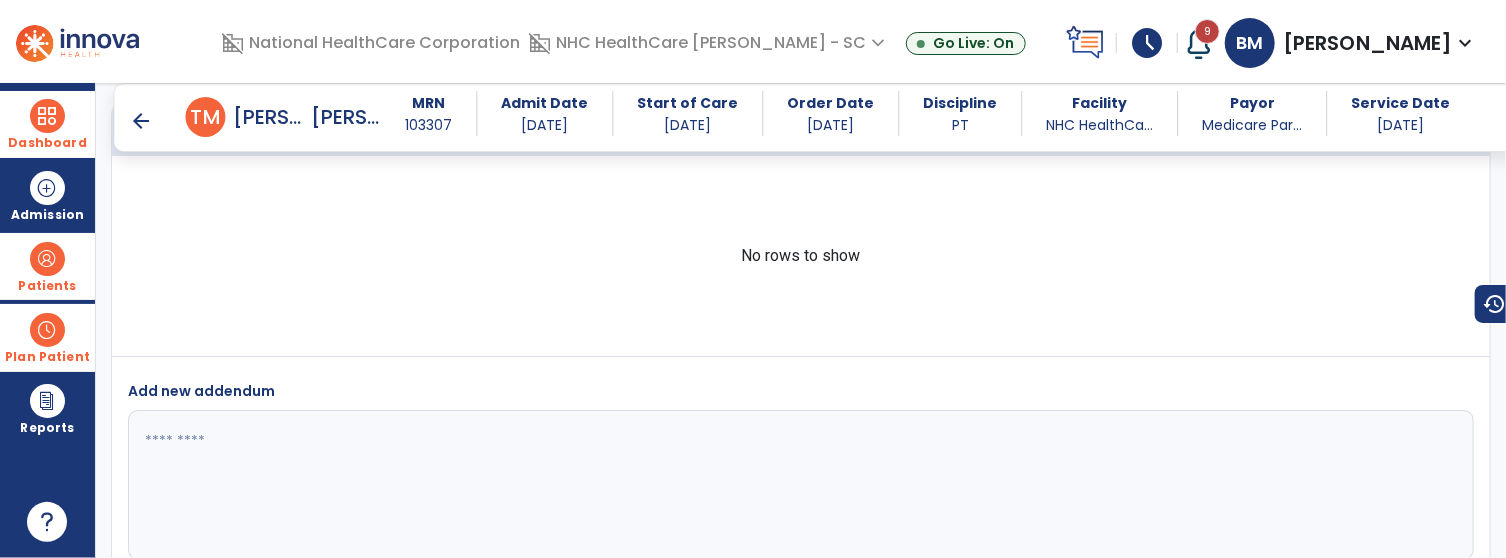 click at bounding box center (47, 259) 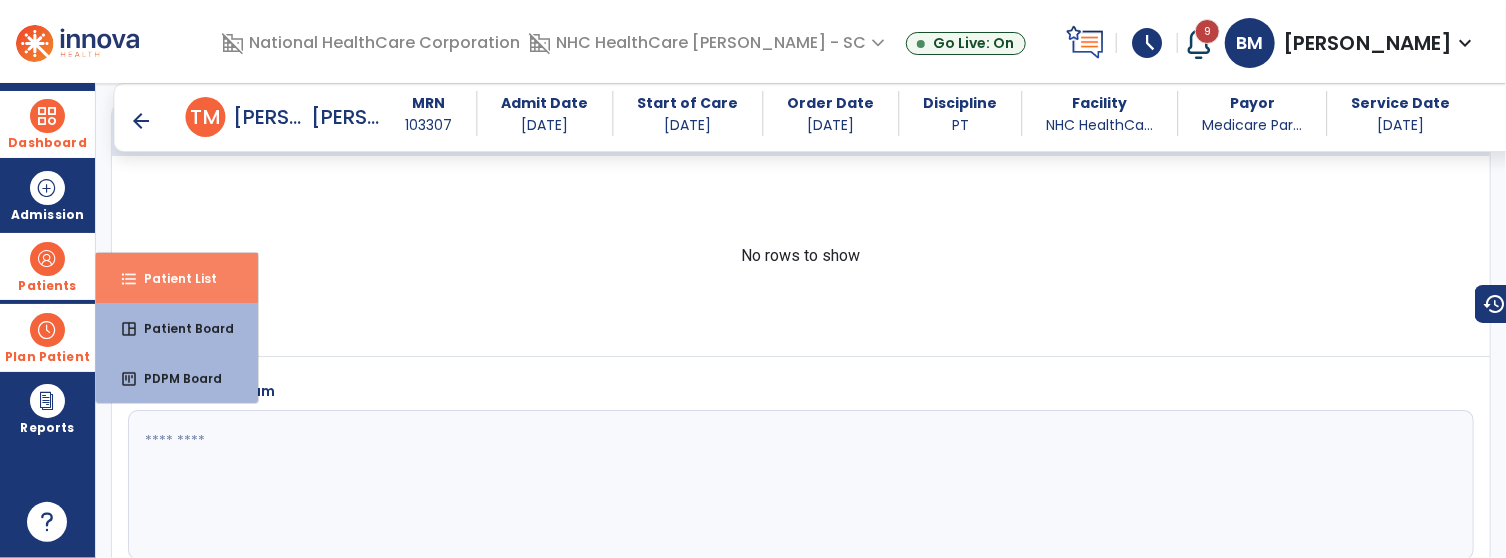 click on "format_list_bulleted  Patient List" at bounding box center (177, 278) 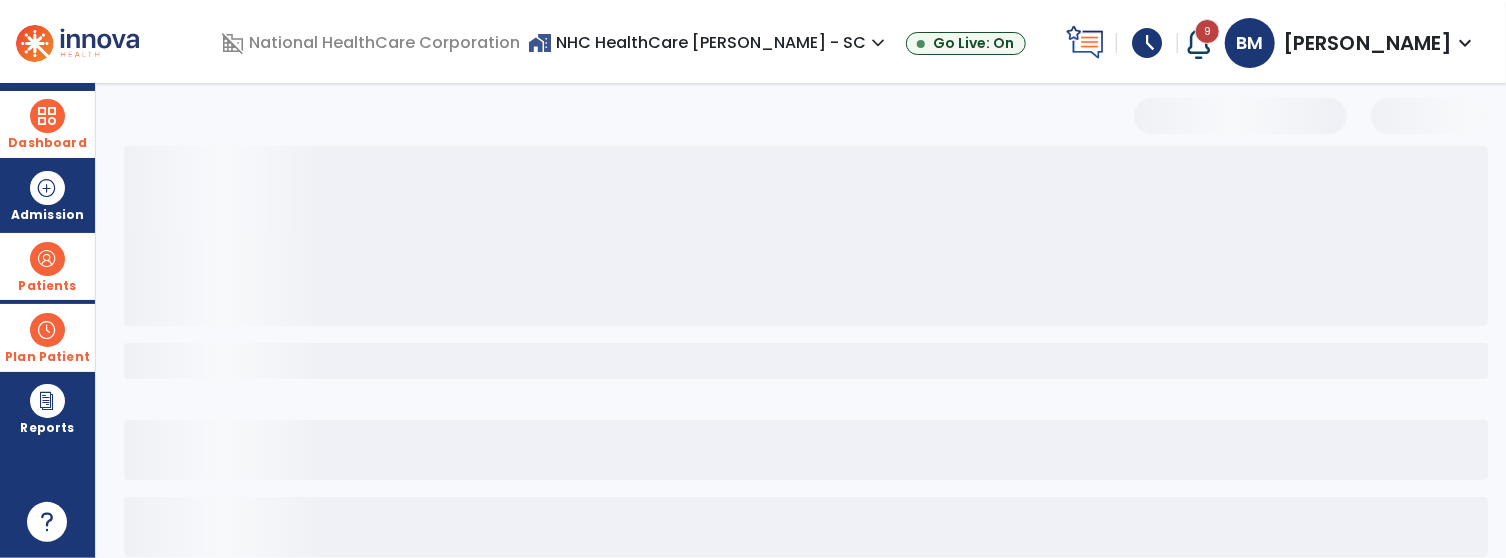 scroll, scrollTop: 183, scrollLeft: 0, axis: vertical 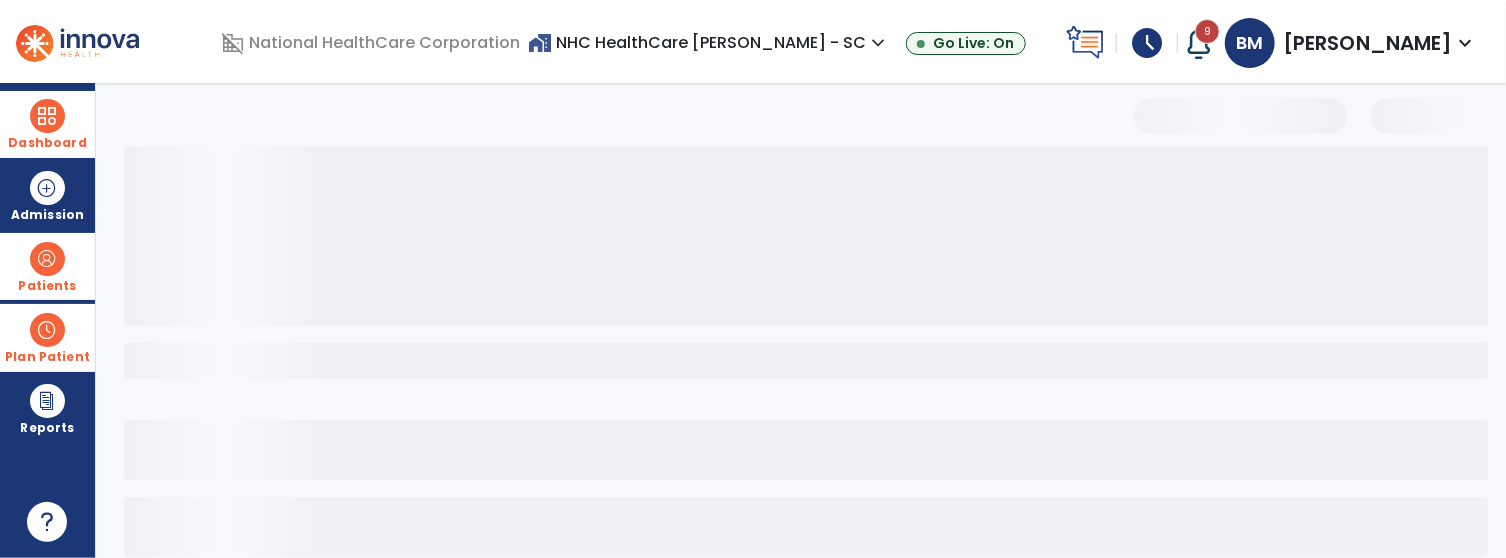 select on "***" 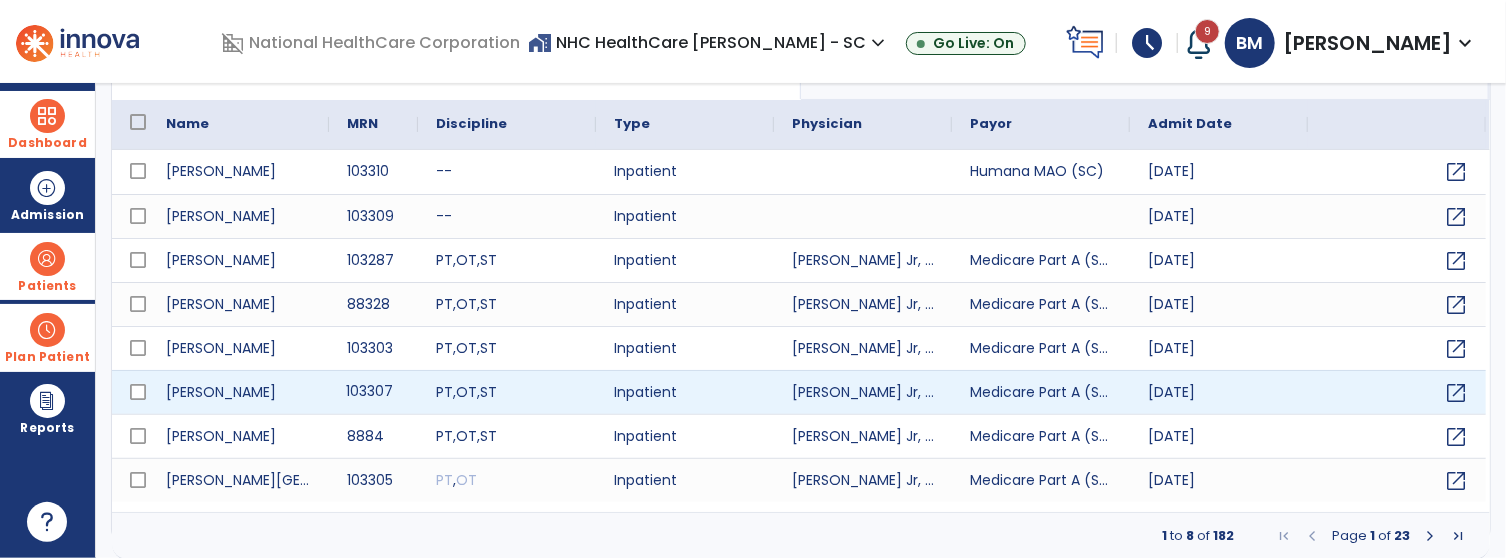 click on "103307" at bounding box center (373, 392) 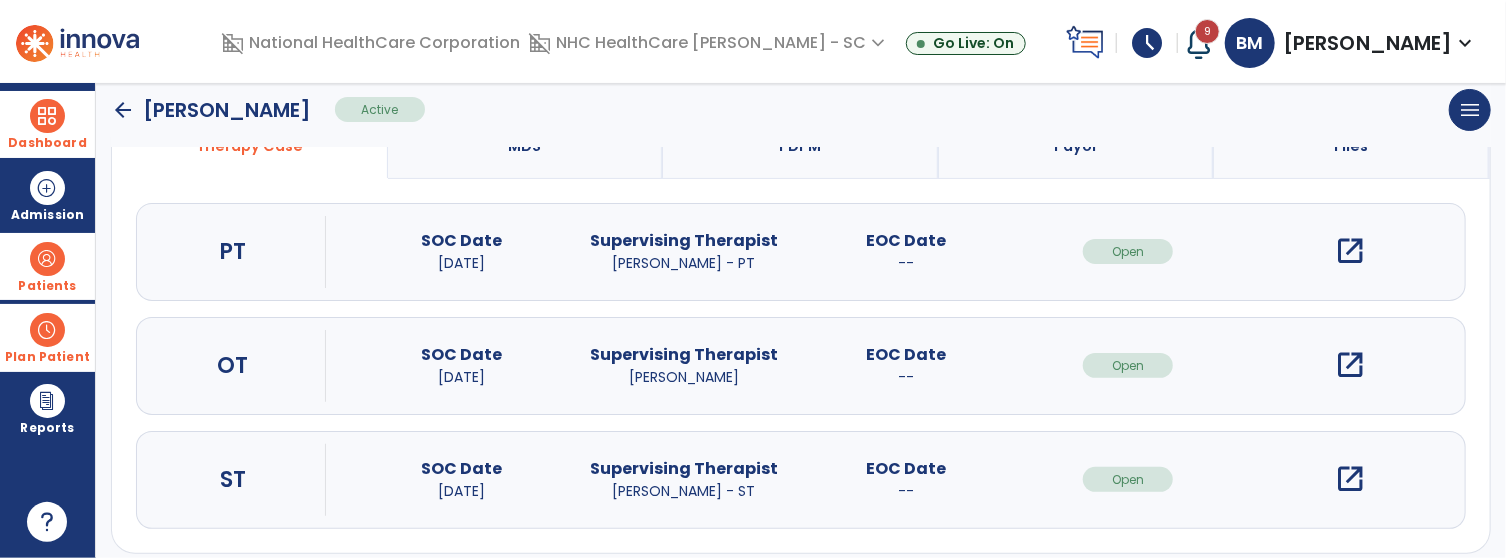 click on "07/04/2025" at bounding box center (461, 263) 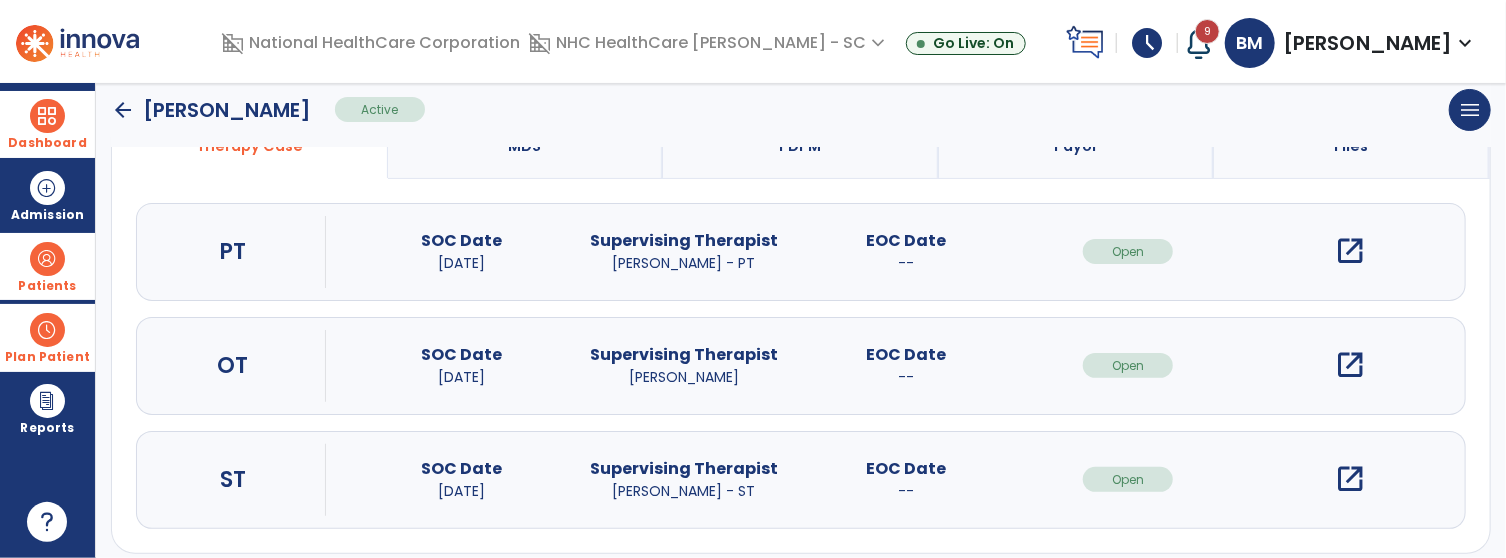 click on "arrow_back" 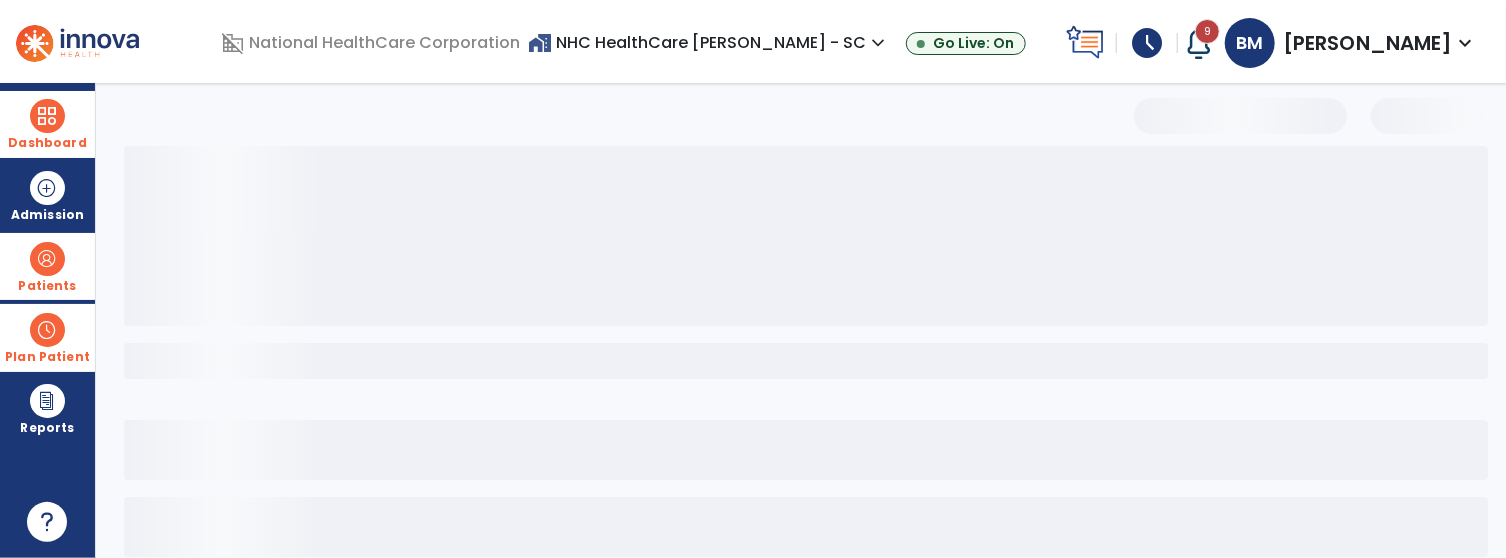 select on "***" 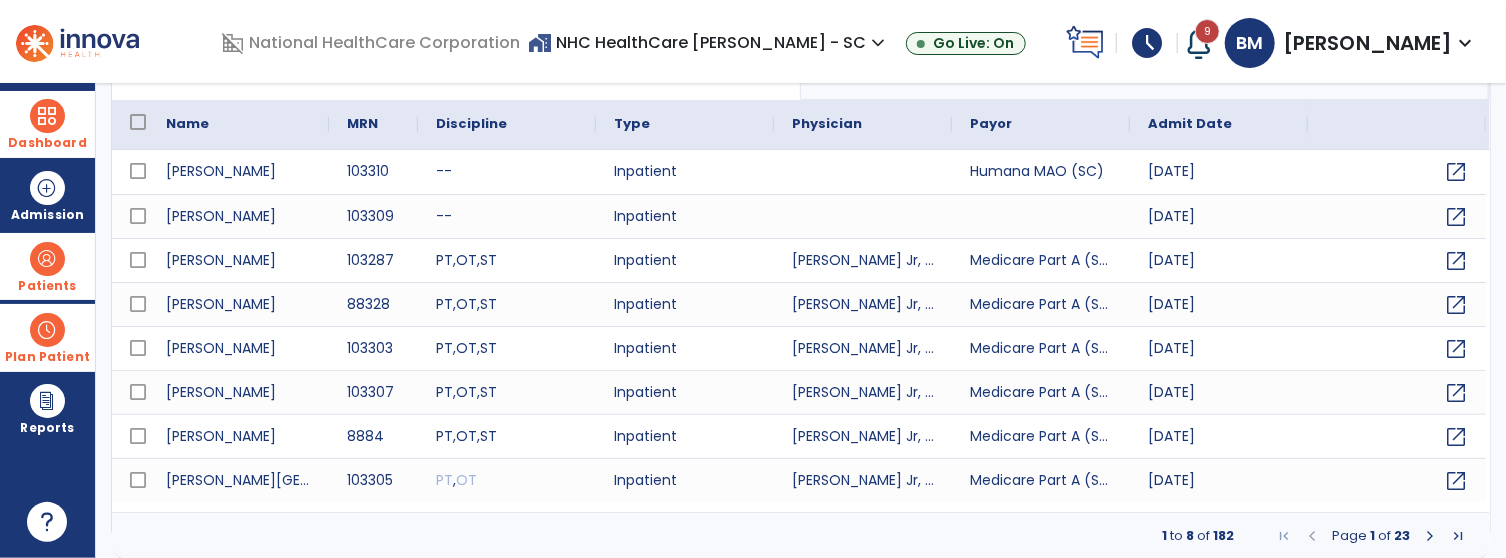click on "Dashboard" at bounding box center (47, 124) 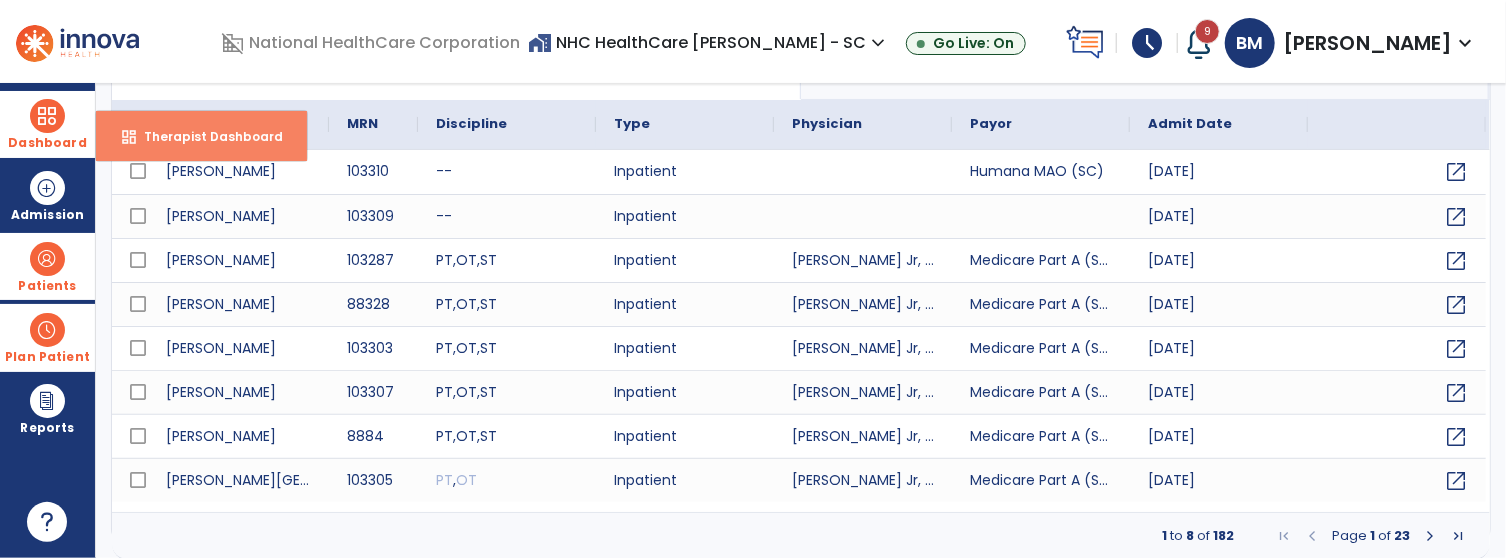 click on "Therapist Dashboard" at bounding box center (205, 136) 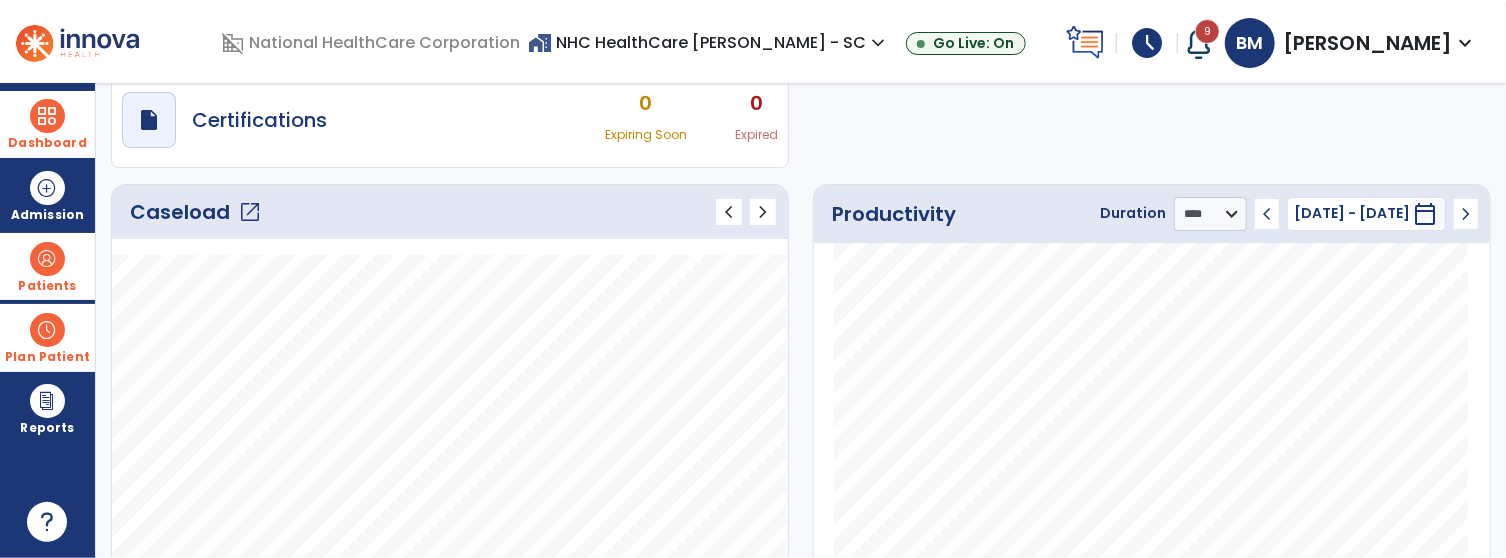 click on "open_in_new" 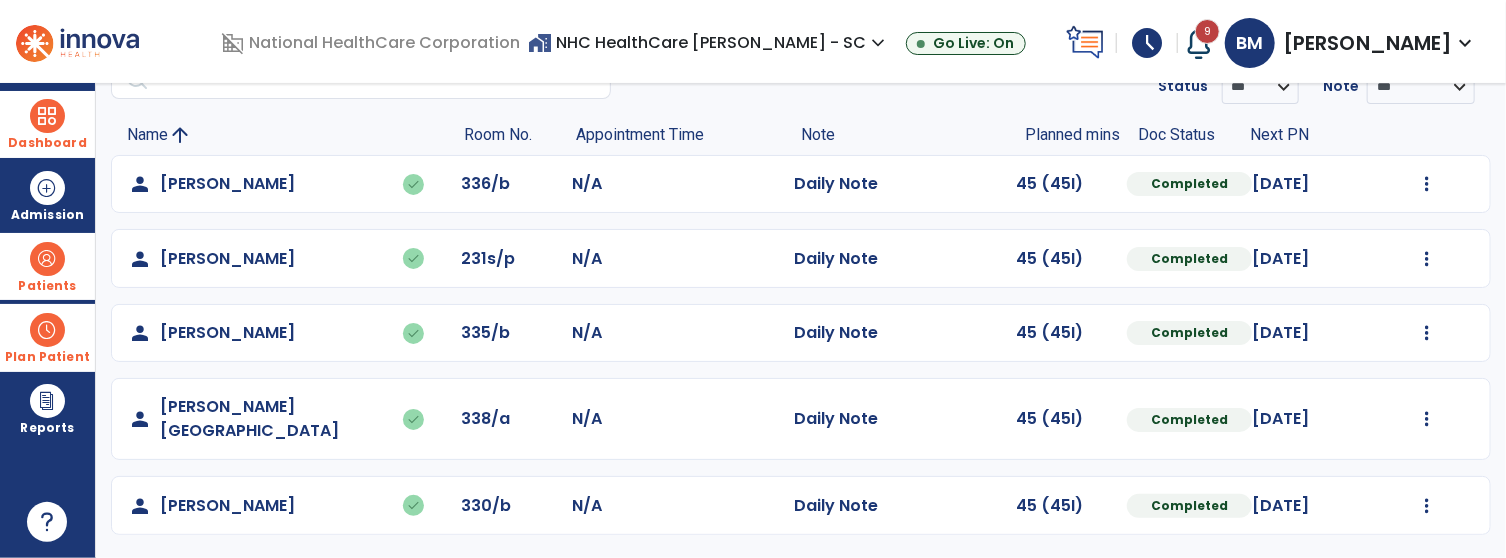 scroll, scrollTop: 81, scrollLeft: 0, axis: vertical 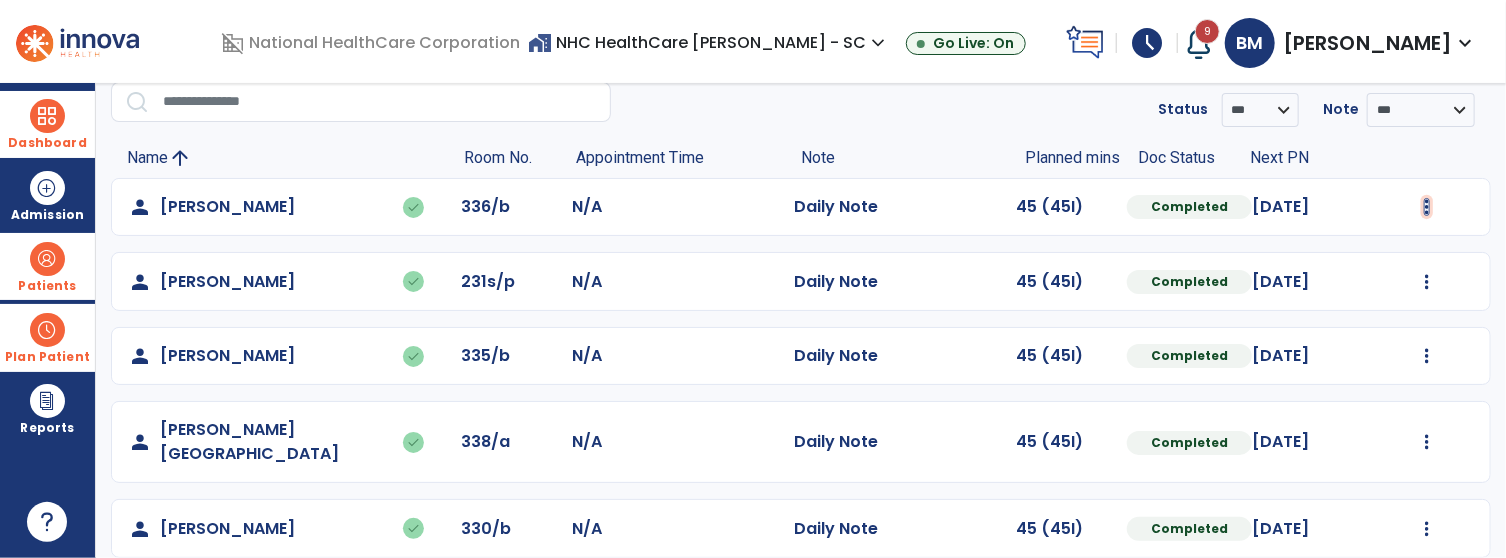 click at bounding box center [1427, 207] 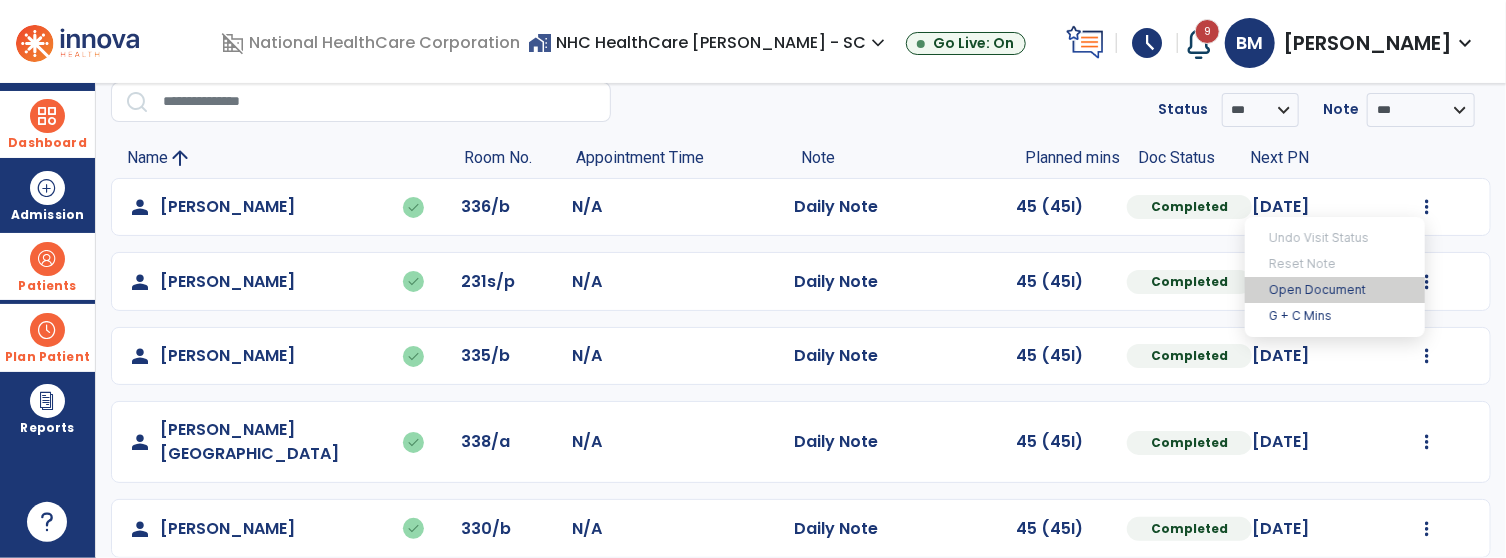 click on "Open Document" at bounding box center [1335, 290] 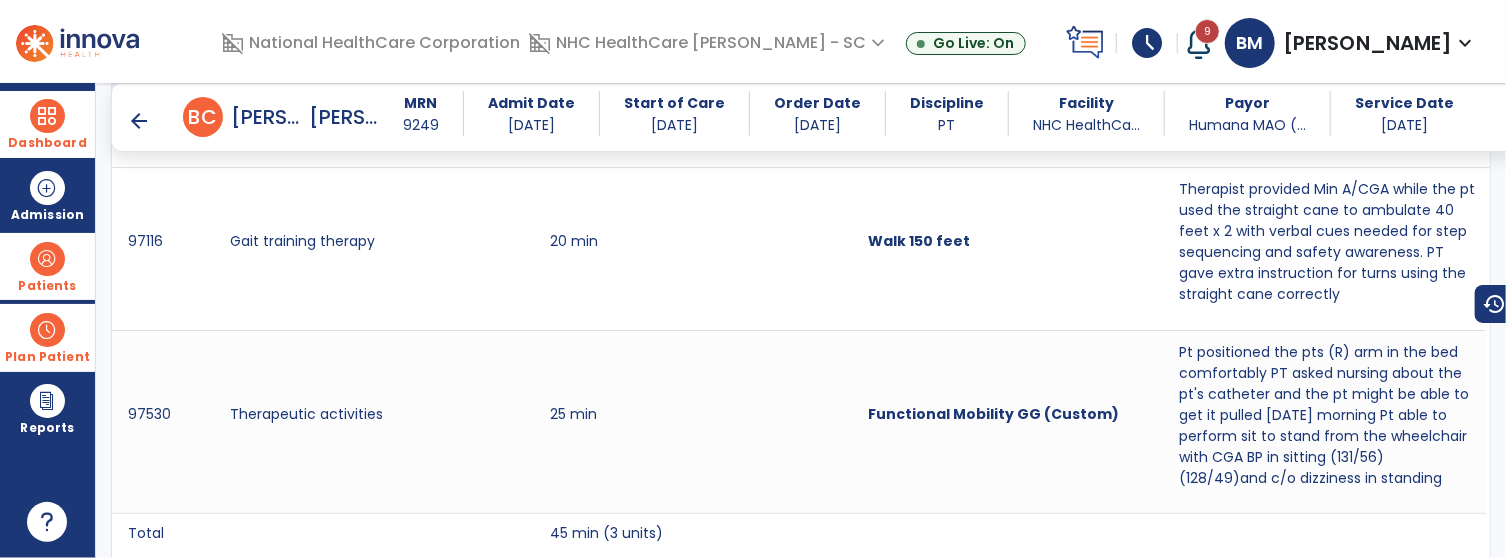 scroll, scrollTop: 1281, scrollLeft: 0, axis: vertical 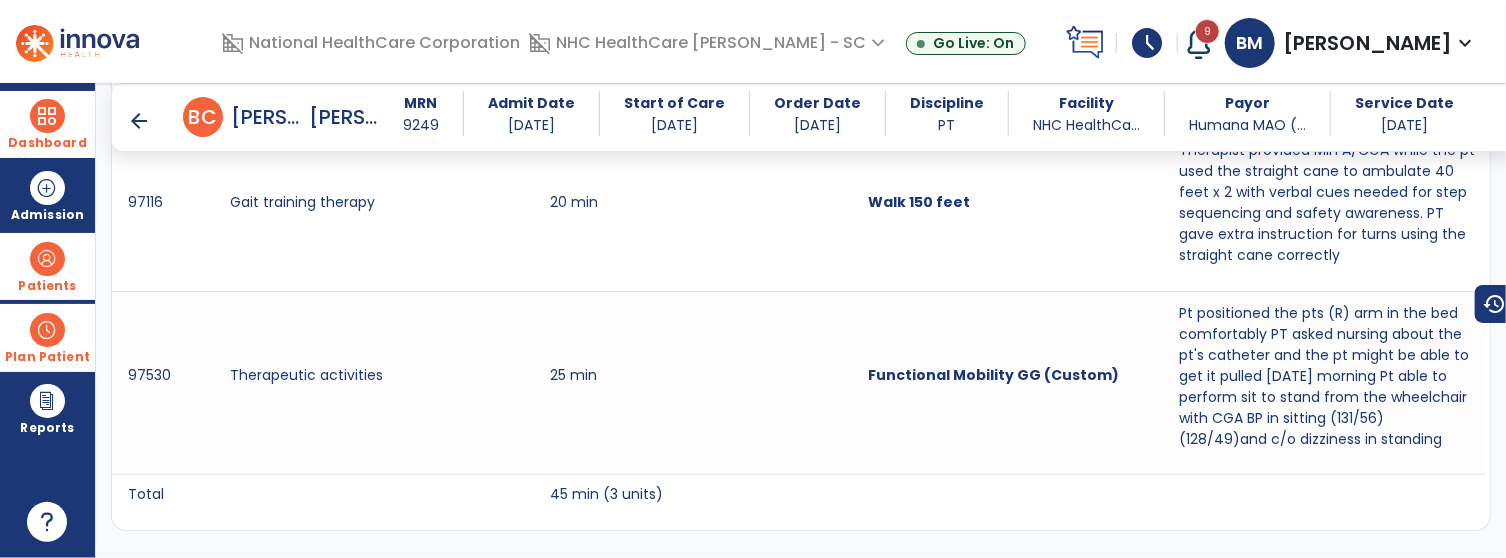 click on "arrow_back" at bounding box center (139, 121) 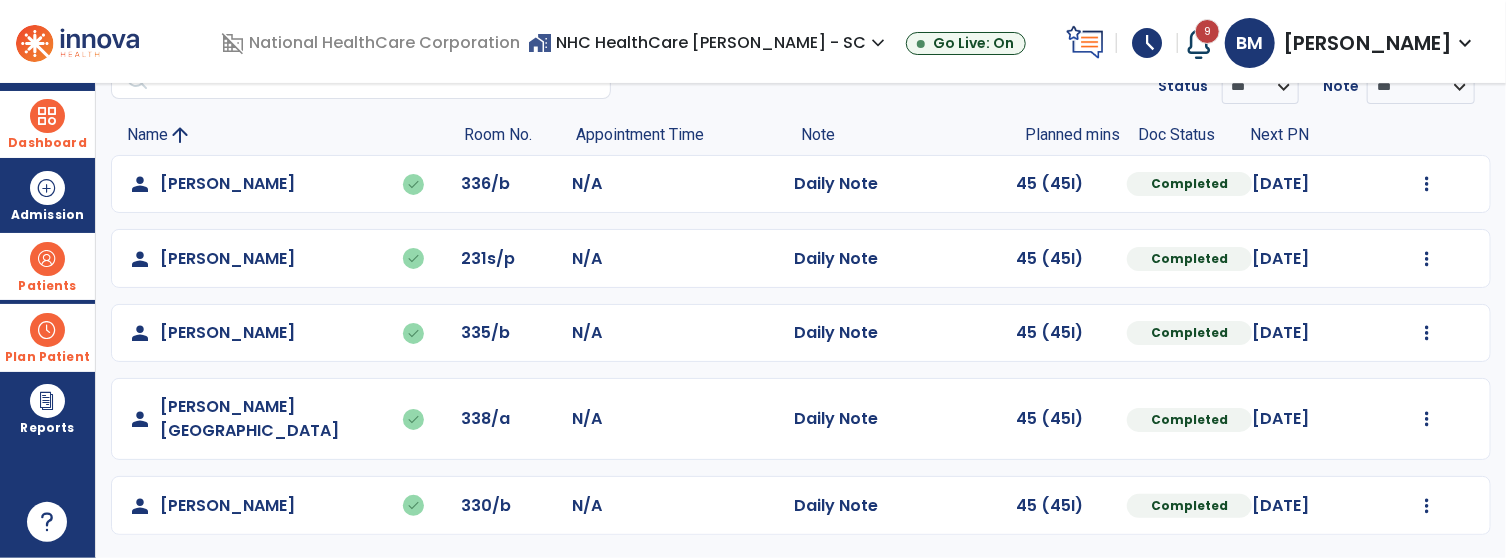 scroll, scrollTop: 81, scrollLeft: 0, axis: vertical 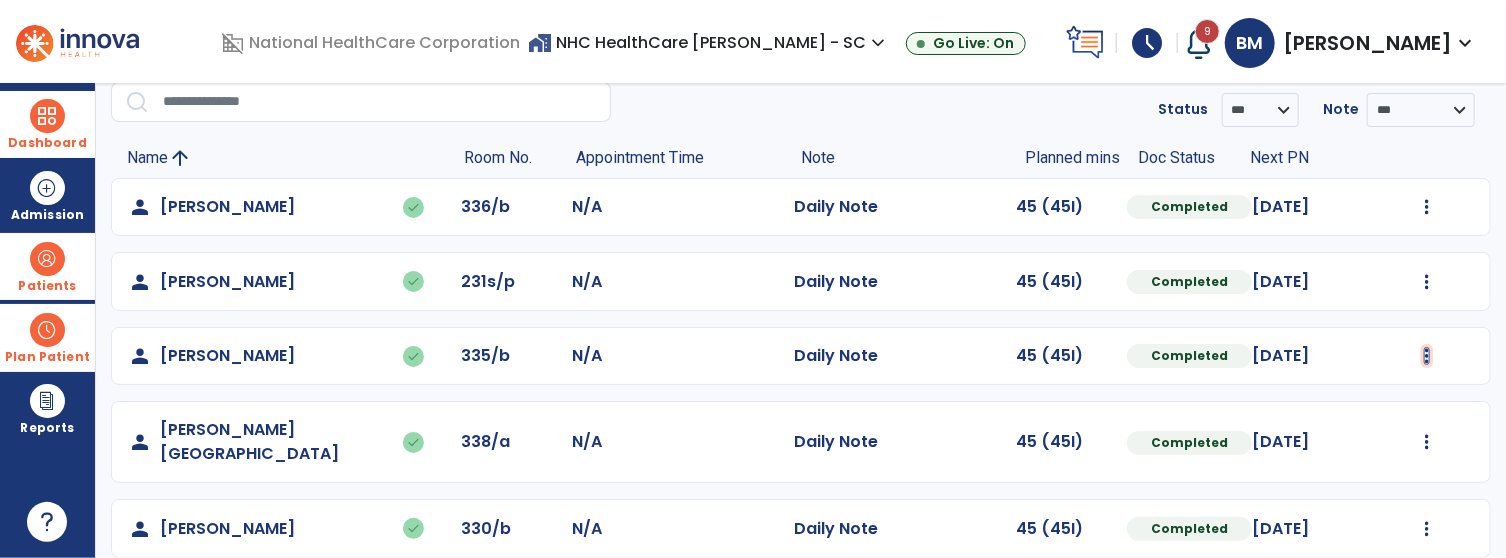 click at bounding box center [1427, 207] 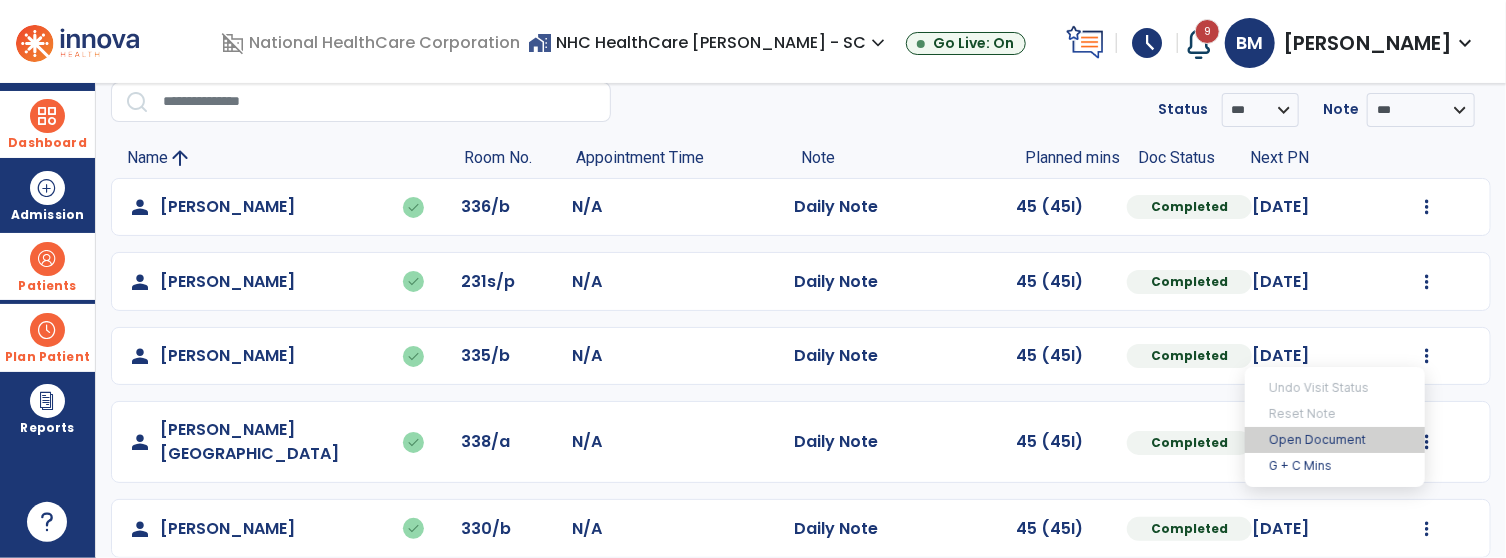 click on "Open Document" at bounding box center [1335, 440] 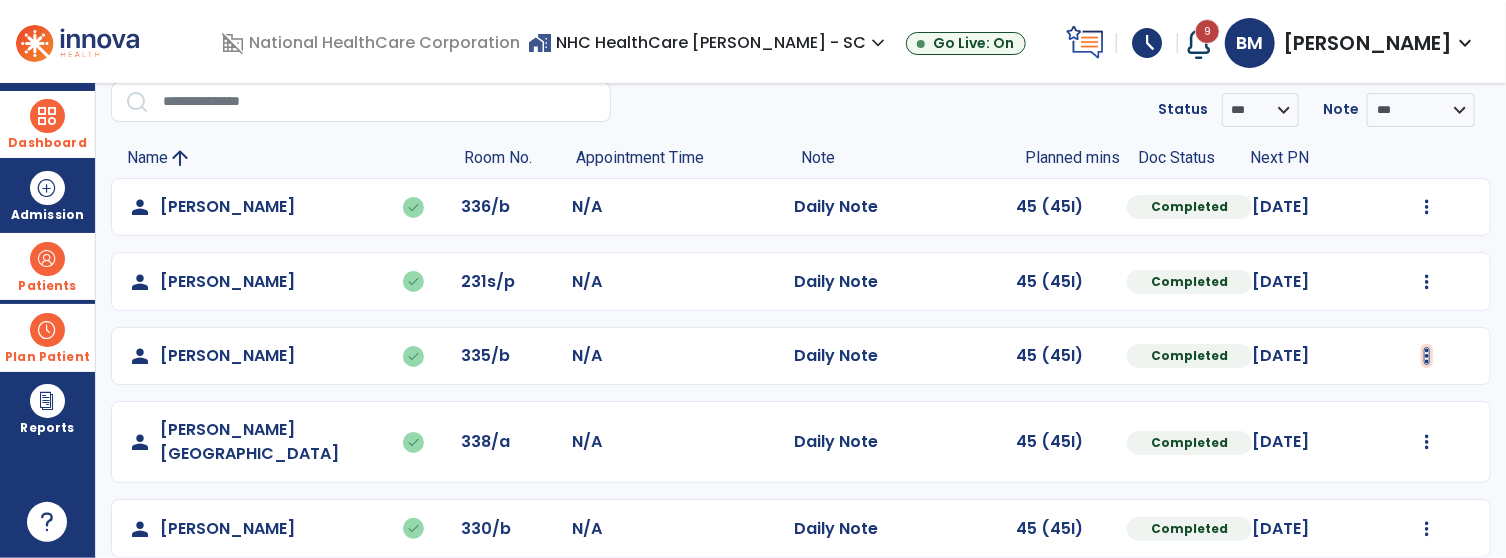 click at bounding box center (1427, 207) 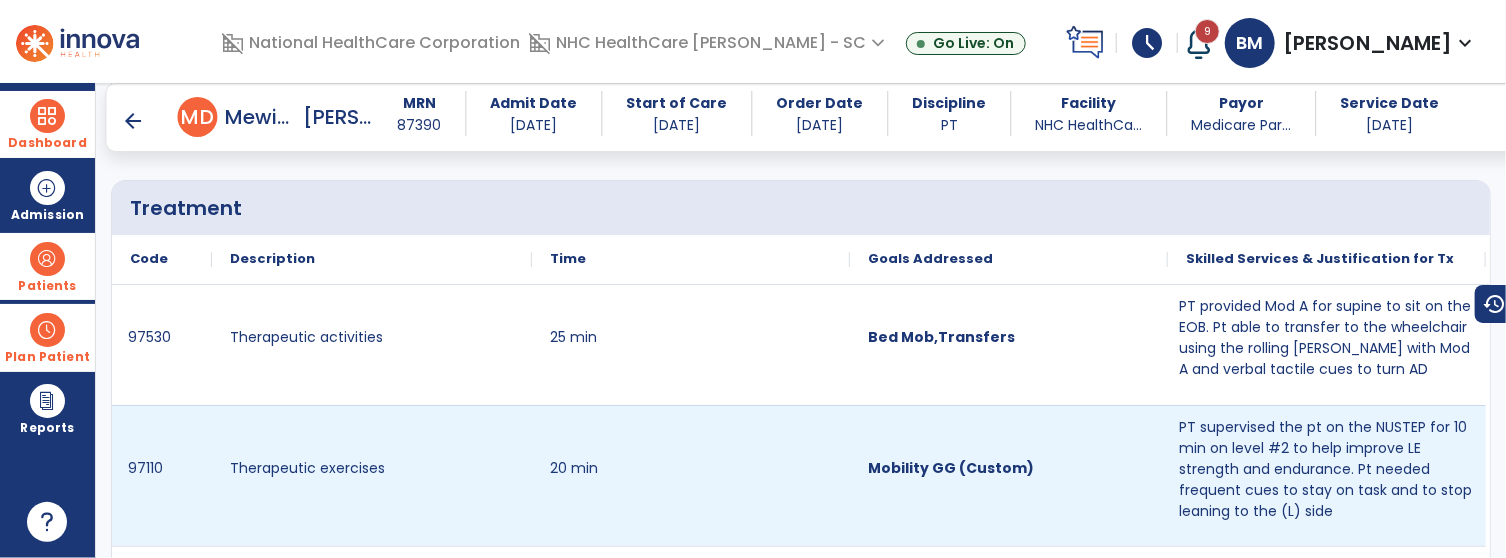 scroll, scrollTop: 1181, scrollLeft: 0, axis: vertical 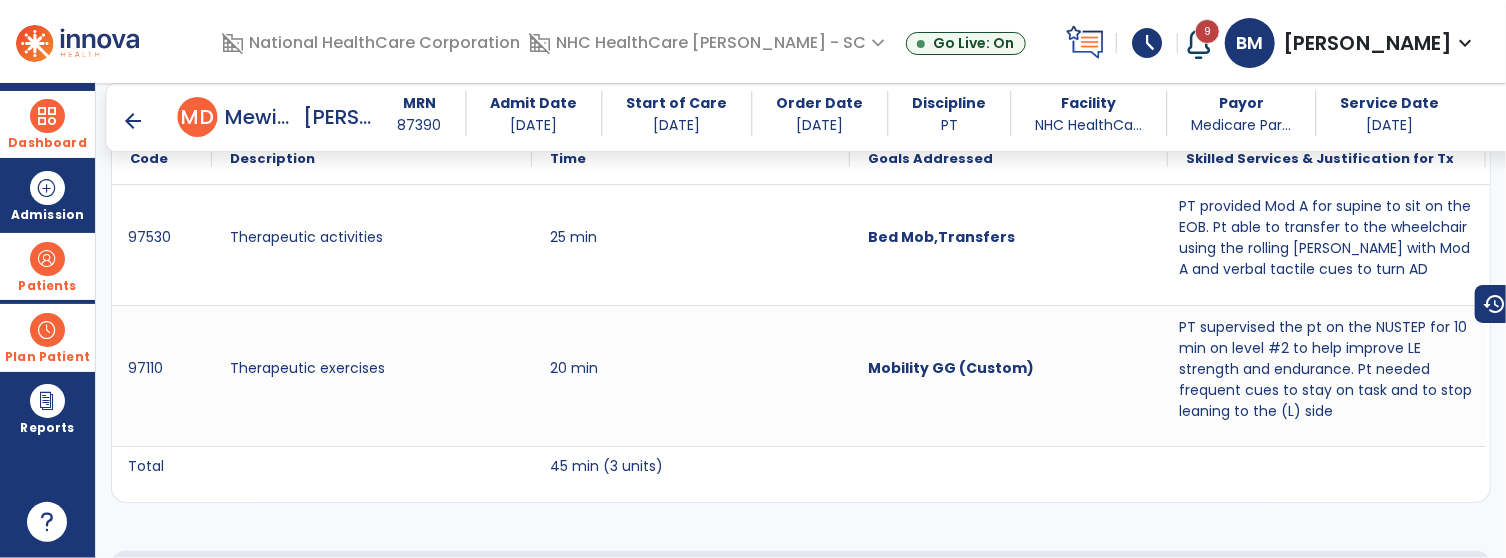 click on "arrow_back" at bounding box center (134, 121) 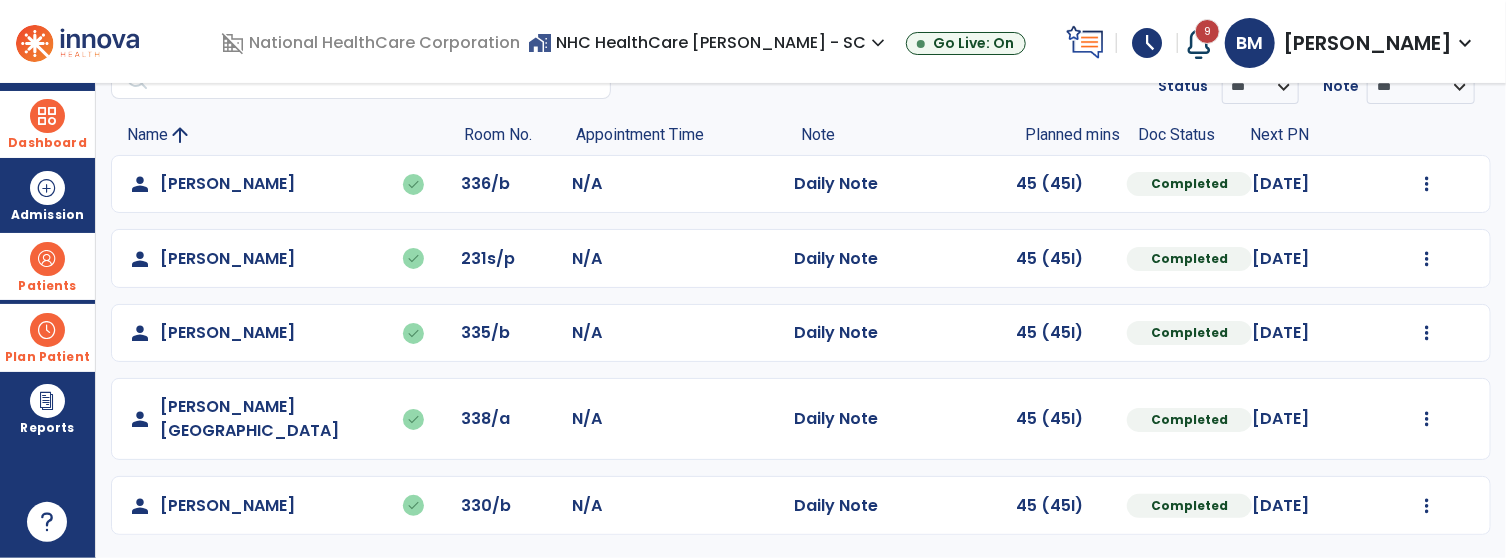 scroll, scrollTop: 81, scrollLeft: 0, axis: vertical 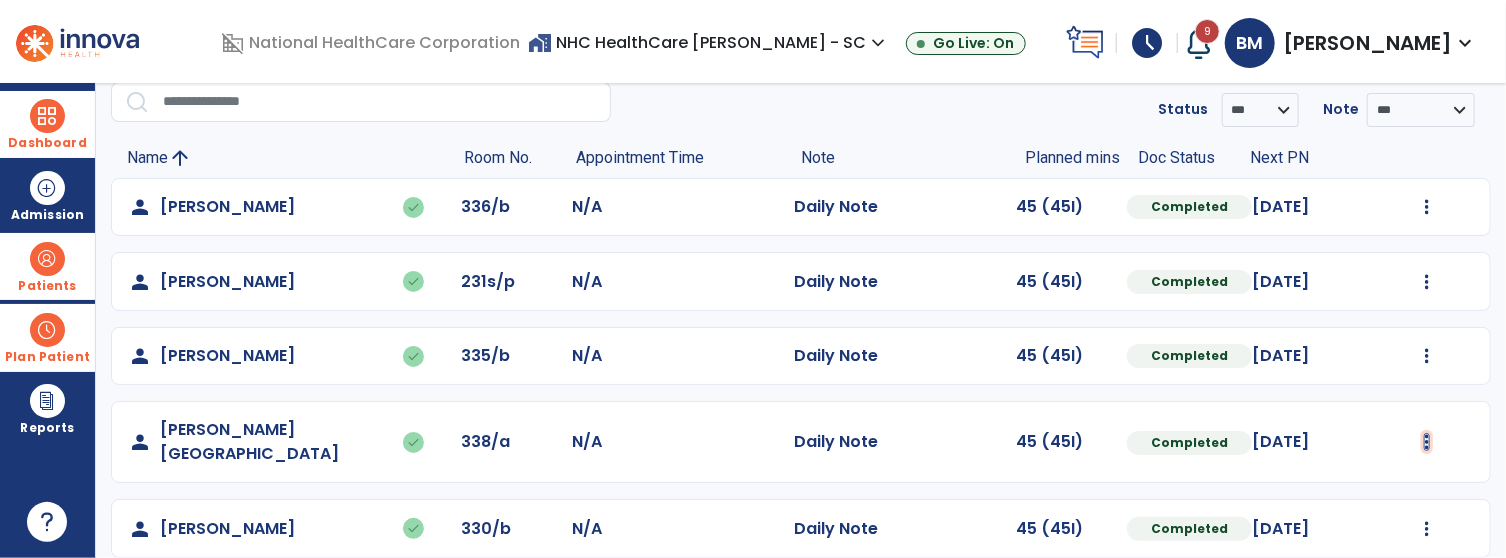 click at bounding box center (1427, 207) 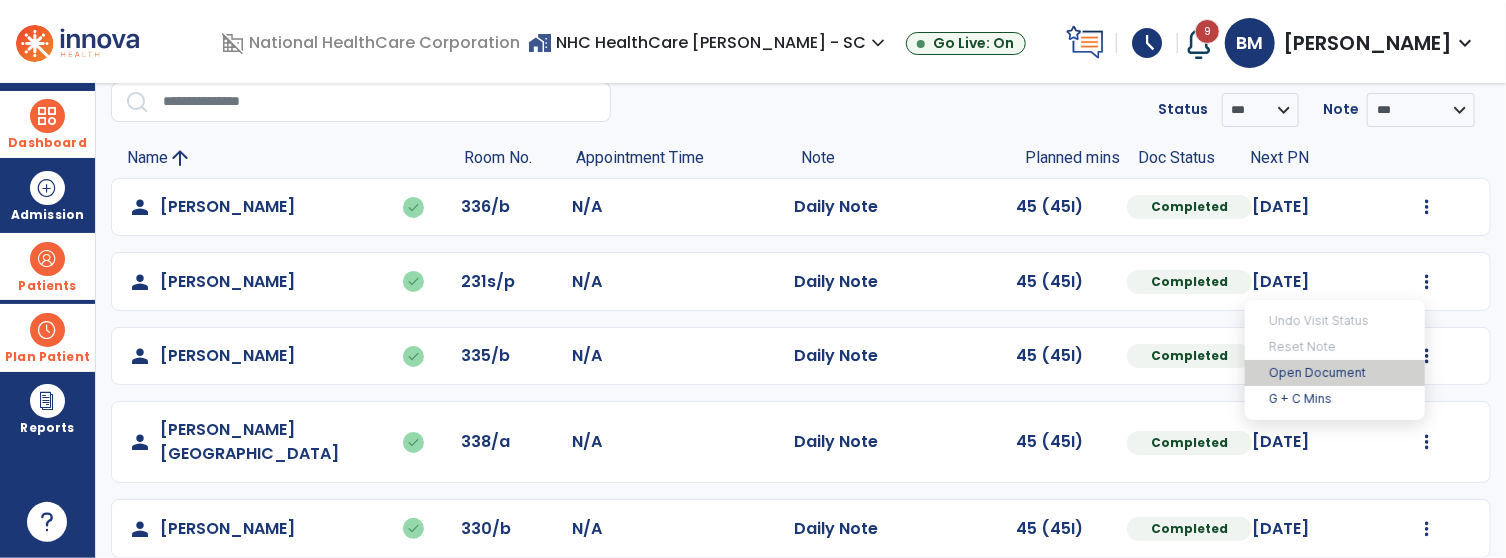 click on "Open Document" at bounding box center [1335, 373] 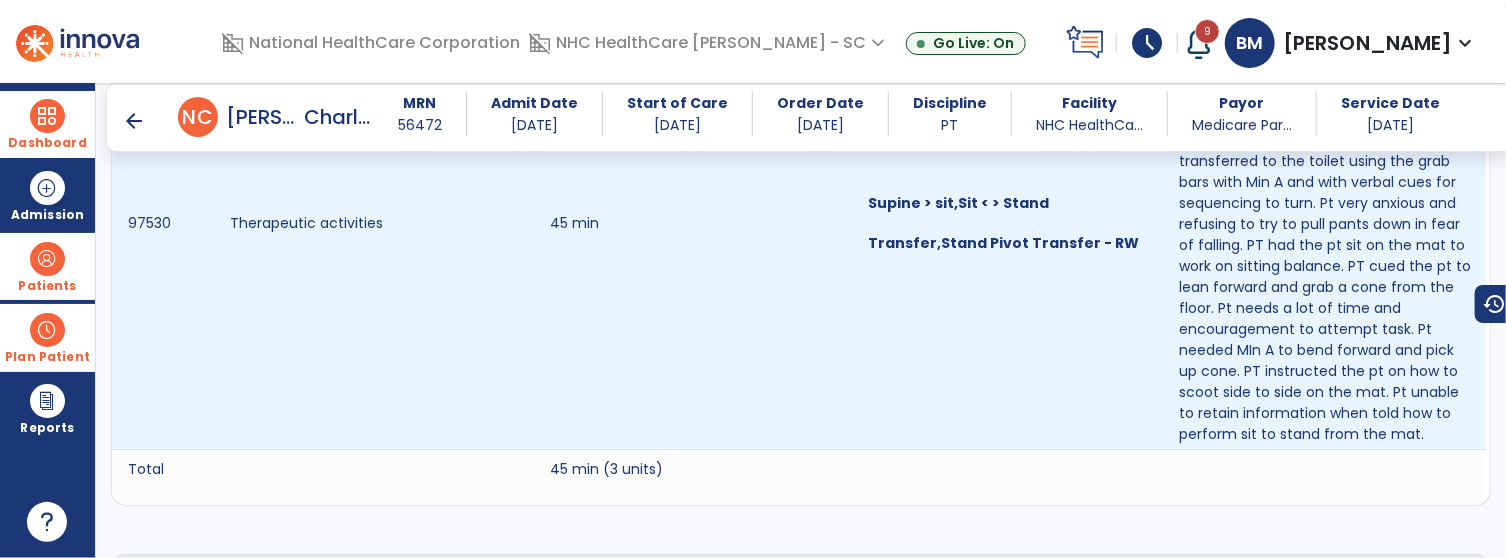 scroll, scrollTop: 1481, scrollLeft: 0, axis: vertical 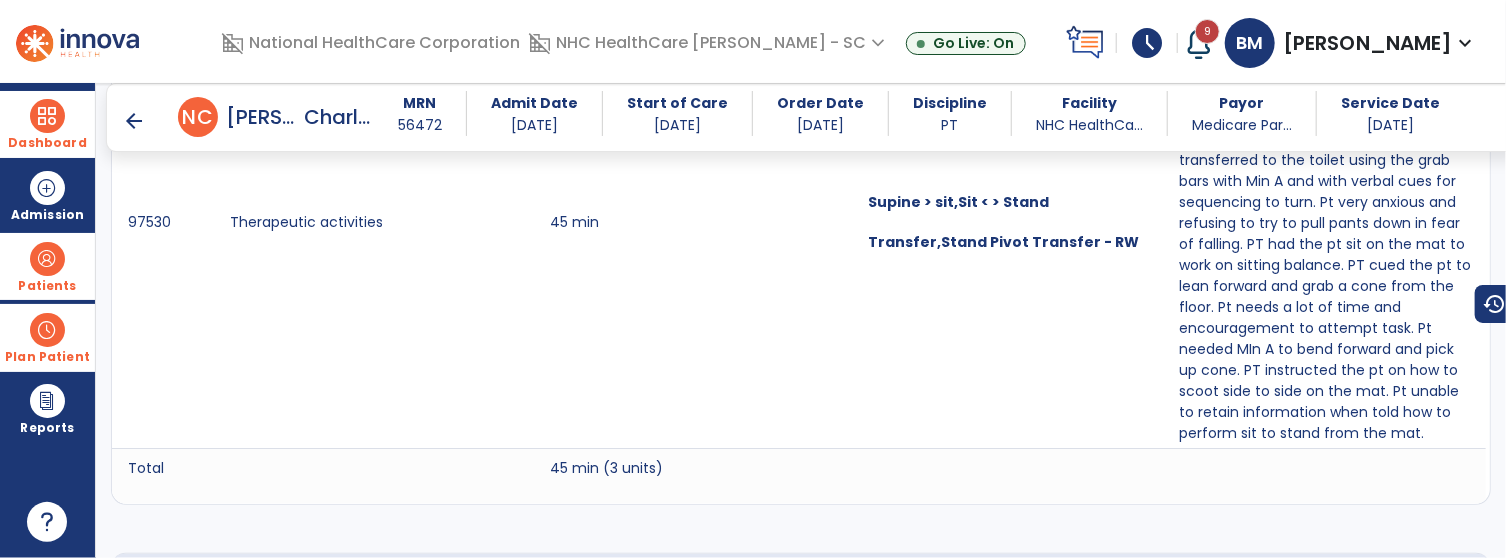 click on "arrow_back" at bounding box center (134, 121) 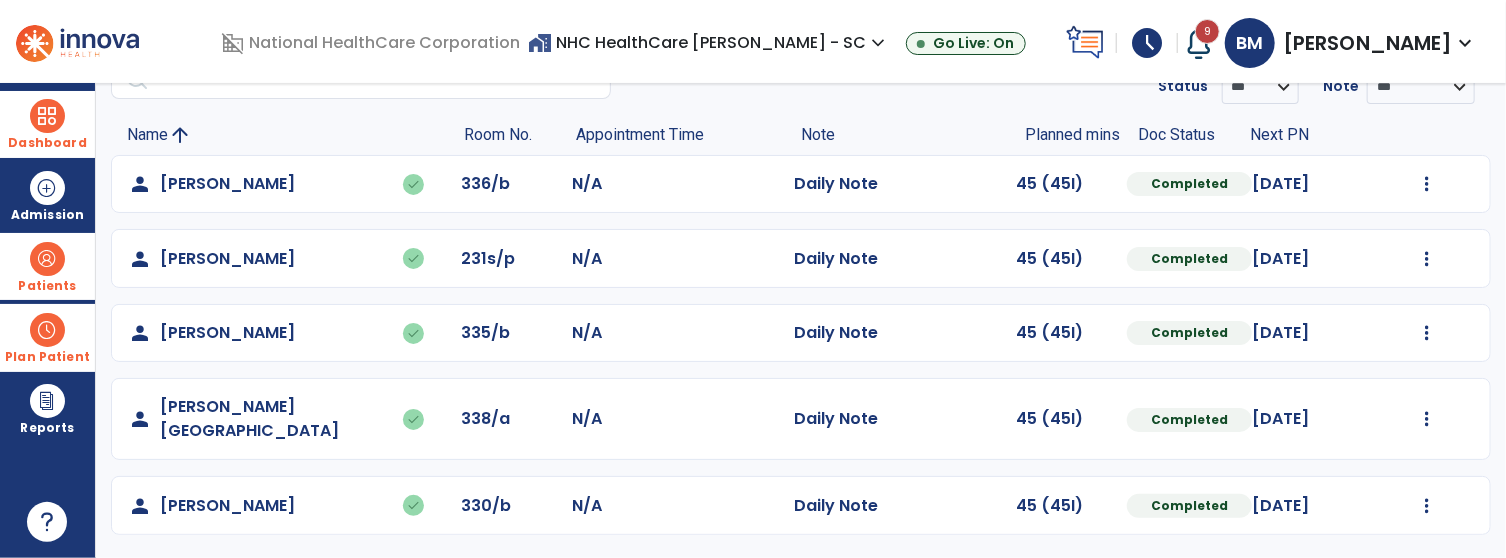 scroll, scrollTop: 81, scrollLeft: 0, axis: vertical 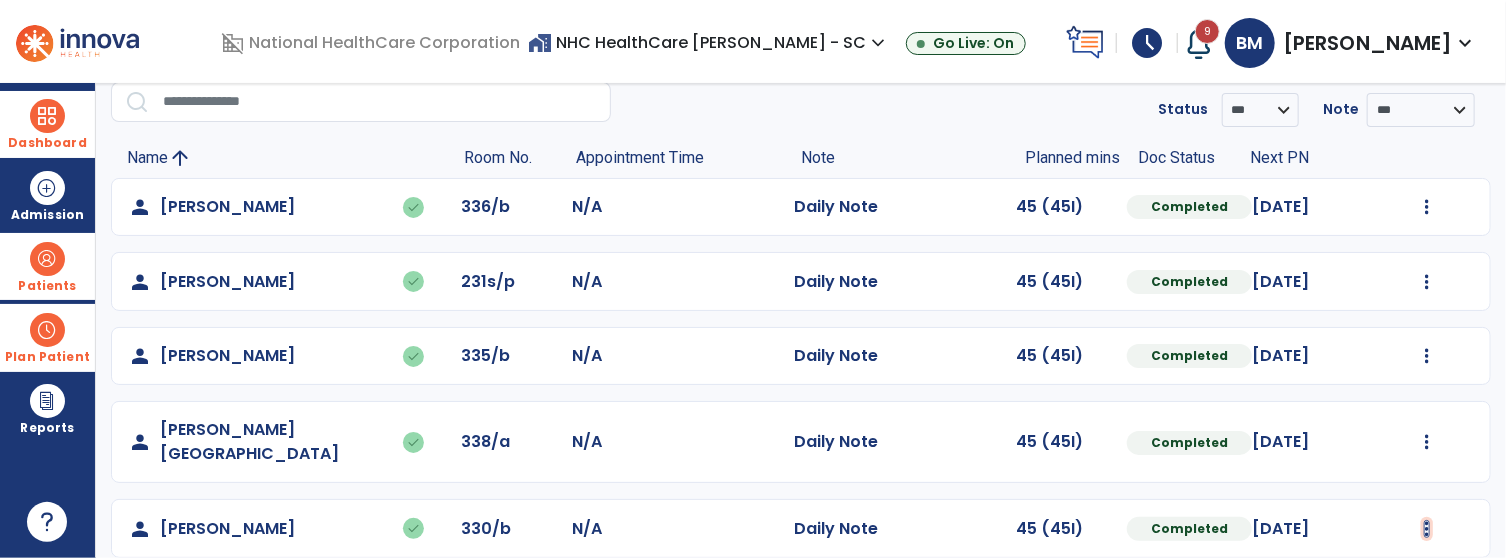 click at bounding box center [1427, 207] 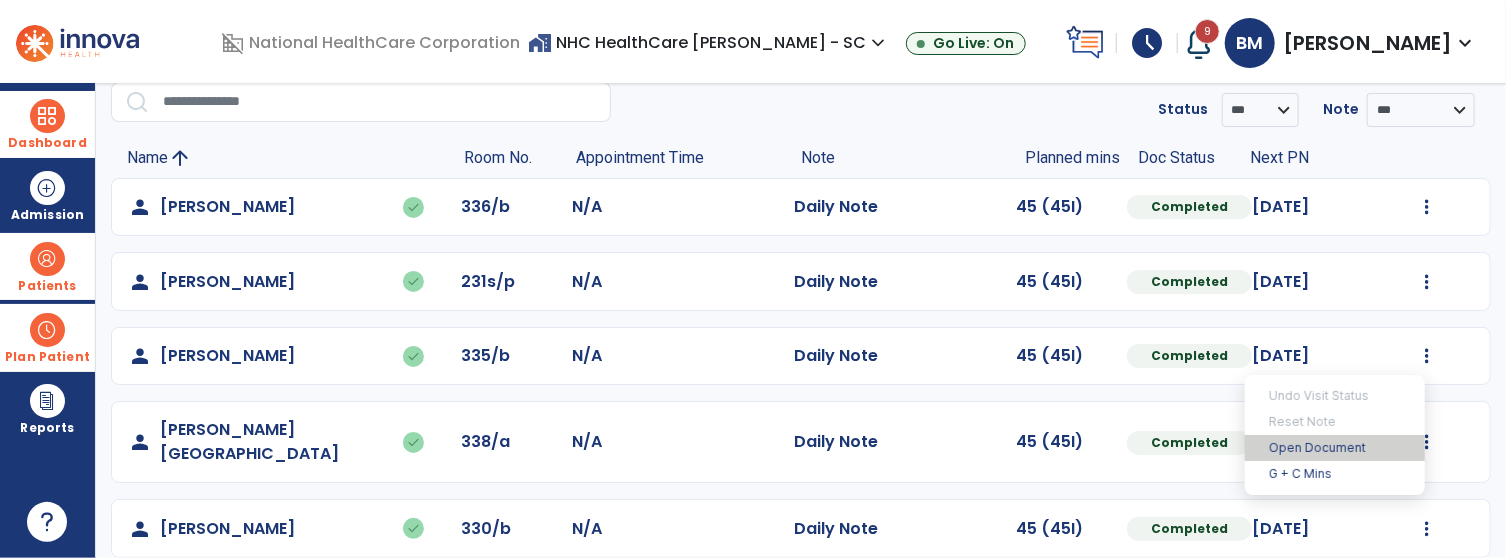 click on "Open Document" at bounding box center (1335, 448) 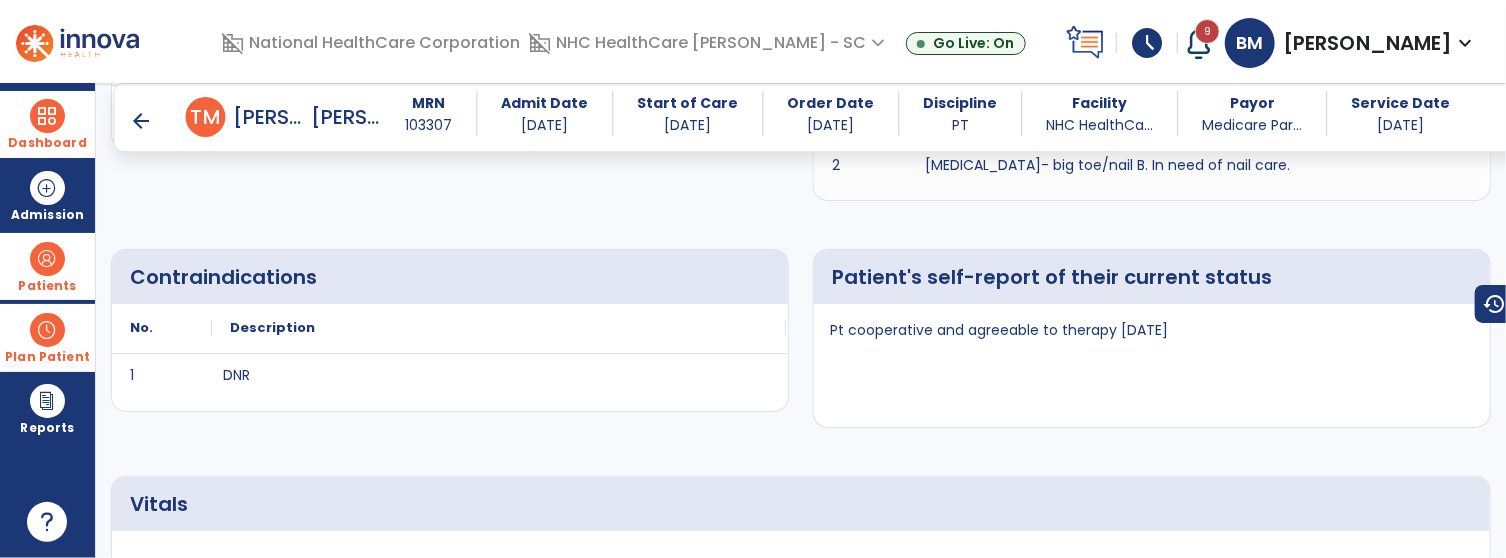 scroll, scrollTop: 0, scrollLeft: 0, axis: both 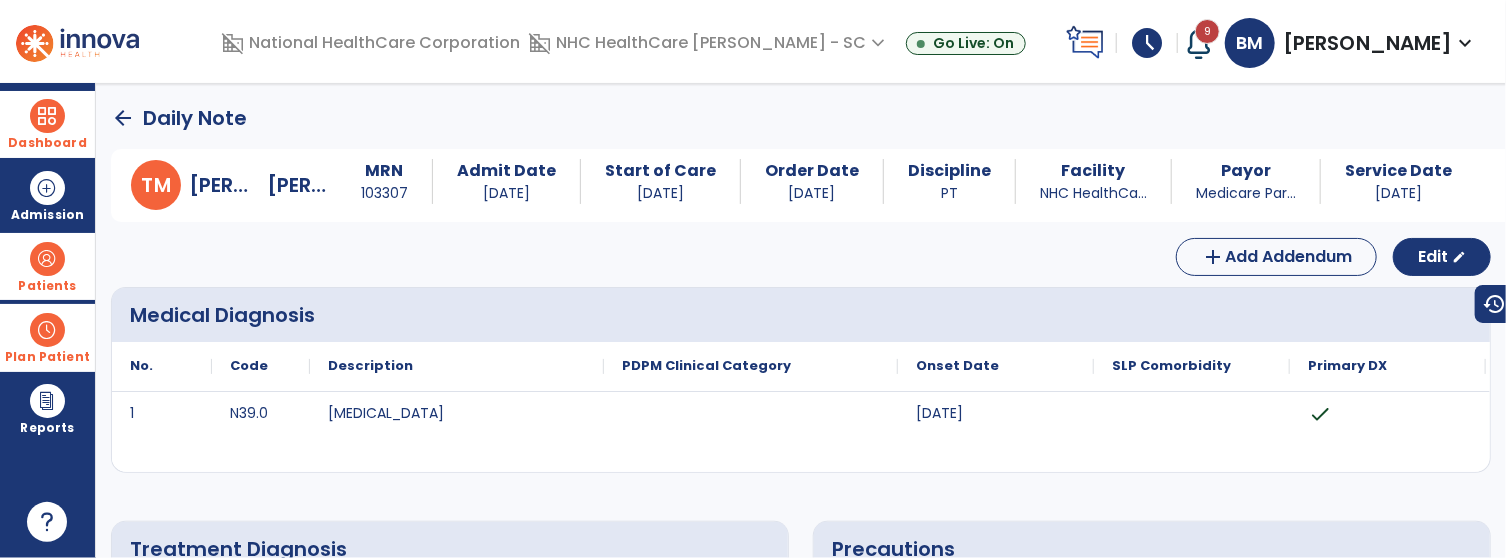 click on "schedule" at bounding box center (1147, 43) 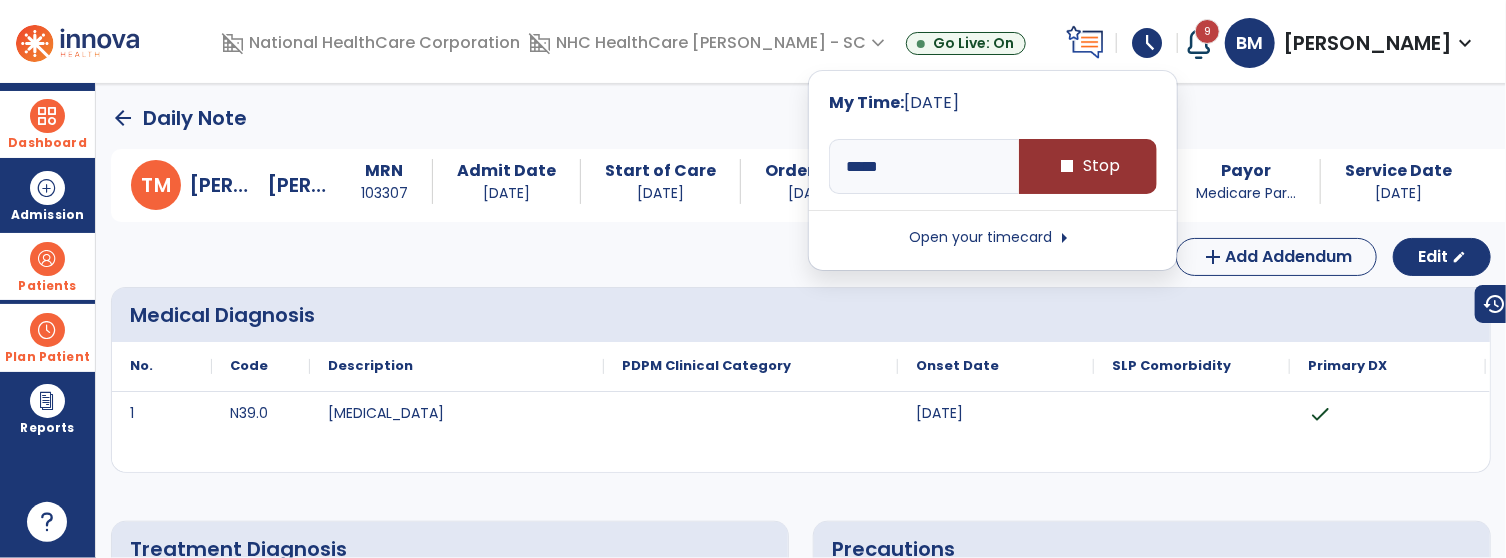 click on "stop" at bounding box center (1068, 166) 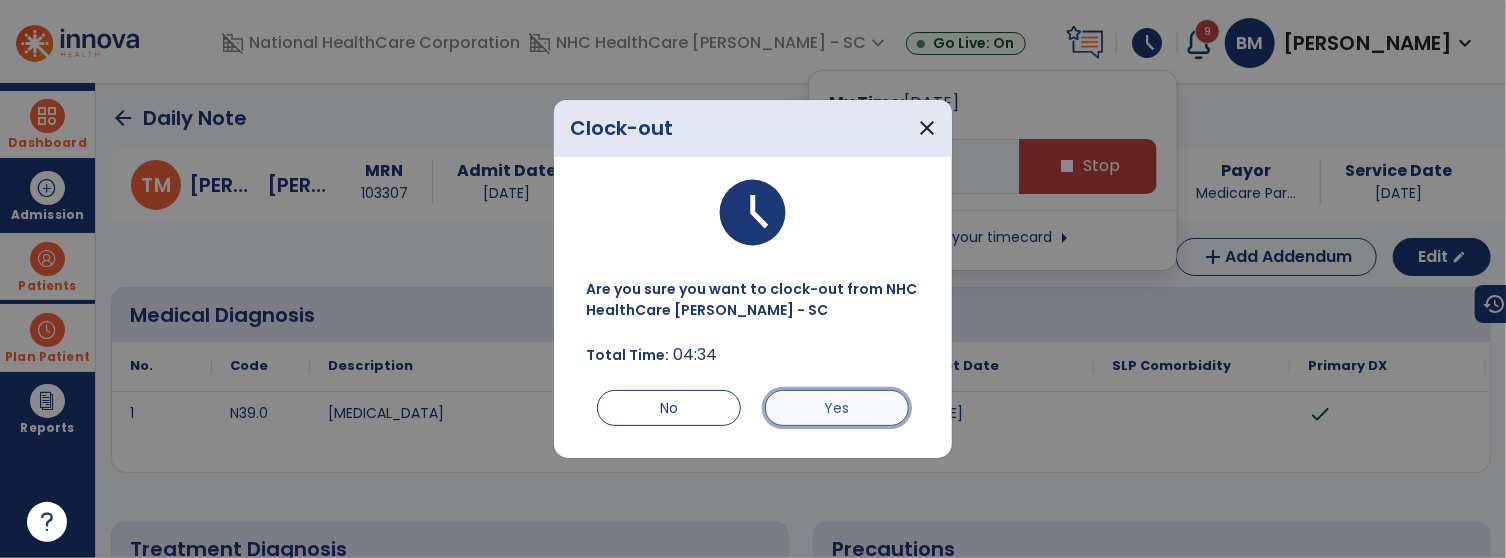 click on "Yes" at bounding box center (837, 408) 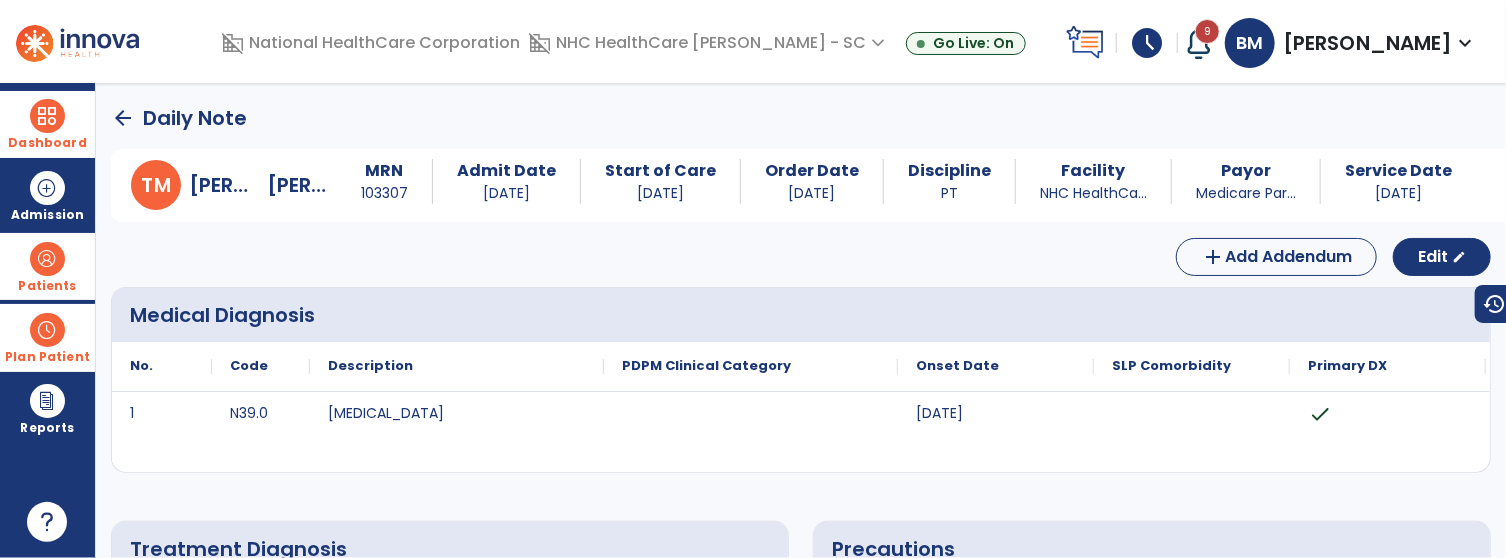 click on "schedule" at bounding box center [1147, 43] 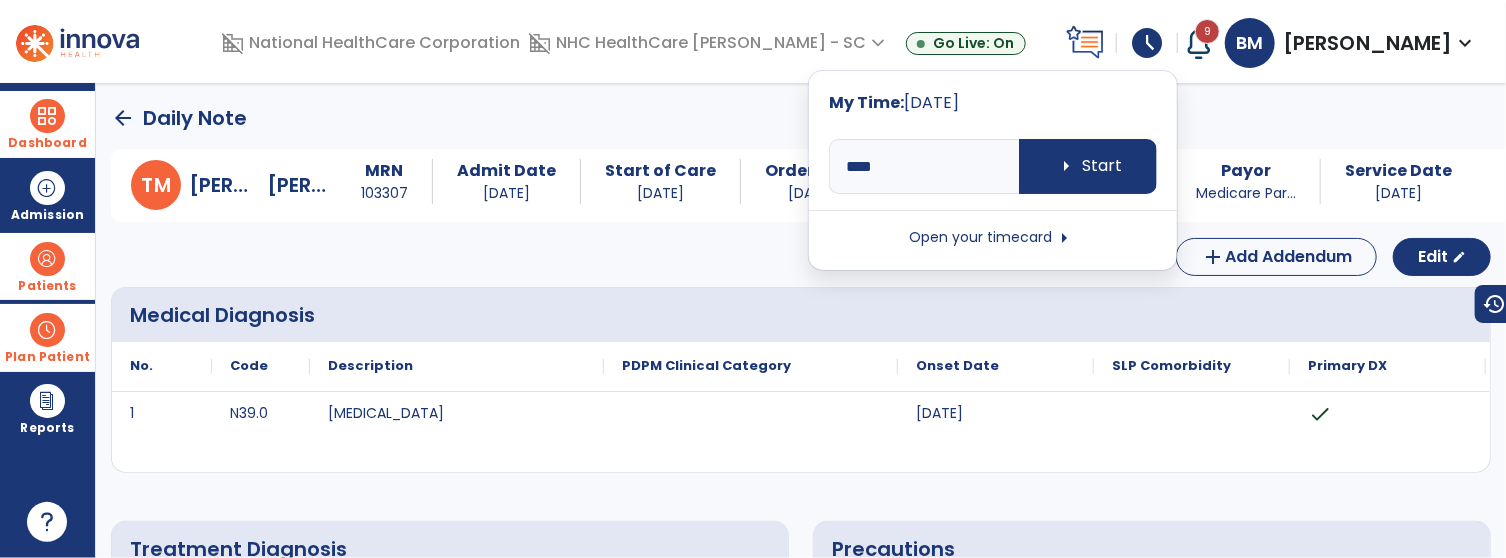 click on "Open your timecard  arrow_right" at bounding box center [993, 238] 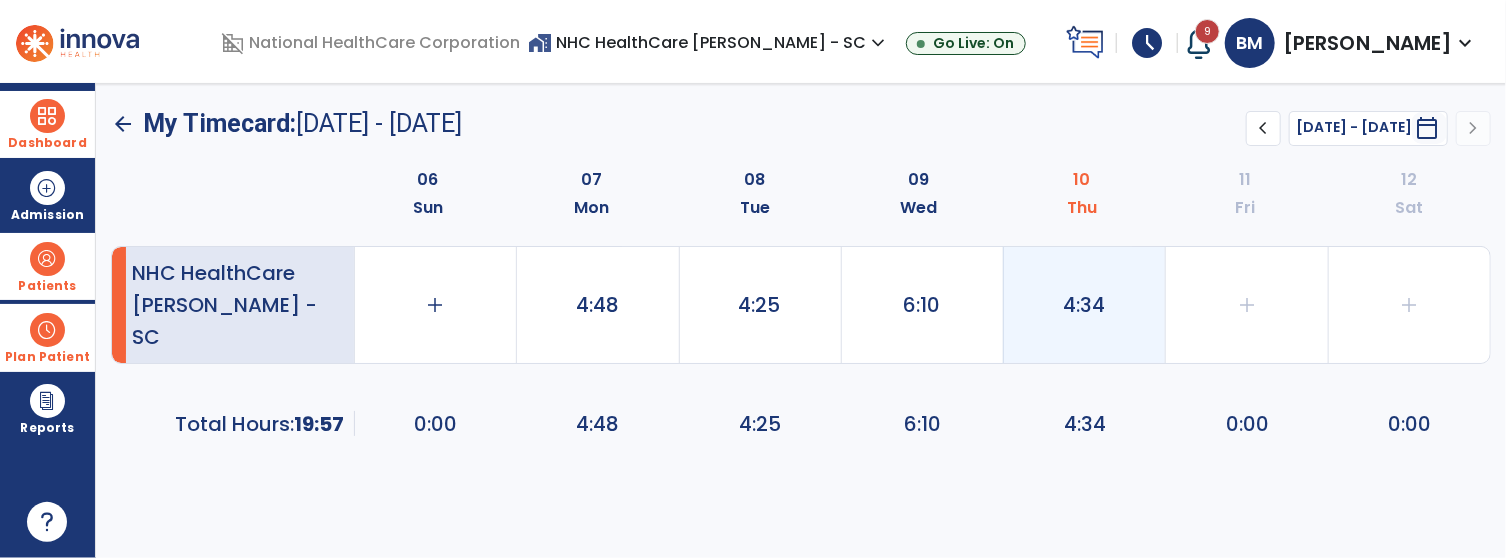 click on "4:34" 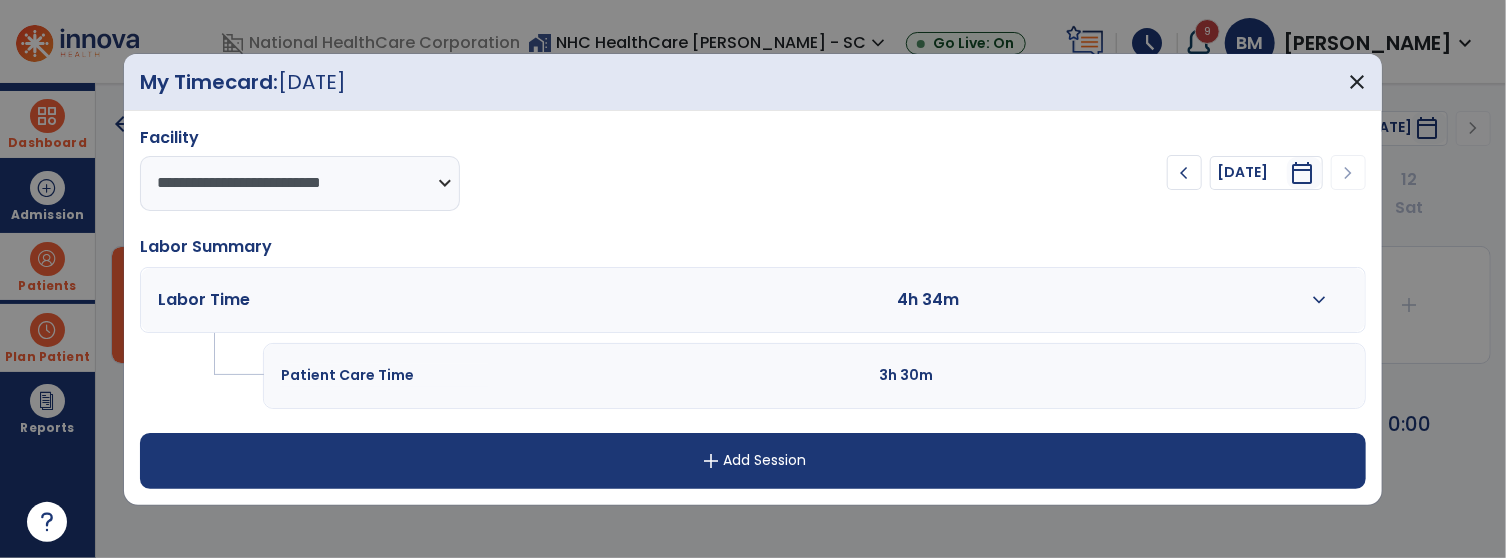 click on "expand_more" at bounding box center [1319, 300] 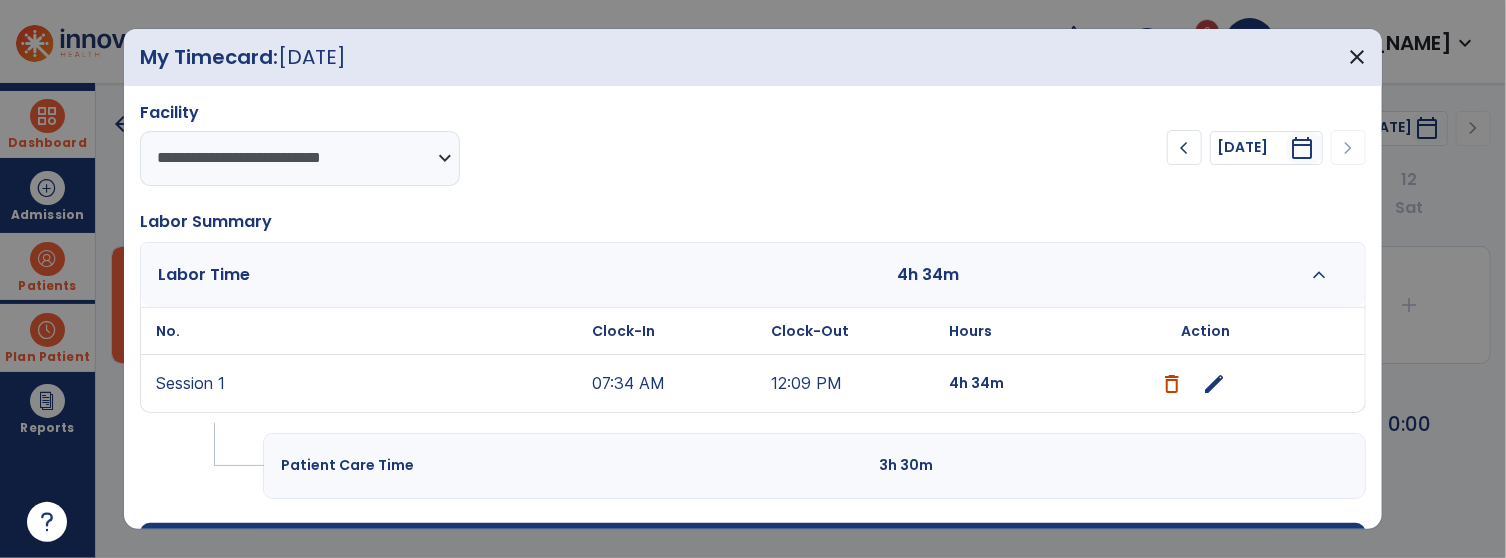 click on "edit" at bounding box center [1215, 384] 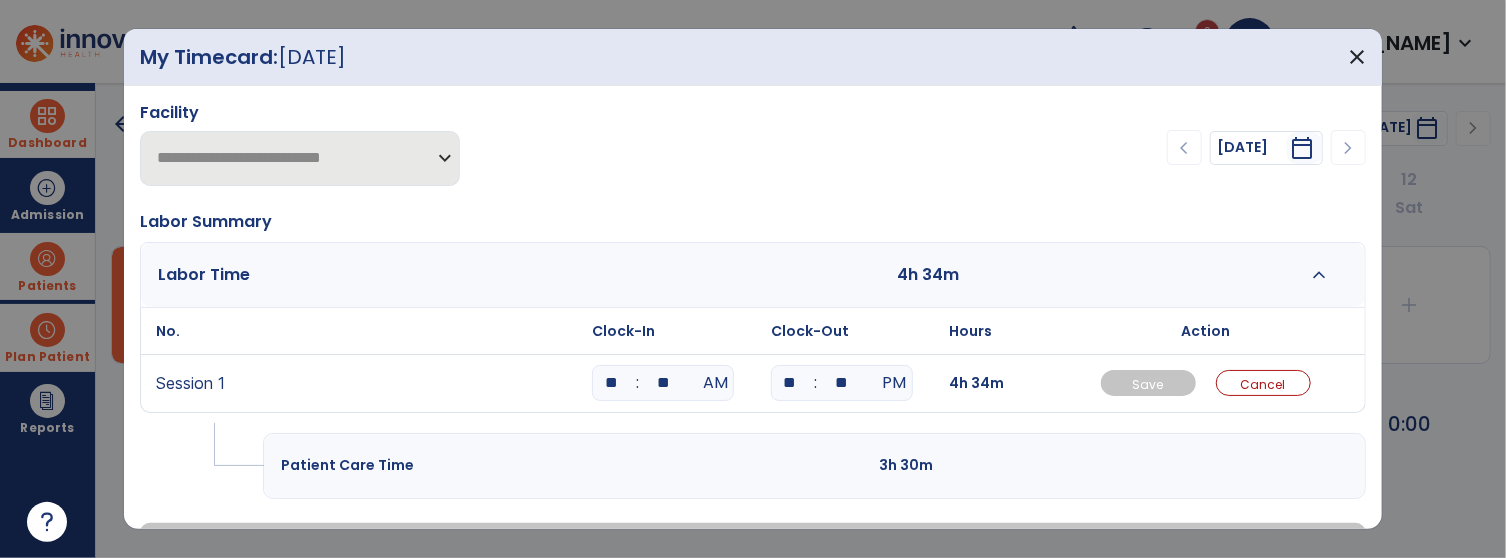 click on "**" at bounding box center (663, 383) 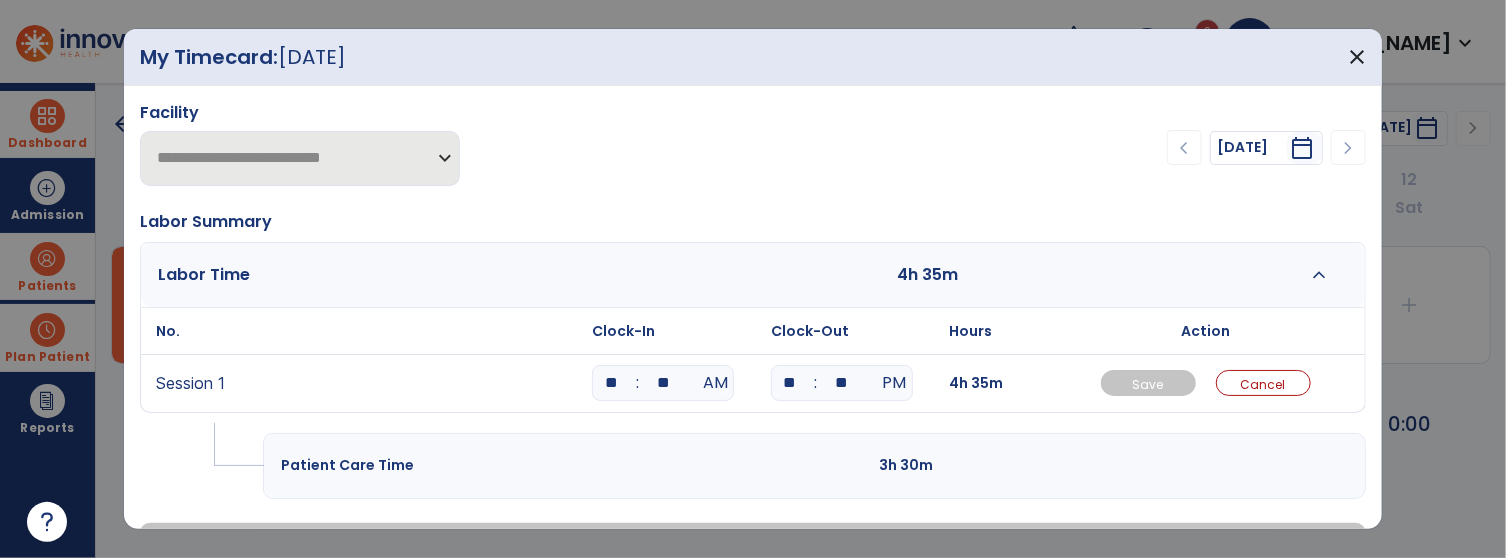 type on "*" 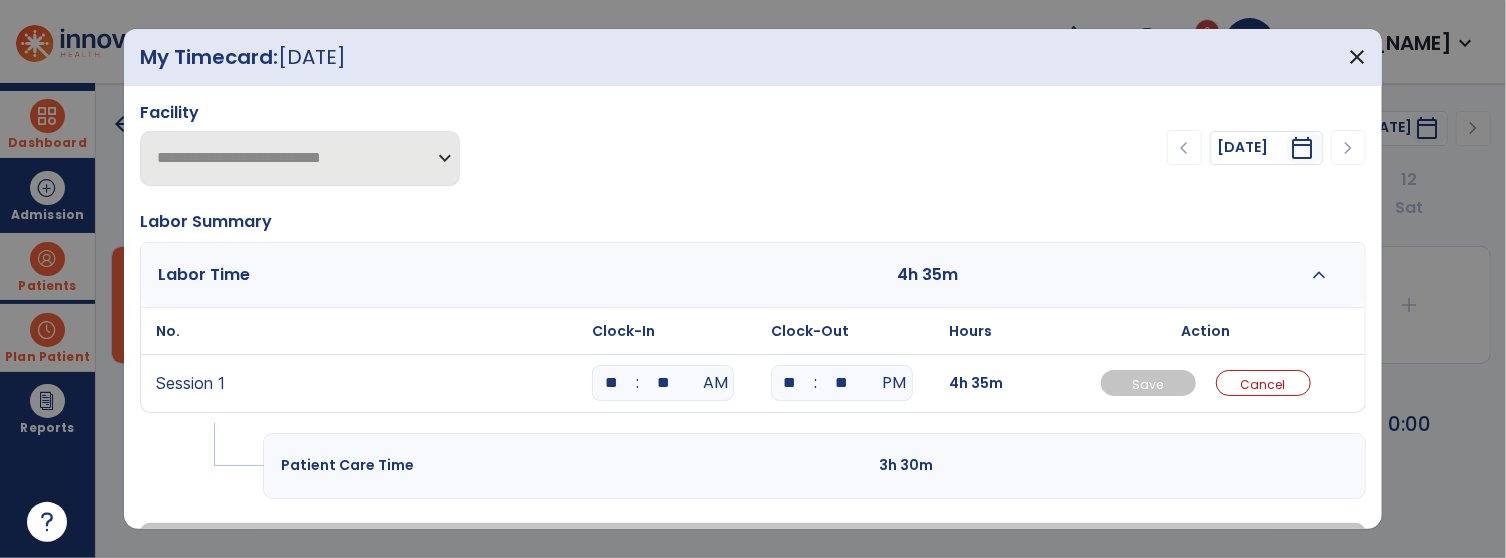 type on "**" 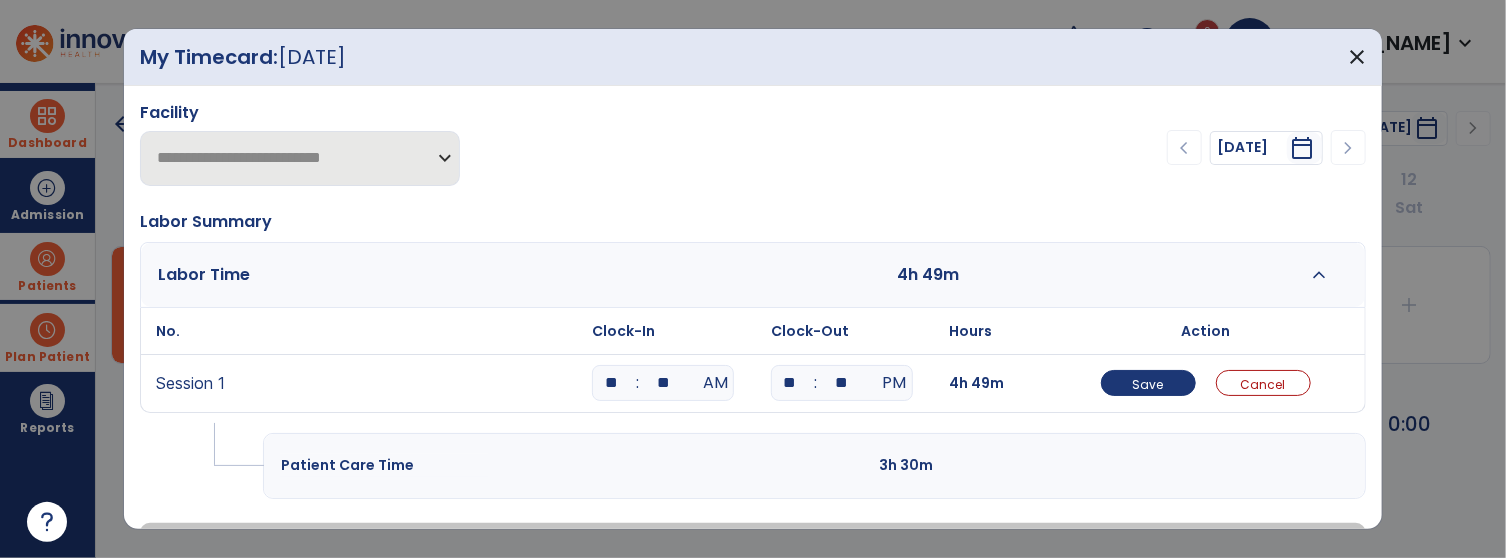 click on "Save" at bounding box center (1148, 383) 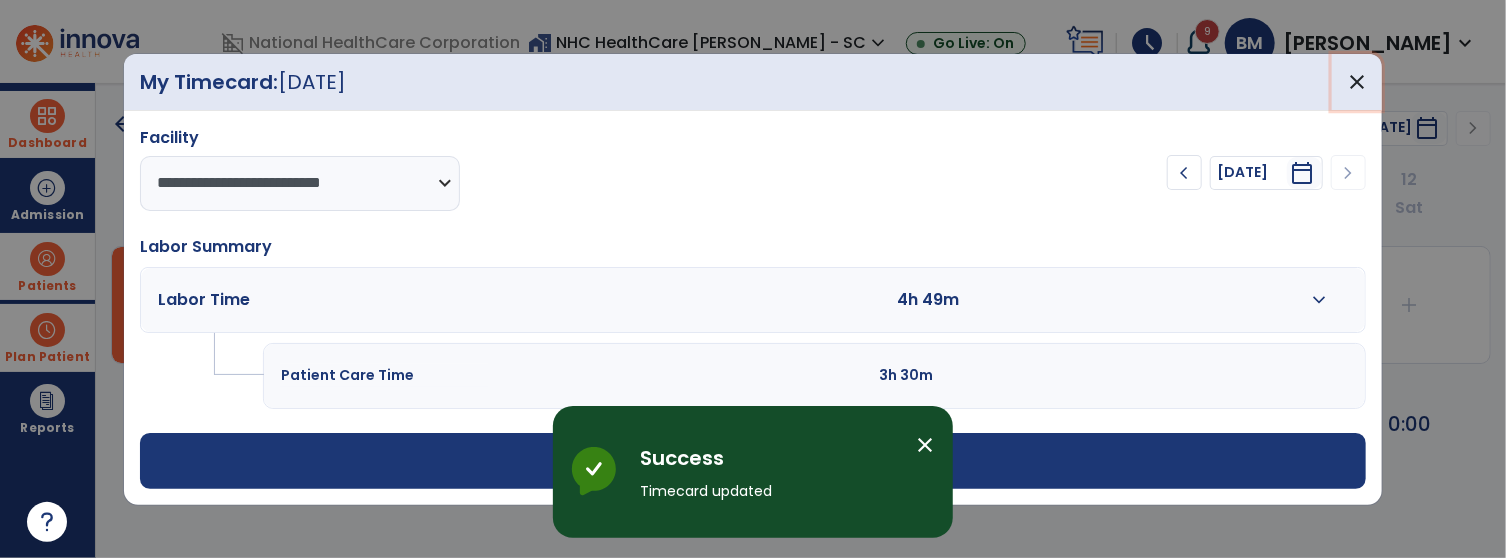drag, startPoint x: 1368, startPoint y: 99, endPoint x: 1386, endPoint y: 80, distance: 26.172504 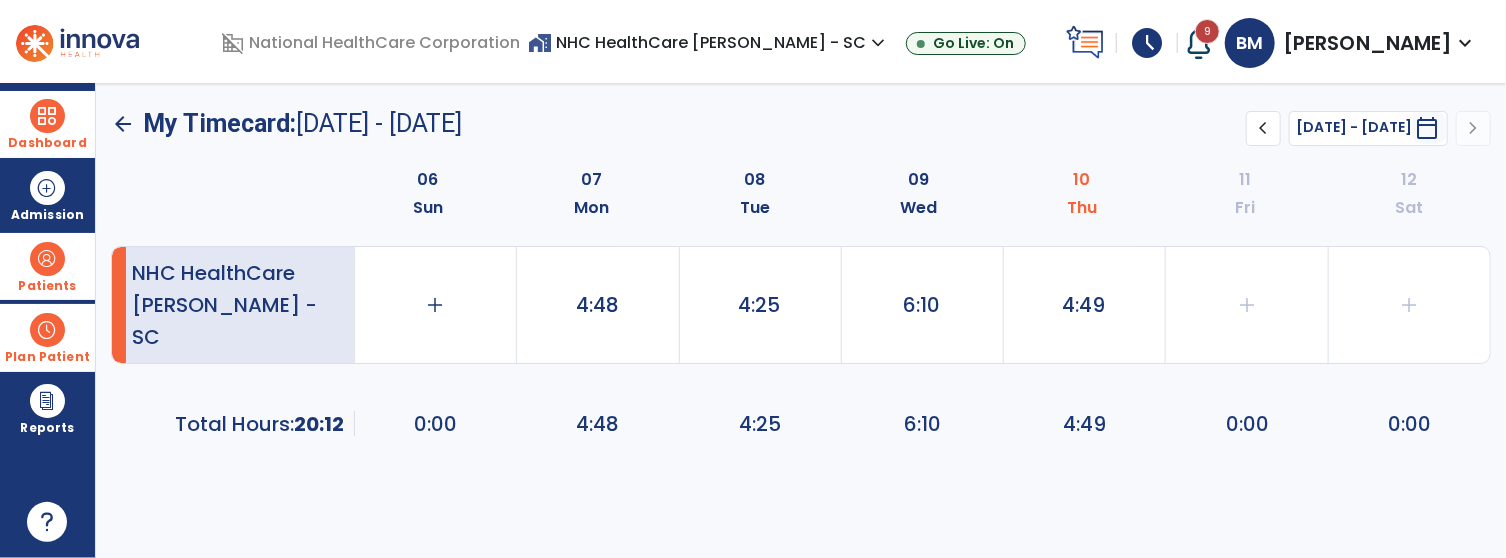 click on "BM   Merrell, Barbara    expand_more" at bounding box center (1351, 43) 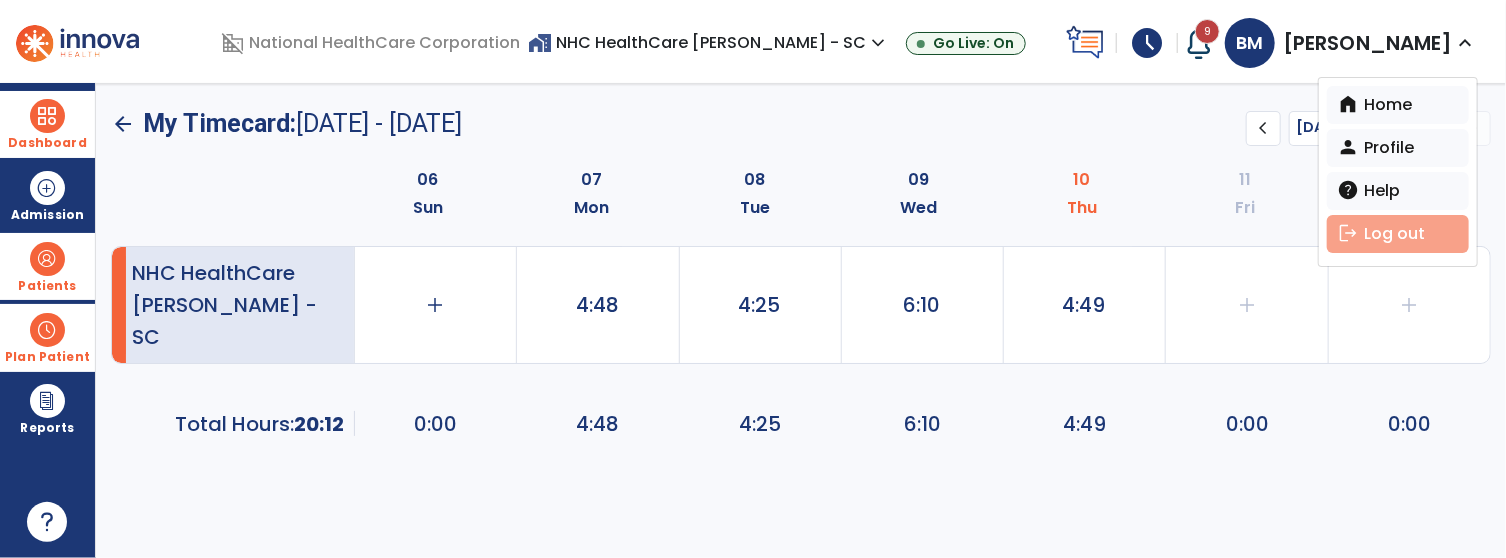 click on "logout   Log out" at bounding box center [1398, 234] 